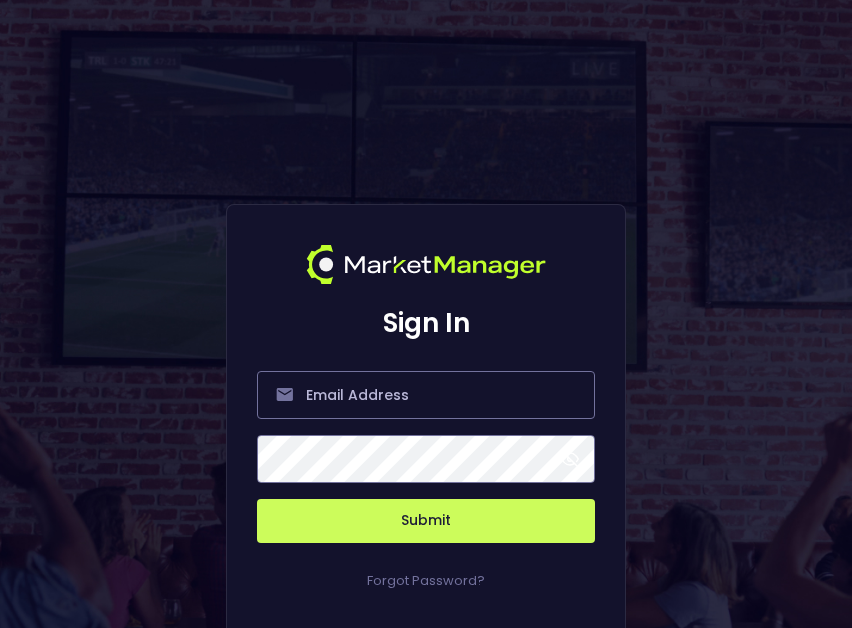 scroll, scrollTop: 0, scrollLeft: 0, axis: both 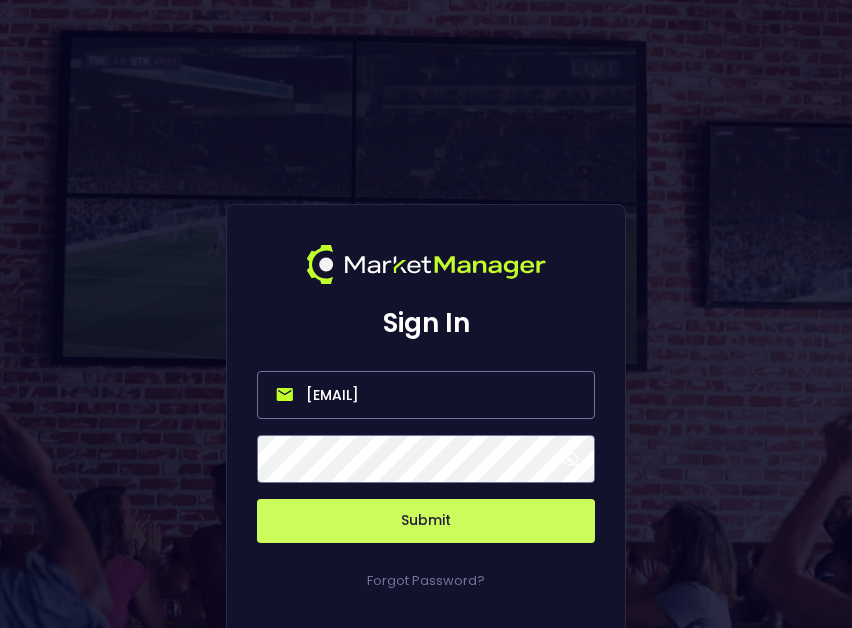 click on "[EMAIL]" at bounding box center [426, 395] 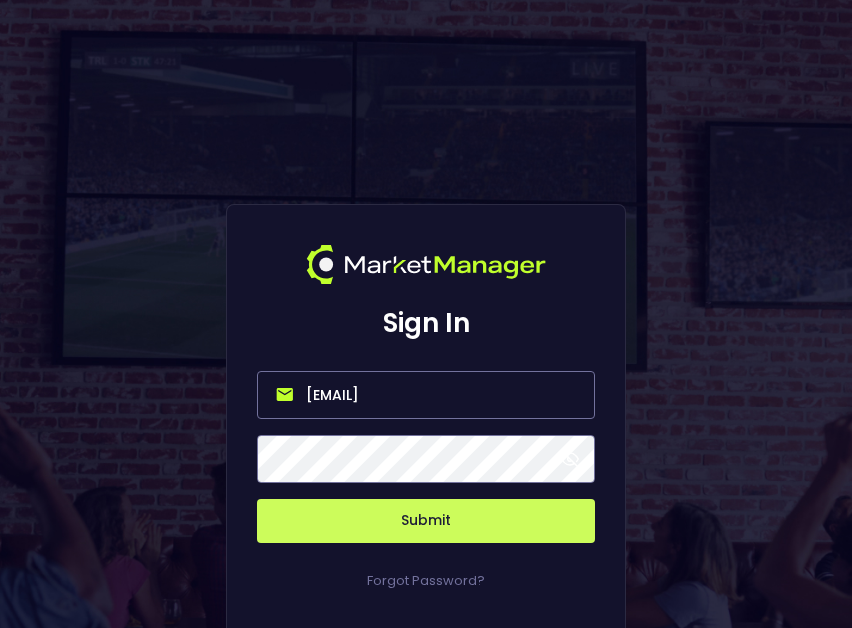 drag, startPoint x: 460, startPoint y: 391, endPoint x: 277, endPoint y: 386, distance: 183.0683 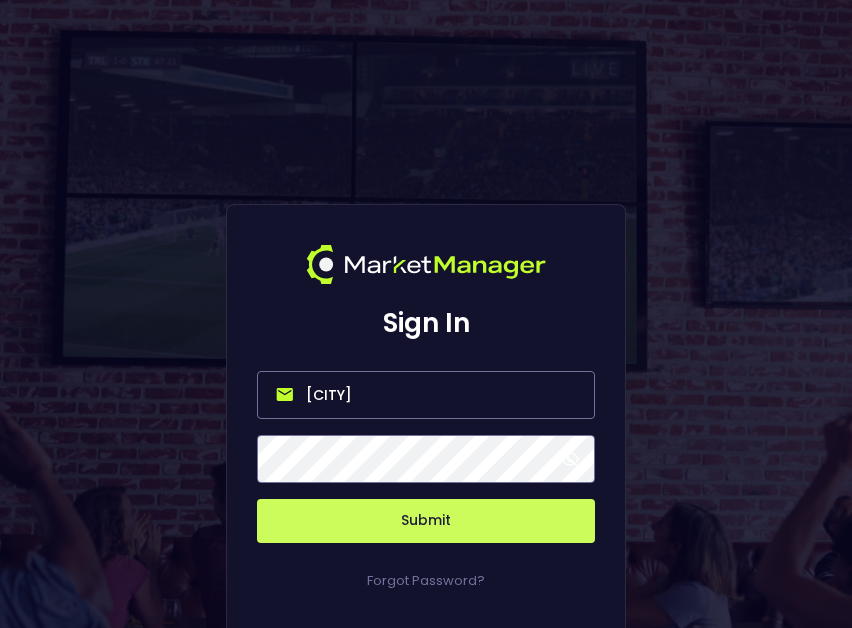 type on "murcinoli@gridrival.com" 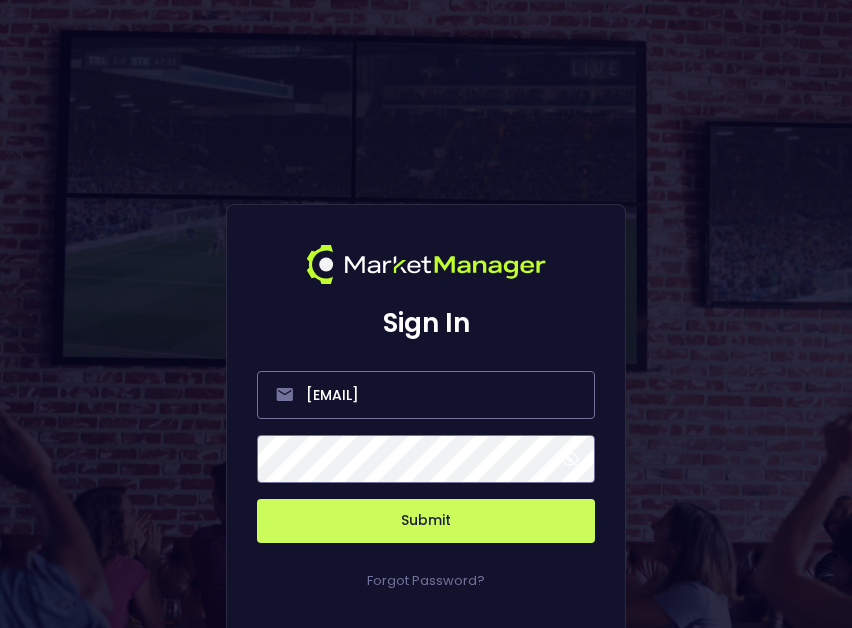 click on "Submit" at bounding box center [426, 521] 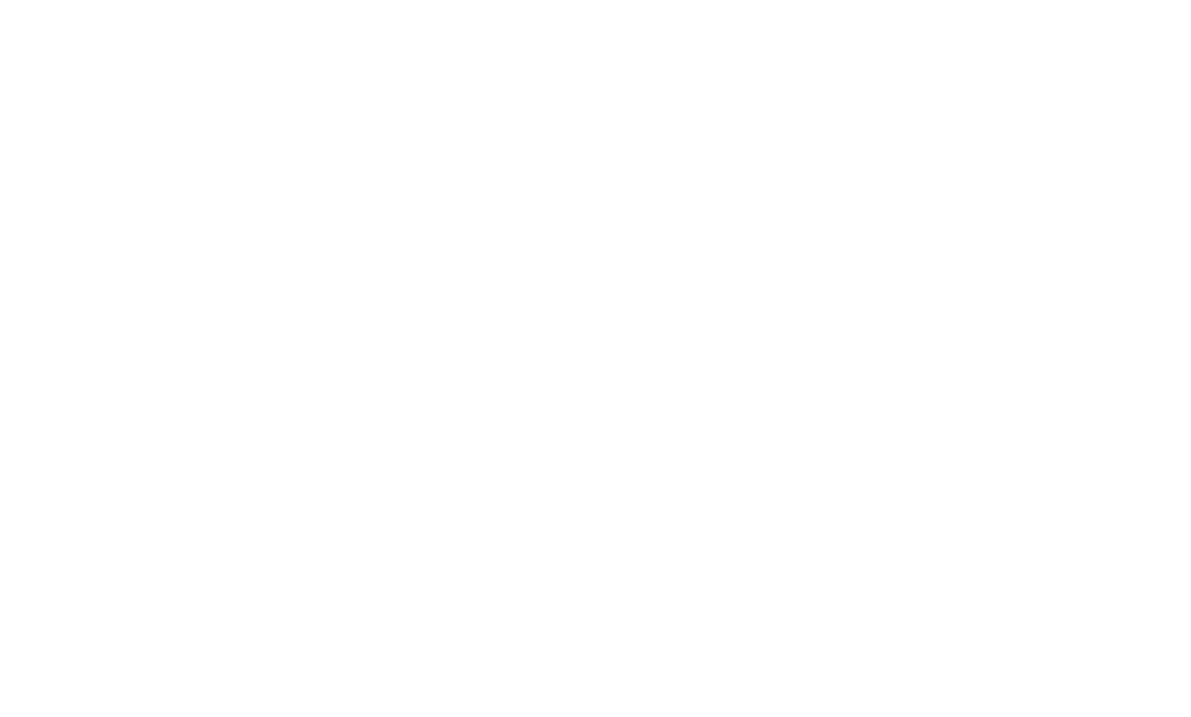 scroll, scrollTop: 0, scrollLeft: 0, axis: both 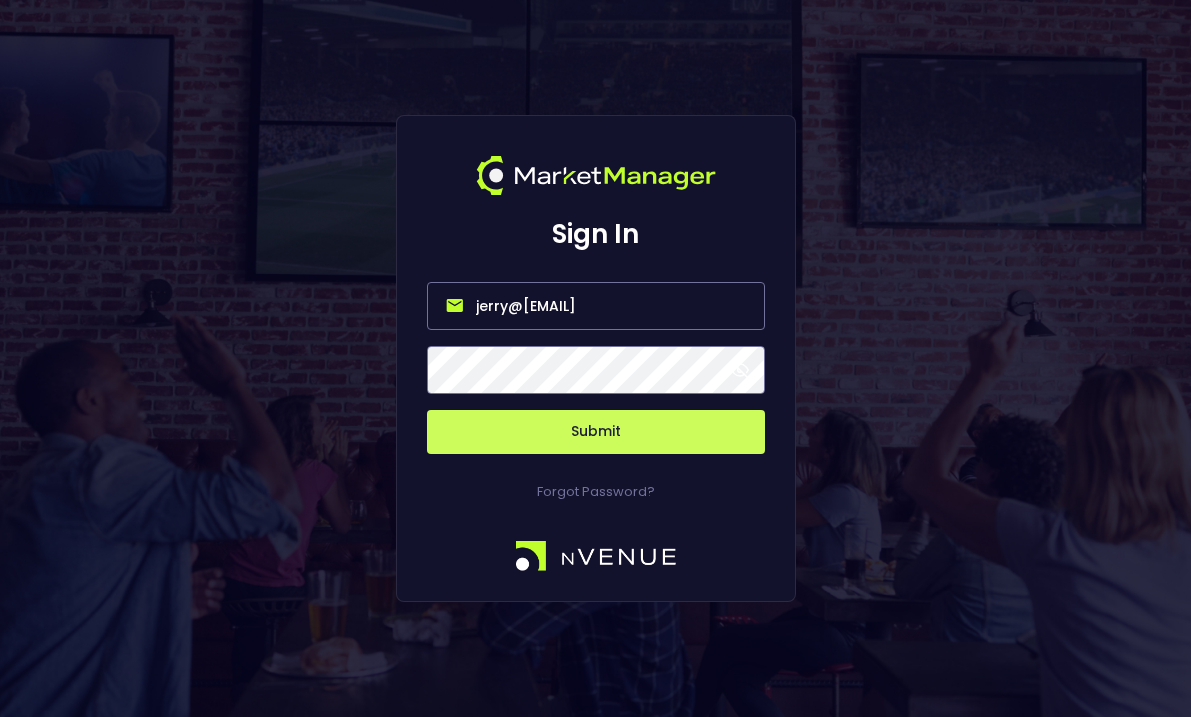 click on "jerry@nvenue.com" at bounding box center [596, 306] 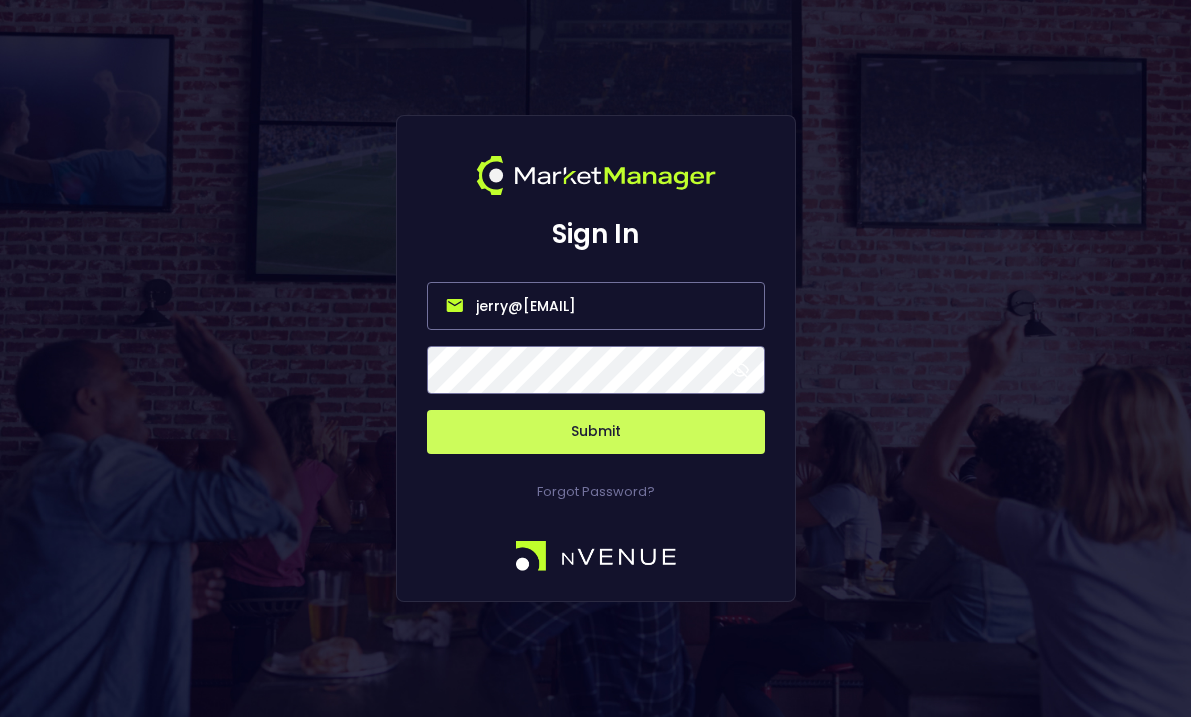 click on "jerry@nvenue.com" at bounding box center (596, 306) 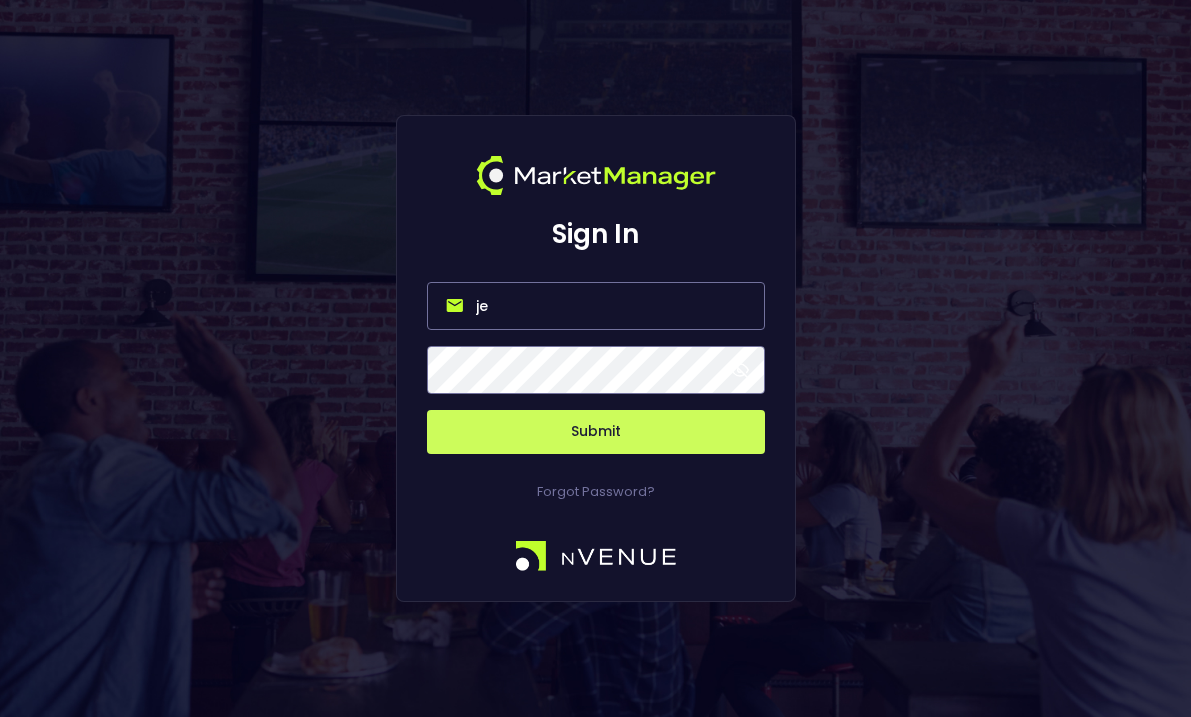 type on "j" 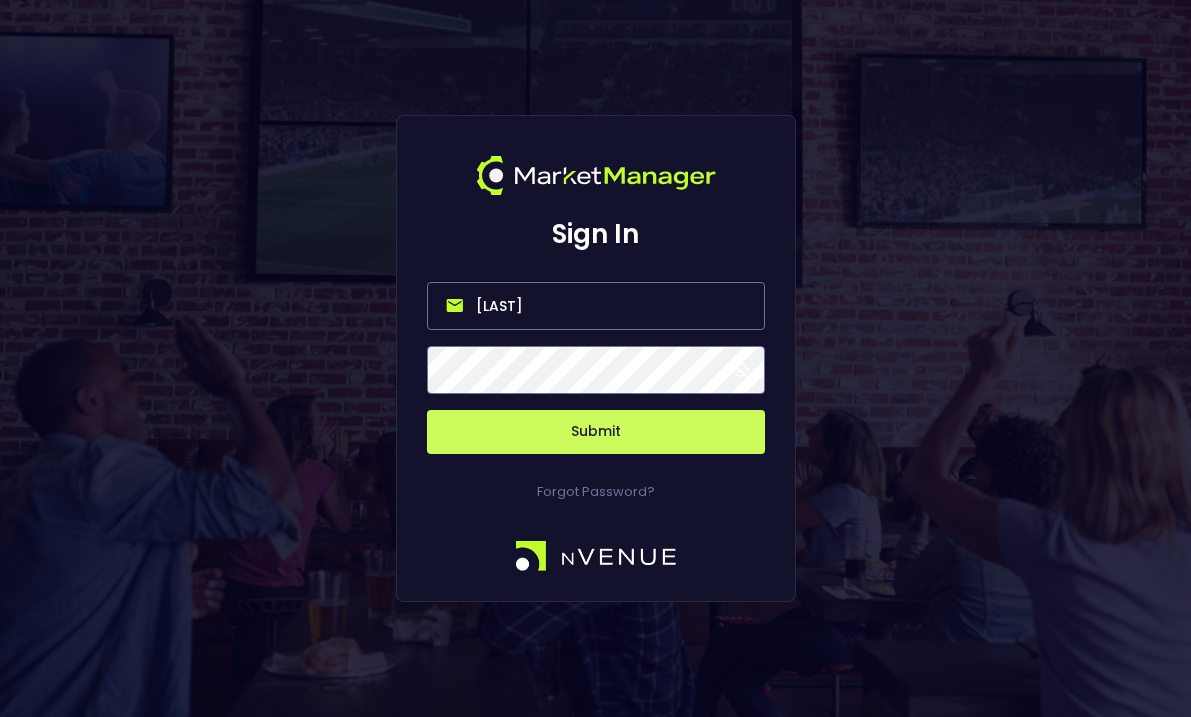 type on "ross@gridrival.com" 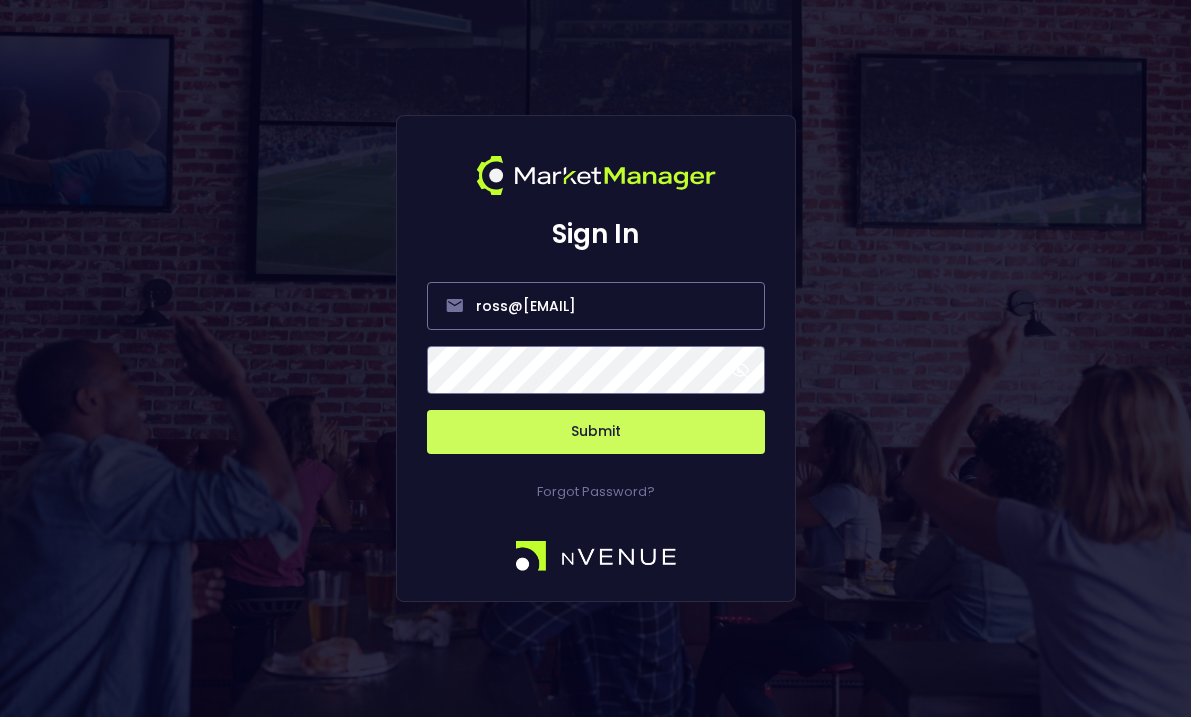 click at bounding box center [740, 370] 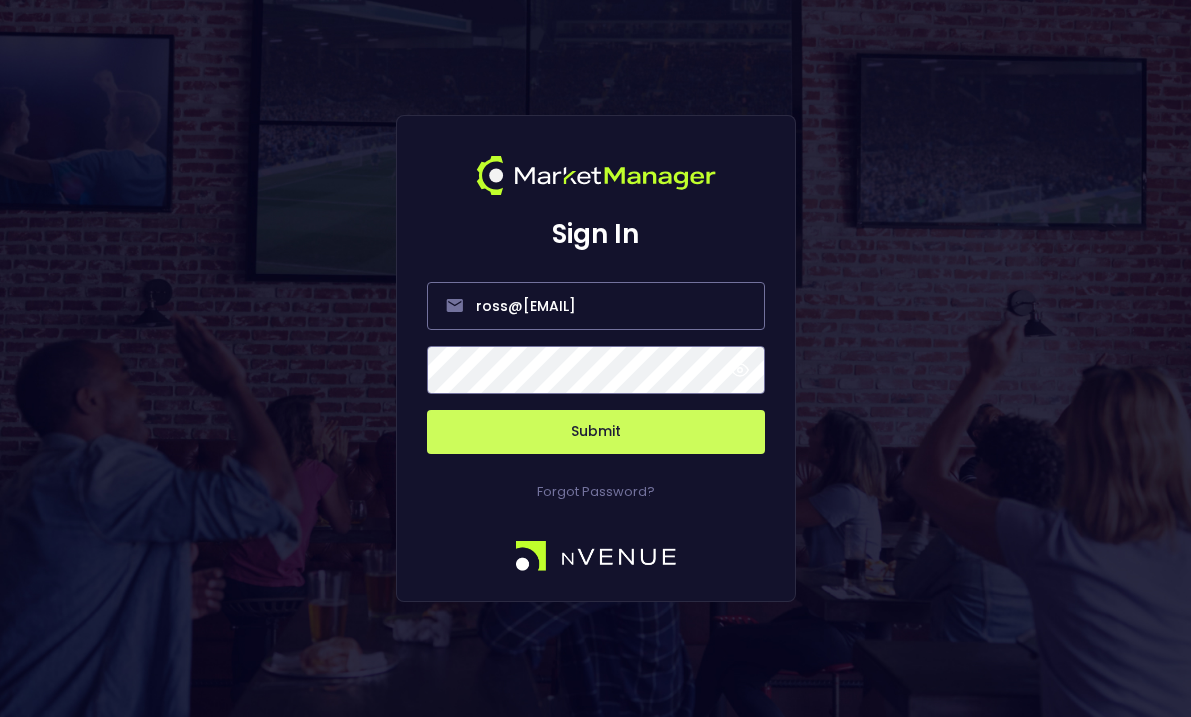 click on "Submit" at bounding box center (596, 432) 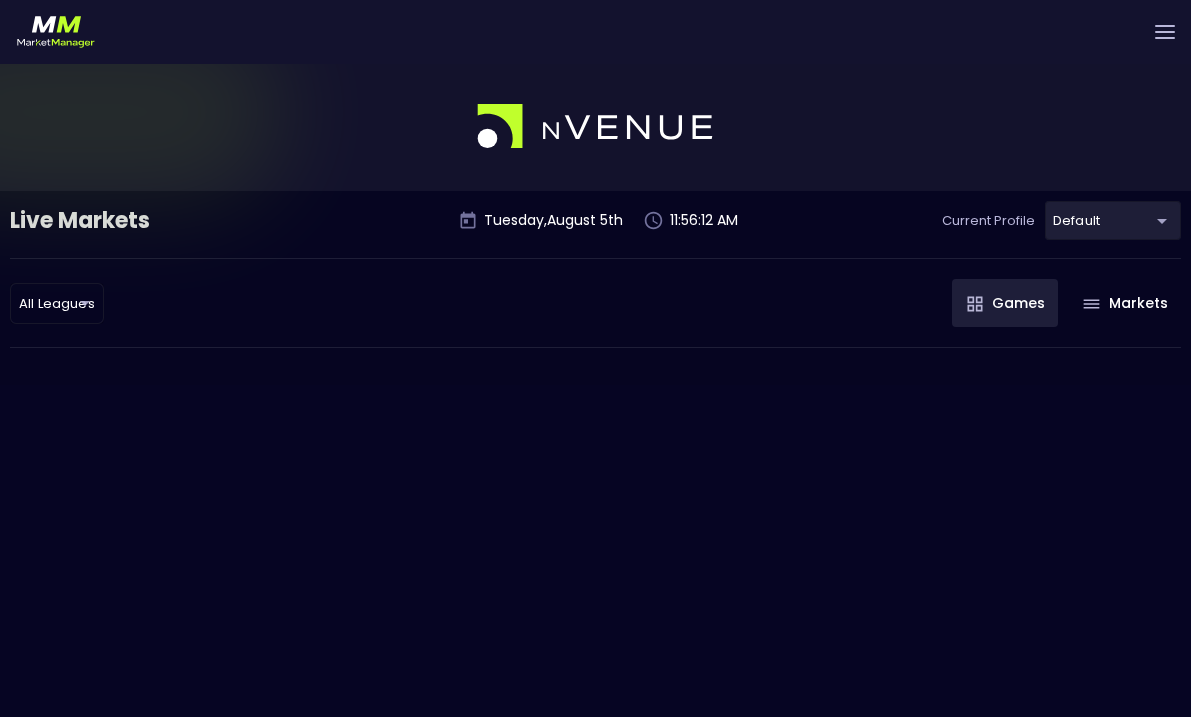 click on "Live Markets Market Configuration Profiles History Ross   Fruin GridRival Settings Support Logout   Version 1.31  Powered by nVenue Live Markets Tuesday ,  August   5 th 11:56:12 AM Current Profile default cf8bd771-7739-45c9-8267-c9a33ff56ee0 Select All Leagues all leagues ​  Games  Markets" at bounding box center (595, 420) 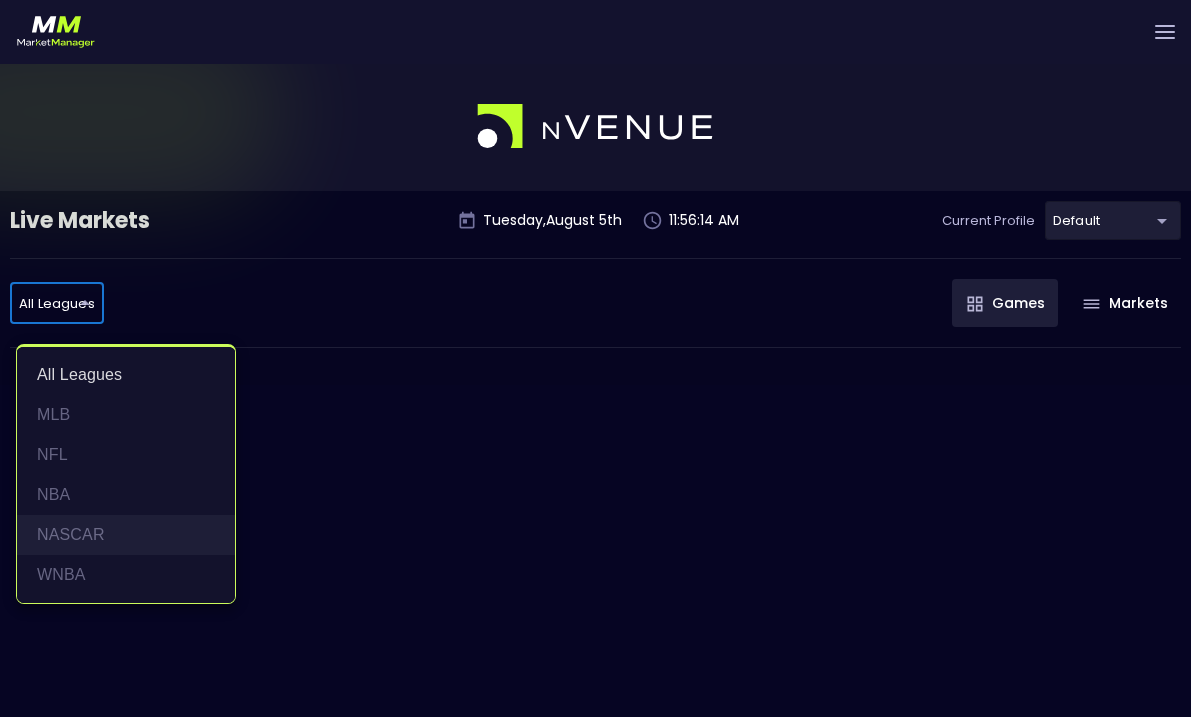 click on "NASCAR" at bounding box center [126, 535] 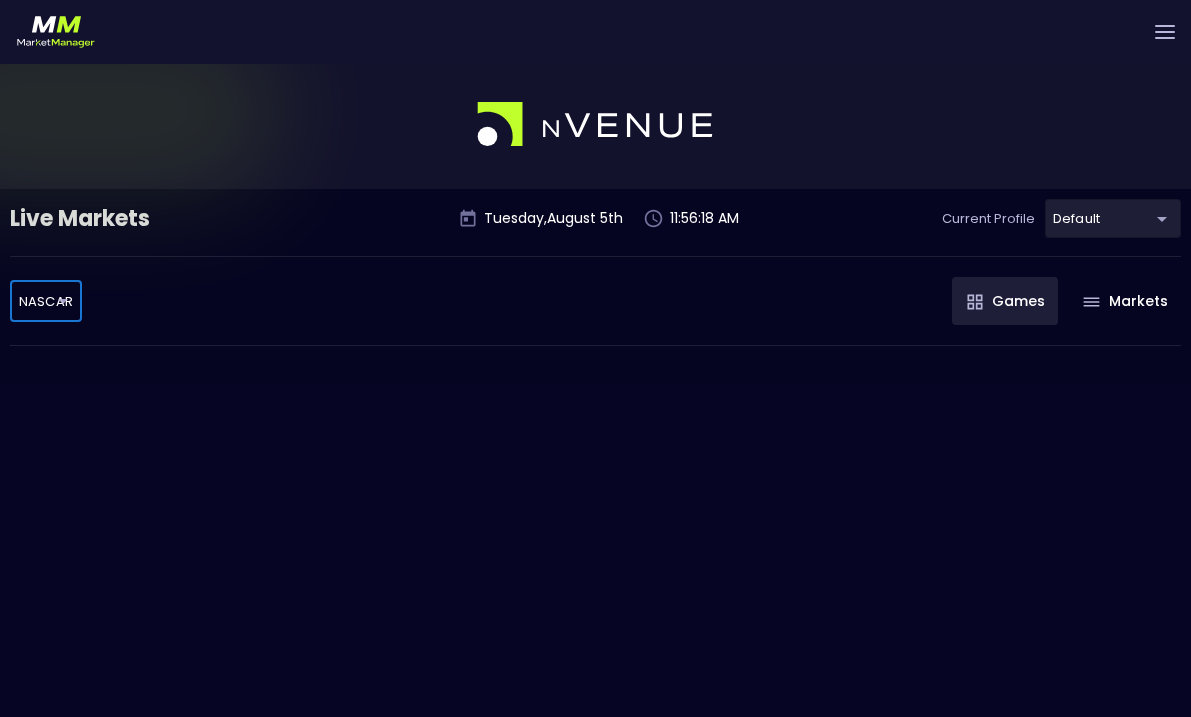 scroll, scrollTop: 7, scrollLeft: 0, axis: vertical 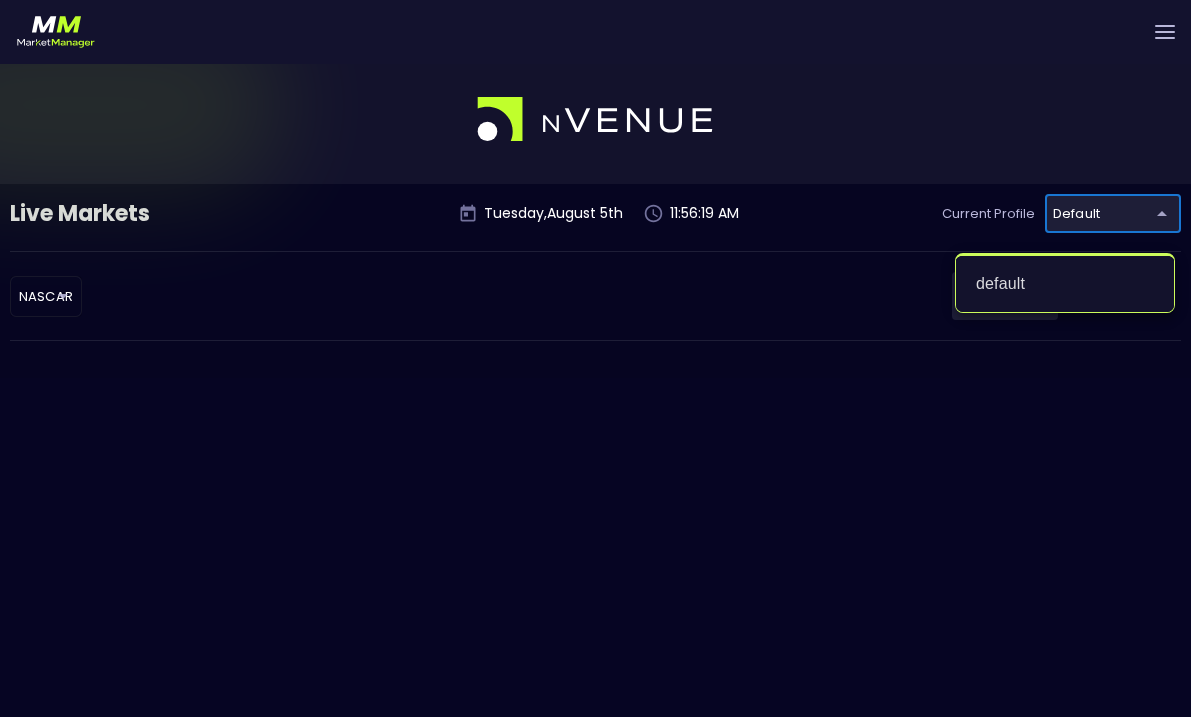 click on "Live Markets Market Configuration Profiles History Ross   Fruin GridRival Settings Support Logout   Version 1.31  Powered by nVenue Live Markets Tuesday ,  August   5 th 11:56:19 AM Current Profile default cf8bd771-7739-45c9-8267-c9a33ff56ee0 Select NASCAR NASCAR ​  Games  Markets default" at bounding box center (595, 413) 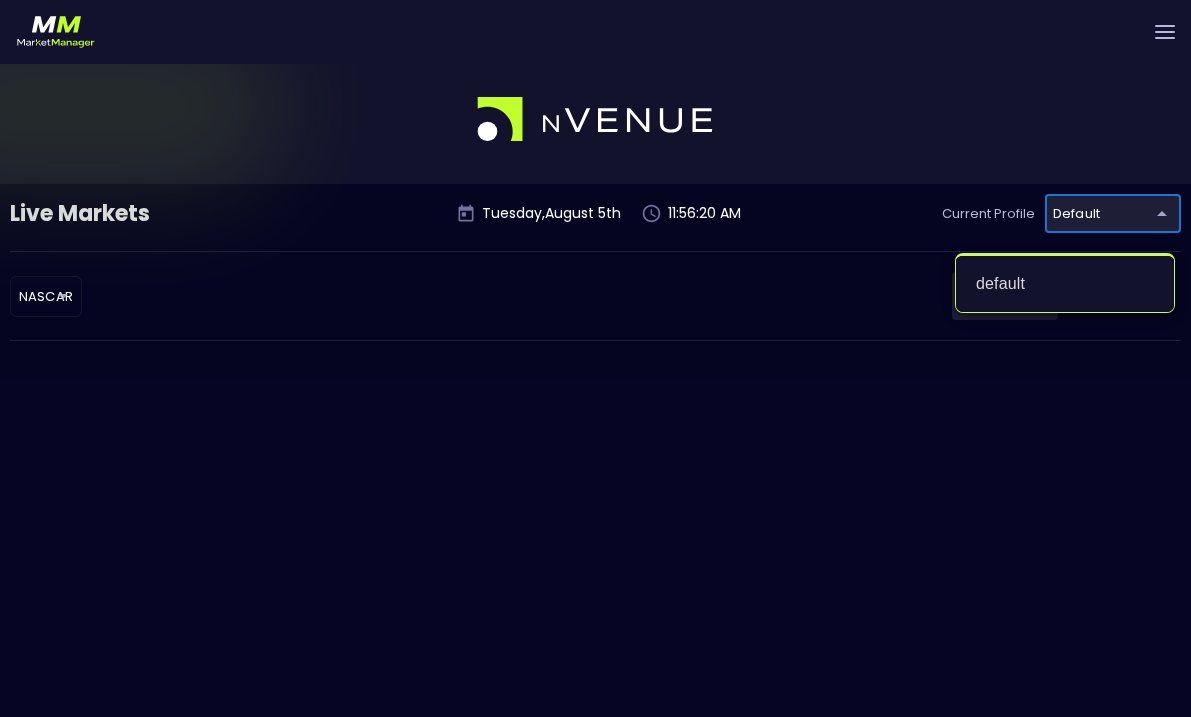 click at bounding box center [595, 358] 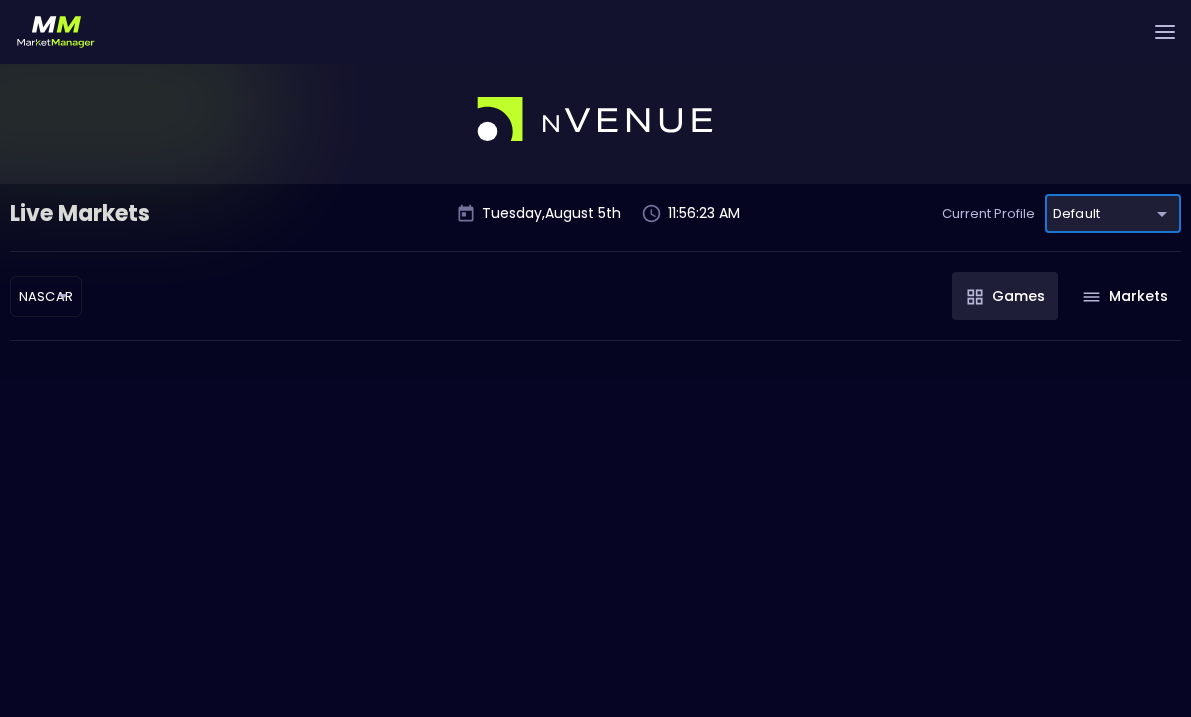 click on "Games" at bounding box center (1005, 296) 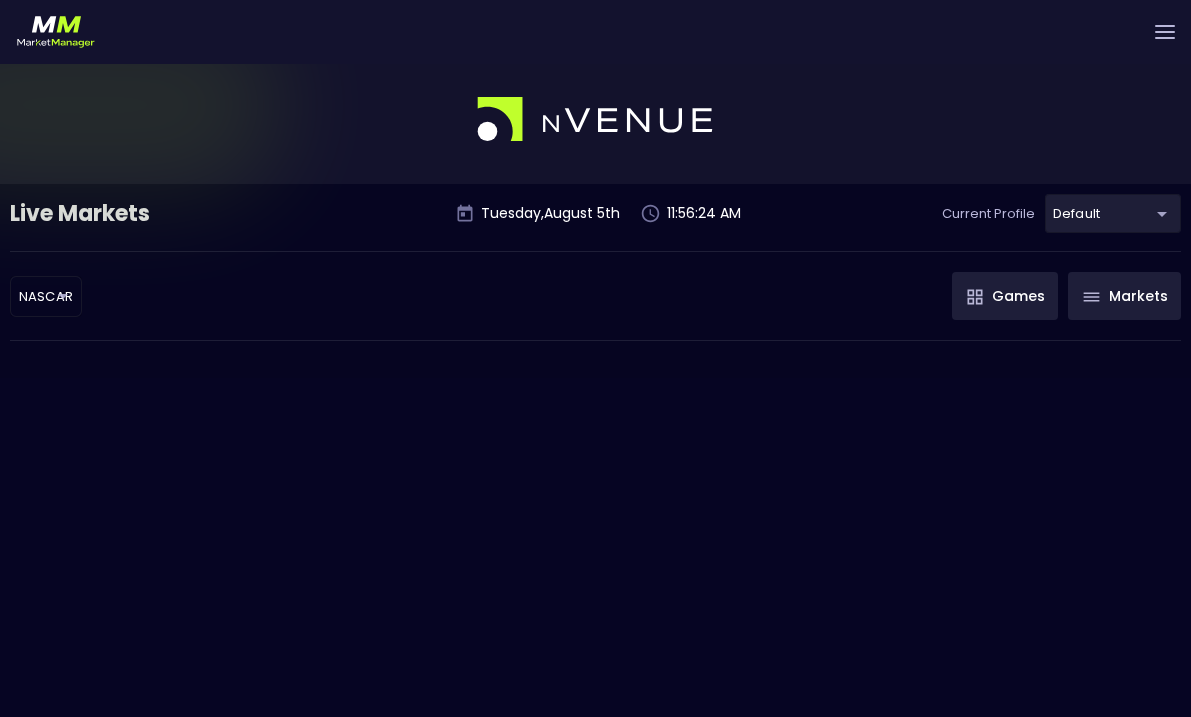 click on "Markets" at bounding box center [1124, 296] 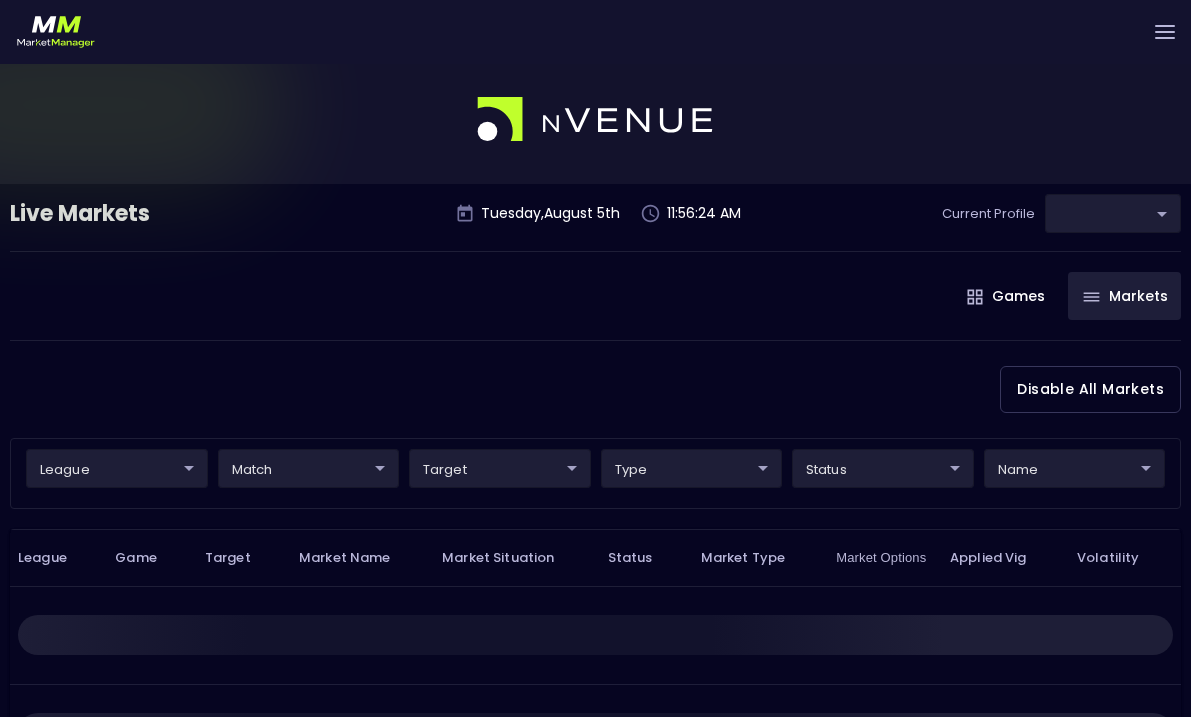 type on "cf8bd771-7739-45c9-8267-c9a33ff56ee0" 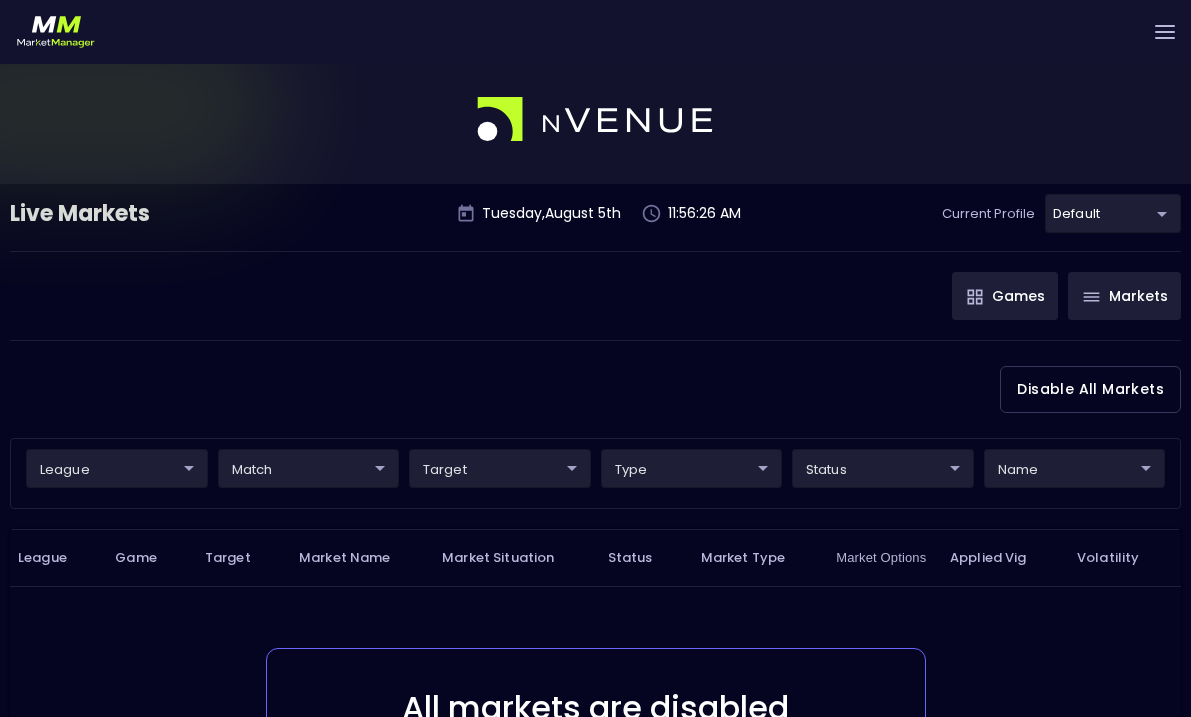 click on "Games" at bounding box center (1005, 296) 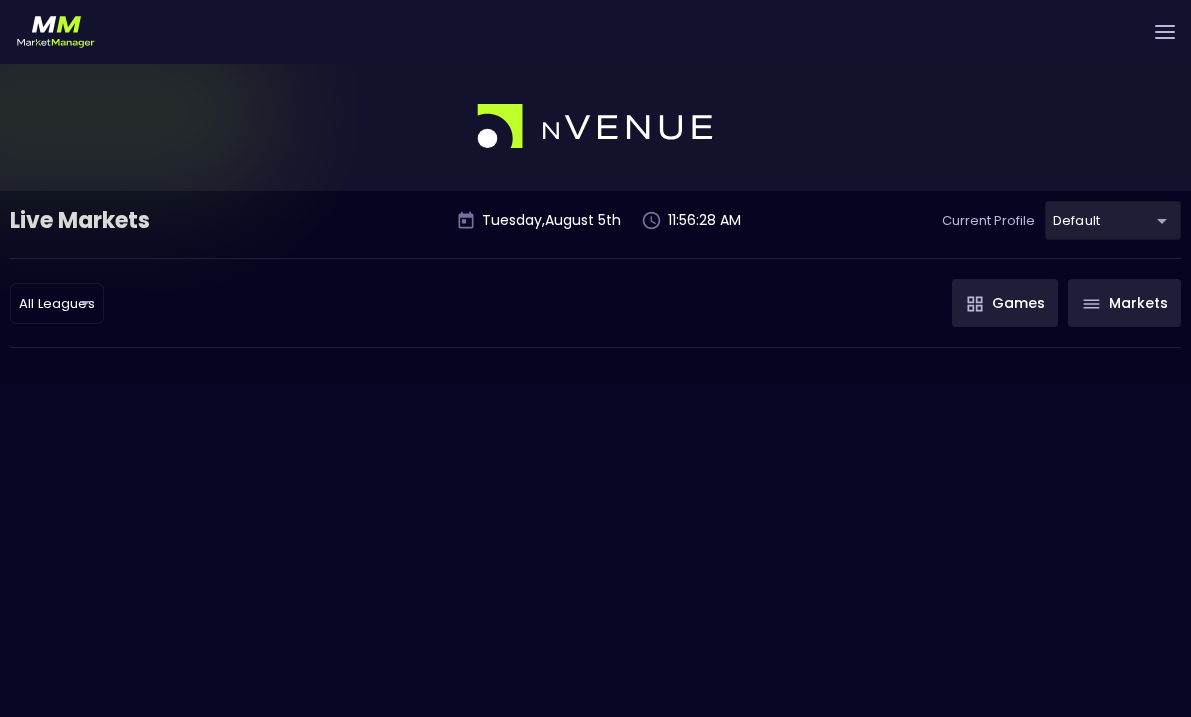 click on "Markets" at bounding box center (1124, 303) 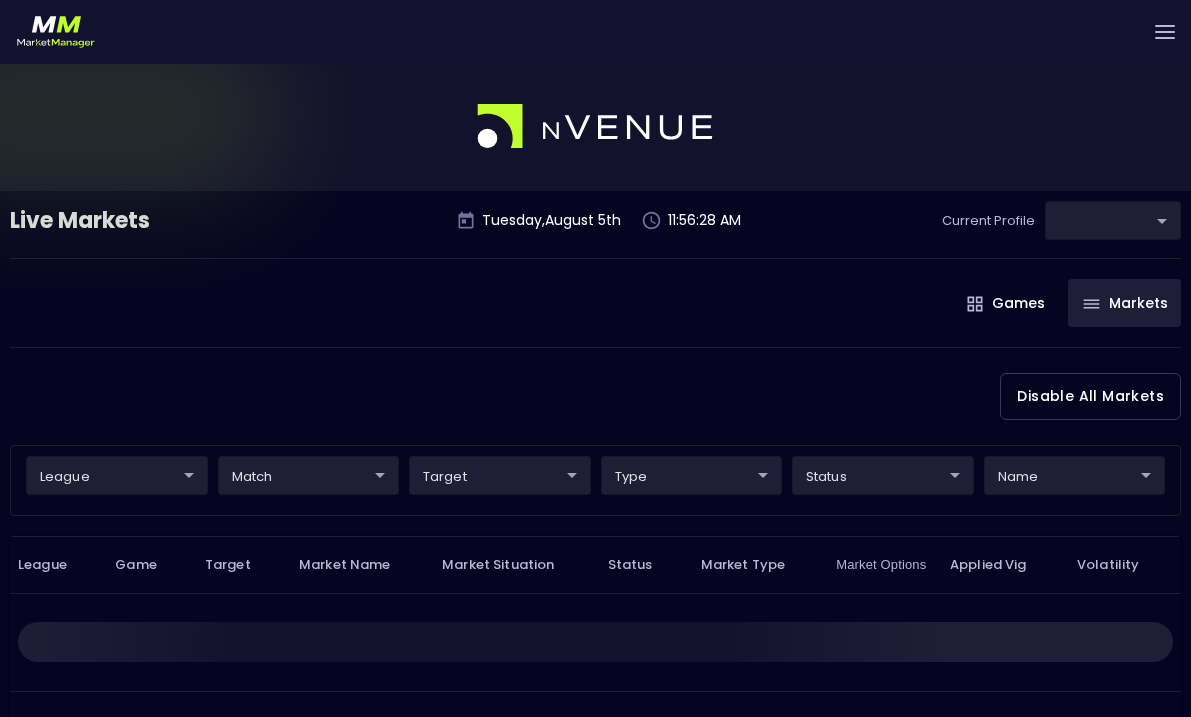 type on "cf8bd771-7739-45c9-8267-c9a33ff56ee0" 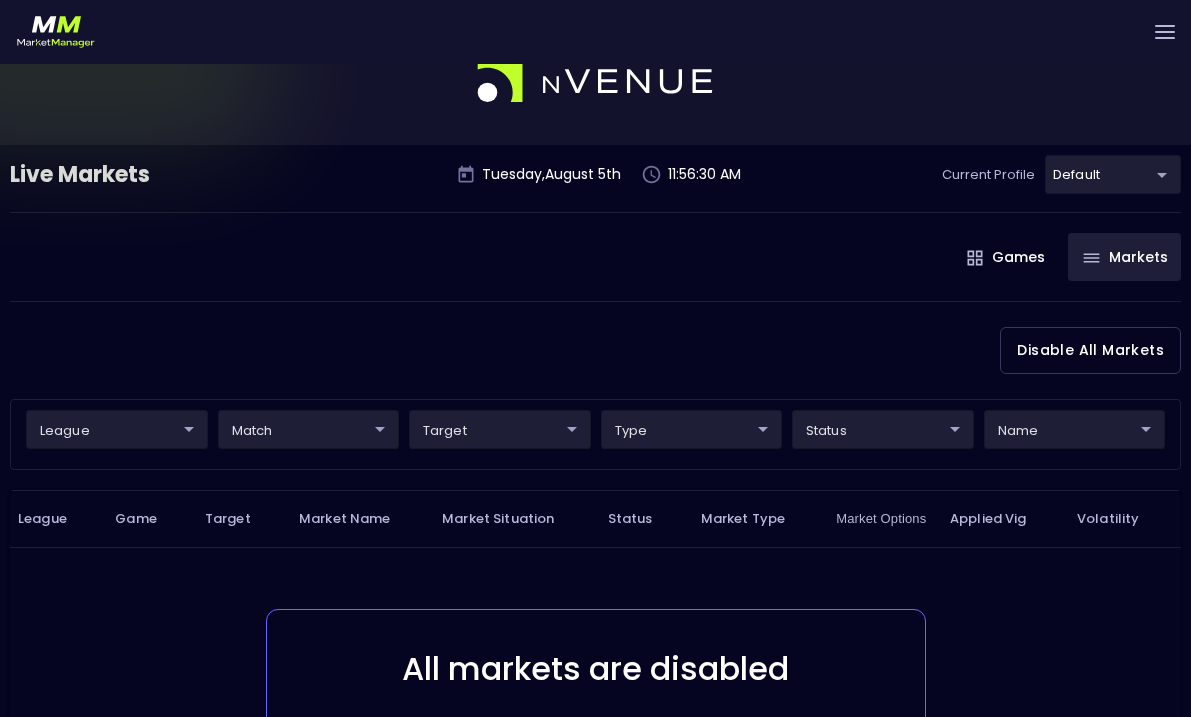 scroll, scrollTop: 0, scrollLeft: 0, axis: both 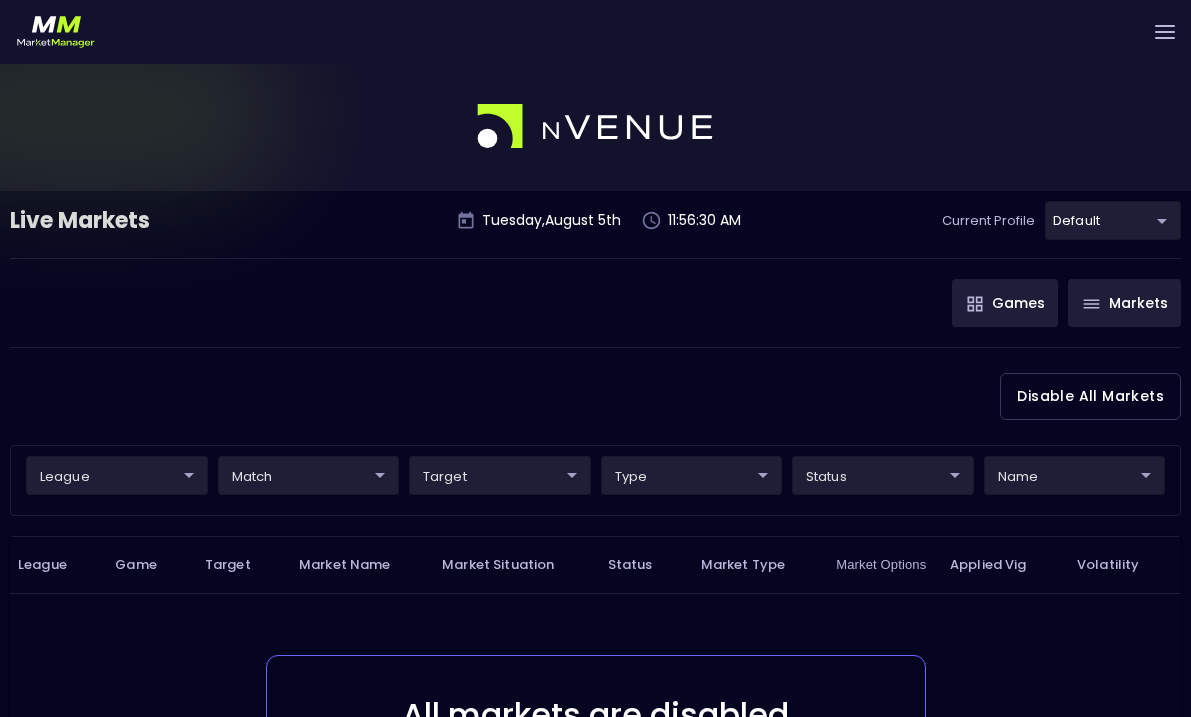 click on "Games" at bounding box center [1005, 303] 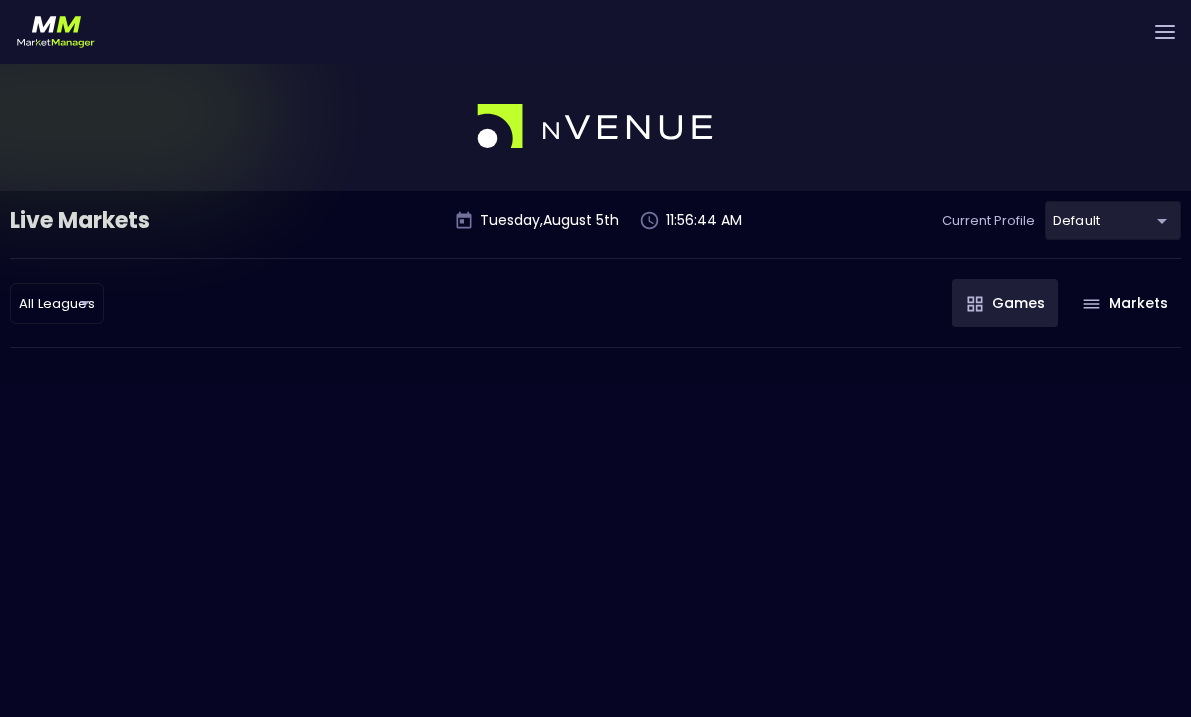 click on "Live Markets" at bounding box center [132, 221] 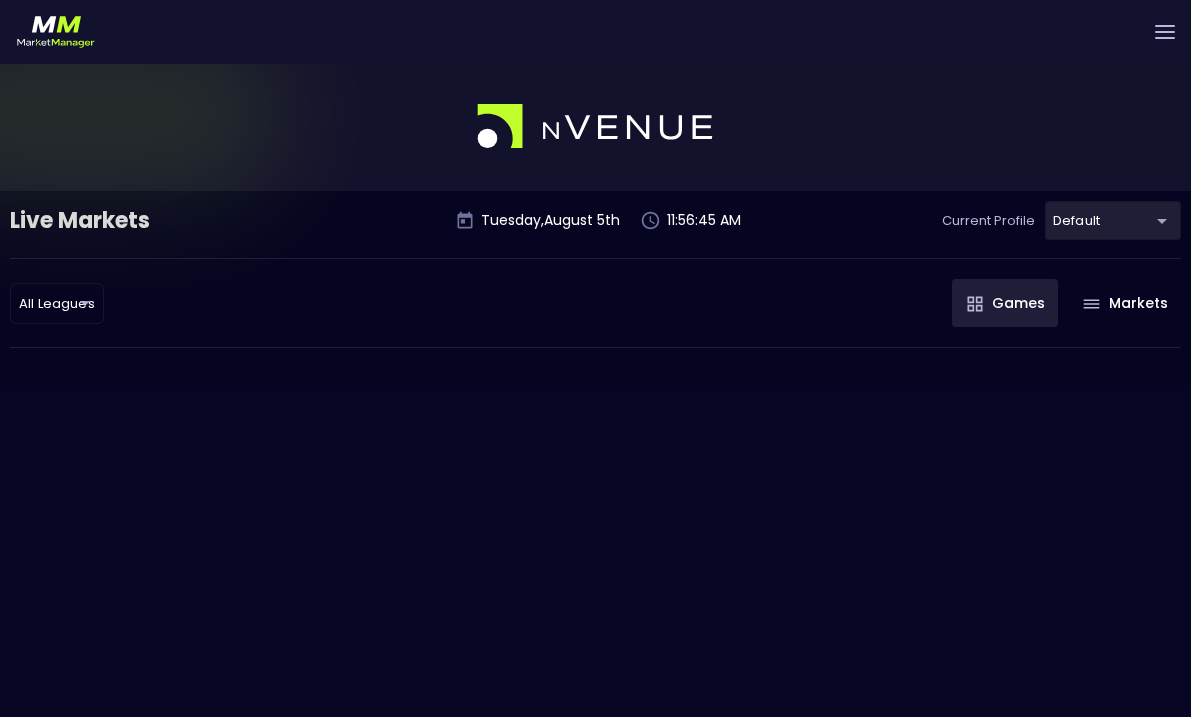 click on "Live Markets" at bounding box center [132, 221] 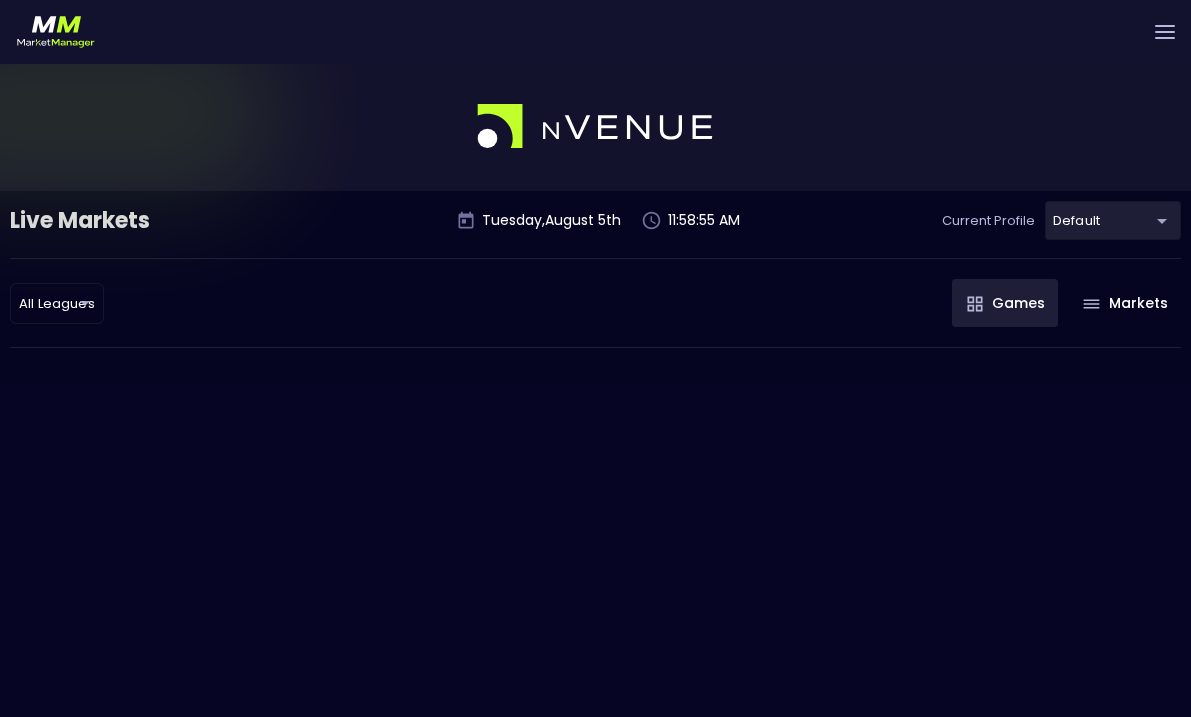 click on "Live Markets Market Configuration Profiles History Ross   Fruin GridRival Settings Support Logout   Version 1.31  Powered by nVenue Live Markets Tuesday ,  August   5 th 11:58:55 AM Current Profile default cf8bd771-7739-45c9-8267-c9a33ff56ee0 Select All Leagues all leagues ​  Games  Markets" at bounding box center [595, 420] 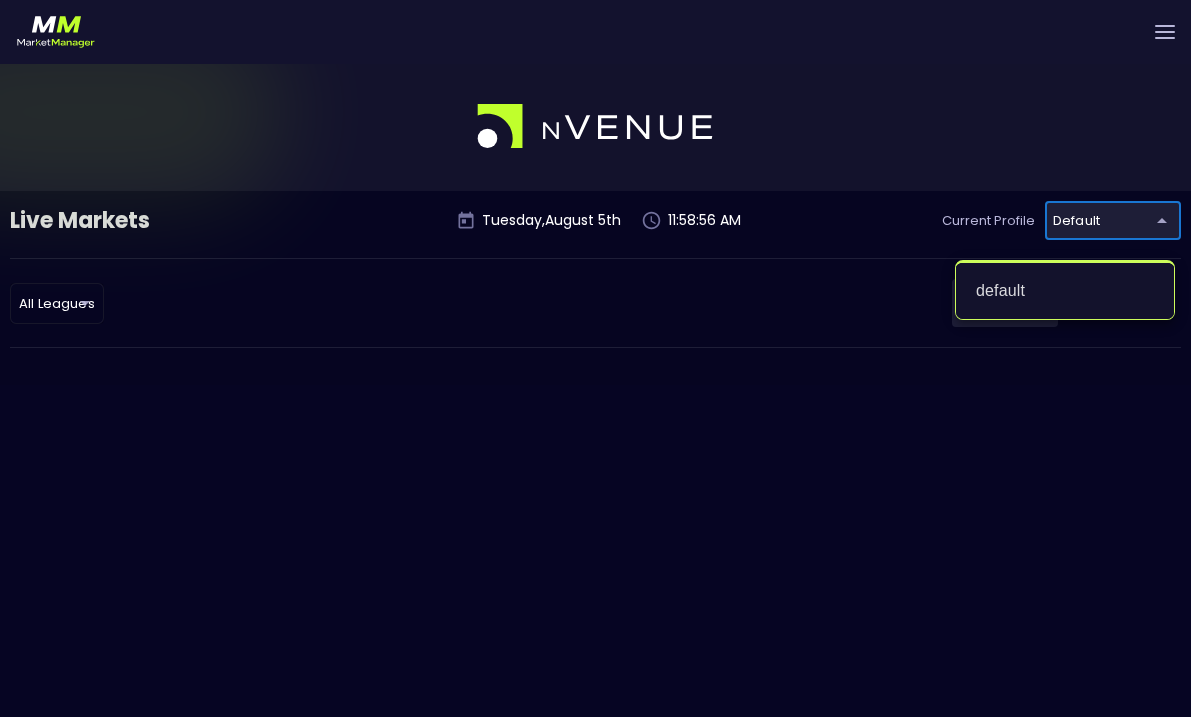 click at bounding box center (595, 358) 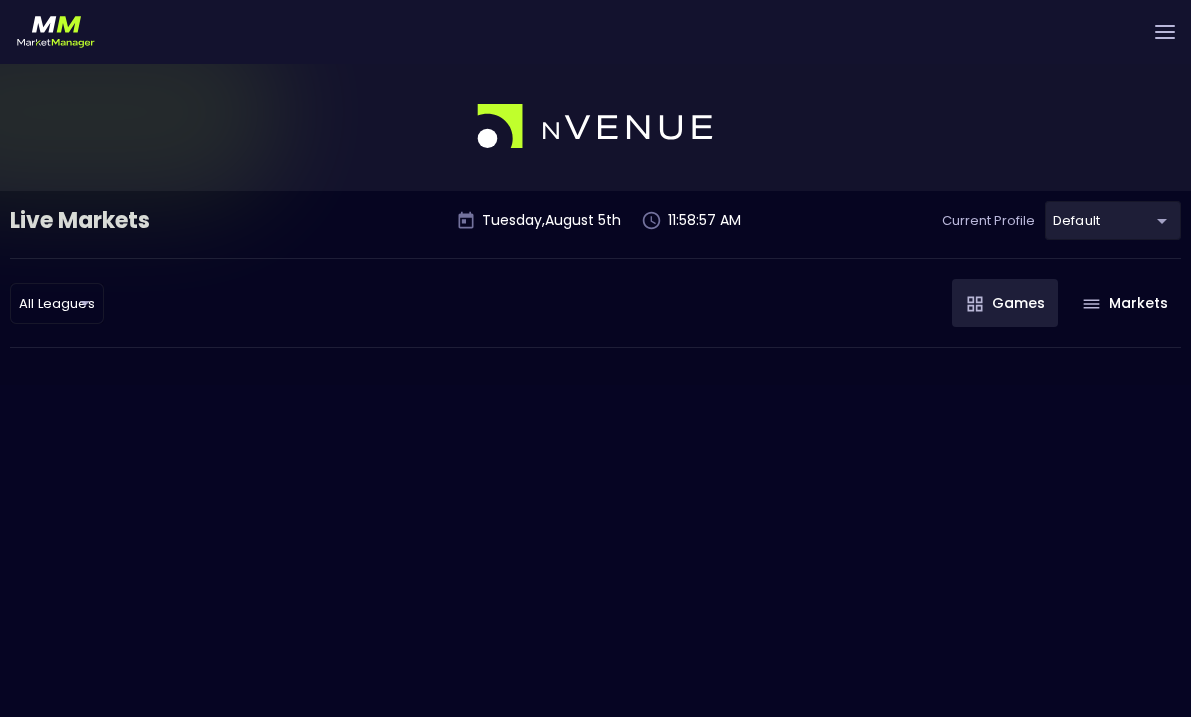 click at bounding box center (595, 32) 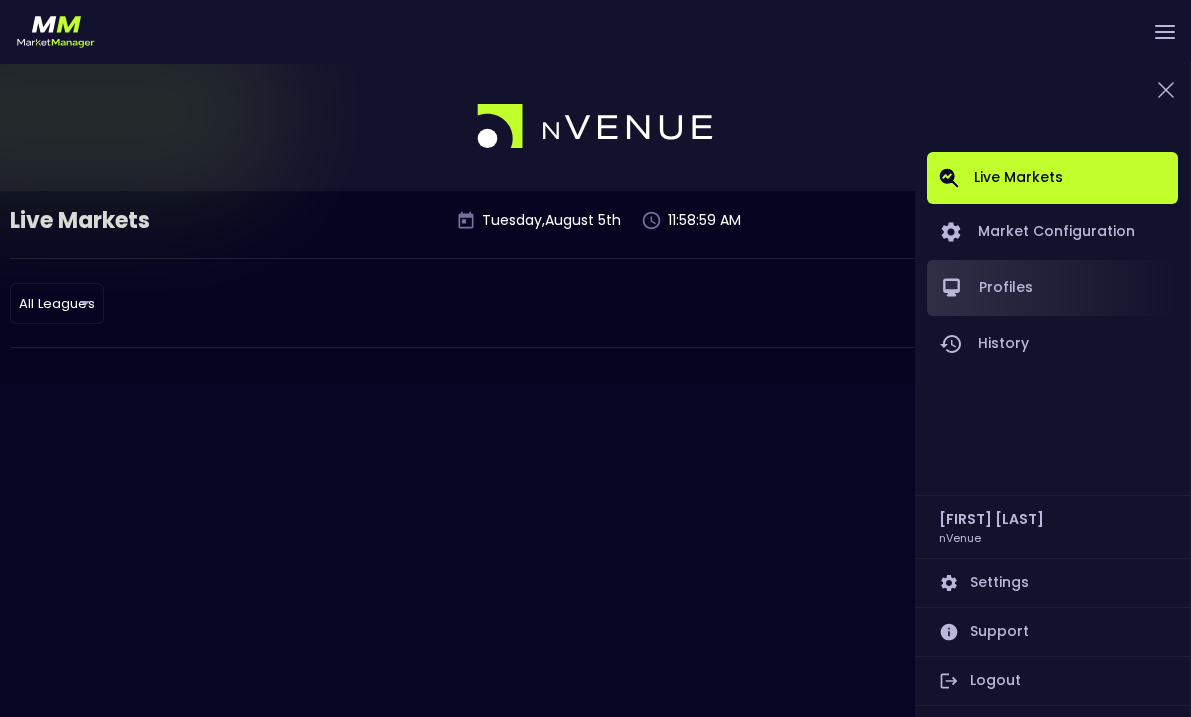 click on "Profiles" at bounding box center (1052, 288) 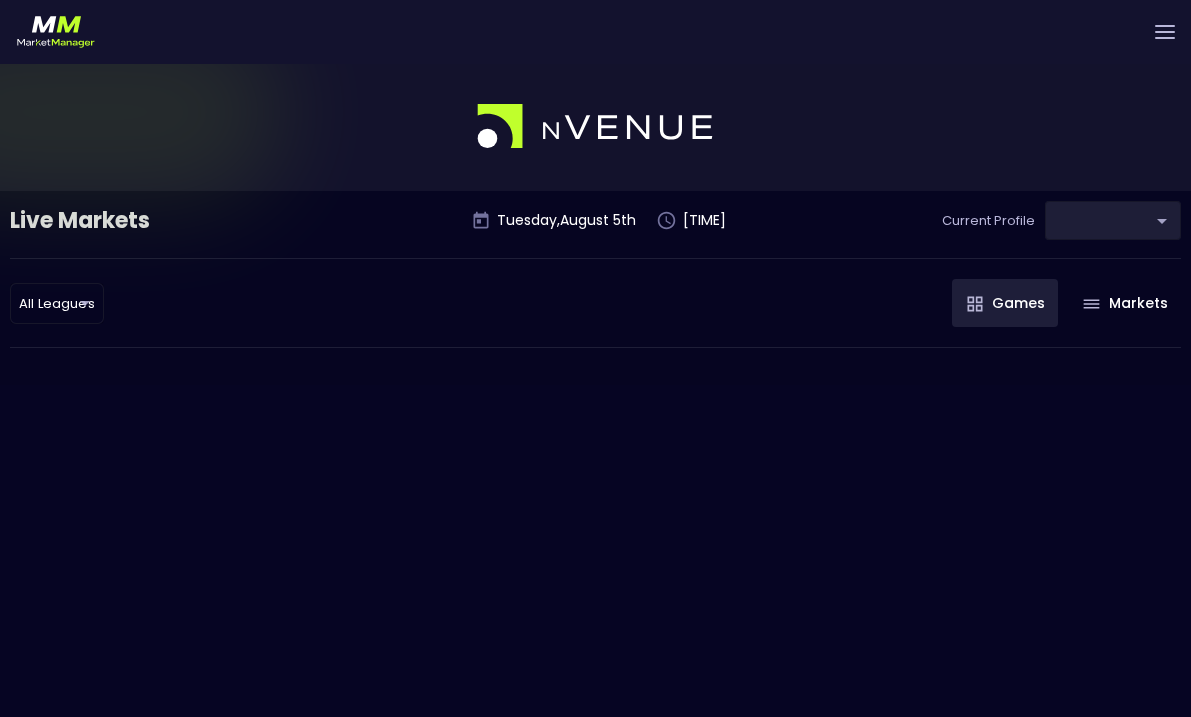 scroll, scrollTop: 0, scrollLeft: 0, axis: both 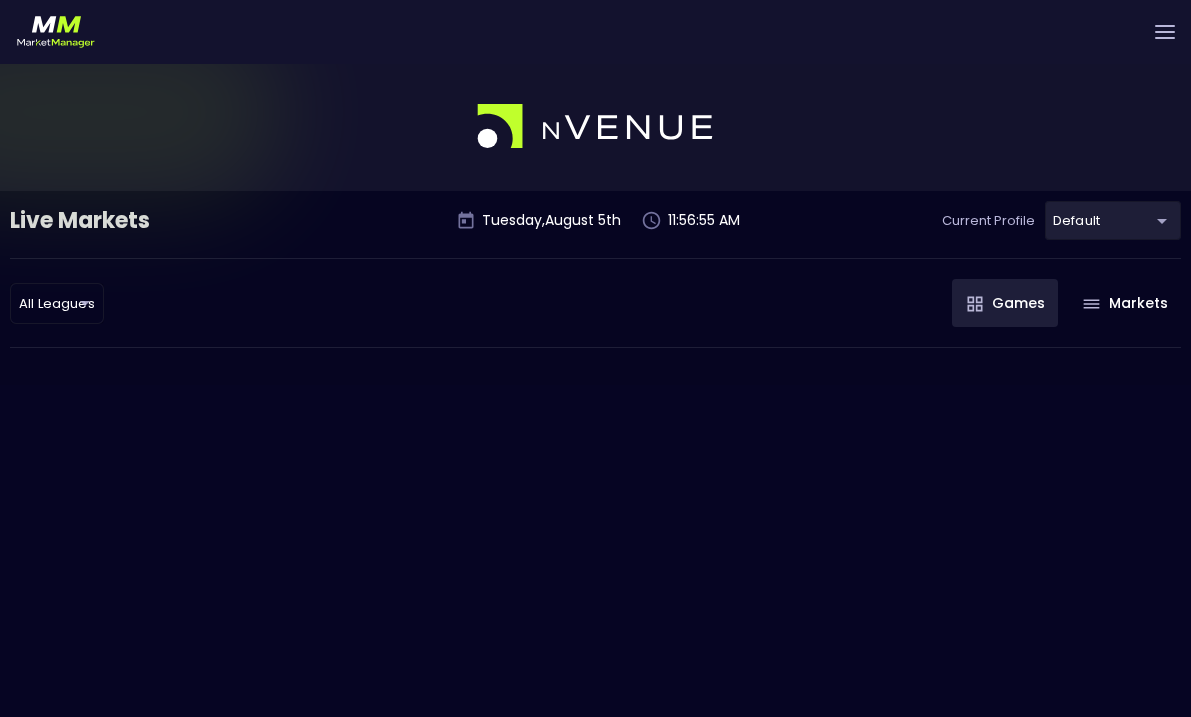 click at bounding box center (1156, 32) 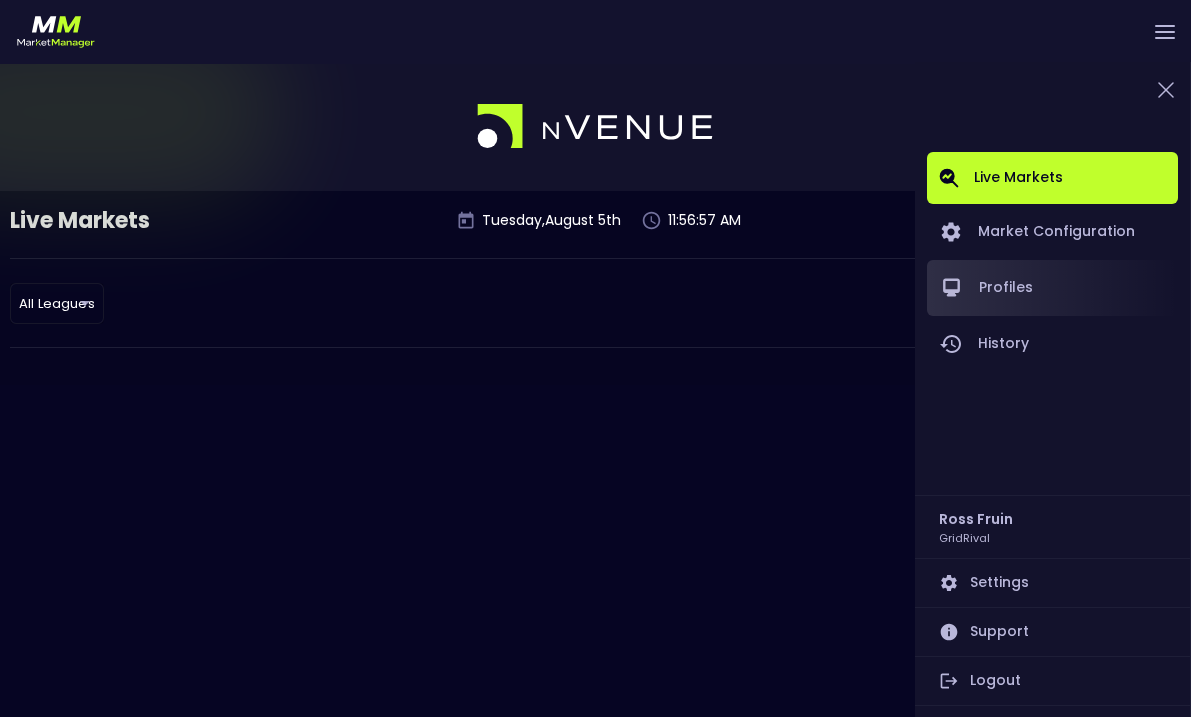 click on "Profiles" at bounding box center (1052, 288) 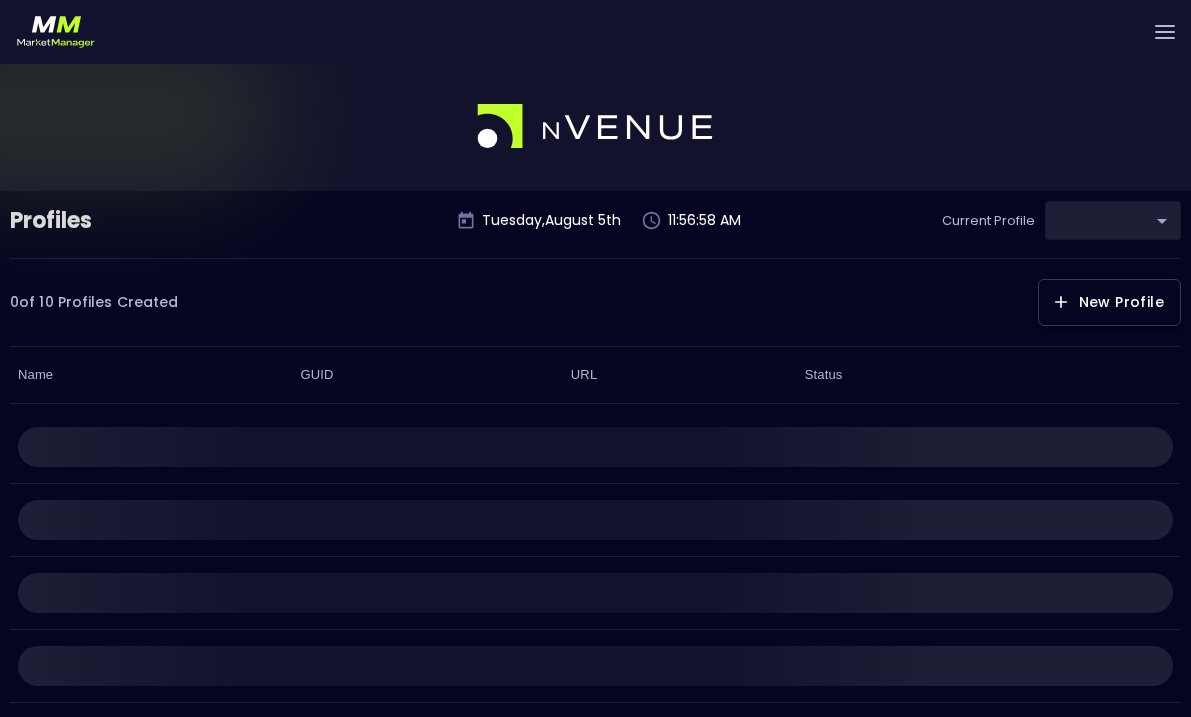 type on "cf8bd771-7739-45c9-8267-c9a33ff56ee0" 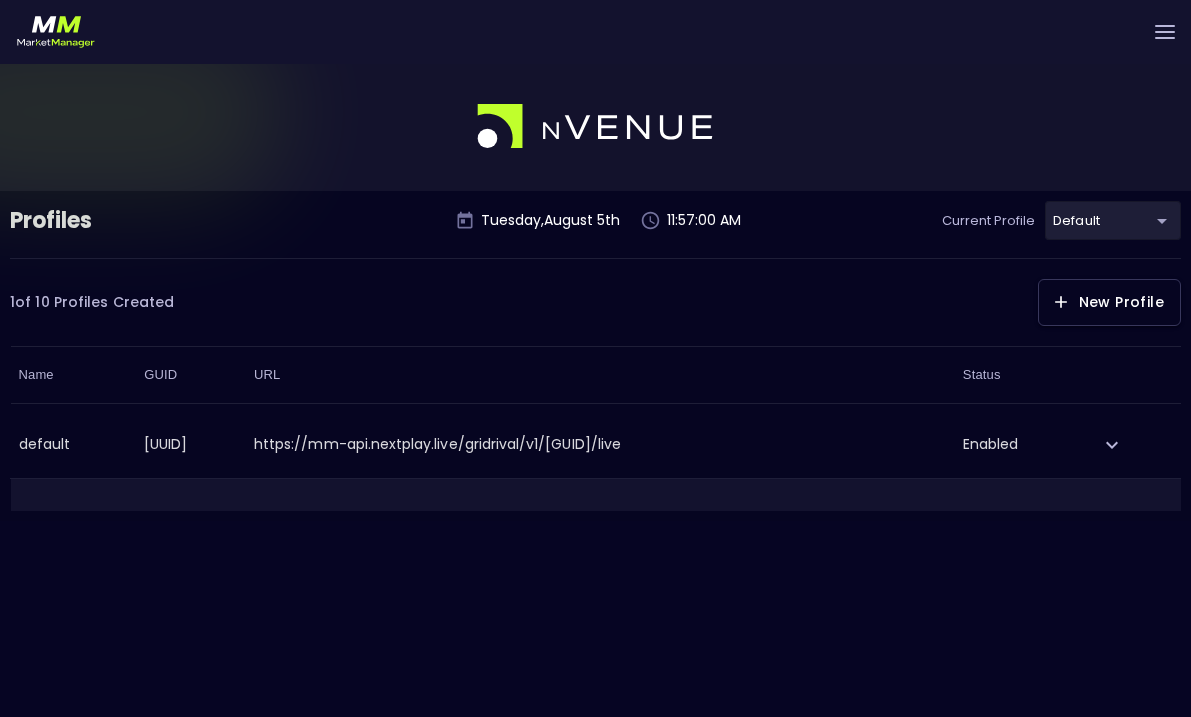 click on "https://mm-api.nextplay.live/gridrival/v1/cf8bd771-7739-45c9-8267-c9a33ff56ee0/live" at bounding box center (600, 444) 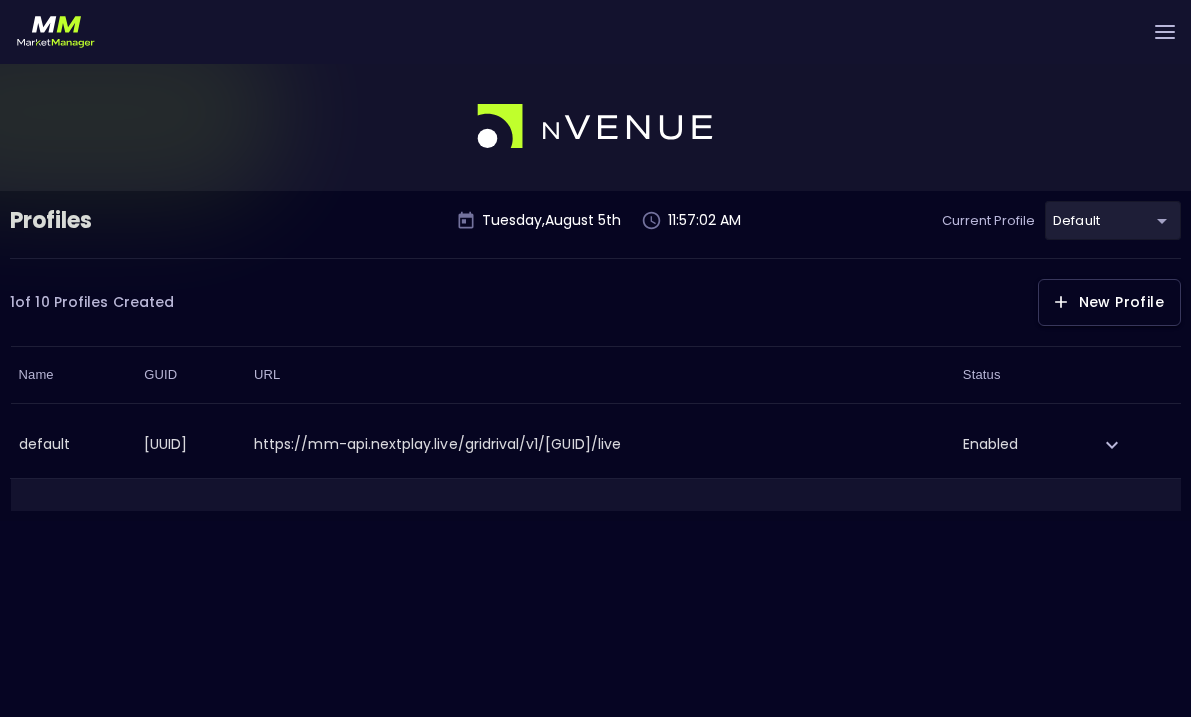 click 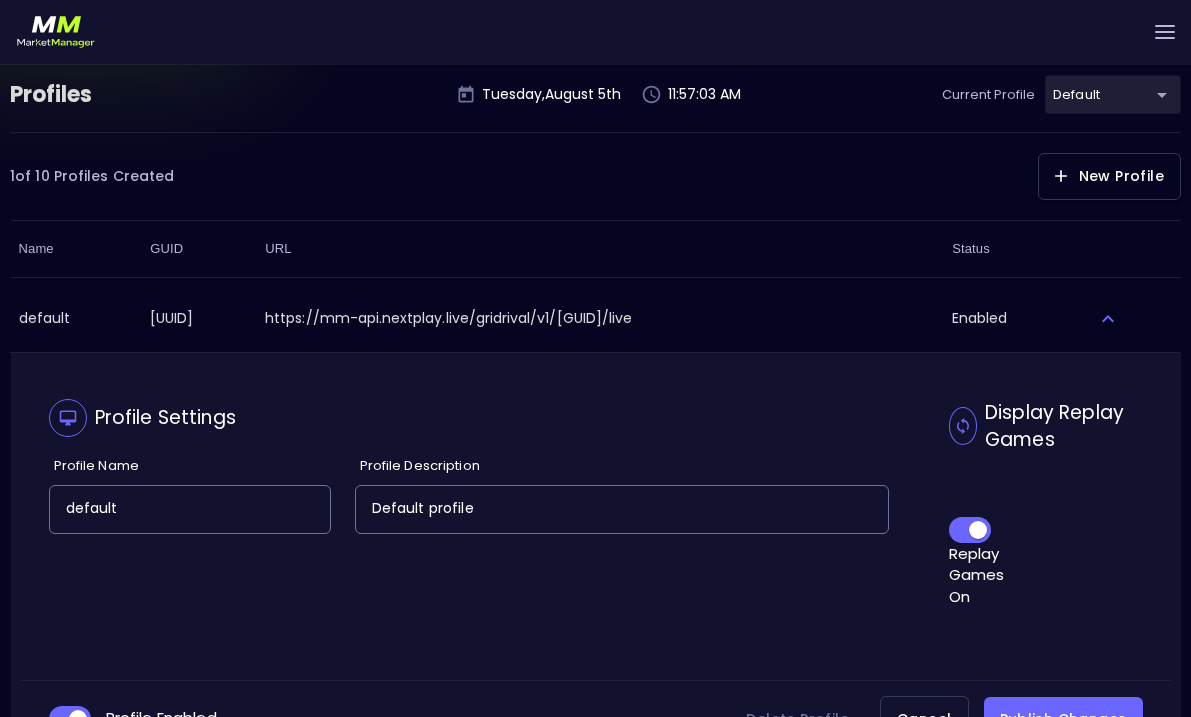 scroll, scrollTop: 199, scrollLeft: 0, axis: vertical 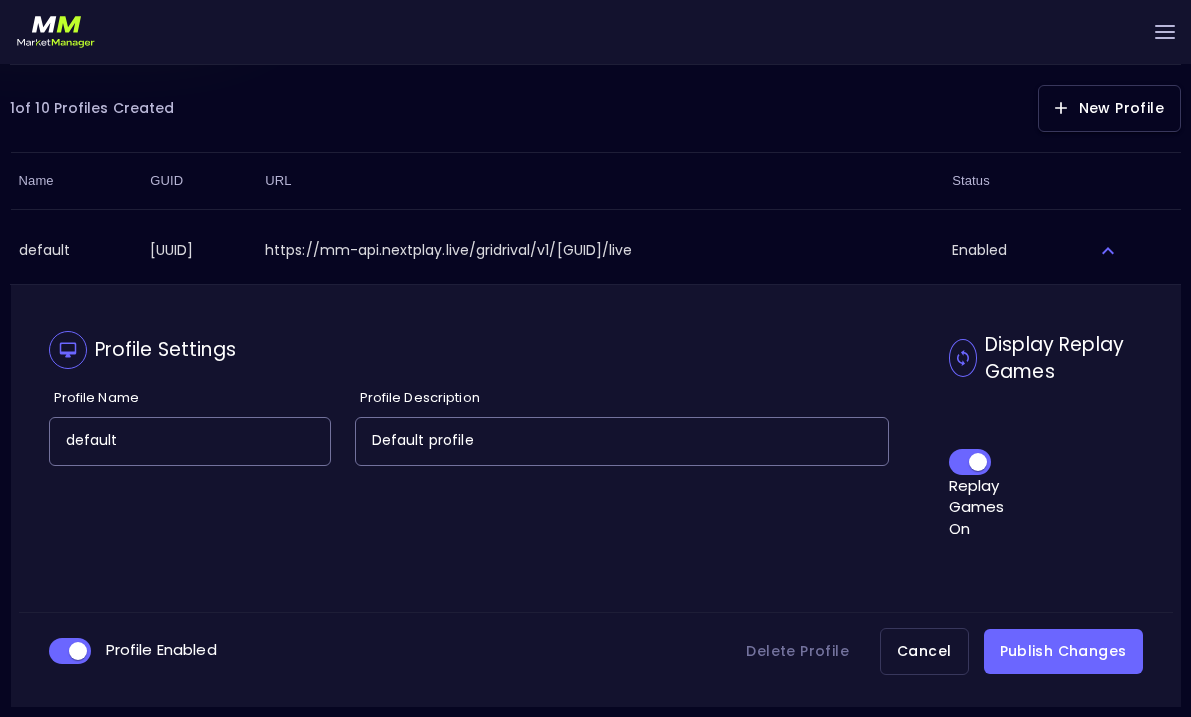 click on "Profile Settings Profile Name default Profile Description Default profile Display Replay Games Replay Games On Profile Enabled Delete Profile Cancel Publish Changes" at bounding box center [596, 496] 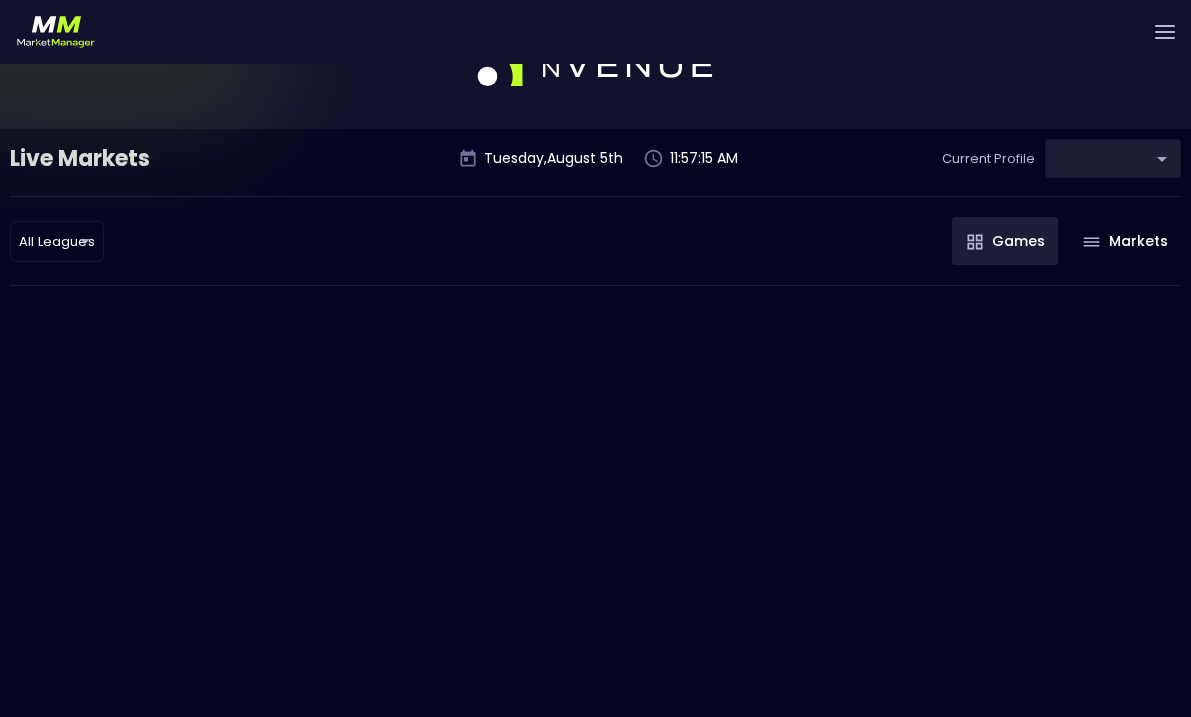 scroll, scrollTop: 26, scrollLeft: 0, axis: vertical 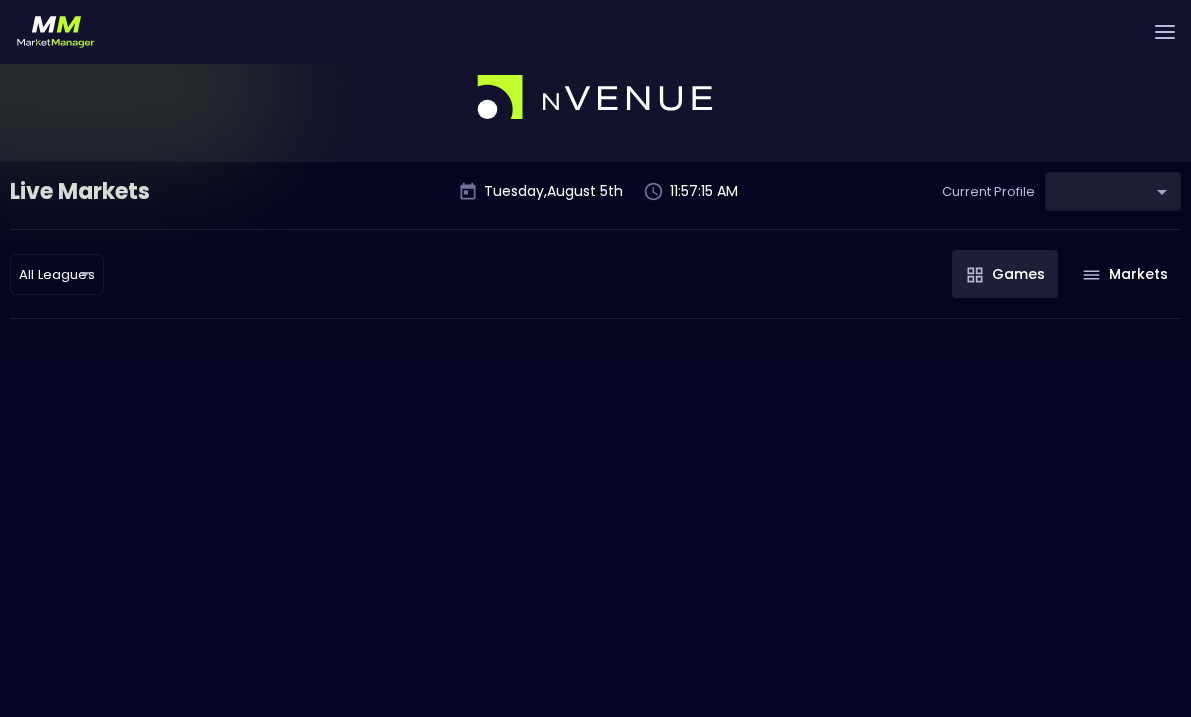 type on "cf8bd771-7739-45c9-8267-c9a33ff56ee0" 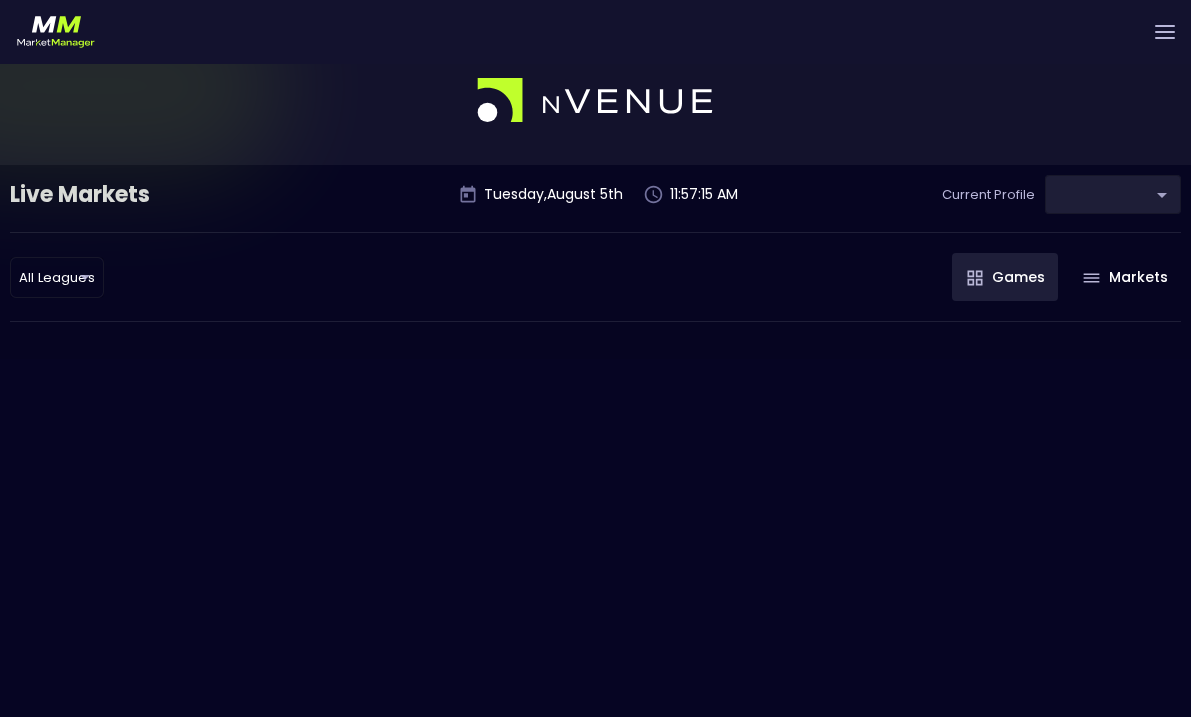 scroll, scrollTop: 0, scrollLeft: 0, axis: both 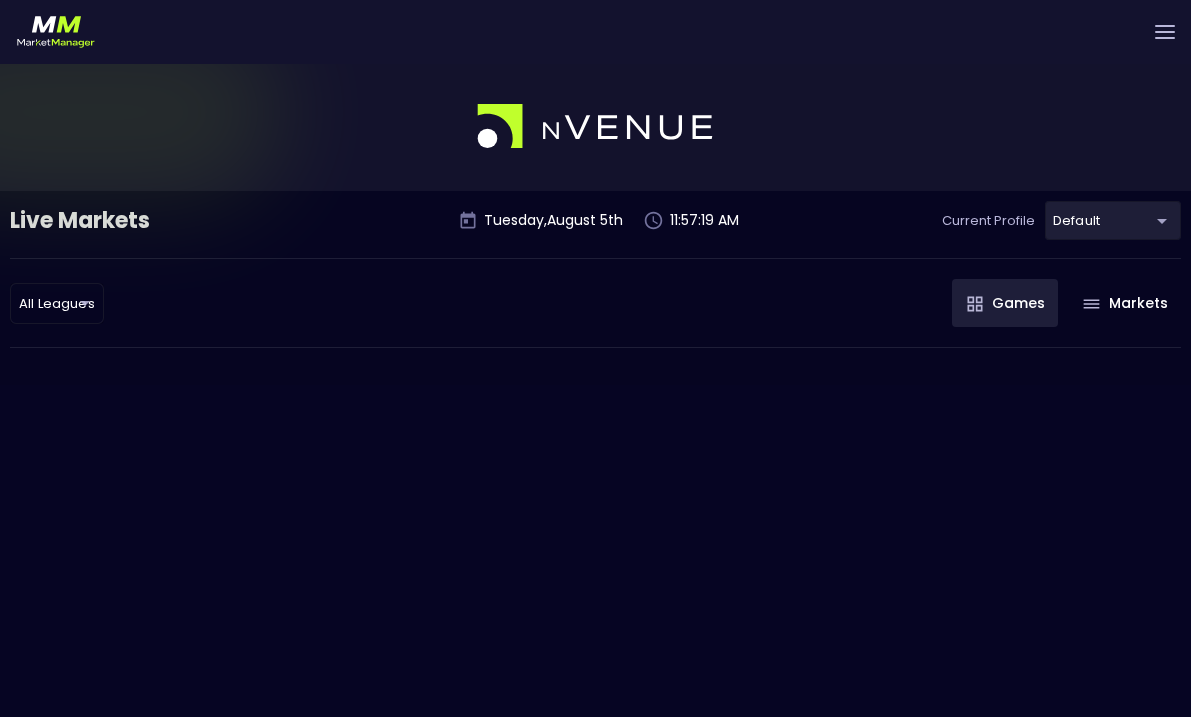 click at bounding box center (595, 32) 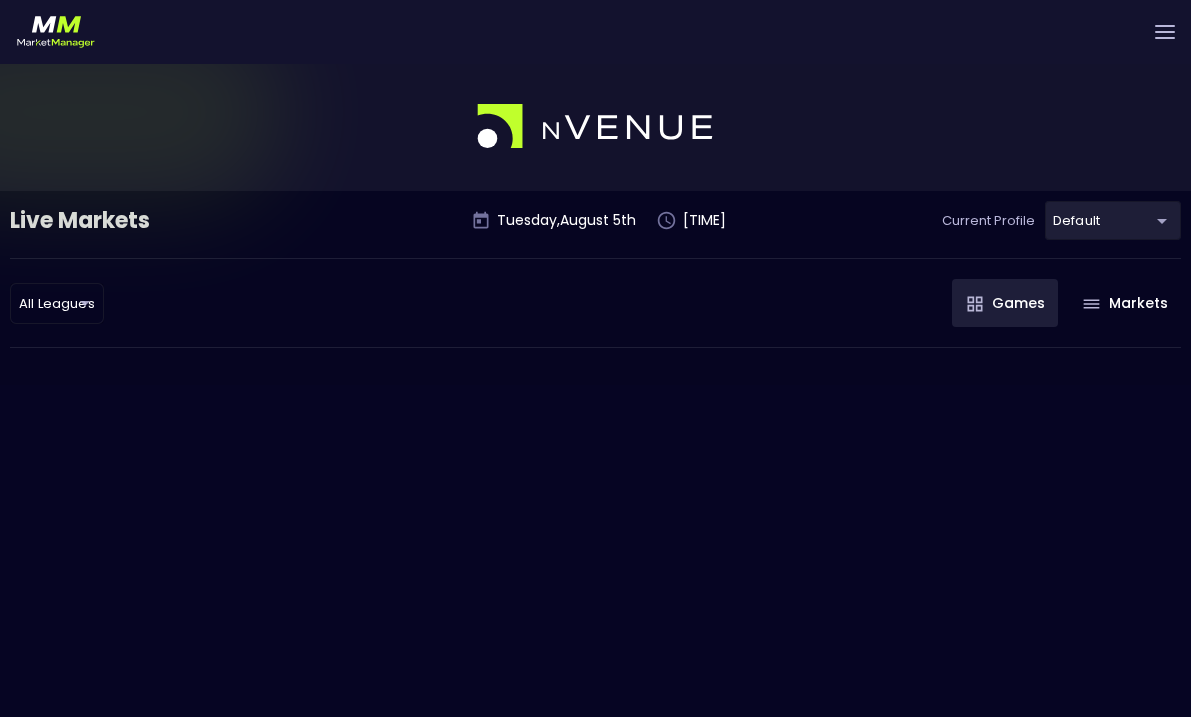 click at bounding box center [1165, 32] 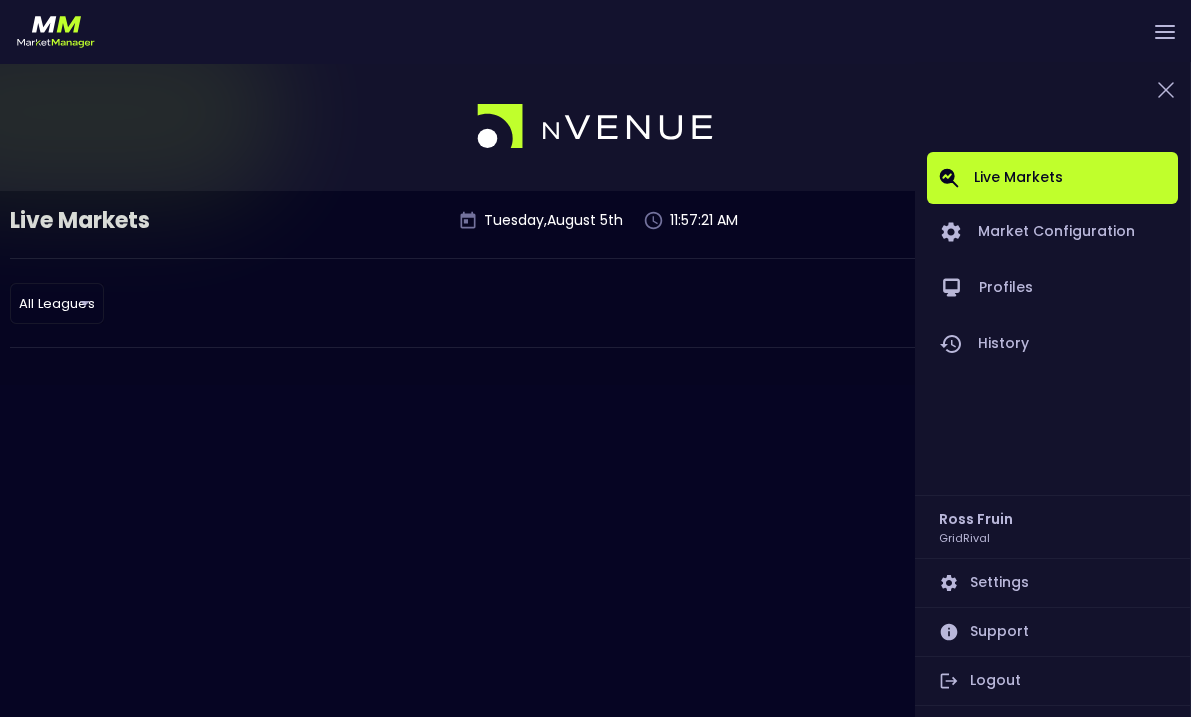 click on "Logout" at bounding box center (1052, 681) 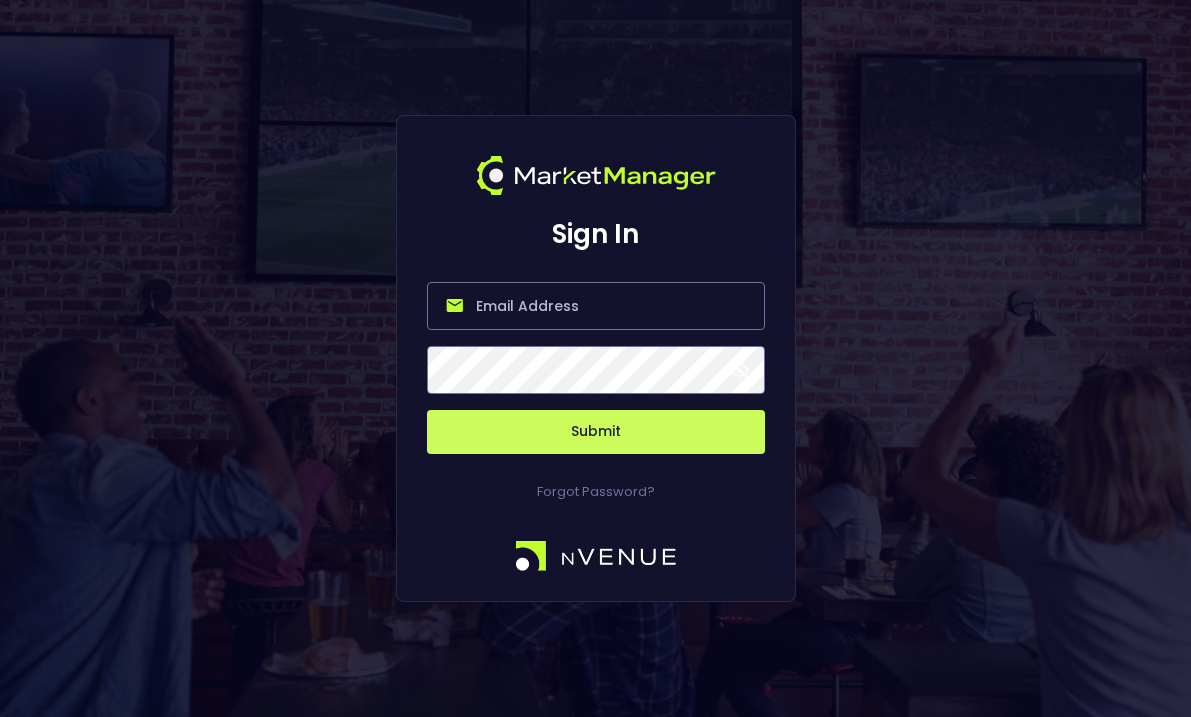type on "jerry@nvenue.com" 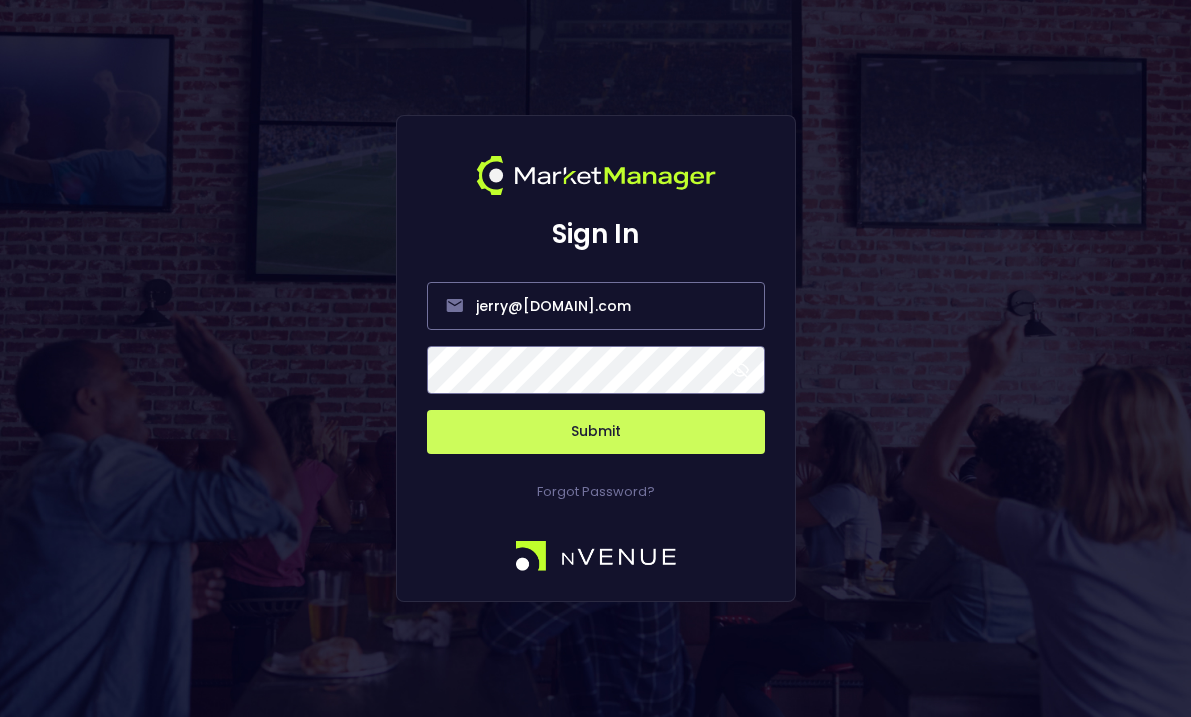 click on "Submit" at bounding box center [596, 432] 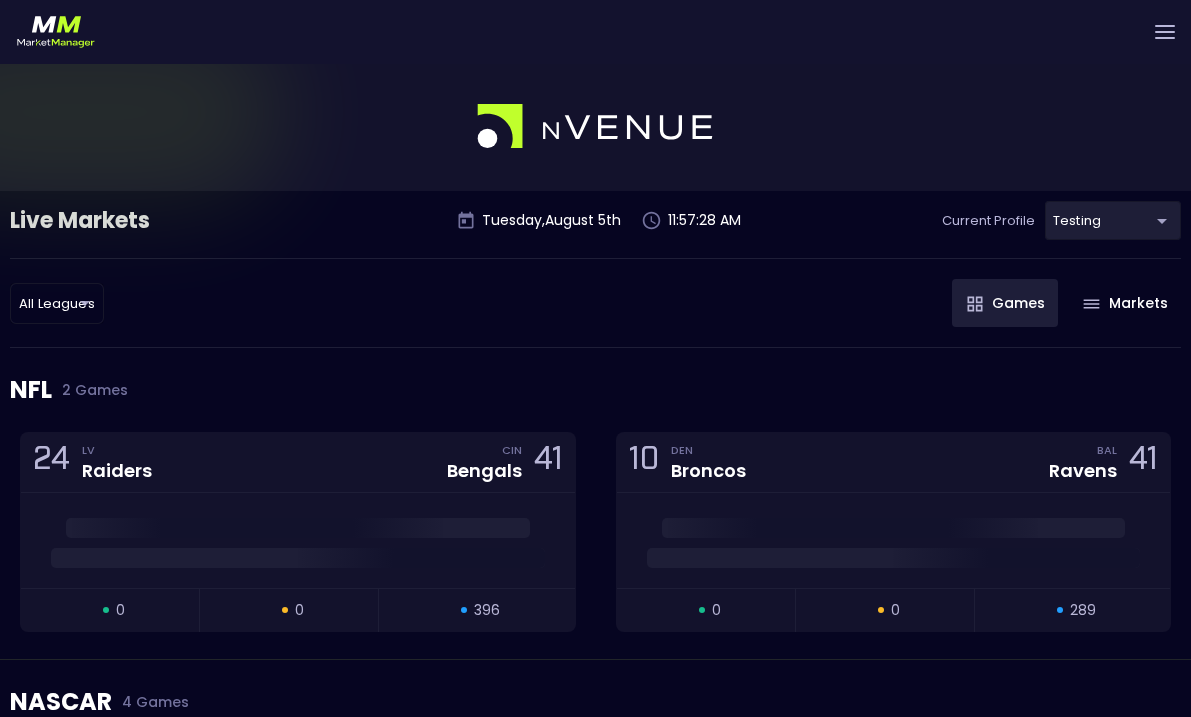 click on "Live Markets Market Configuration Profiles History Jerry   Griffith nVenue Settings Support Logout   Version 1.31  Powered by nVenue Live Markets Tuesday ,  August   5 th 11:57:28 AM Current Profile testing d66ee90f-df8e-430e-a05c-aaf70ad95ad9 Select All Leagues all leagues ​  Games  Markets NFL   2   Games 24 LV Raiders CIN Bengals 41 open 0 suspended 0 closed 396 10 DEN Broncos BAL Ravens 41 open 0 suspended 0 closed 289 NASCAR   4   Games Grant Park 165 From  Stage   - Lap  / Race Lap  / Replay Game open 0 suspended 0 closed 4 The Great American Getaway 400 Presented by VISITPA.COM From  Stage   - Lap  / Race Lap  / Replay Game open 0 suspended 2 closed 14 AdventHealth 400 From  Stage   - Lap  / Race Lap  / Replay Game open 0 suspended 2 closed 4 Iowa Corn 350 Powered by Ethanol From  Stage   - Lap  / Race Lap  / Replay Game open 0 suspended 2 closed 12 WNBA   6   Games 93 IND Fever DAL Wings 101 Replay Game open 0 suspended 0 closed 204 82 MIN Lynx CON Sun 83 Replay Game open 0 suspended 0 closed 208 84" at bounding box center [595, 1501] 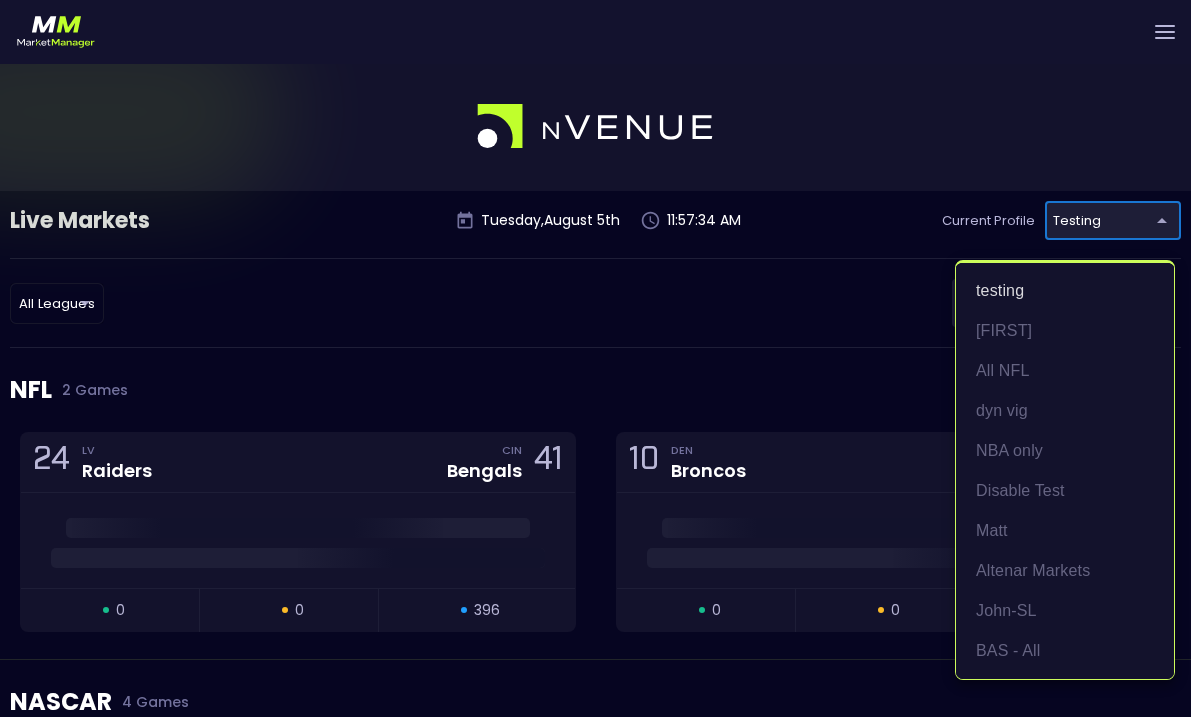 click at bounding box center (595, 358) 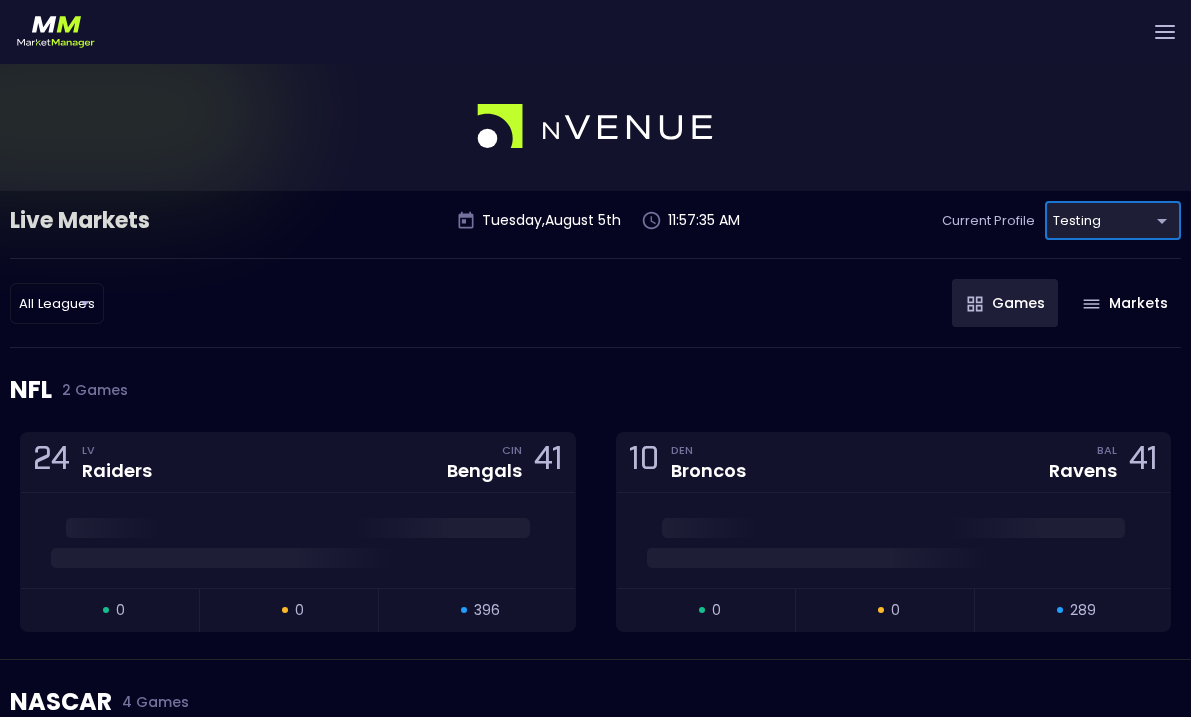 click on "Live Markets Market Configuration Profiles History Jerry   Griffith nVenue Settings Support Logout   Version 1.31  Powered by nVenue Live Markets Tuesday ,  August   5 th 11:57:35 AM Current Profile testing d66ee90f-df8e-430e-a05c-aaf70ad95ad9 Select All Leagues all leagues ​  Games  Markets NFL   2   Games 24 LV Raiders CIN Bengals 41 open 0 suspended 0 closed 396 10 DEN Broncos BAL Ravens 41 open 0 suspended 0 closed 289 NASCAR   4   Games Grant Park 165 From  Stage   - Lap  / Race Lap  / Replay Game open 0 suspended 0 closed 4 The Great American Getaway 400 Presented by VISITPA.COM From  Stage   - Lap  / Race Lap  / Replay Game open 0 suspended 2 closed 14 AdventHealth 400 From  Stage   - Lap  / Race Lap  / Replay Game open 0 suspended 2 closed 4 Iowa Corn 350 Powered by Ethanol From  Stage   - Lap  / Race Lap  / Replay Game open 0 suspended 2 closed 12 WNBA   6   Games 93 IND Fever DAL Wings 101 Replay Game Final Event Ended open 0 suspended 0 closed 204 82 MIN Lynx CON Sun 83 Replay Game Final open 0 0" at bounding box center (595, 1574) 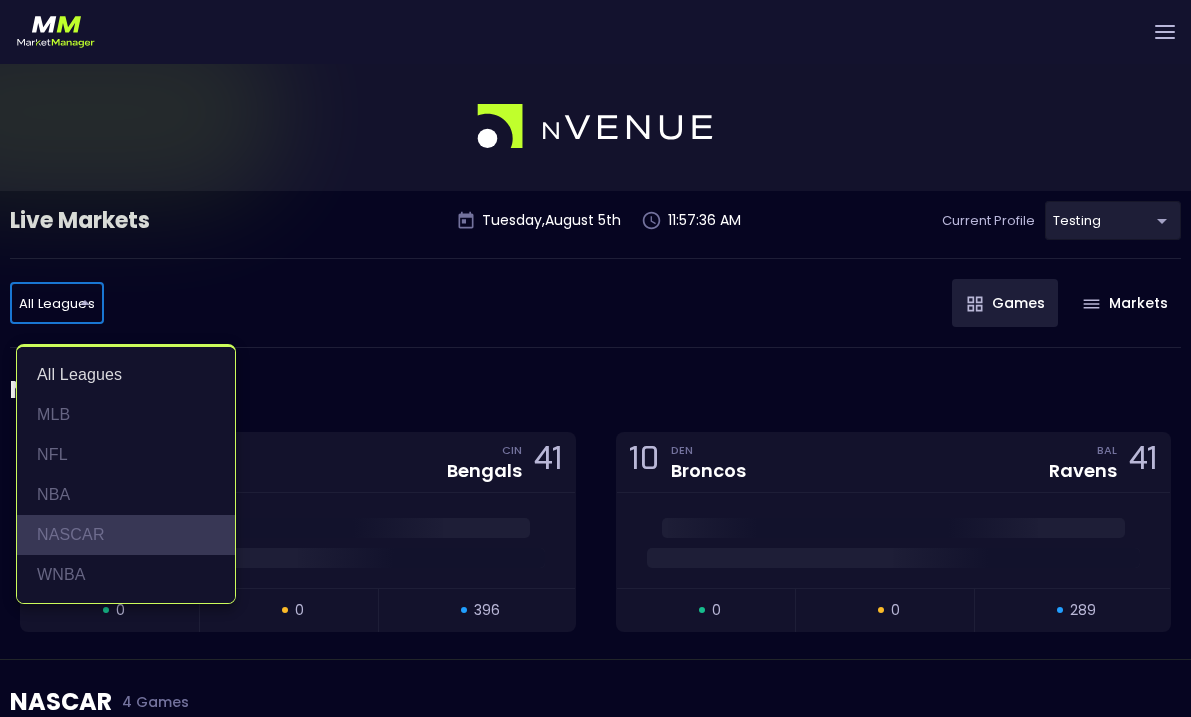 click on "NASCAR" at bounding box center [126, 535] 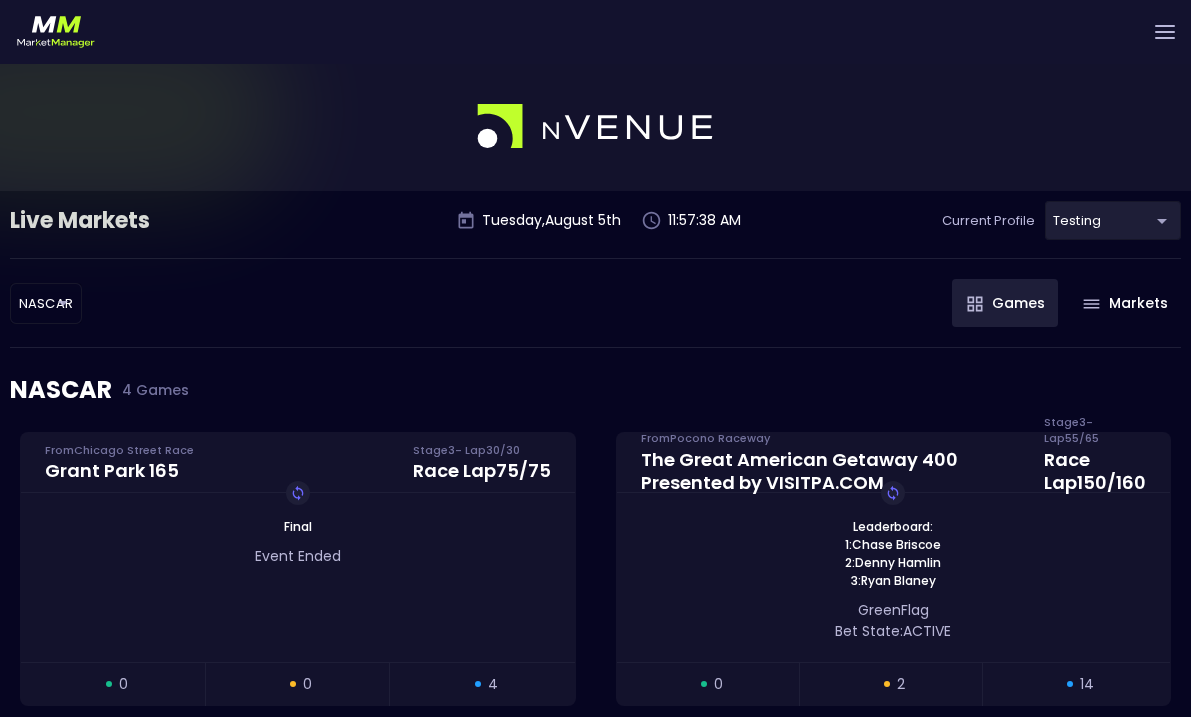 click on "NASCAR NASCAR ​  Games  Markets" at bounding box center (595, 303) 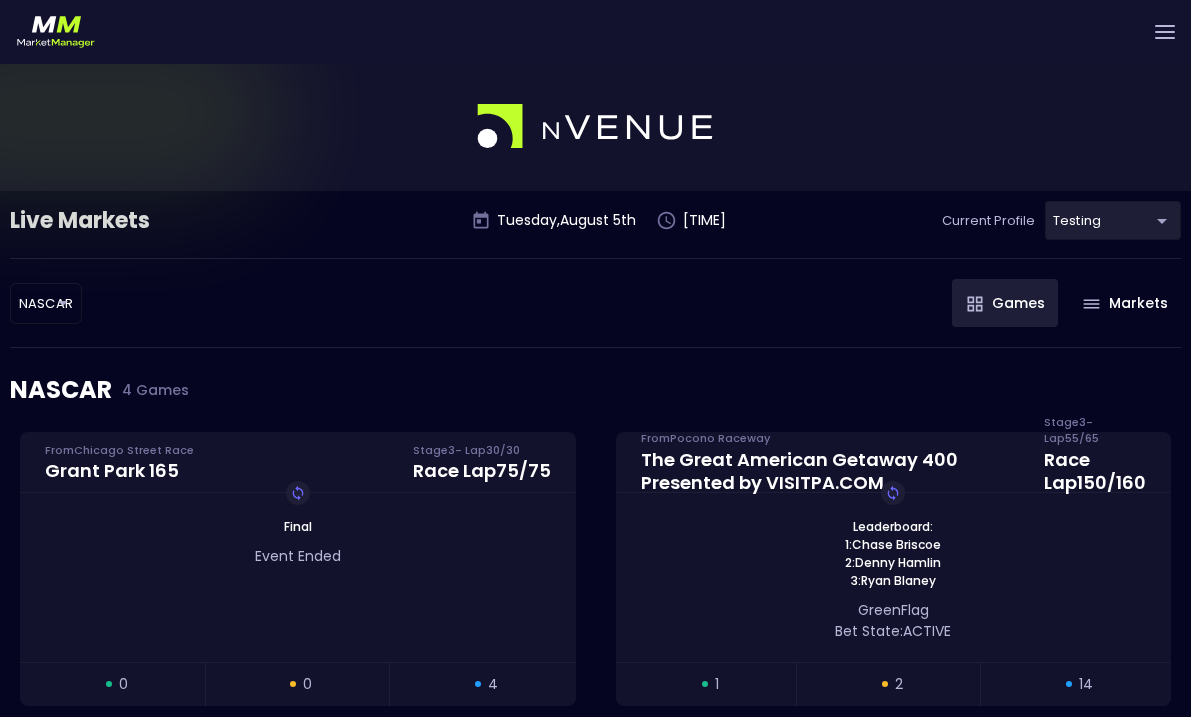 click on "Live Markets Market Configuration Profiles History Jerry   Griffith nVenue Settings Support Logout   Version 1.31  Powered by nVenue Live Markets Tuesday ,  August   5 th 11:57:39 AM Current Profile testing d66ee90f-df8e-430e-a05c-aaf70ad95ad9 Select NASCAR NASCAR ​  Games  Markets NASCAR   4   Games Grant Park 165 From  Chicago Street Race Stage  3  - Lap  30 / 30 Race Lap  75 / 75 Replay Game Final Event Ended open 0 suspended 0 closed 4 The Great American Getaway 400 Presented by VISITPA.COM From  Pocono Raceway Stage  3  - Lap  55 / 65 Race Lap  150 / 160 Leaderboard: 1:  Chase Briscoe 2:  Denny Hamlin 3:  Ryan Blaney Replay Game Green  Flag Bet State:  ACTIVE open 1 suspended 2 closed 14 AdventHealth 400 From  Kansas Speedway Stage  3  - Lap  15 / 102 Race Lap  180 / 267 Leaderboard: 1:  Kyle Larson 2:  Kyle Busch 3:  Martin Truex Jr Replay Game Yellow  Flag Bet State:  PAUSED open 0 suspended 2 closed 4 Iowa Corn 350 Powered by Ethanol From  Iowa Speedway Stage  3  - Lap  7 / 140 Race Lap  217 / 350 0" at bounding box center [595, 567] 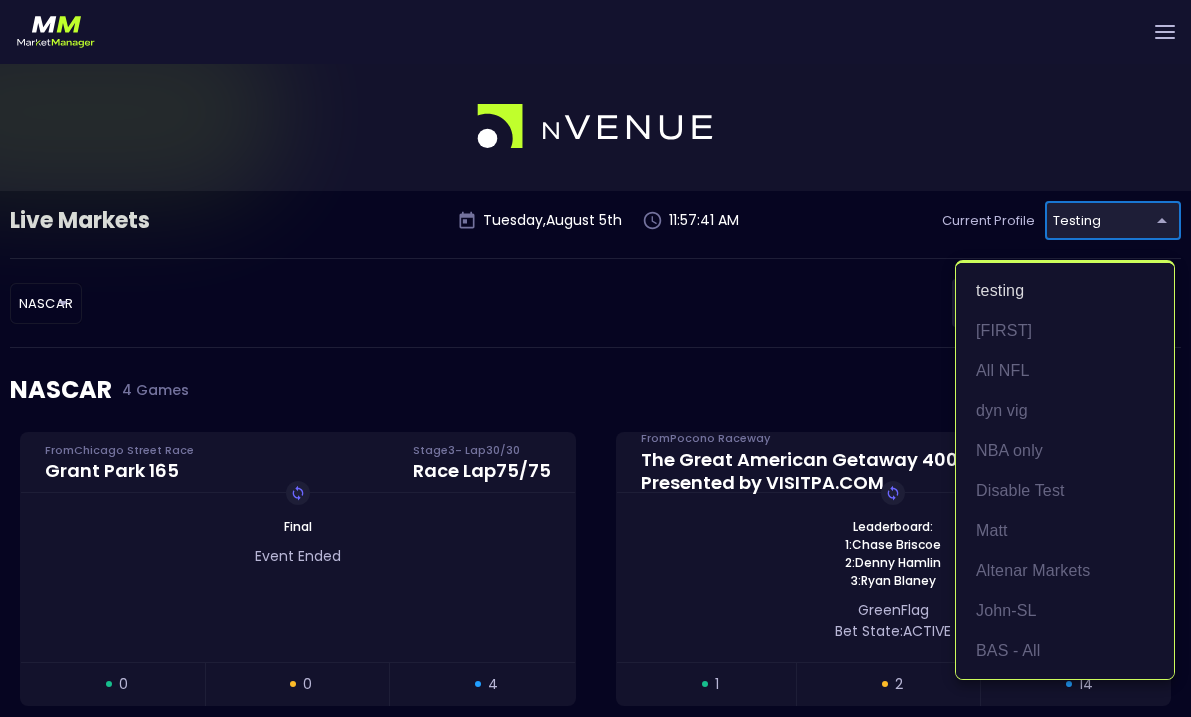 click at bounding box center [595, 358] 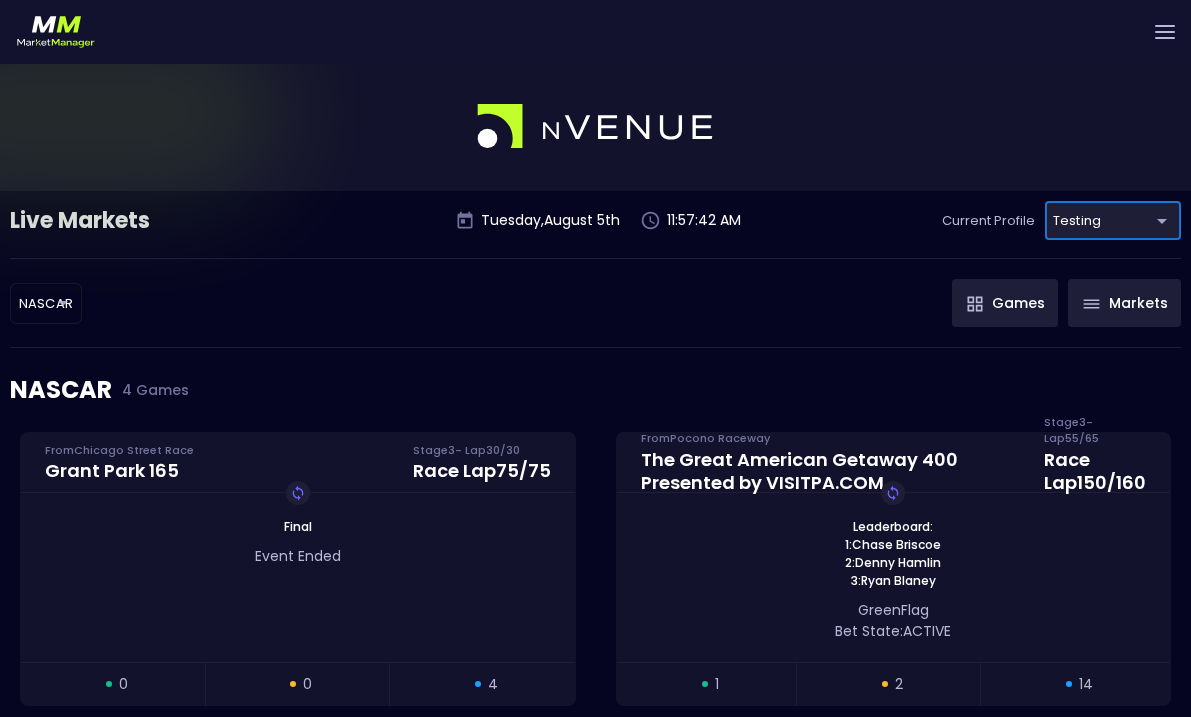 click on "Markets" at bounding box center (1124, 303) 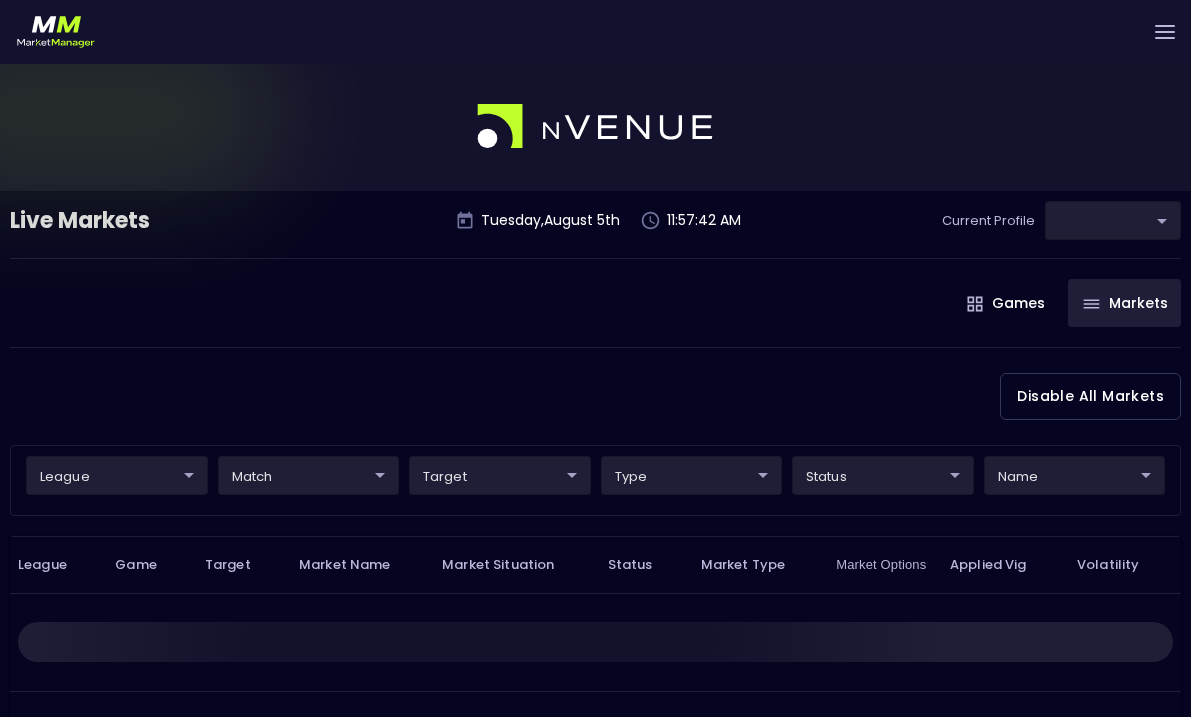 type on "d66ee90f-df8e-430e-a05c-aaf70ad95ad9" 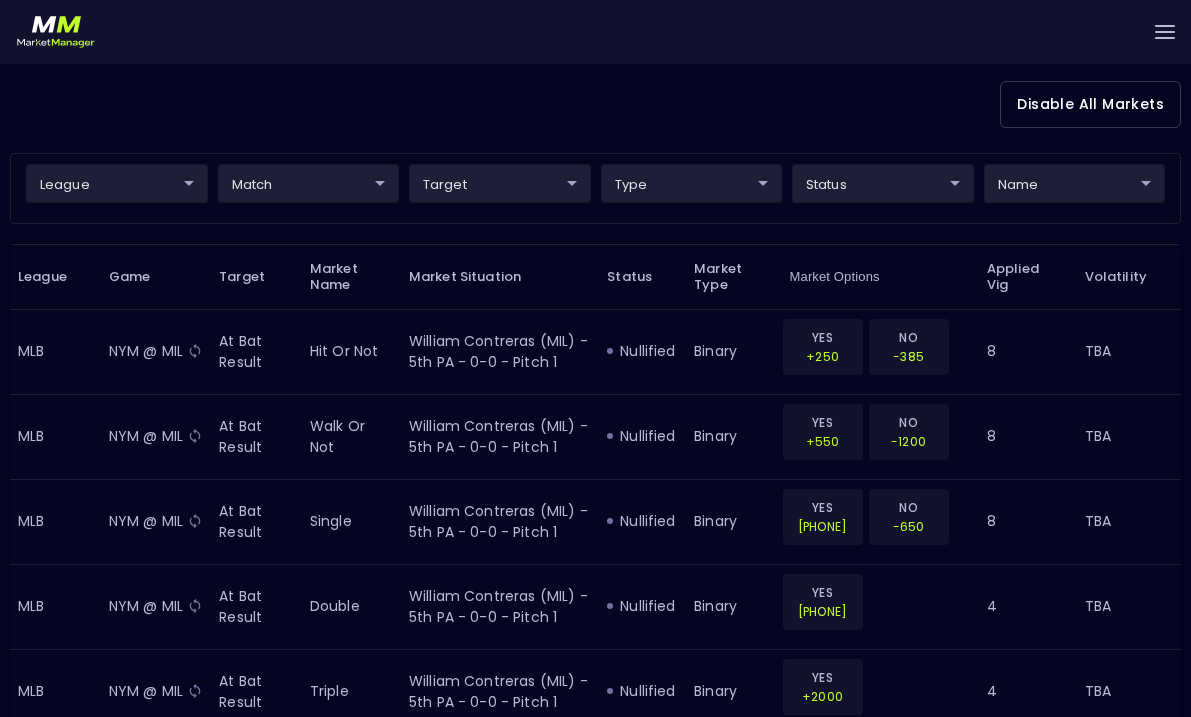 scroll, scrollTop: 0, scrollLeft: 0, axis: both 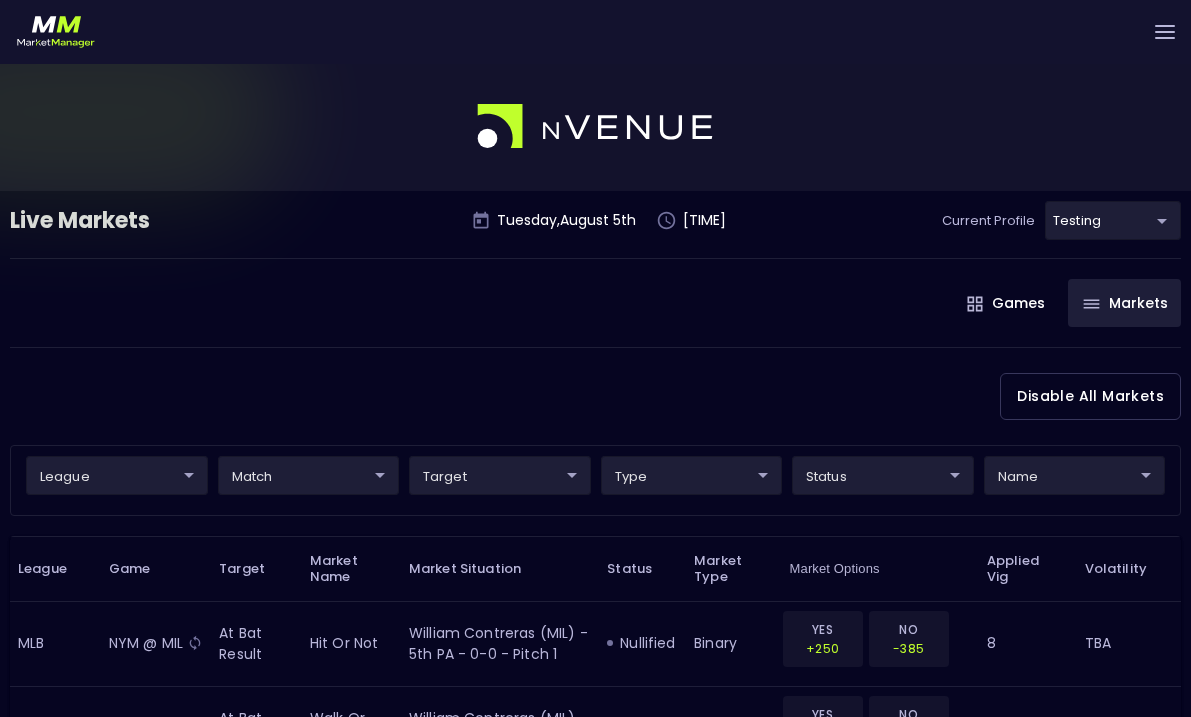 click at bounding box center (595, 32) 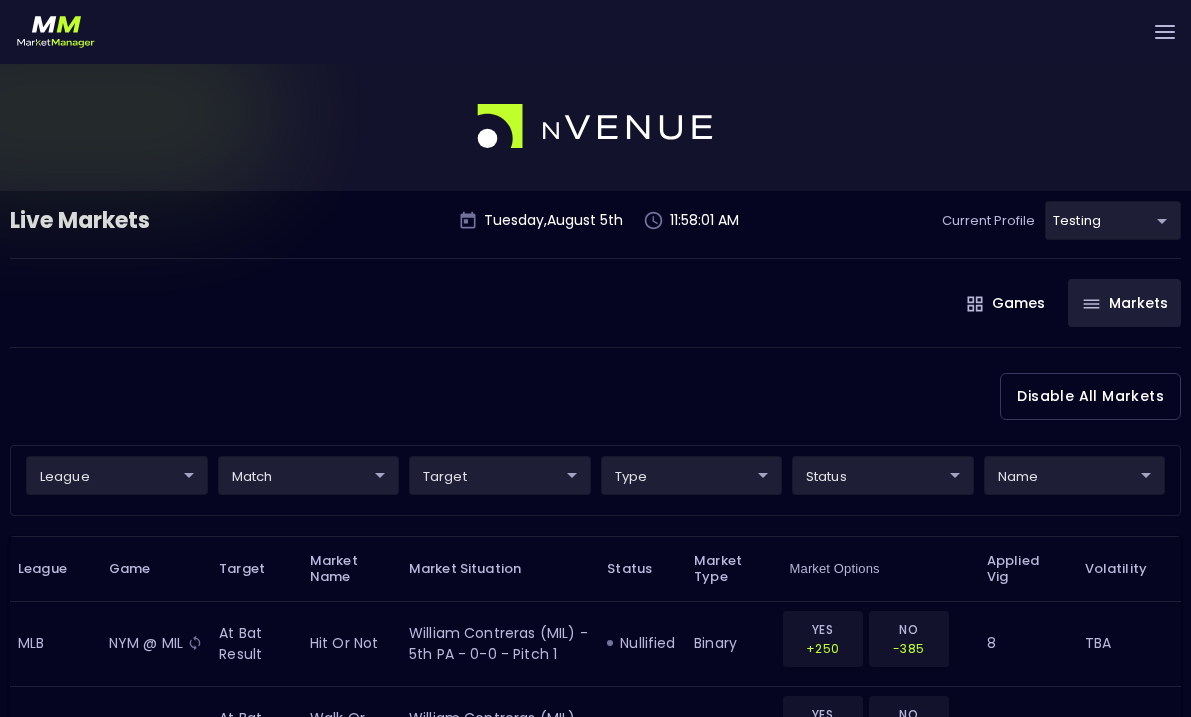 click at bounding box center [1165, 32] 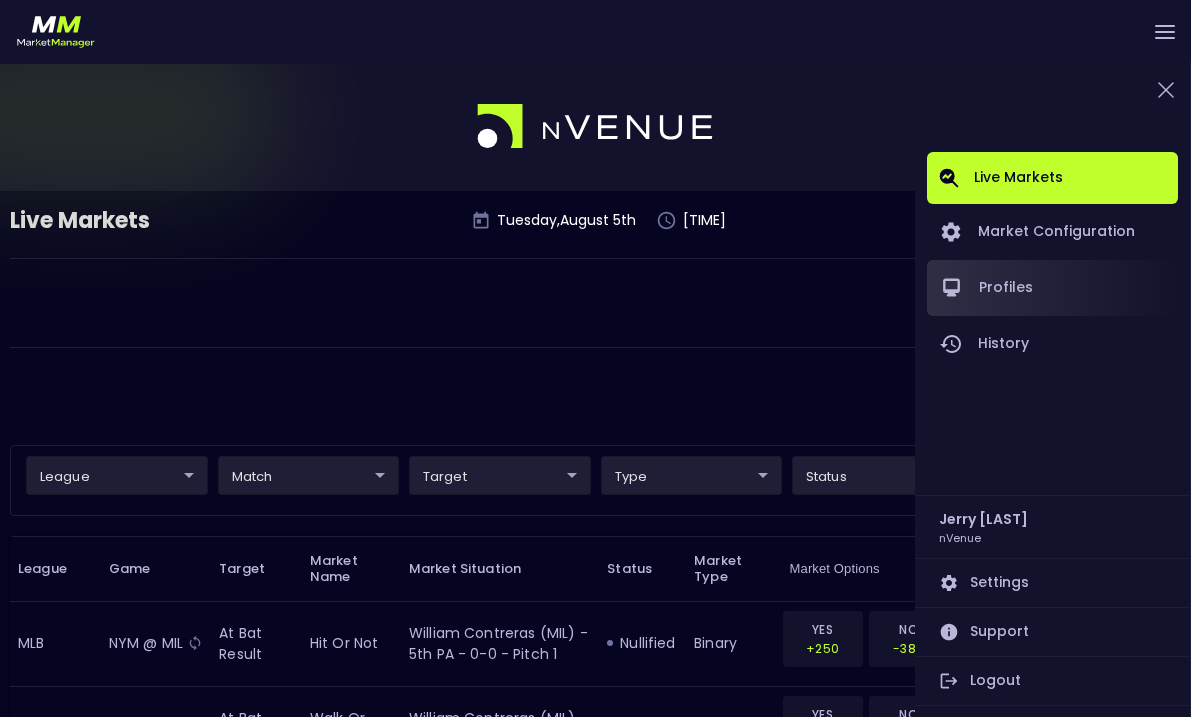 click 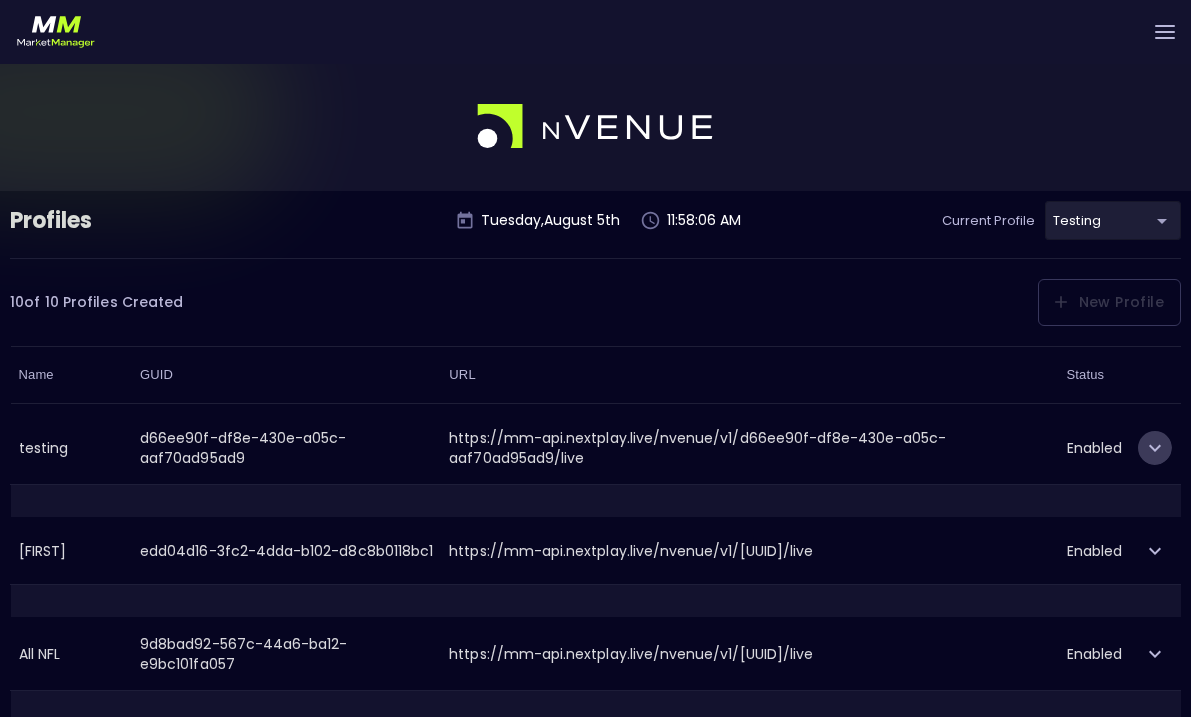 click 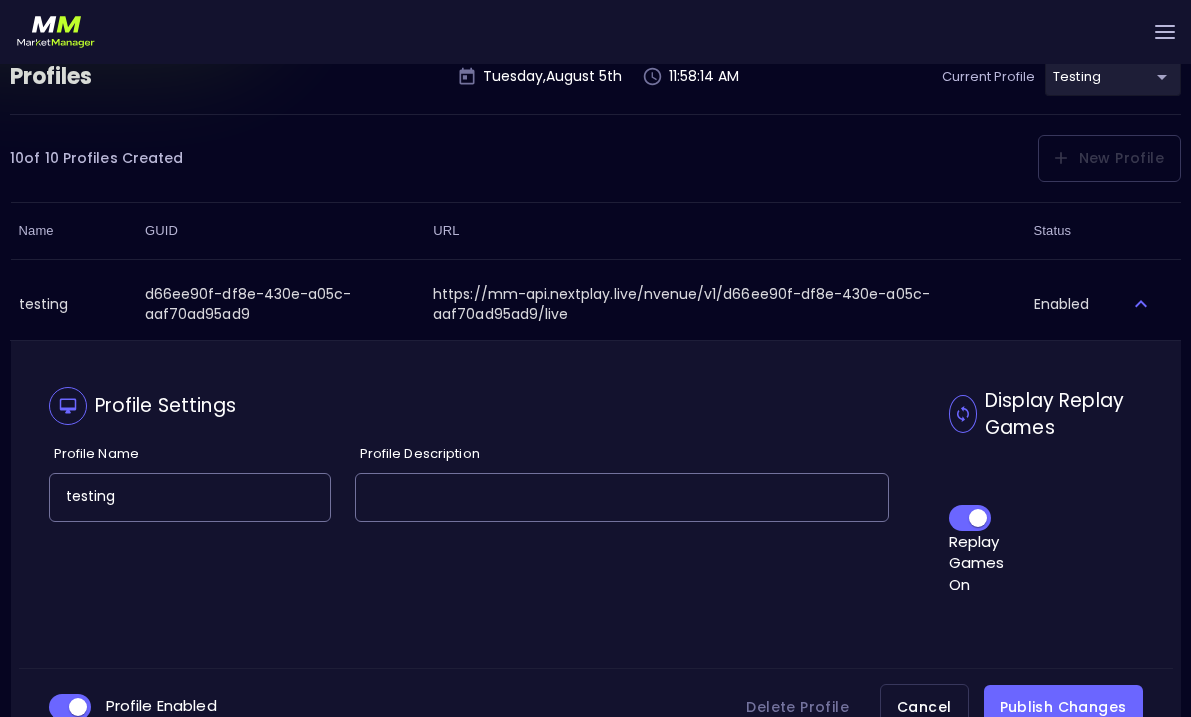 scroll, scrollTop: 50, scrollLeft: 0, axis: vertical 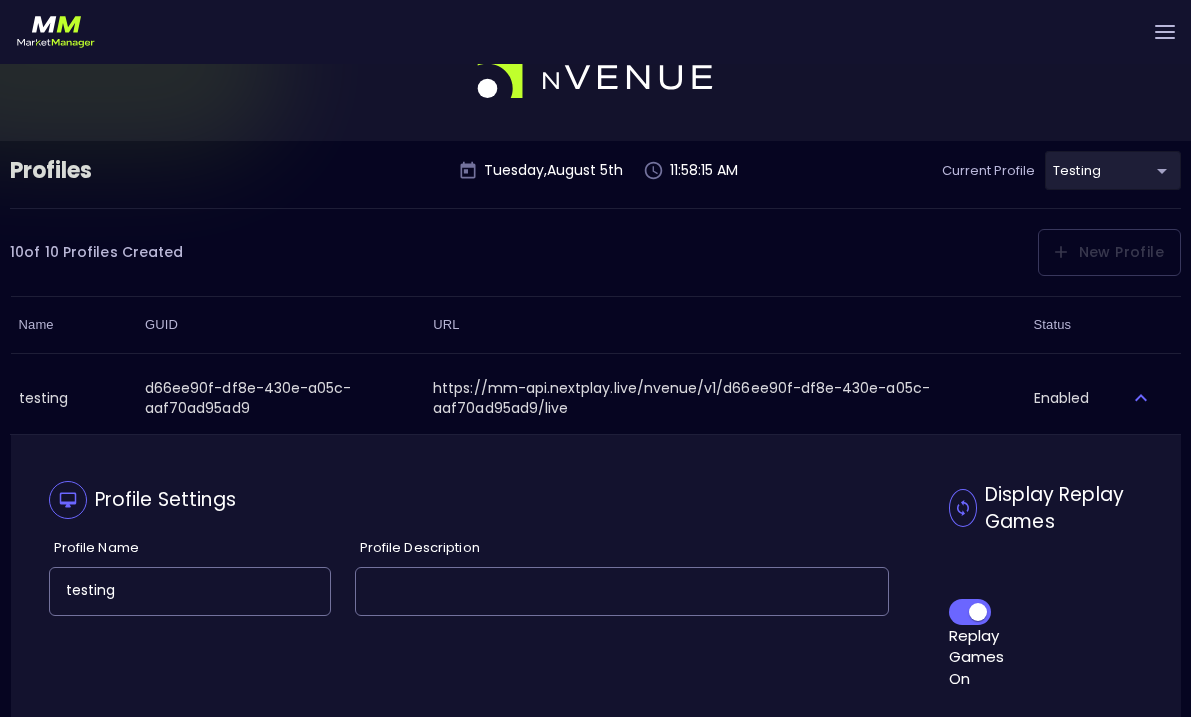 click 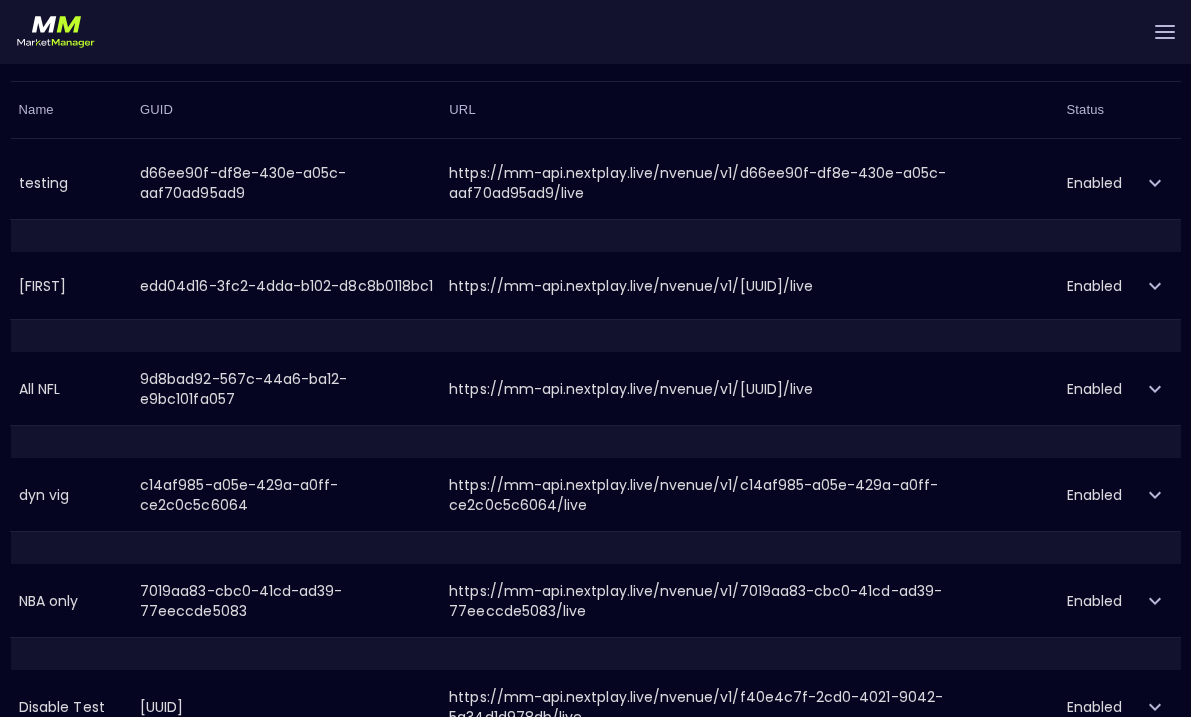 scroll, scrollTop: 0, scrollLeft: 0, axis: both 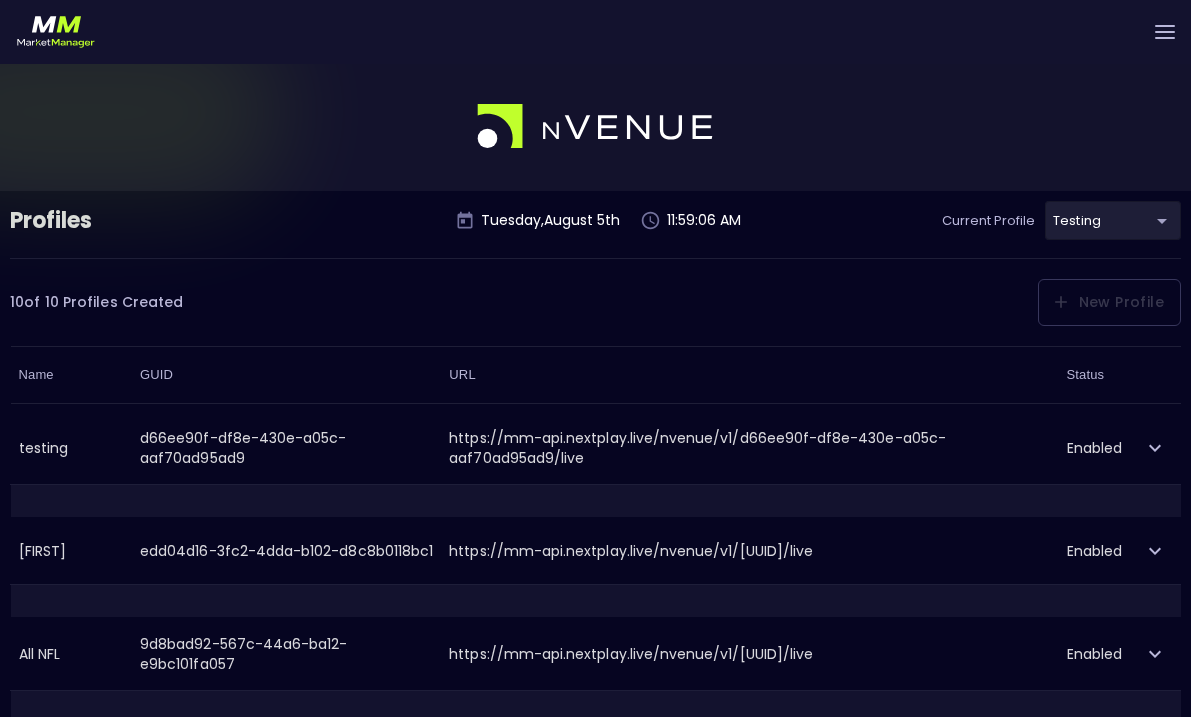 click at bounding box center (1165, 32) 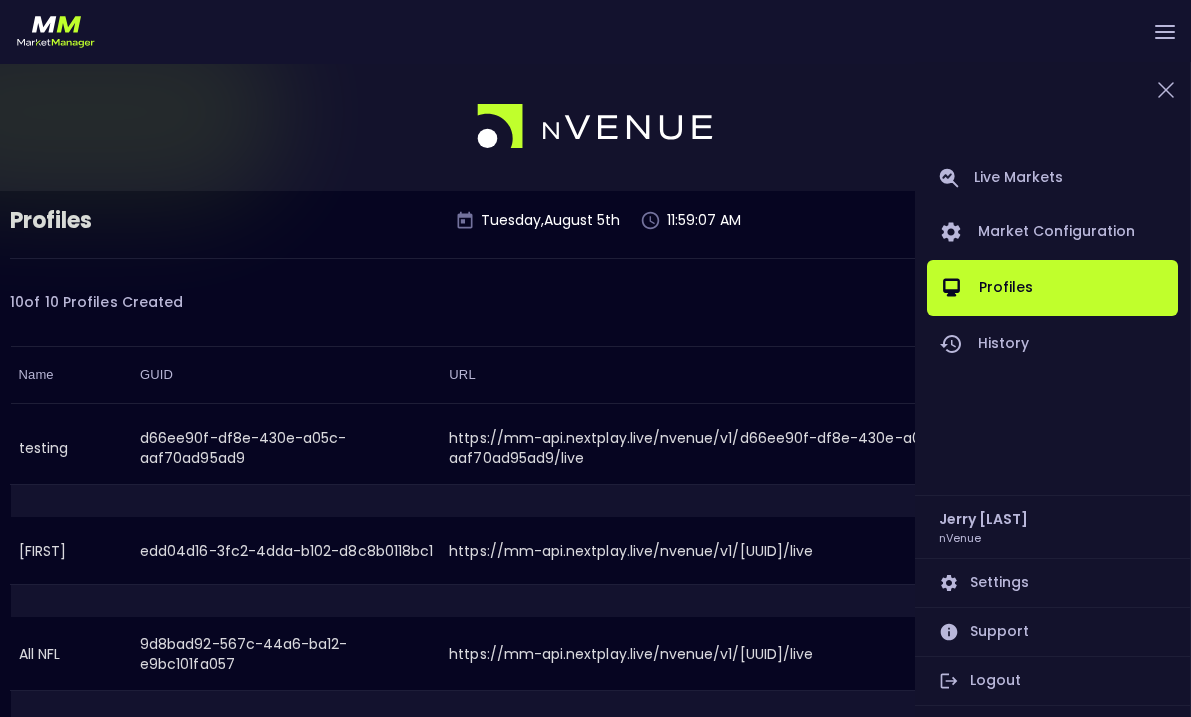click on "Logout" at bounding box center [1052, 681] 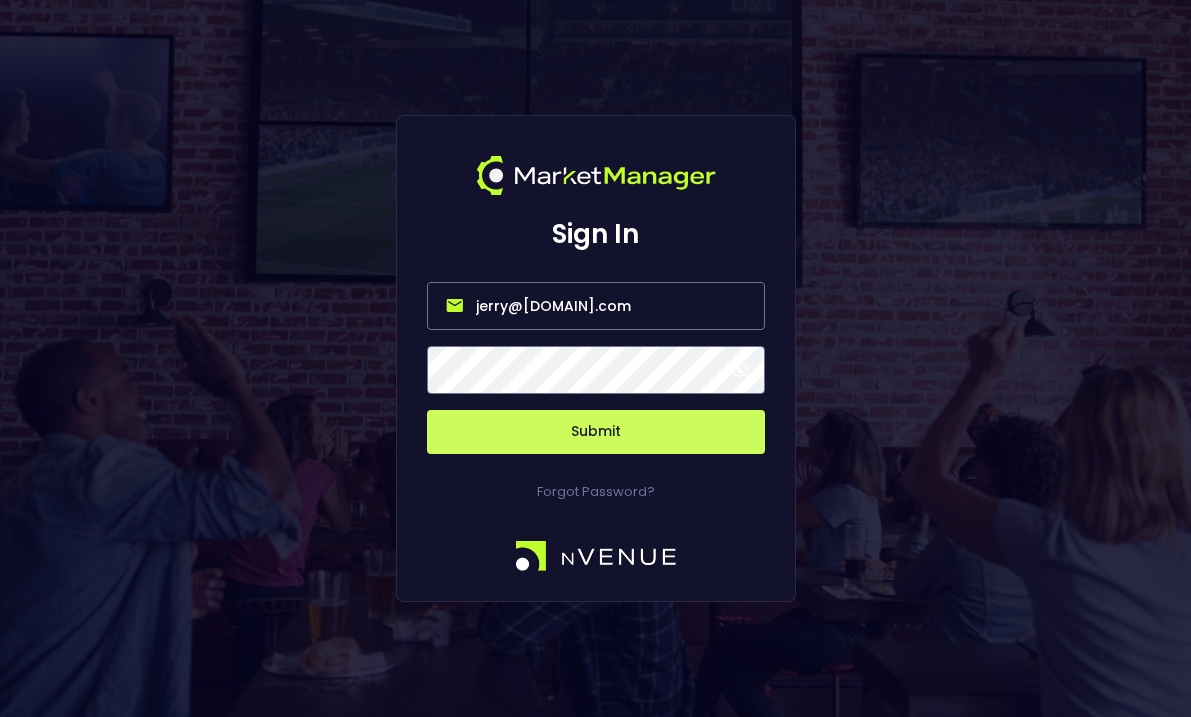 click on "[EMAIL]" at bounding box center [596, 306] 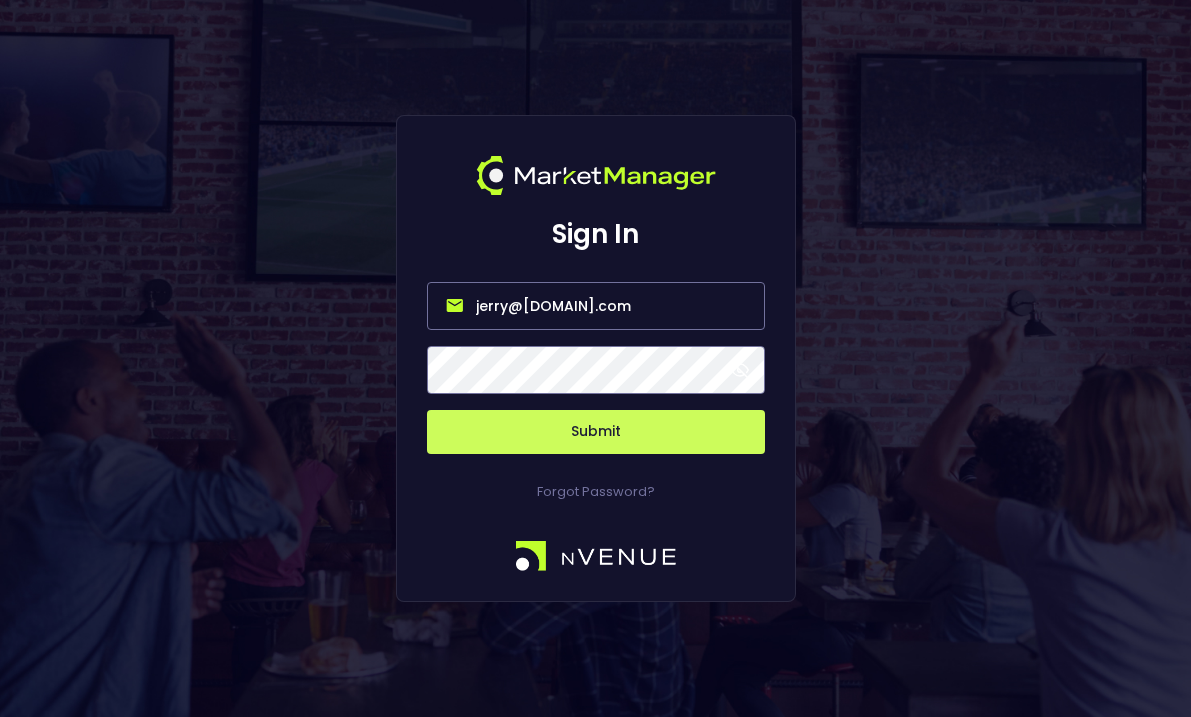 drag, startPoint x: 618, startPoint y: 309, endPoint x: 372, endPoint y: 308, distance: 246.00203 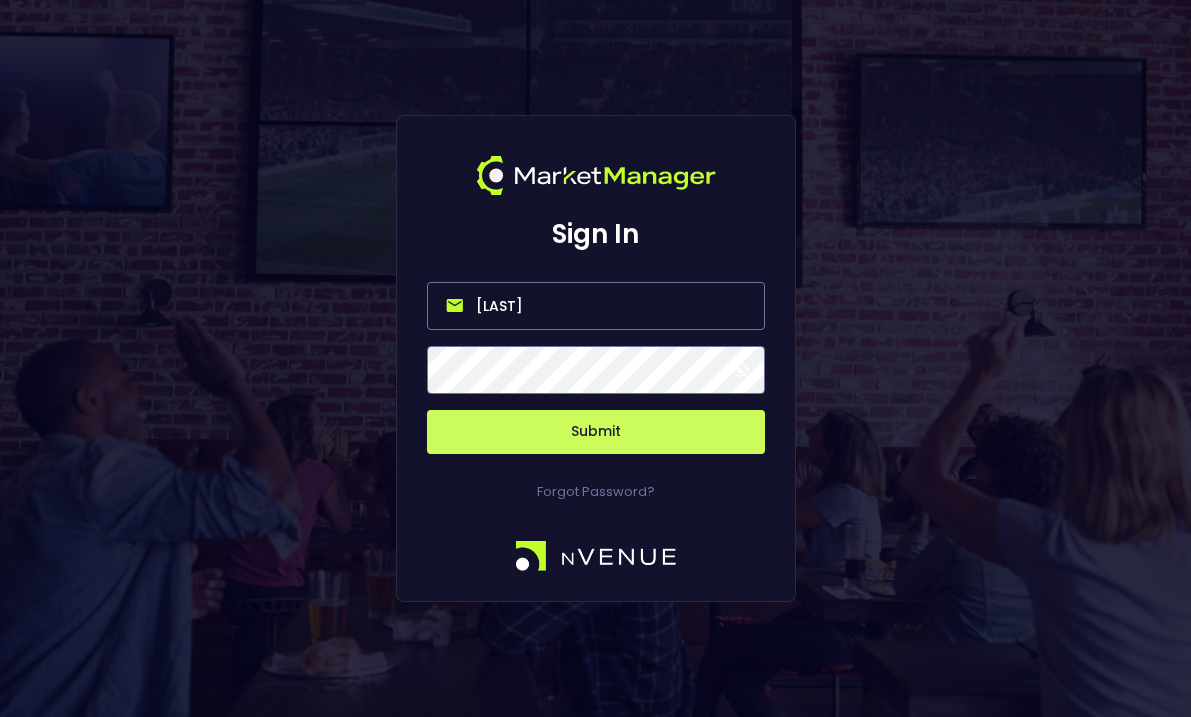 type on "ross@gridrival.com" 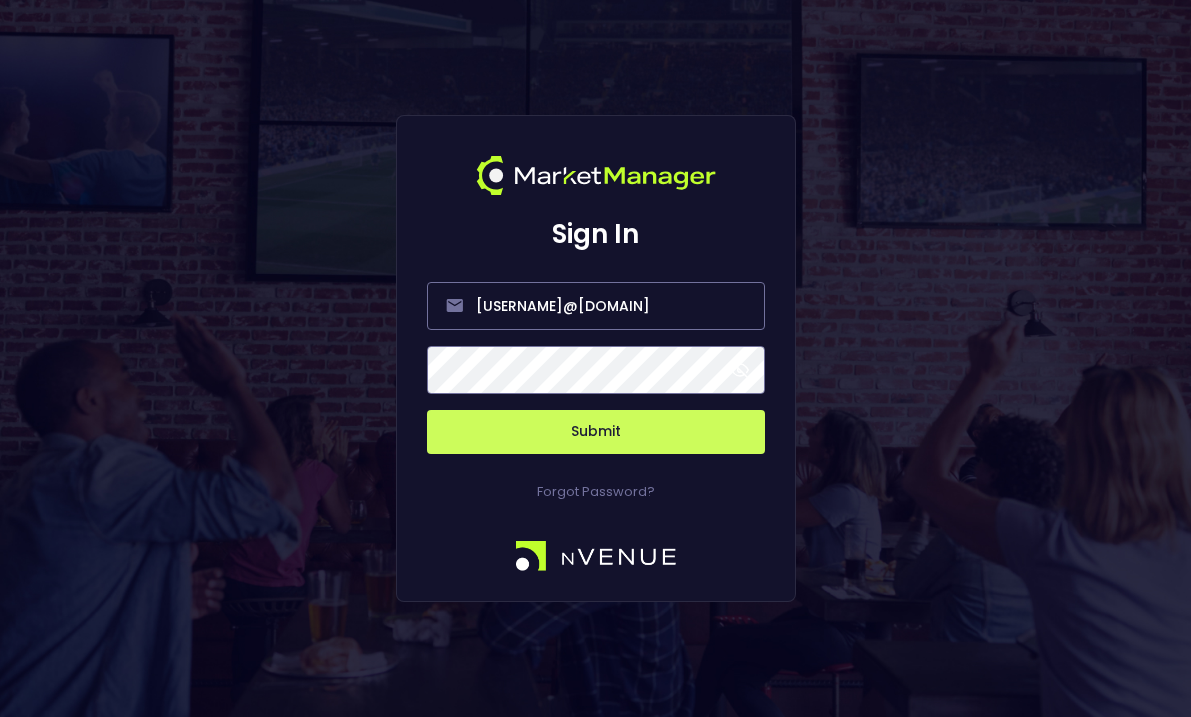 click on "Submit" at bounding box center [596, 432] 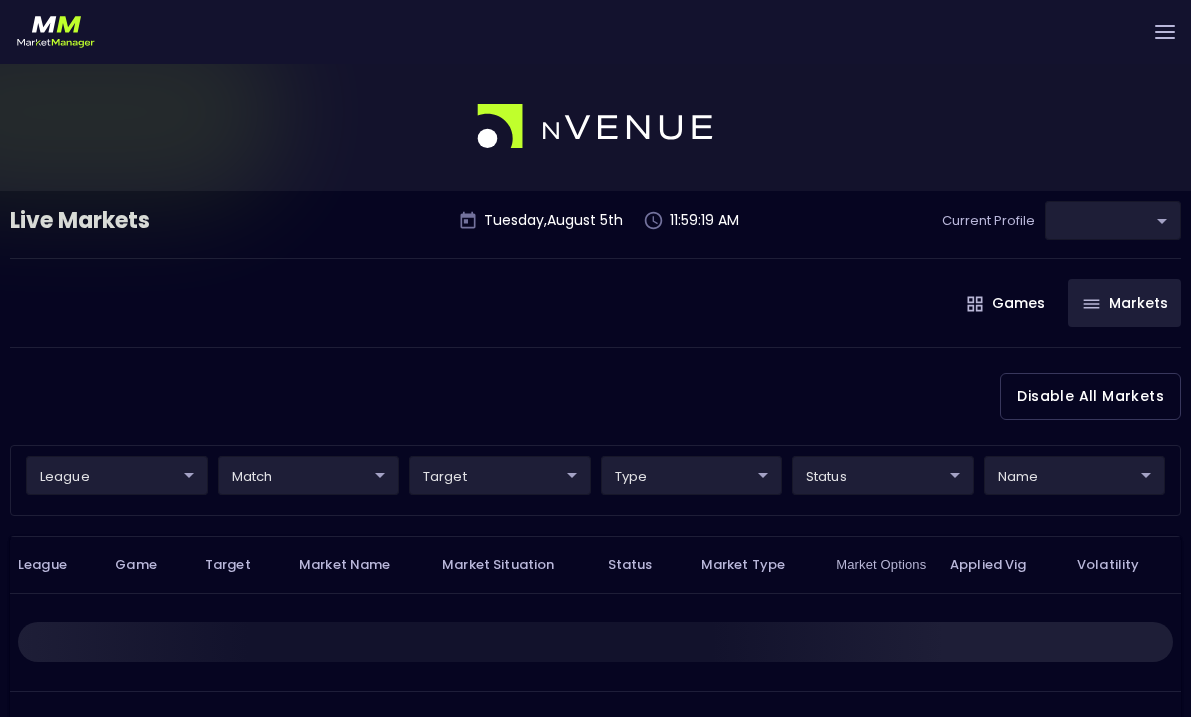 type on "cf8bd771-7739-45c9-8267-c9a33ff56ee0" 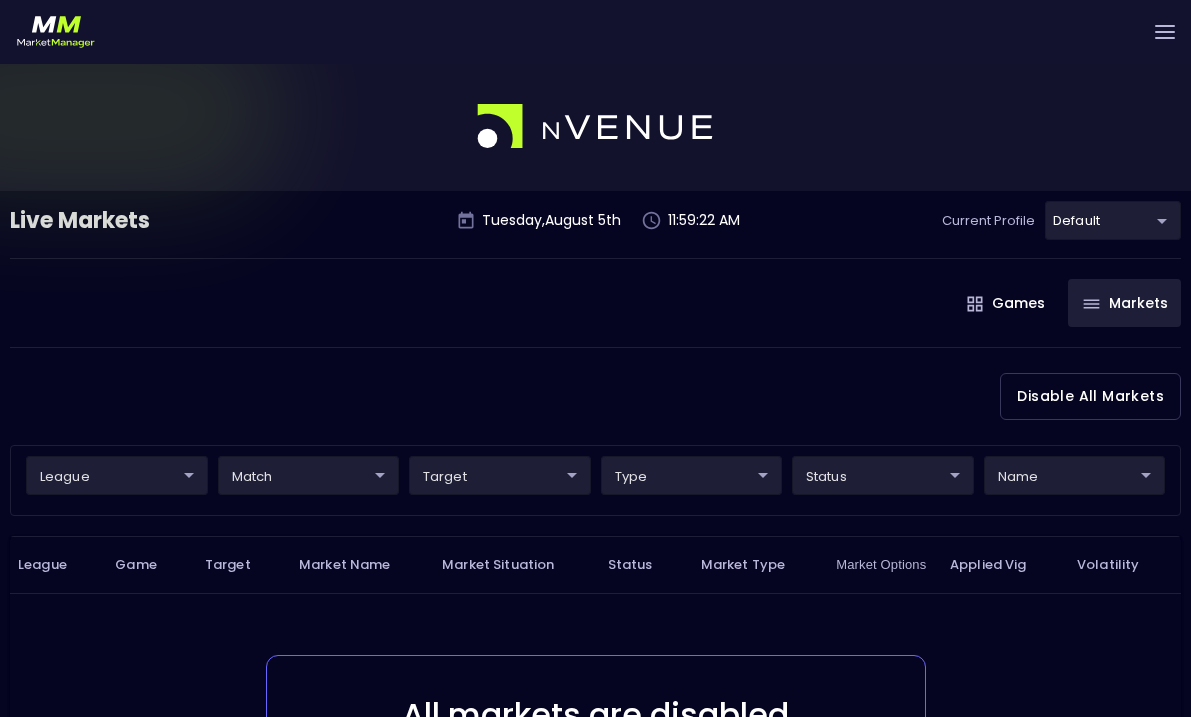 click on "Games  Markets" at bounding box center (595, 303) 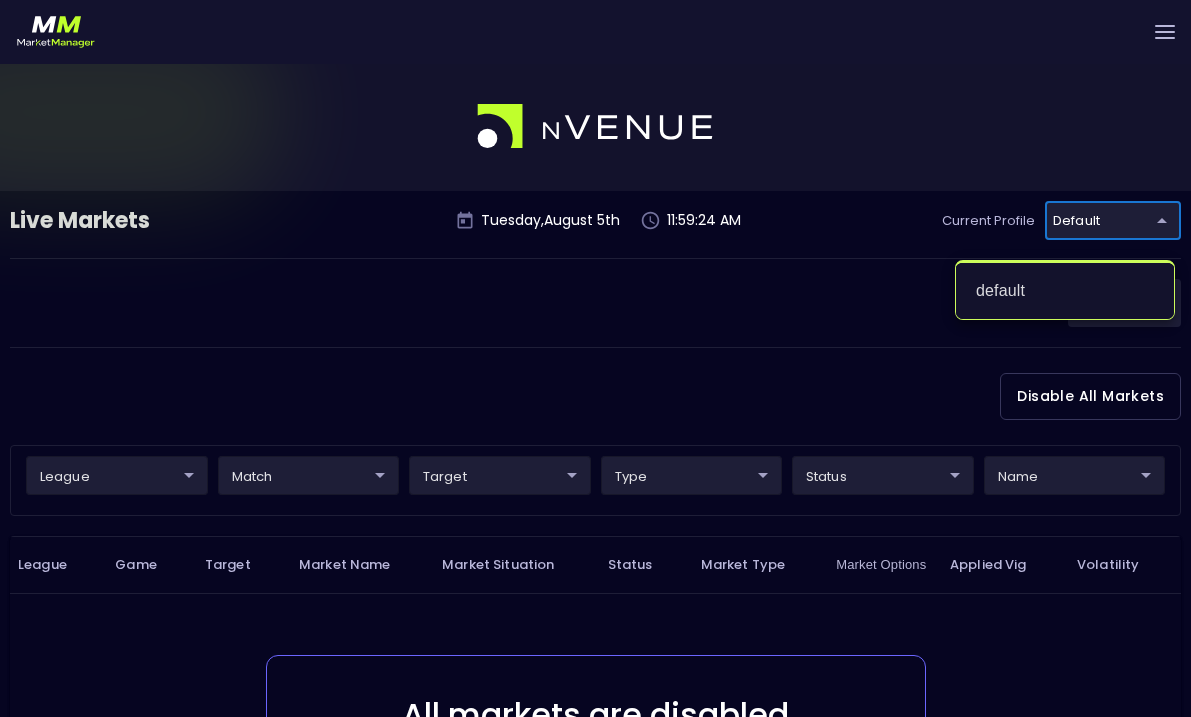 click on "Live Markets Market Configuration Profiles History Ross   Fruin GridRival Settings Support Logout   Version 1.31  Powered by nVenue Live Markets Tuesday ,  August   5 th 11:59:24 AM Current Profile default cf8bd771-7739-45c9-8267-c9a33ff56ee0 Select  Games  Markets Target Market Status Type Vig Volatility Options Close Disable All Markets league ​ ​ match ​ ​ target ​ ​ type ​ ​ status ​ ​ name ​ ​ League Game Target Market Name Market Situation Status Market Type Market Options Applied Vig Volatility All markets are disabled Enable markets in Market Configuration to view data from live games. Configure Markets Rows per page: 25 25 0–0 of 0 default" at bounding box center (595, 555) 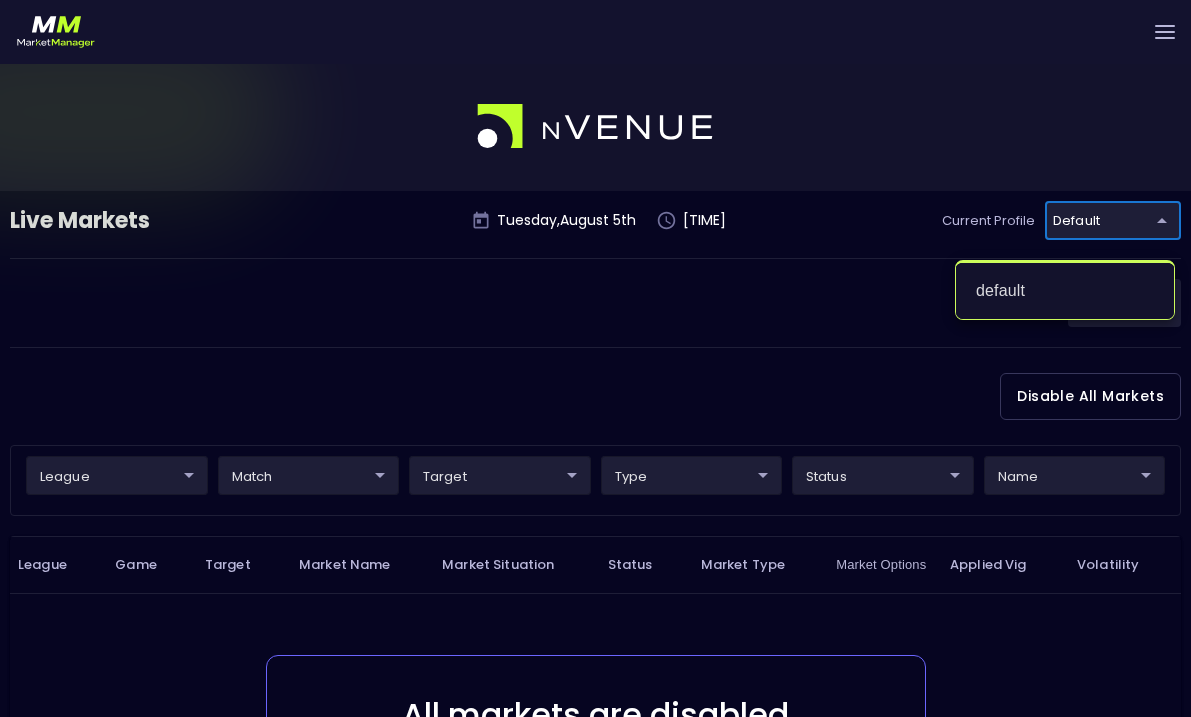 click at bounding box center [595, 358] 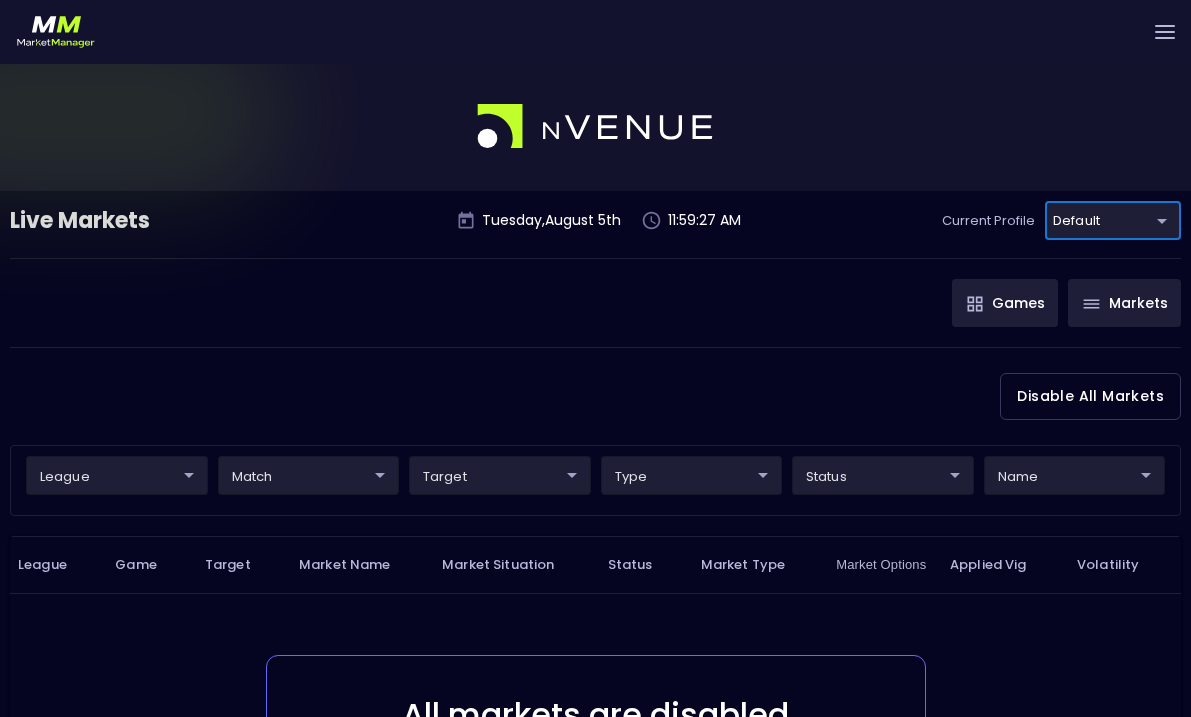 click on "Games" at bounding box center (1005, 303) 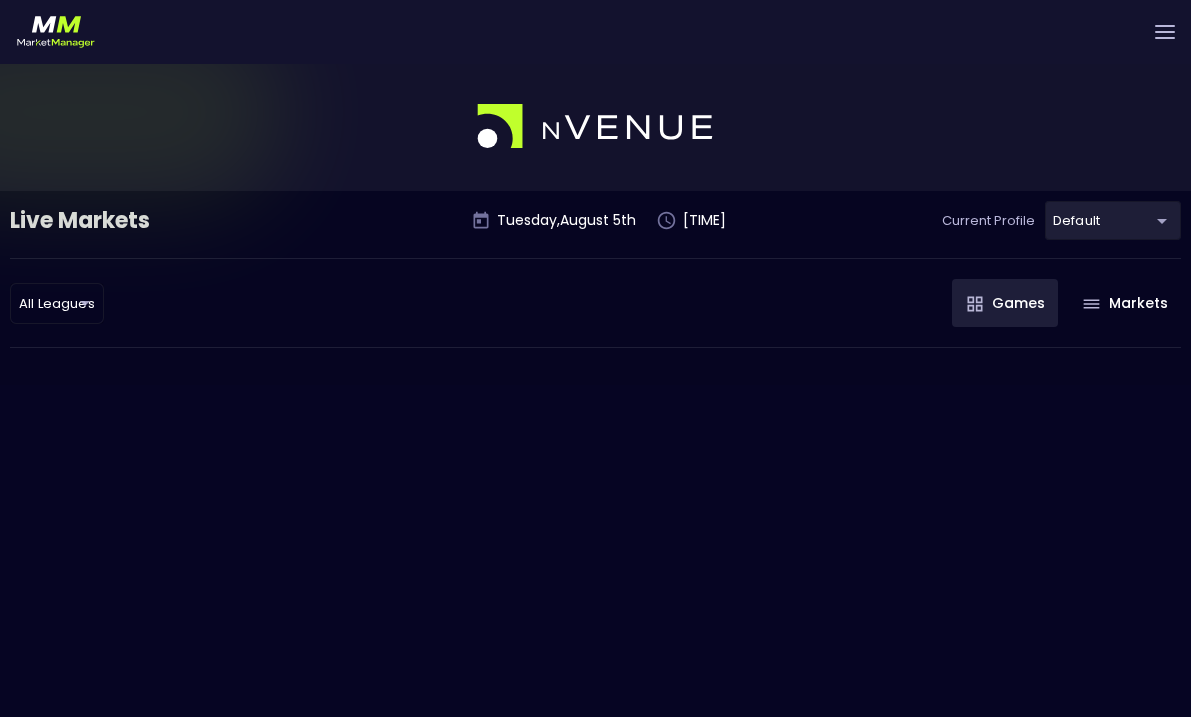 click at bounding box center (1165, 32) 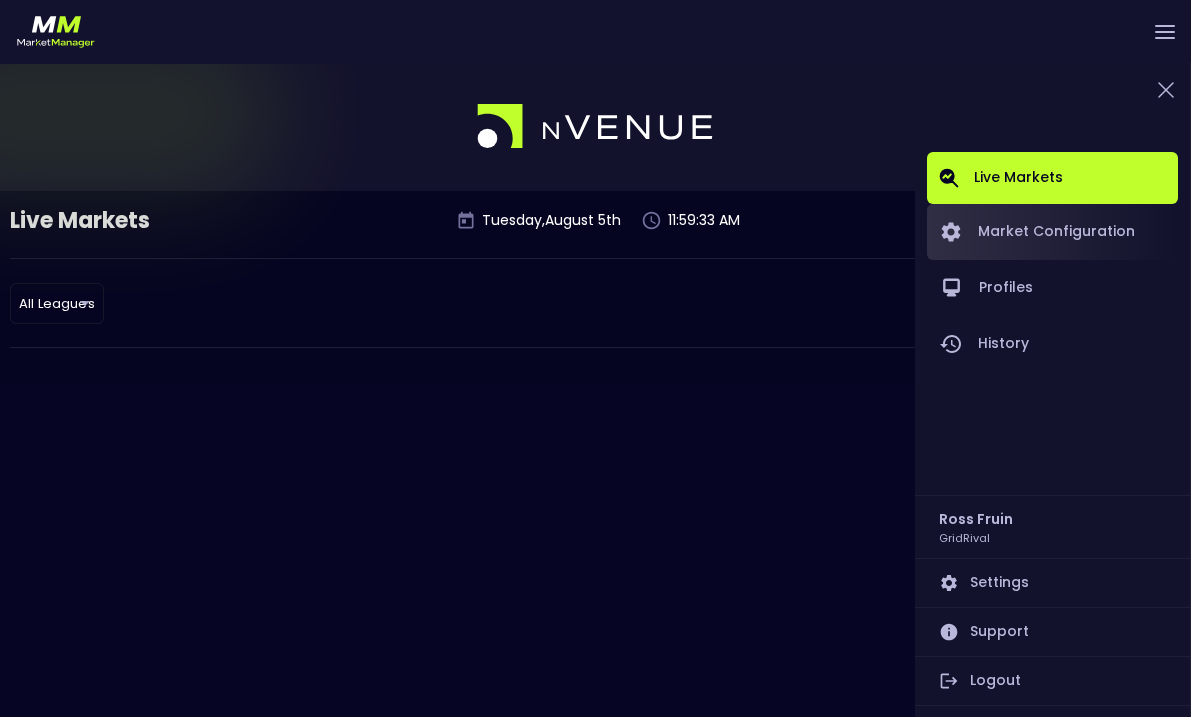 click on "Market Configuration" at bounding box center [1052, 232] 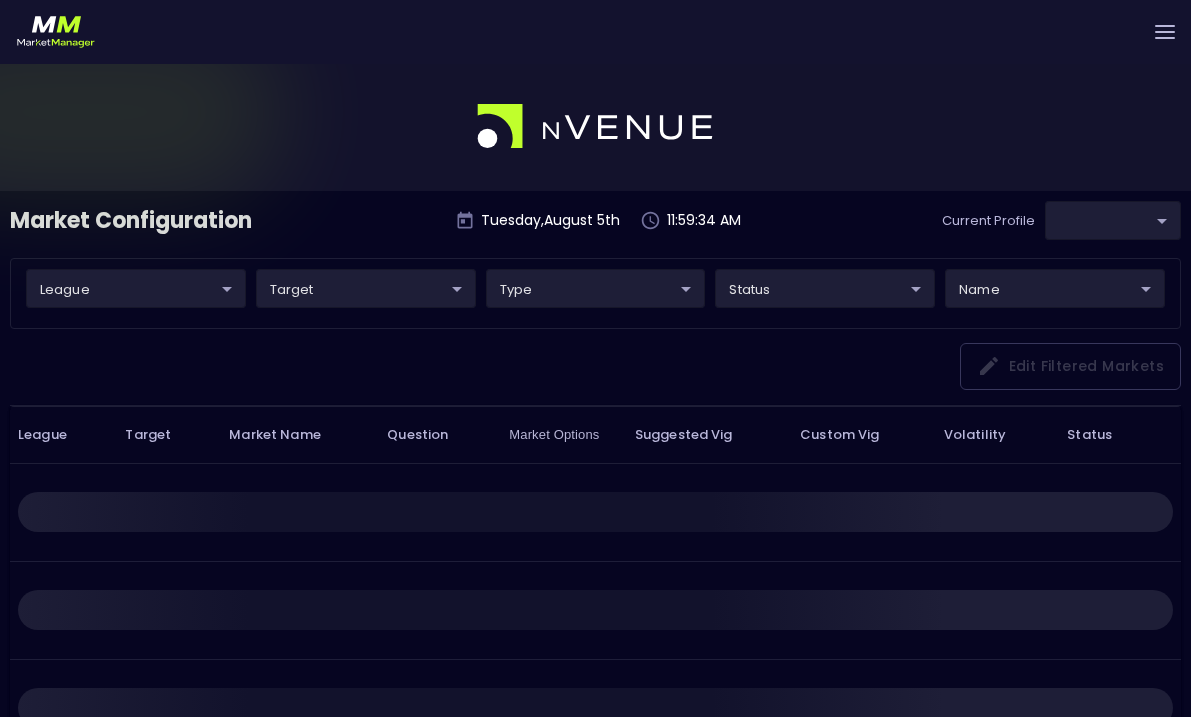 type on "cf8bd771-7739-45c9-8267-c9a33ff56ee0" 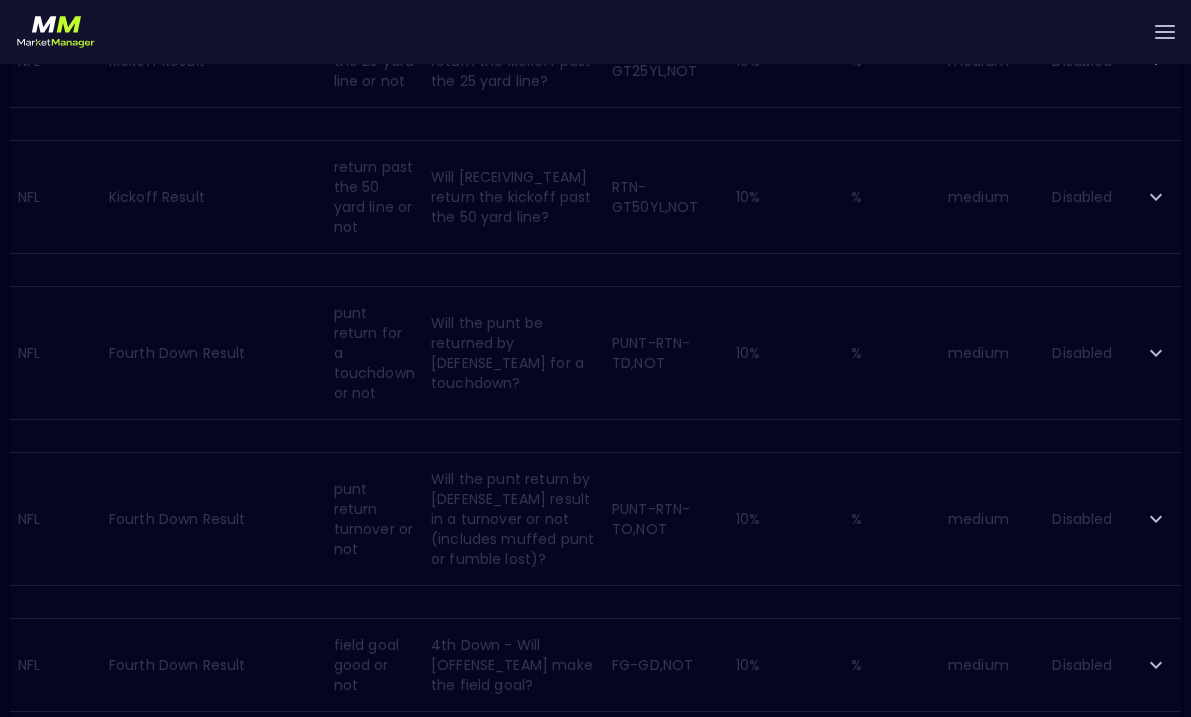 scroll, scrollTop: 0, scrollLeft: 0, axis: both 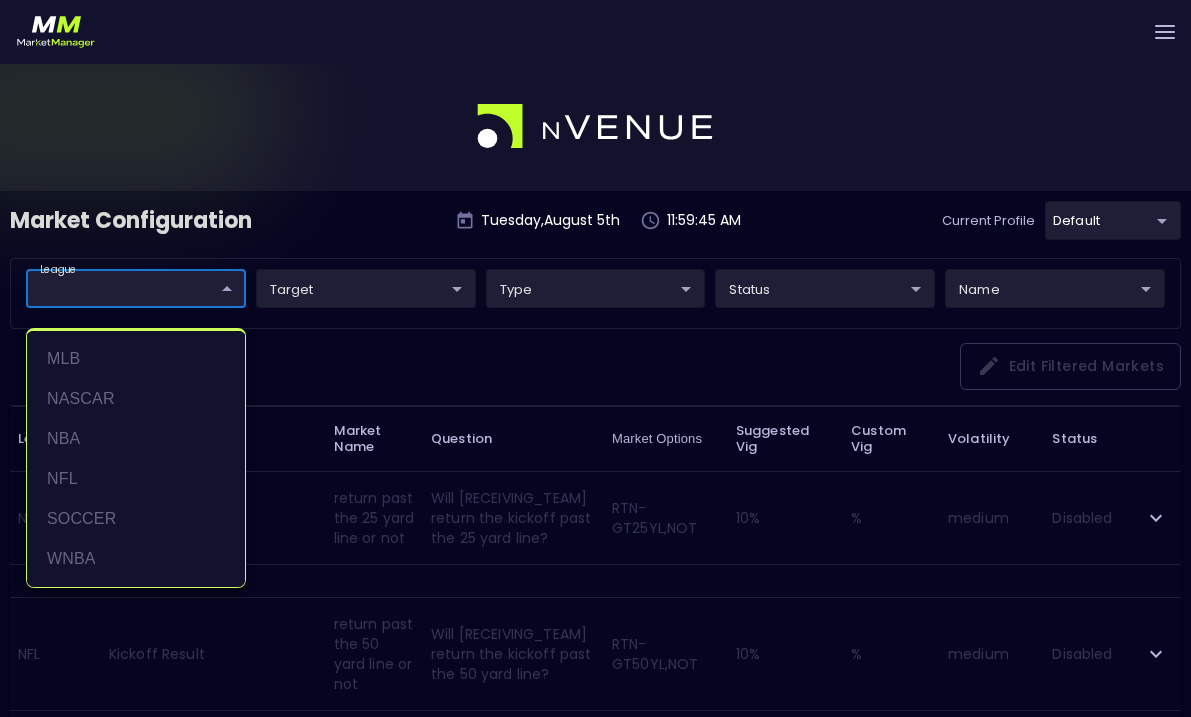 click on "Live Markets Market Configuration Profiles History Ross   Fruin GridRival Settings Support Logout   Version 1.31  Powered by nVenue Market Configuration Tuesday ,  August   5 th 11:59:45 AM Current Profile default cf8bd771-7739-45c9-8267-c9a33ff56ee0 Select league ​ ​ target ​ ​ type ​ ​ status ​ ​ name ​ ​ Edit filtered markets League Target Market Name Question Market Options Suggested Vig Custom Vig Volatility   Status NFL Kickoff Result return past the 25 yard line or not Will [RECEIVING_TEAM] return the kickoff past the 25 yard line? RTN-GT25YL,NOT 10  %  % medium Disabled NFL Kickoff Result return past the 50 yard line or not Will [RECEIVING_TEAM] return the kickoff past the 50 yard line? RTN-GT50YL,NOT 10  %  % medium Disabled NFL Fourth Down Result punt return for a touchdown or not Will the punt be returned by [DEFENSE_TEAM] for a touchdown? PUNT-RTN-TD,NOT 10  %  % medium Disabled NFL Fourth Down Result punt return turnover or not PUNT-RTN-TO,NOT 10  %  % medium Disabled NFL 10" at bounding box center [595, 2193] 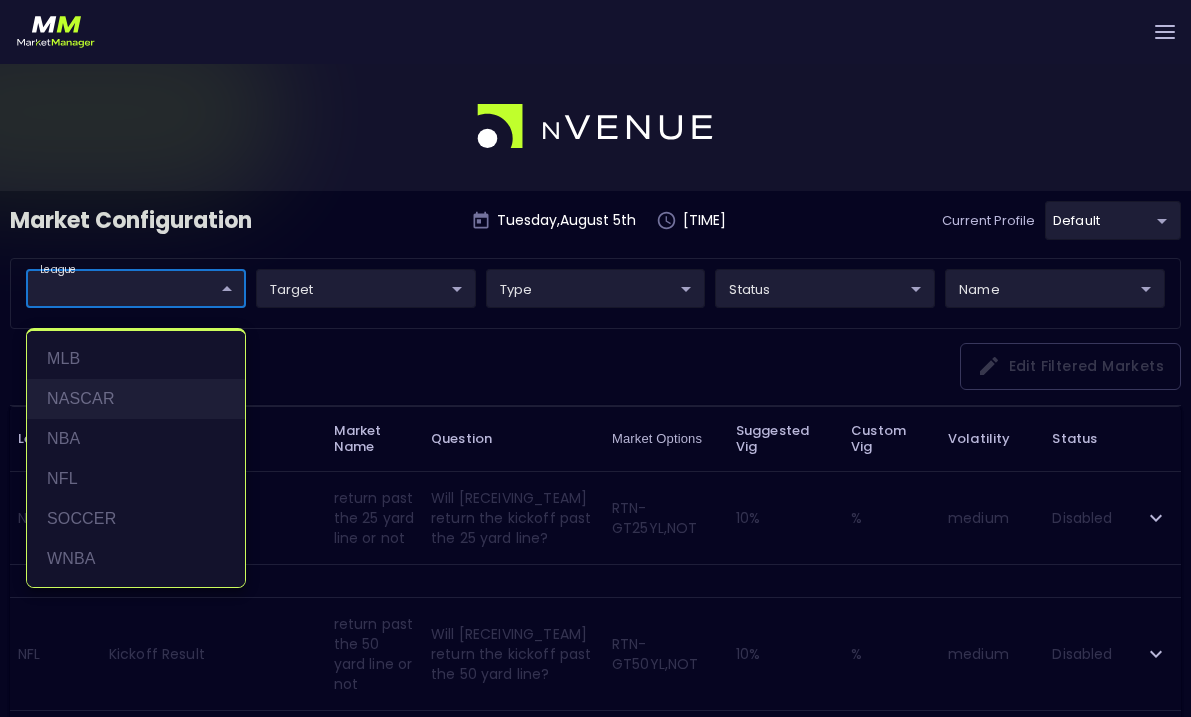 click on "NASCAR" at bounding box center (136, 399) 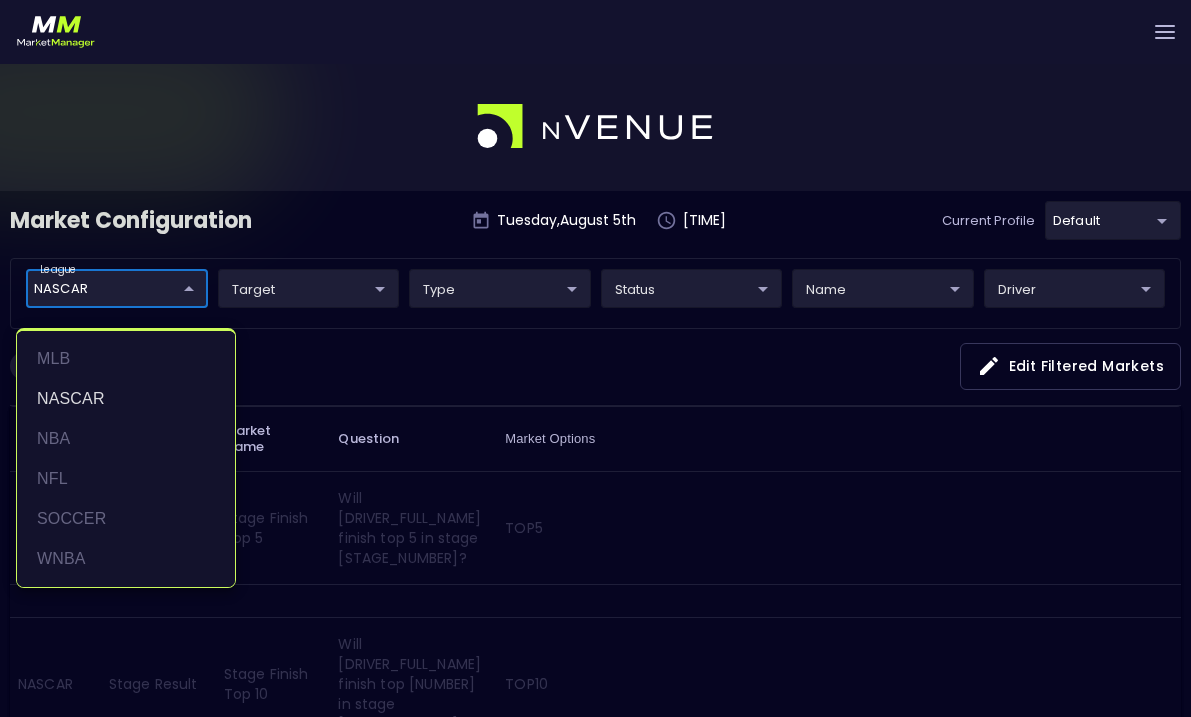 click at bounding box center [595, 358] 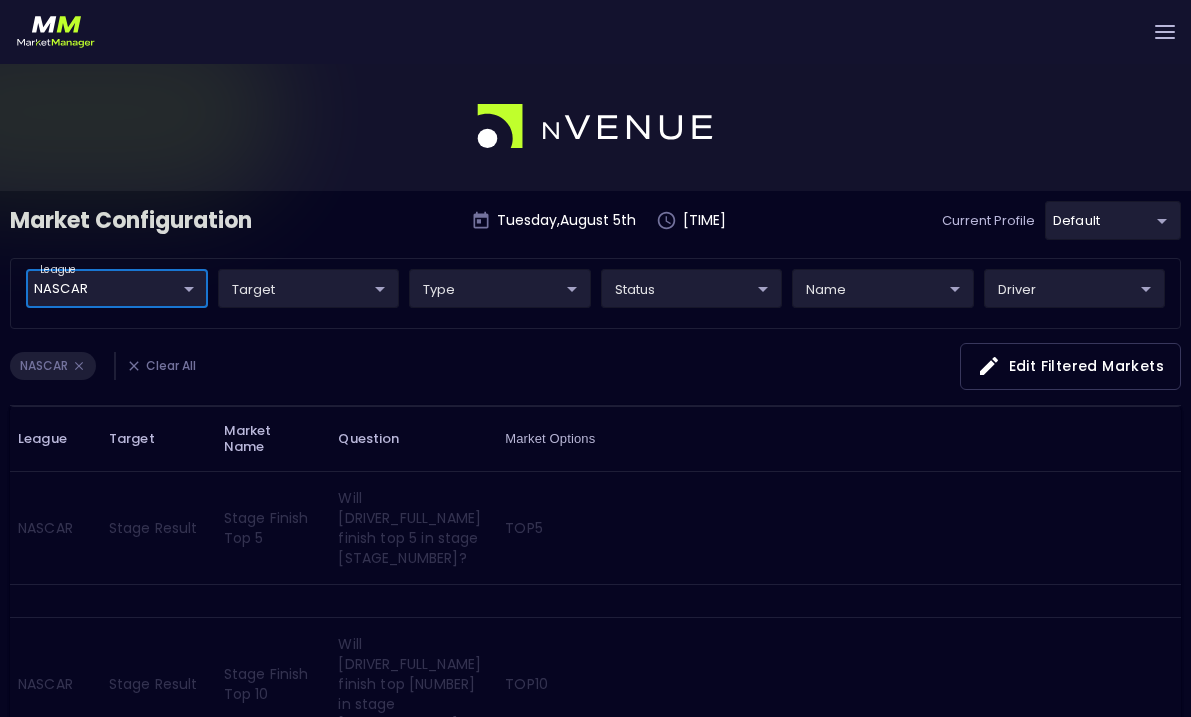 click on "Edit filtered markets" at bounding box center [1070, 366] 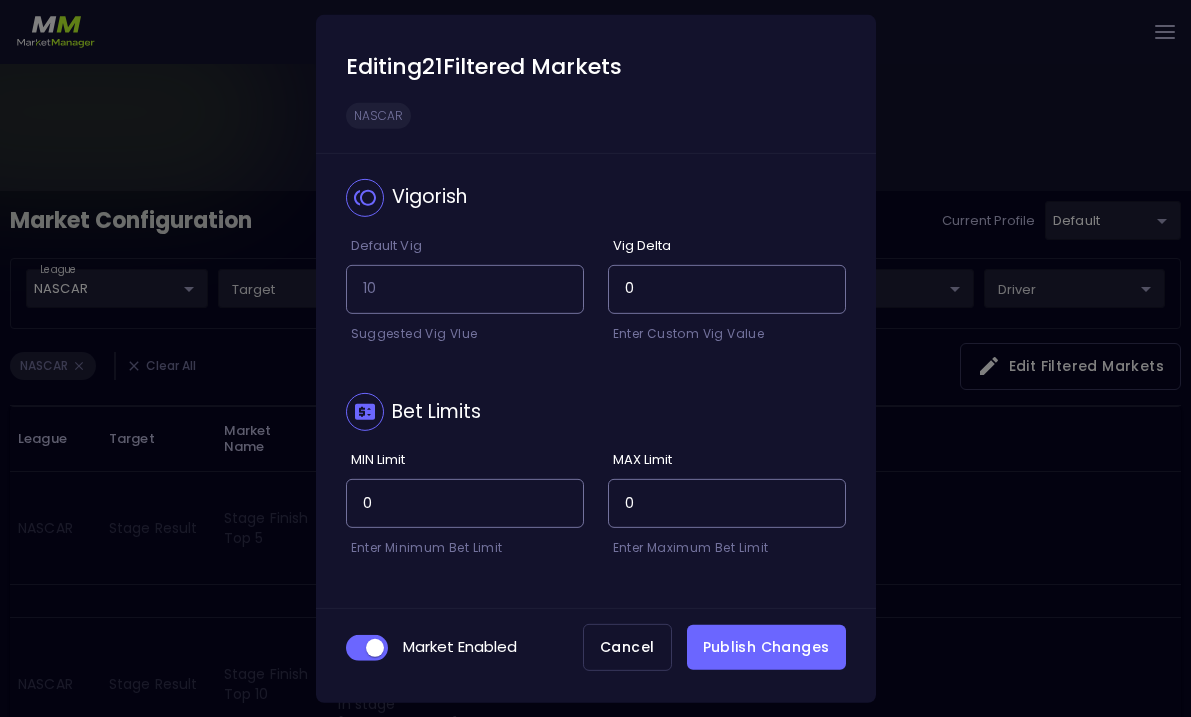 click on "Cancel" at bounding box center (627, 647) 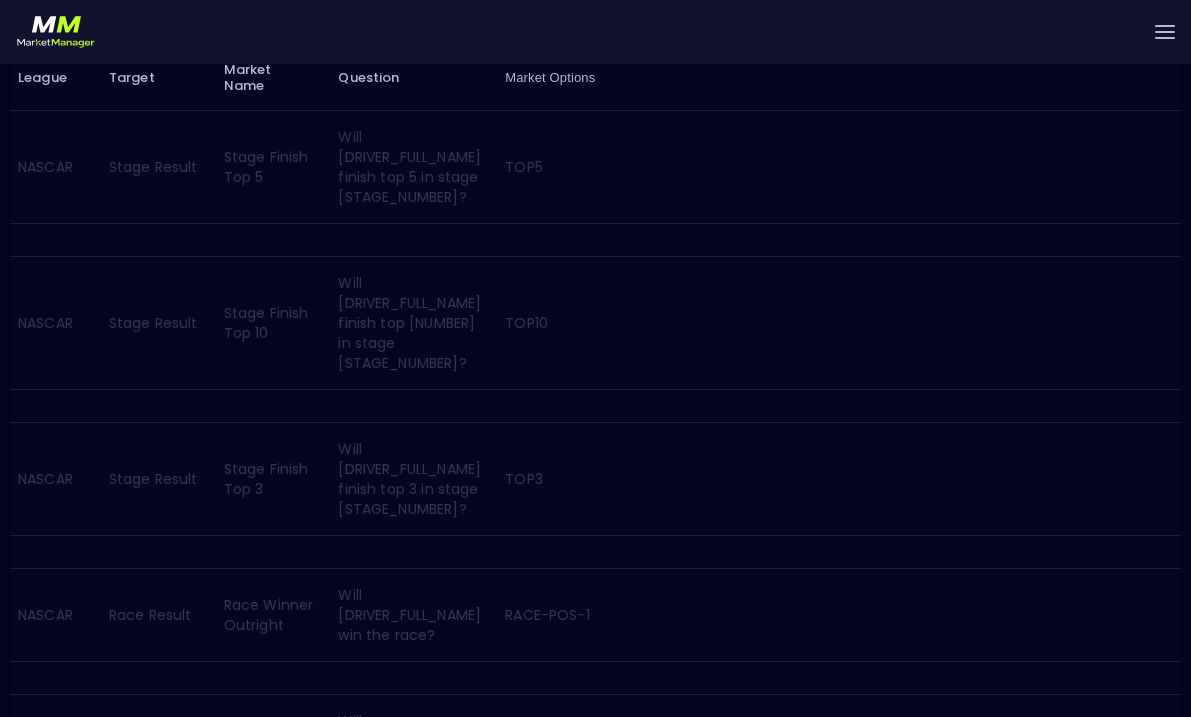 scroll, scrollTop: 0, scrollLeft: 0, axis: both 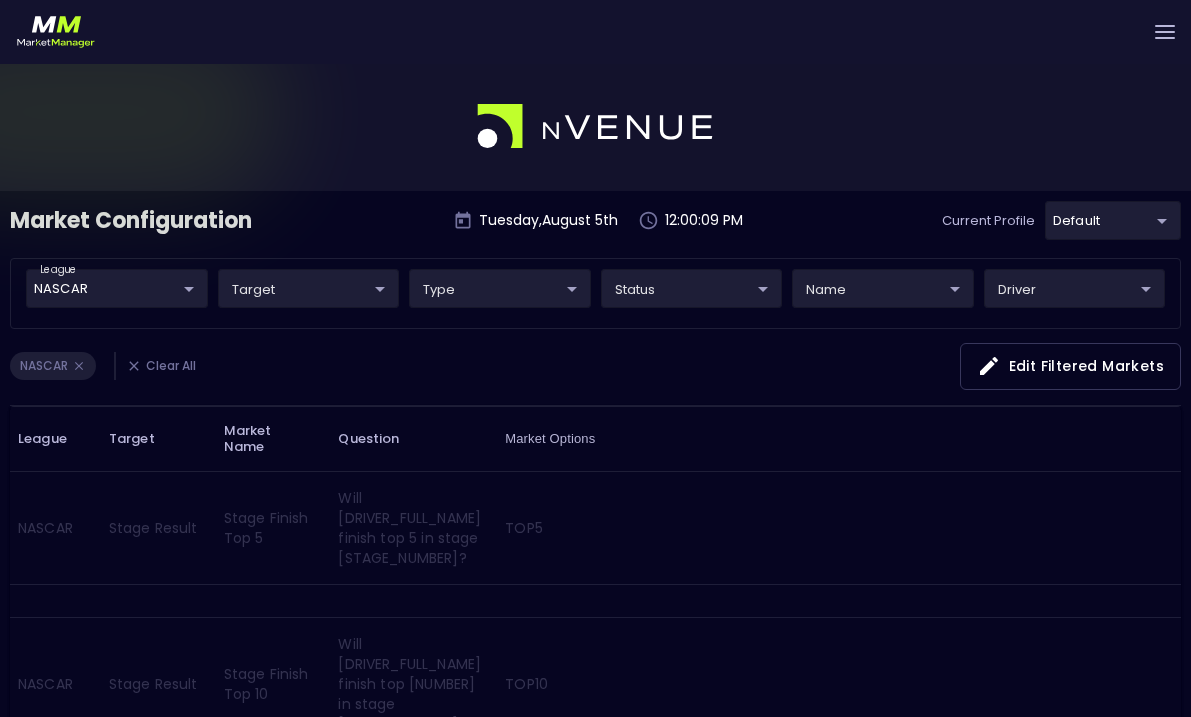 click at bounding box center [1165, 32] 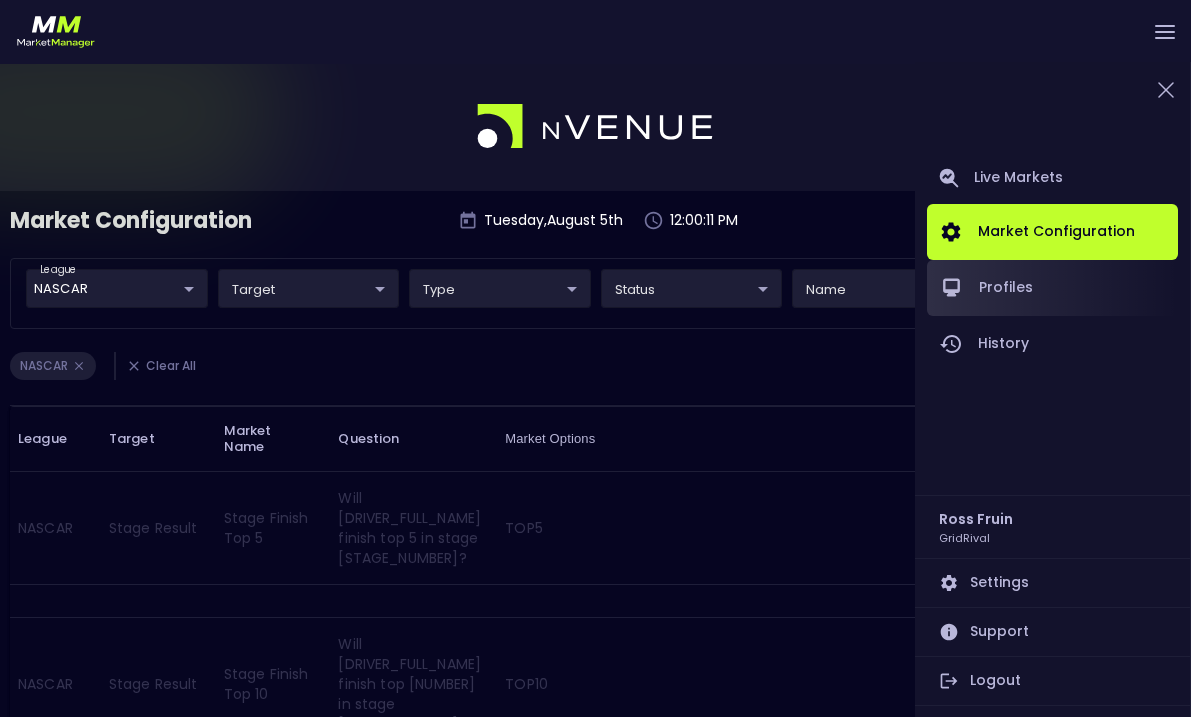 click on "Profiles" at bounding box center [1052, 288] 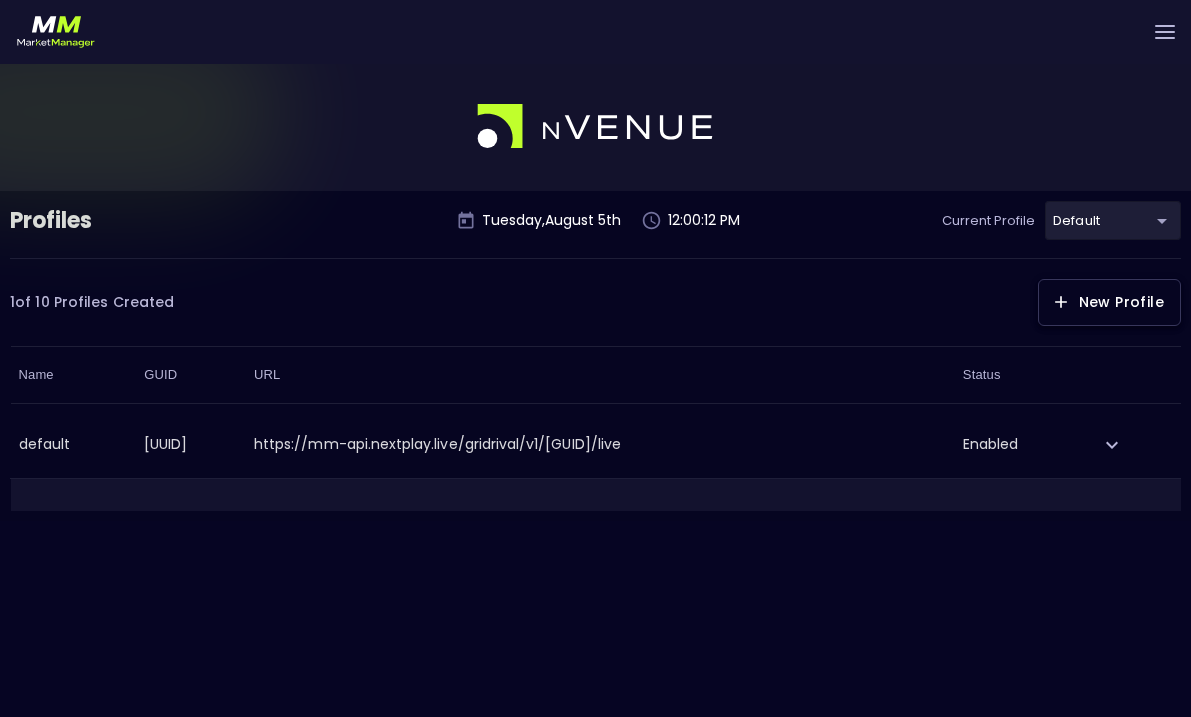 click on "New Profile" at bounding box center [1109, 302] 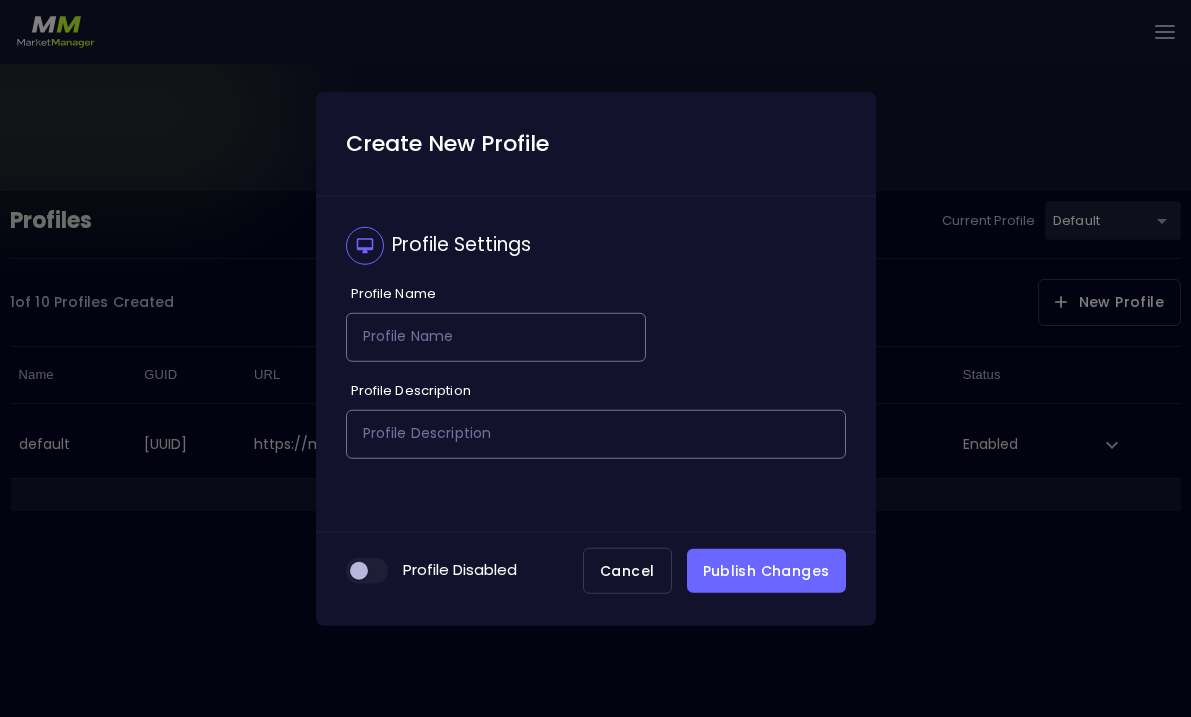 click on "Profile Name" at bounding box center [496, 336] 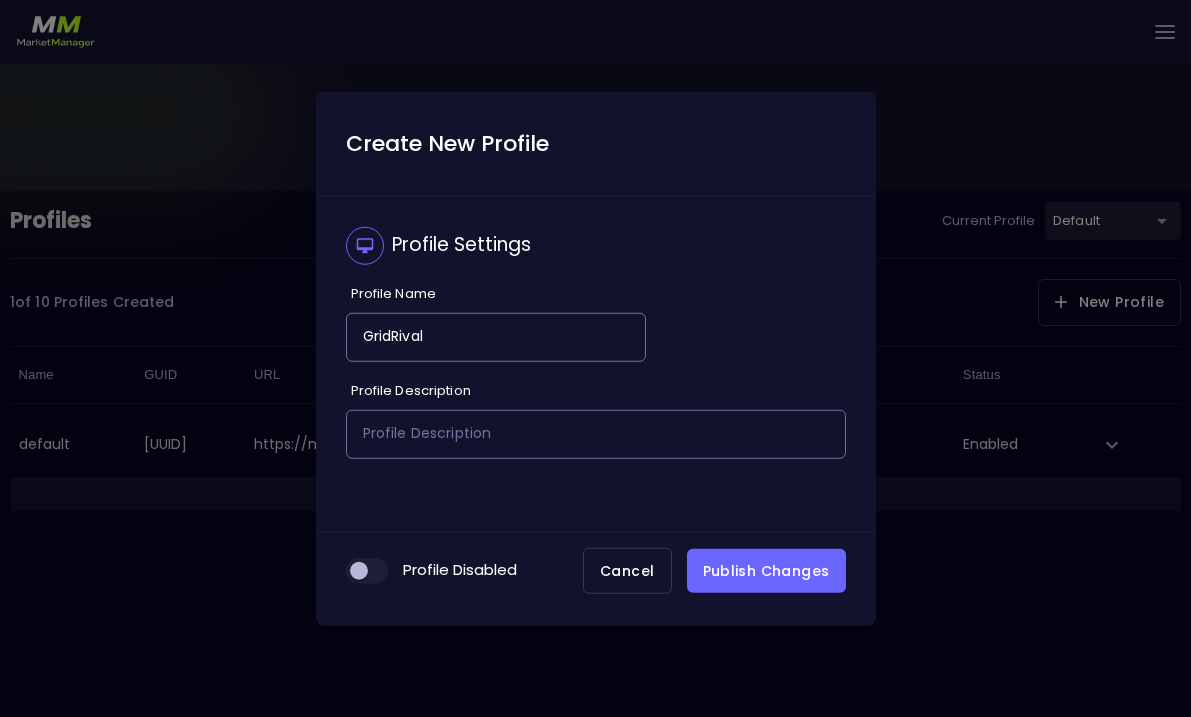 type on "GridRival" 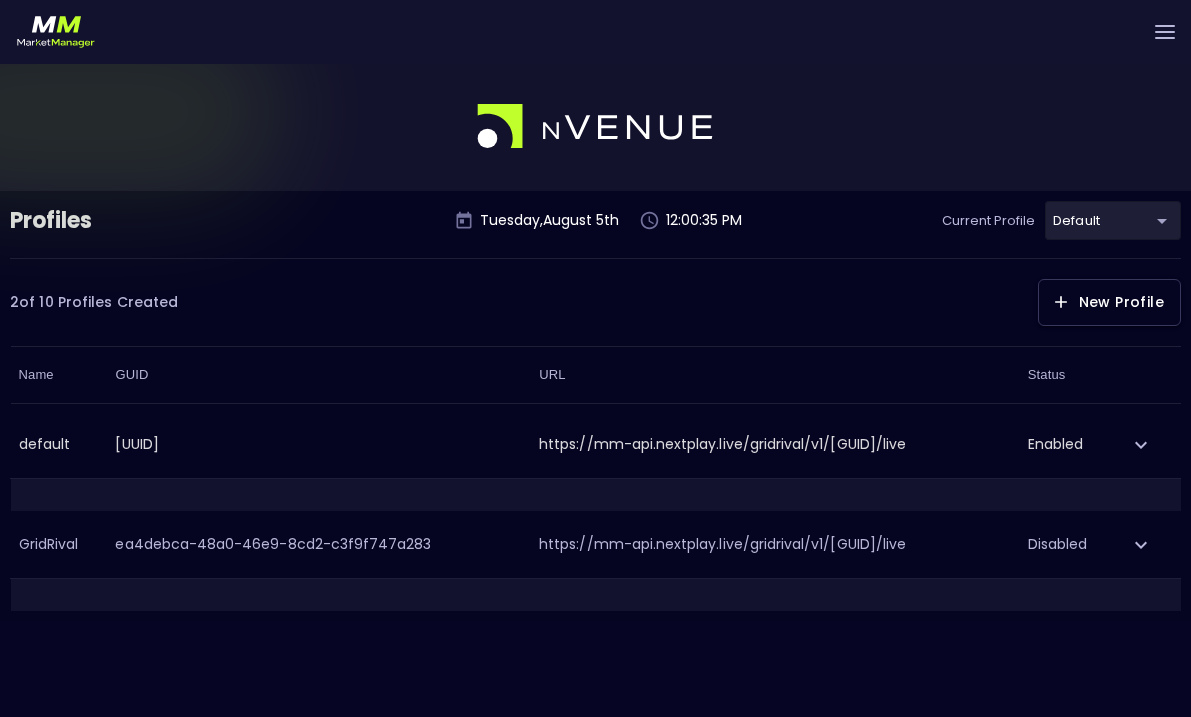 click 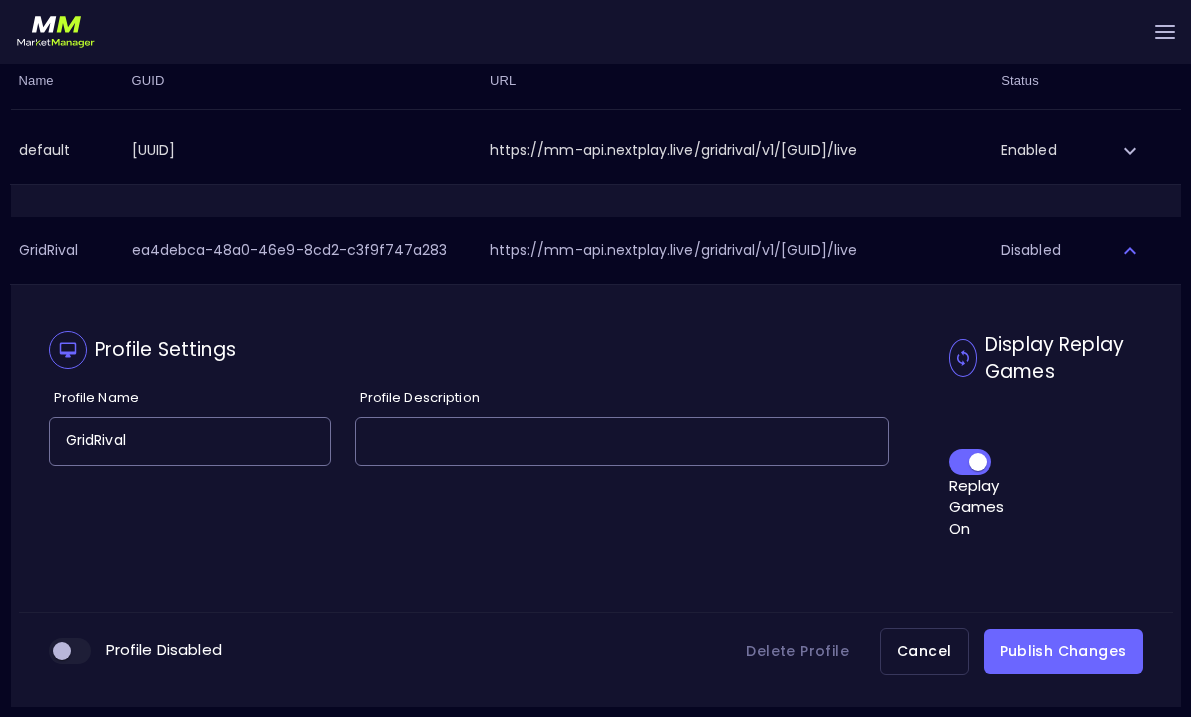 scroll, scrollTop: 304, scrollLeft: 0, axis: vertical 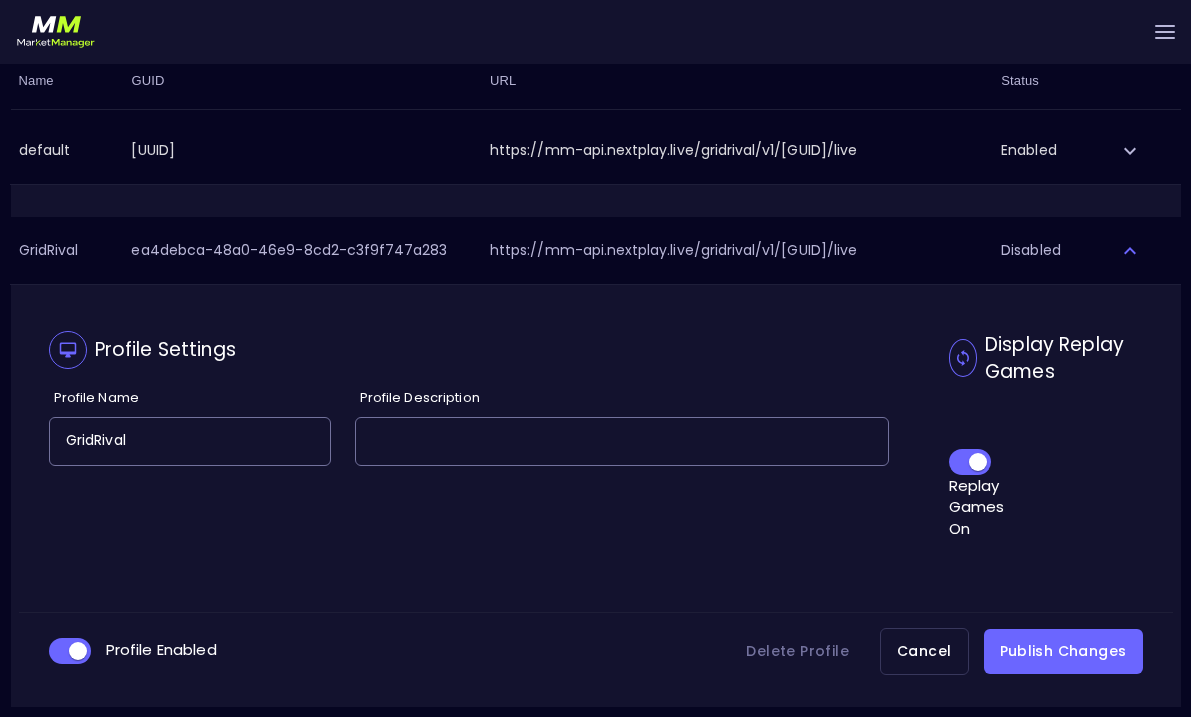 click on "Publish Changes" at bounding box center [1063, 651] 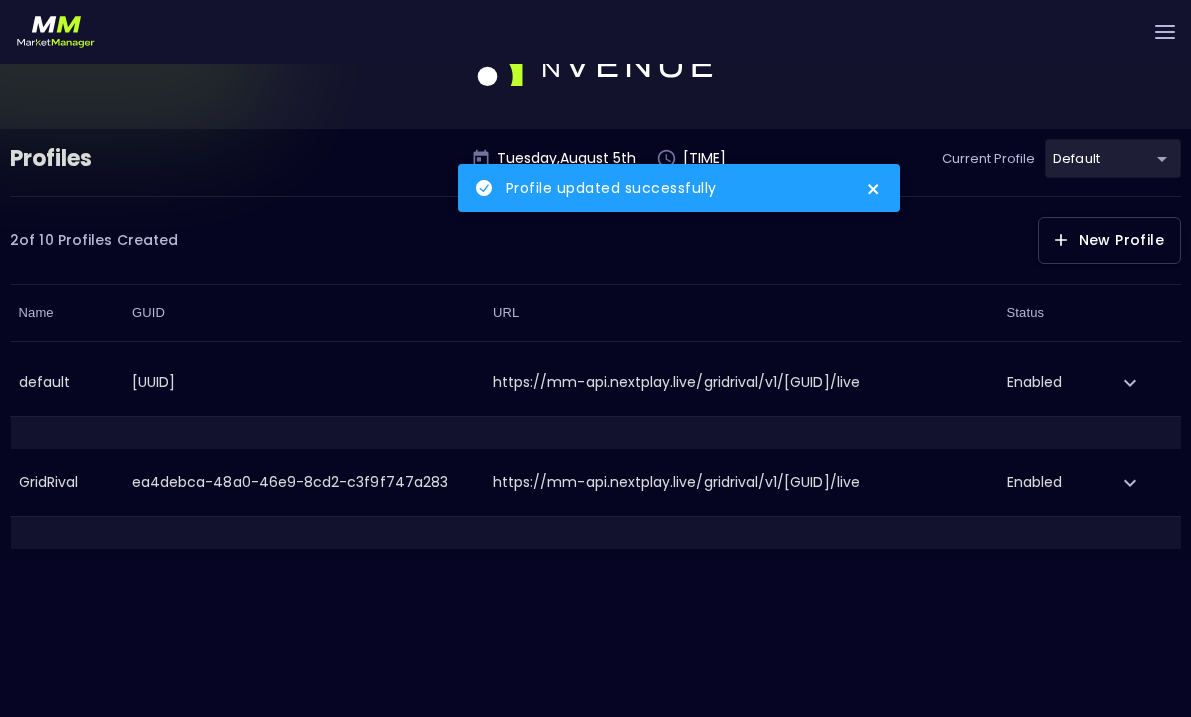 scroll, scrollTop: 62, scrollLeft: 0, axis: vertical 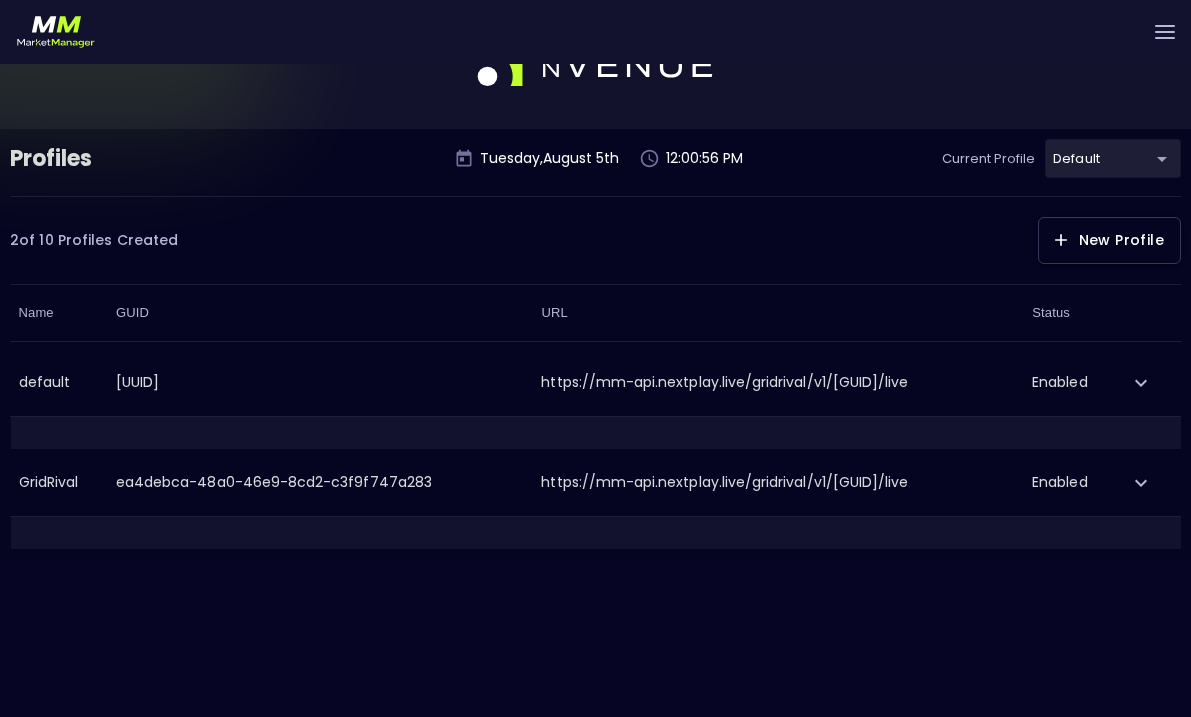 click on "Profiles Tuesday ,  August   5 th 12:00:56 PM Current Profile default cf8bd771-7739-45c9-8267-c9a33ff56ee0 Select 2  of 10 Profiles Created New Profile Name GUID URL Status default cf8bd771-7739-45c9-8267-c9a33ff56ee0 https://mm-api.nextplay.live/gridrival/v1/cf8bd771-7739-45c9-8267-c9a33ff56ee0/live Enabled GridRival ea4debca-48a0-46e9-8cd2-c3f9f747a283 https://mm-api.nextplay.live/gridrival/v1/ea4debca-48a0-46e9-8cd2-c3f9f747a283/live Enabled" at bounding box center (595, 344) 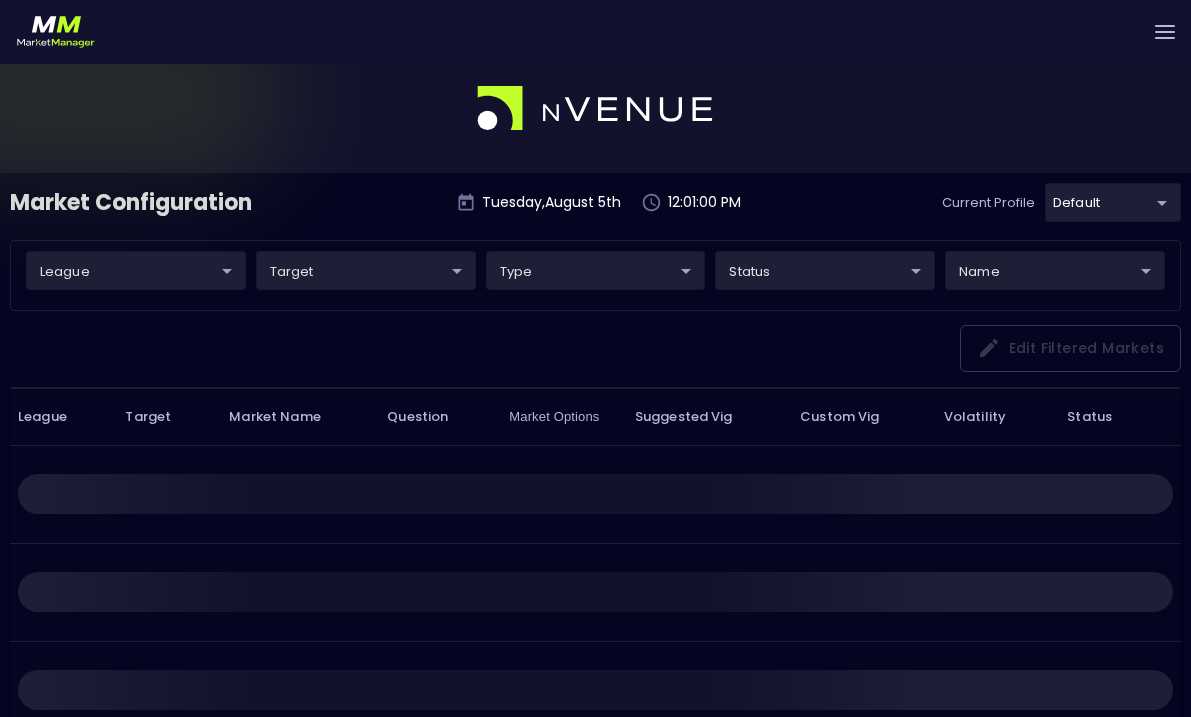 scroll, scrollTop: 0, scrollLeft: 0, axis: both 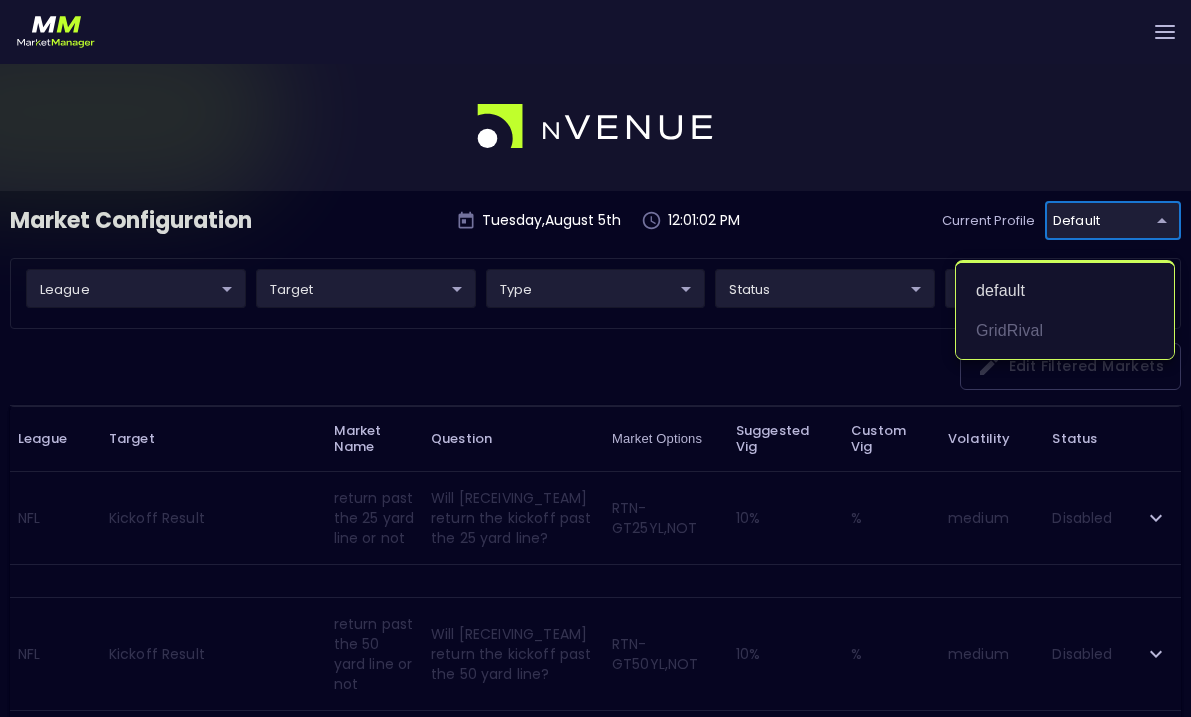 click on "Live Markets Market Configuration Profiles History Ross   Fruin GridRival Settings Support Logout   Version 1.31  Powered by nVenue Market Configuration Tuesday ,  August   5 th 12:01:02 PM Current Profile default cf8bd771-7739-45c9-8267-c9a33ff56ee0 Select league ​ ​ target ​ ​ type ​ ​ status ​ ​ name ​ ​ Edit filtered markets League Target Market Name Question Market Options Suggested Vig Custom Vig Volatility   Status NFL Kickoff Result return past the 25 yard line or not Will [RECEIVING_TEAM] return the kickoff past the 25 yard line? RTN-GT25YL,NOT 10  %  % medium Disabled NFL Kickoff Result return past the 50 yard line or not Will [RECEIVING_TEAM] return the kickoff past the 50 yard line? RTN-GT50YL,NOT 10  %  % medium Disabled NFL Fourth Down Result punt return for a touchdown or not Will the punt be returned by [DEFENSE_TEAM] for a touchdown? PUNT-RTN-TD,NOT 10  %  % medium Disabled NFL Fourth Down Result punt return turnover or not PUNT-RTN-TO,NOT 10  %  % medium Disabled NFL 10" at bounding box center (595, 2193) 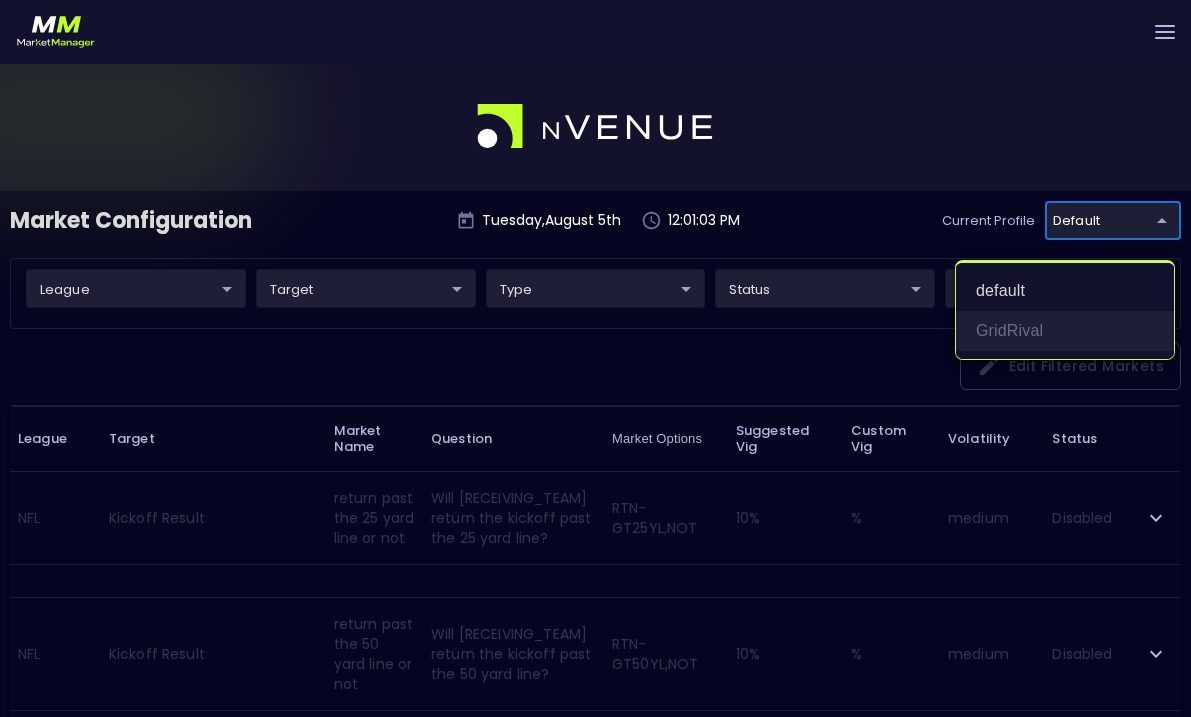 click on "GridRival" at bounding box center [1065, 331] 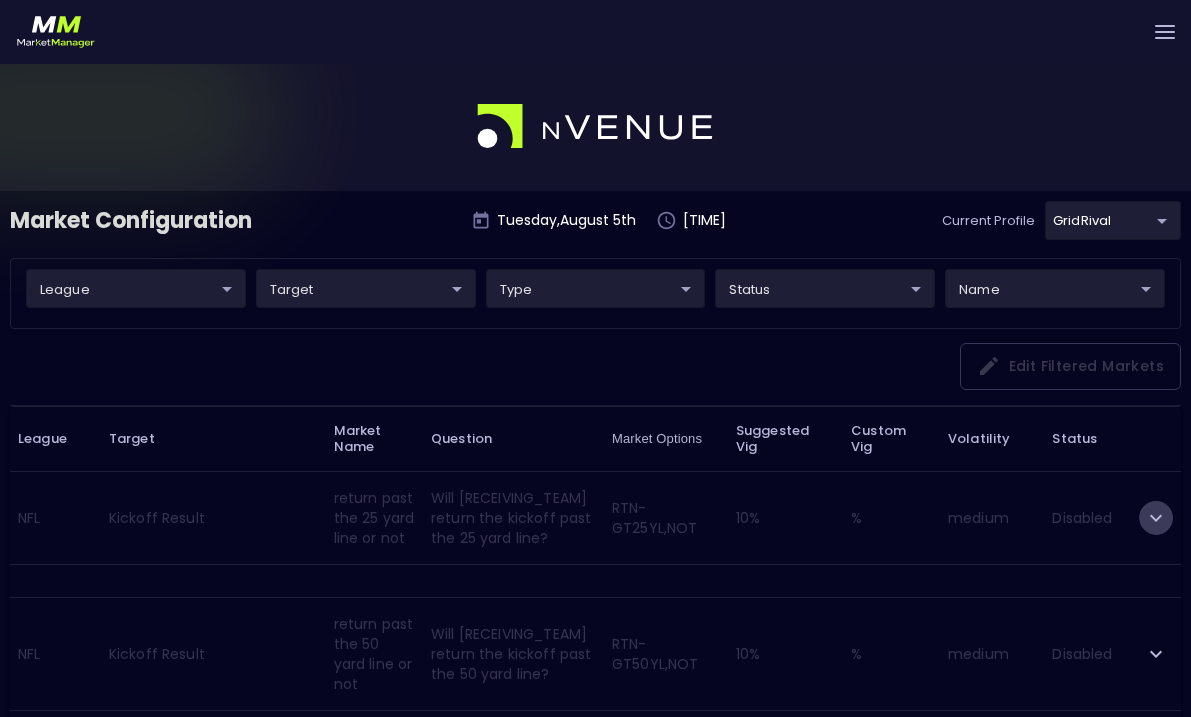 click 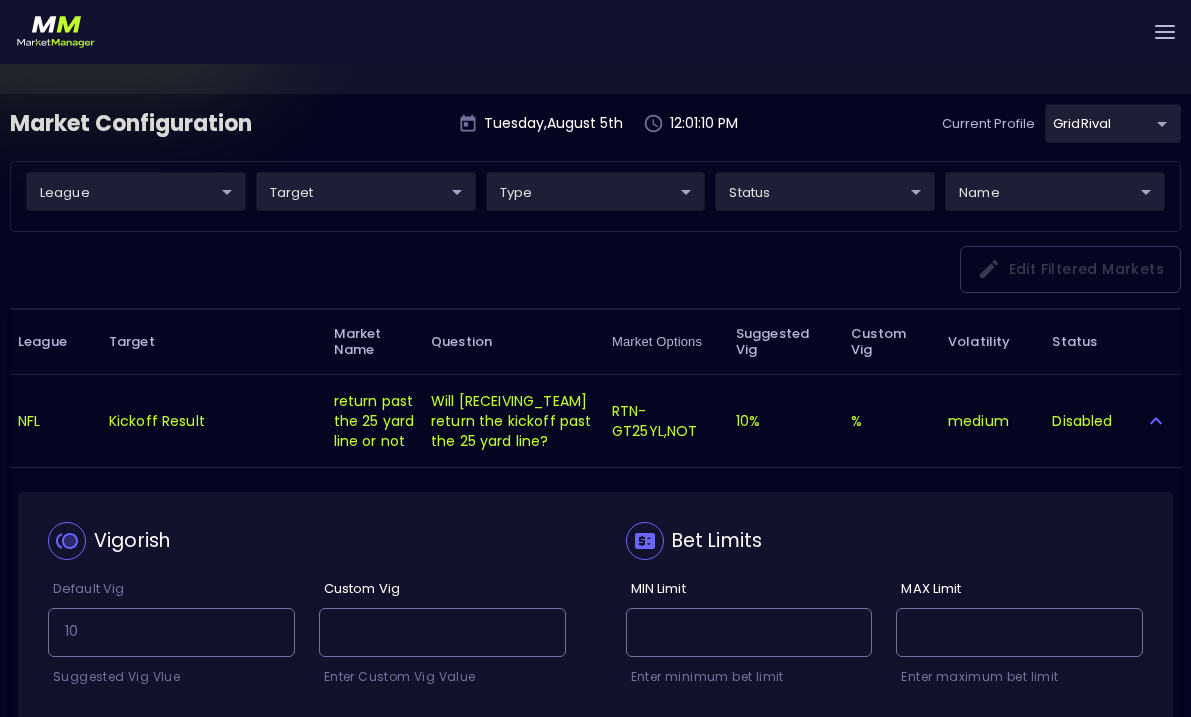 scroll, scrollTop: 281, scrollLeft: 0, axis: vertical 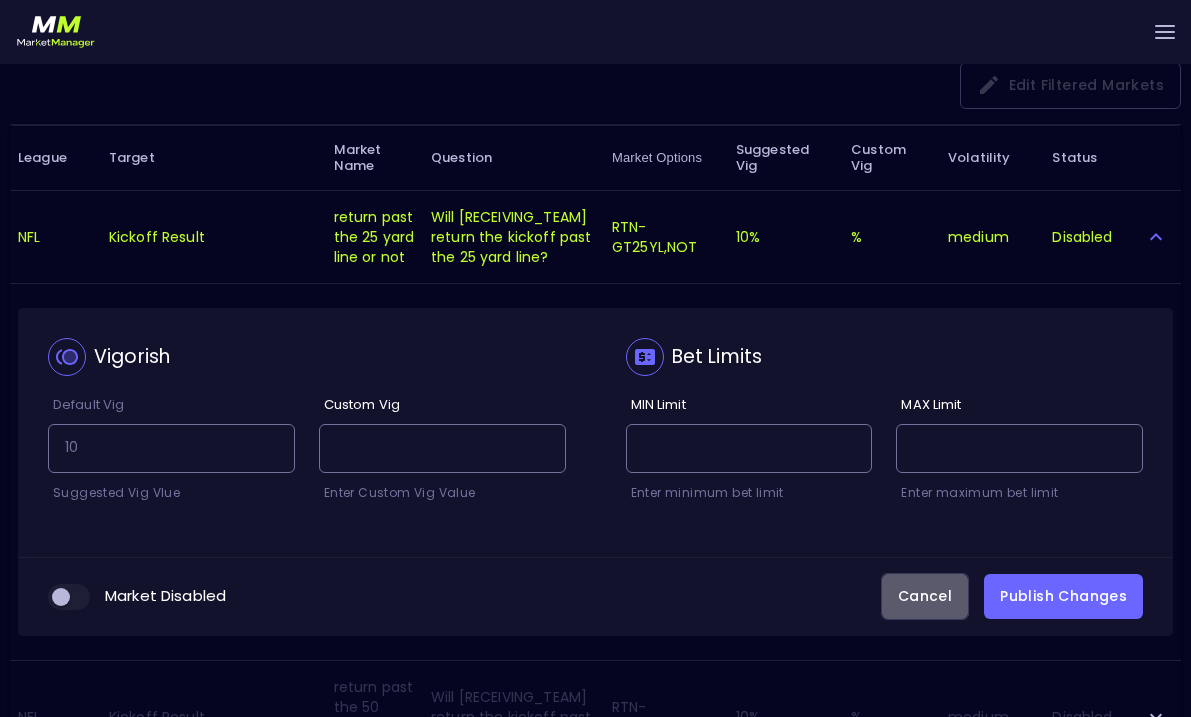 click on "Cancel" at bounding box center [925, 596] 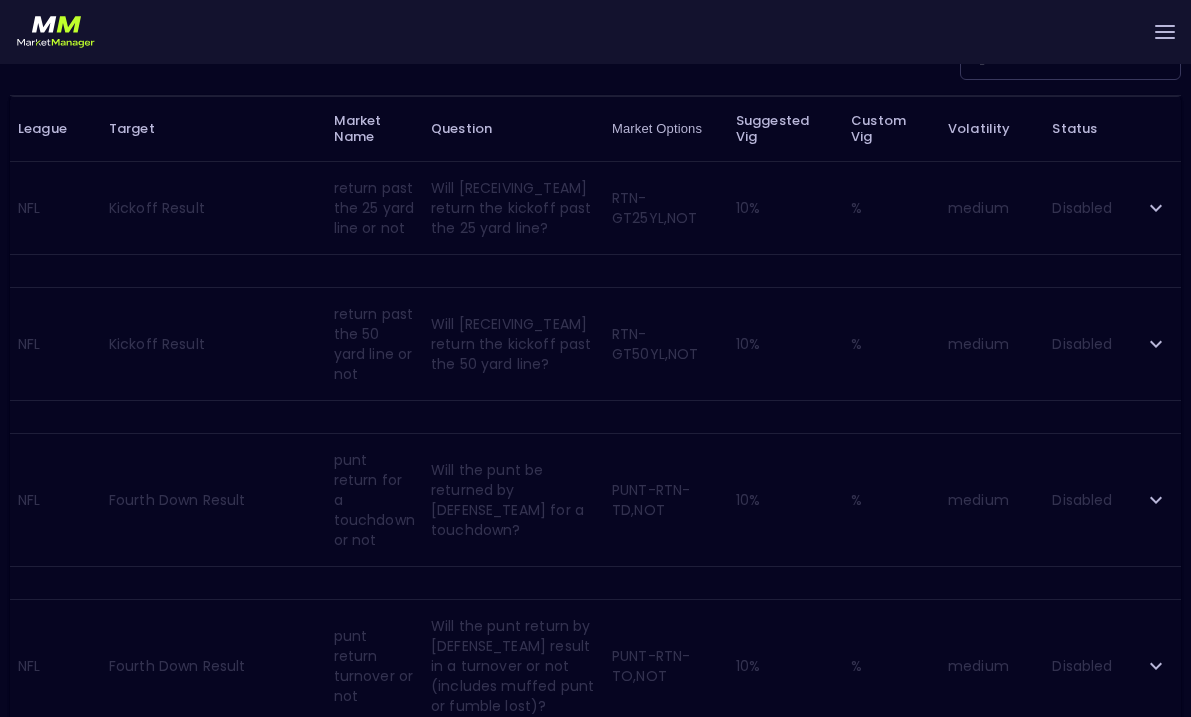 scroll, scrollTop: 0, scrollLeft: 0, axis: both 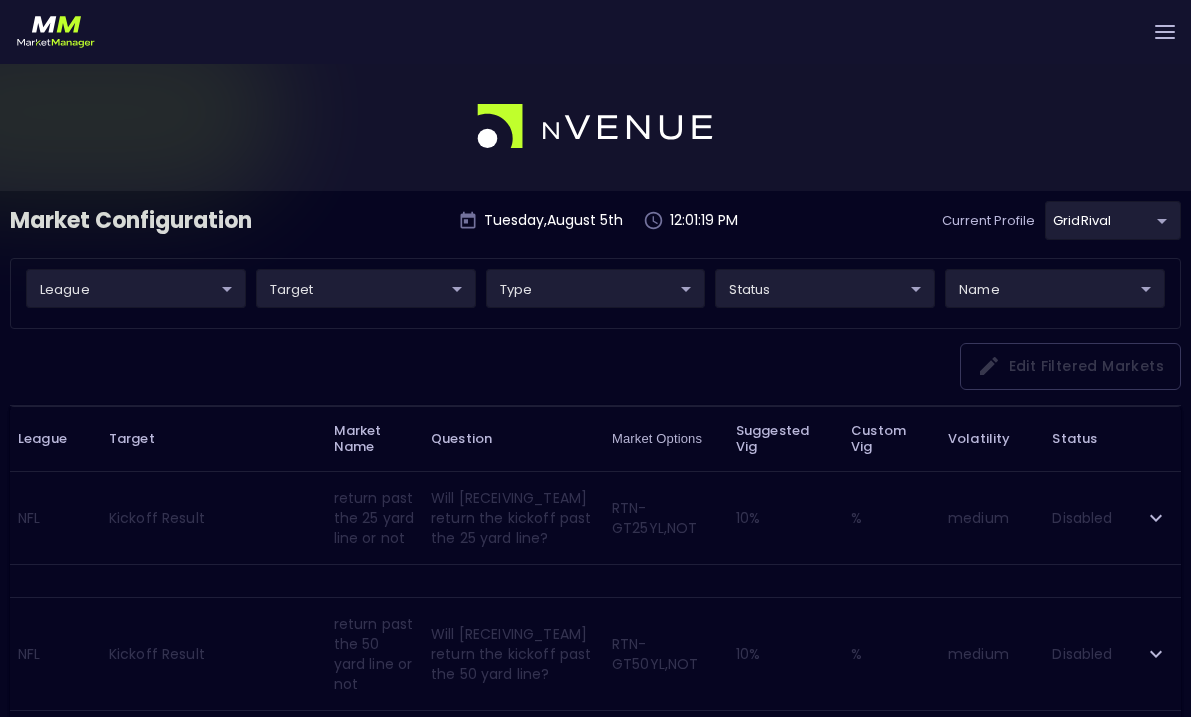 click on "Live Markets Market Configuration Profiles History Ross   Fruin GridRival Settings Support Logout   Version 1.31  Powered by nVenue Market Configuration Tuesday ,  August   5 th 12:01:19 PM Current Profile GridRival ea4debca-48a0-46e9-8cd2-c3f9f747a283 Select league ​ ​ target ​ ​ type ​ ​ status ​ ​ name ​ ​ Edit filtered markets League Target Market Name Question Market Options Suggested Vig Custom Vig Volatility   Status NFL Kickoff Result return past the 25 yard line or not Will [RECEIVING_TEAM] return the kickoff past the 25 yard line? RTN-GT25YL,NOT 10  %  % medium Disabled NFL Kickoff Result return past the 50 yard line or not Will [RECEIVING_TEAM] return the kickoff past the 50 yard line? RTN-GT50YL,NOT 10  %  % medium Disabled NFL Fourth Down Result punt return for a touchdown or not Will the punt be returned by [DEFENSE_TEAM] for a touchdown? PUNT-RTN-TD,NOT 10  %  % medium Disabled NFL Fourth Down Result punt return turnover or not PUNT-RTN-TO,NOT 10  %  % medium Disabled NFL 10" at bounding box center (595, 2193) 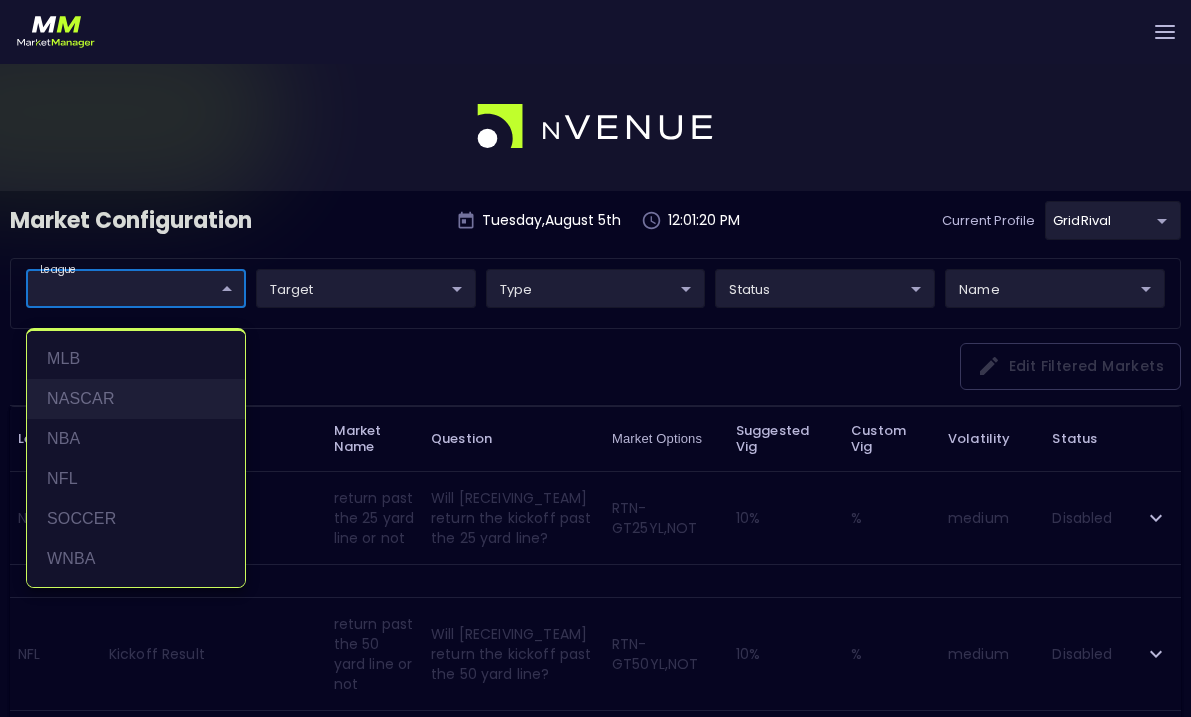 click on "NASCAR" at bounding box center [136, 399] 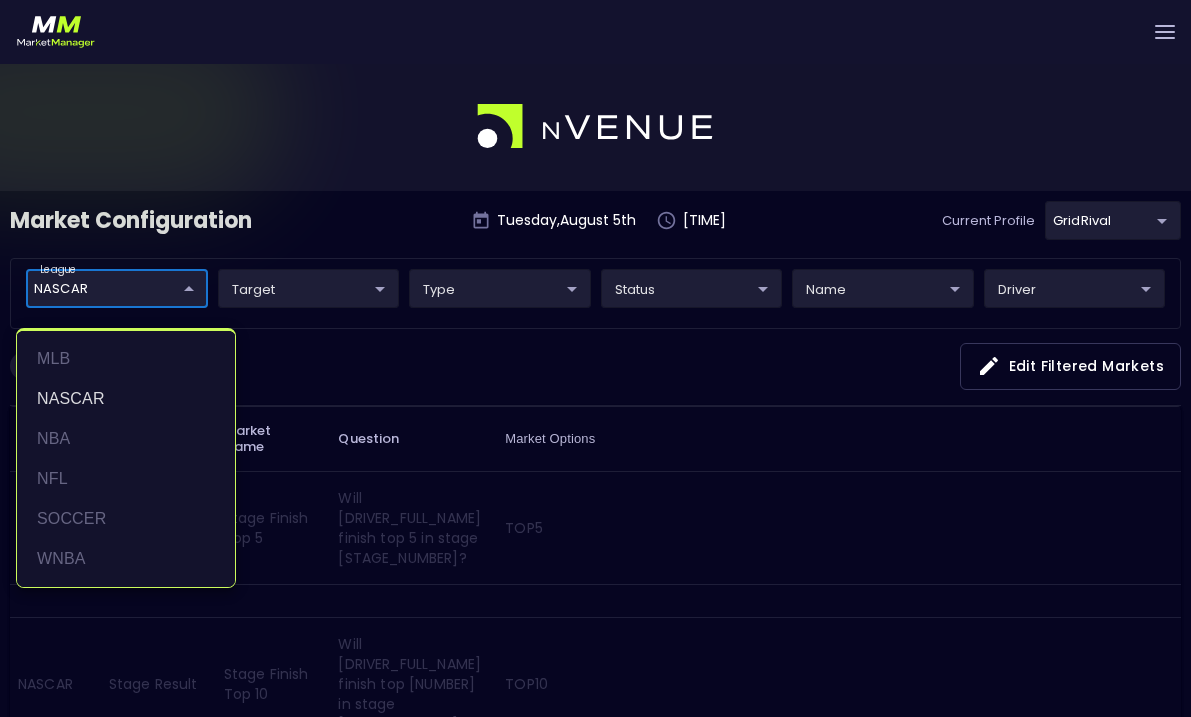 click at bounding box center [595, 358] 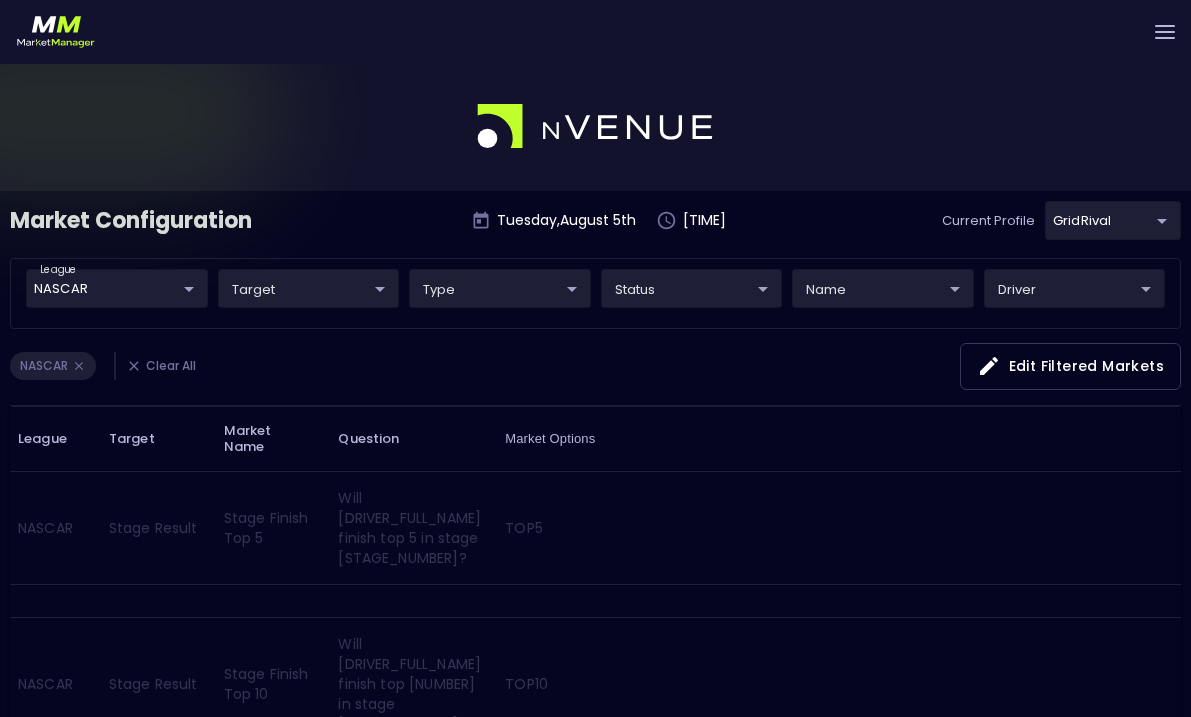 click on "TOP5" at bounding box center (1046, 527) 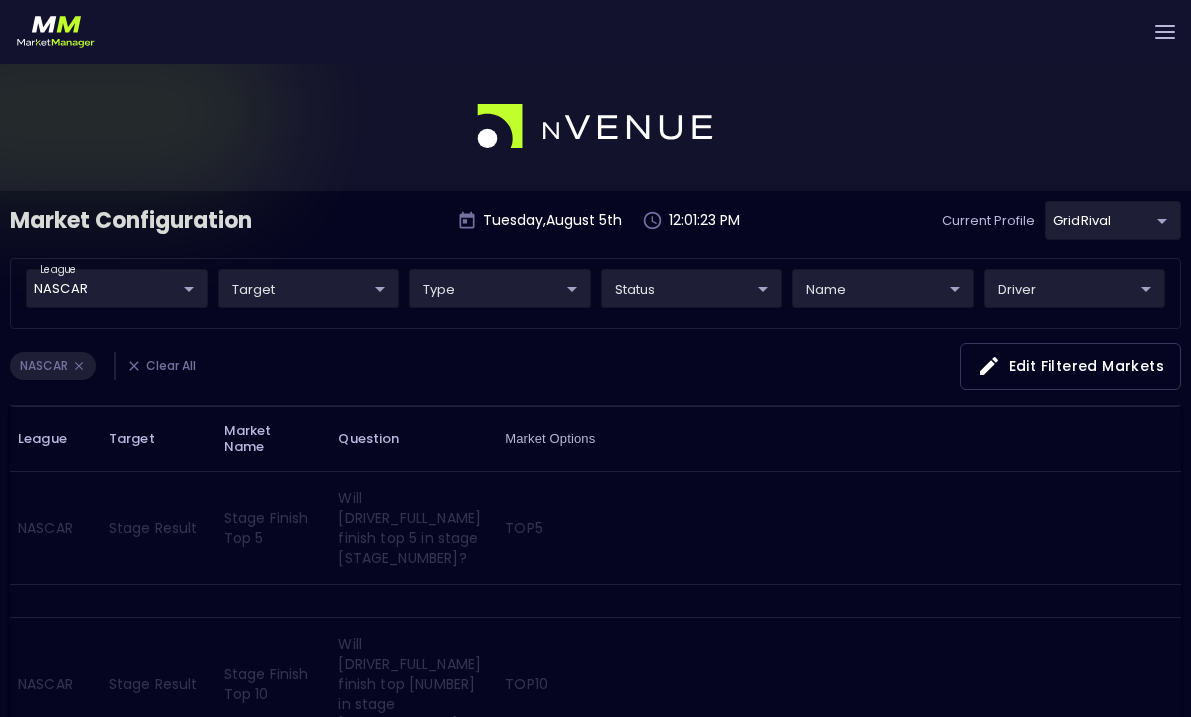 click on "TOP5" at bounding box center (1046, 527) 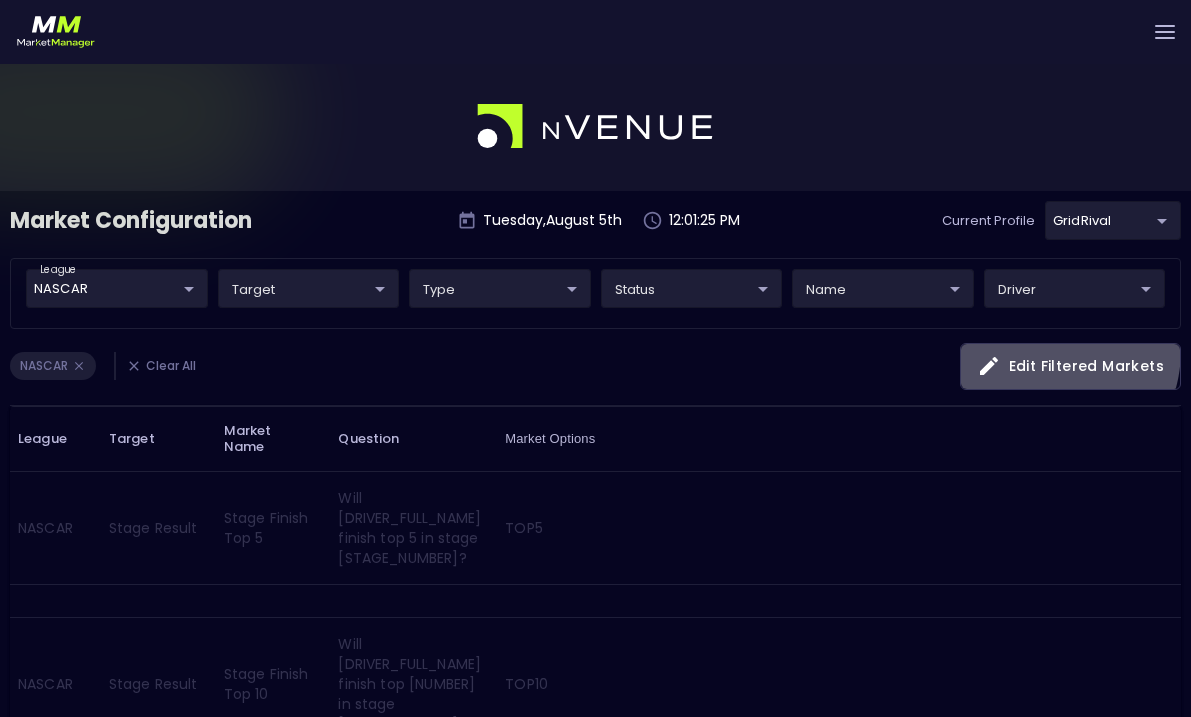 click on "Edit filtered markets" at bounding box center [1070, 366] 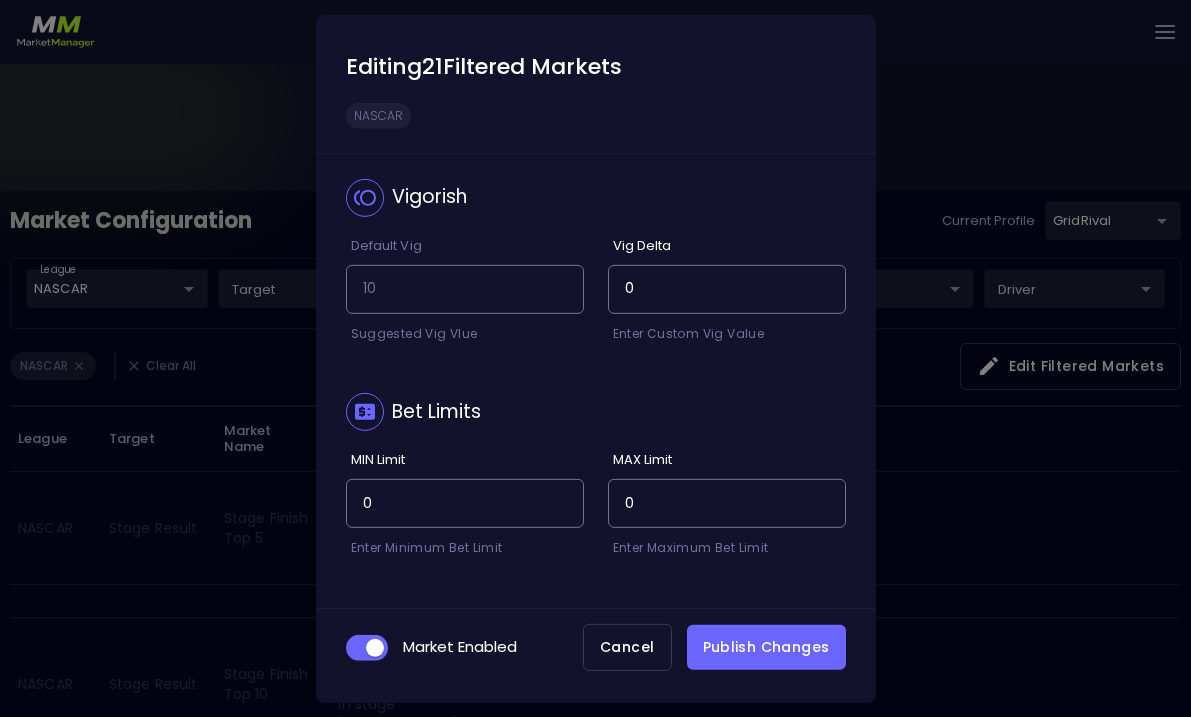 click on "Publish Changes" at bounding box center (766, 647) 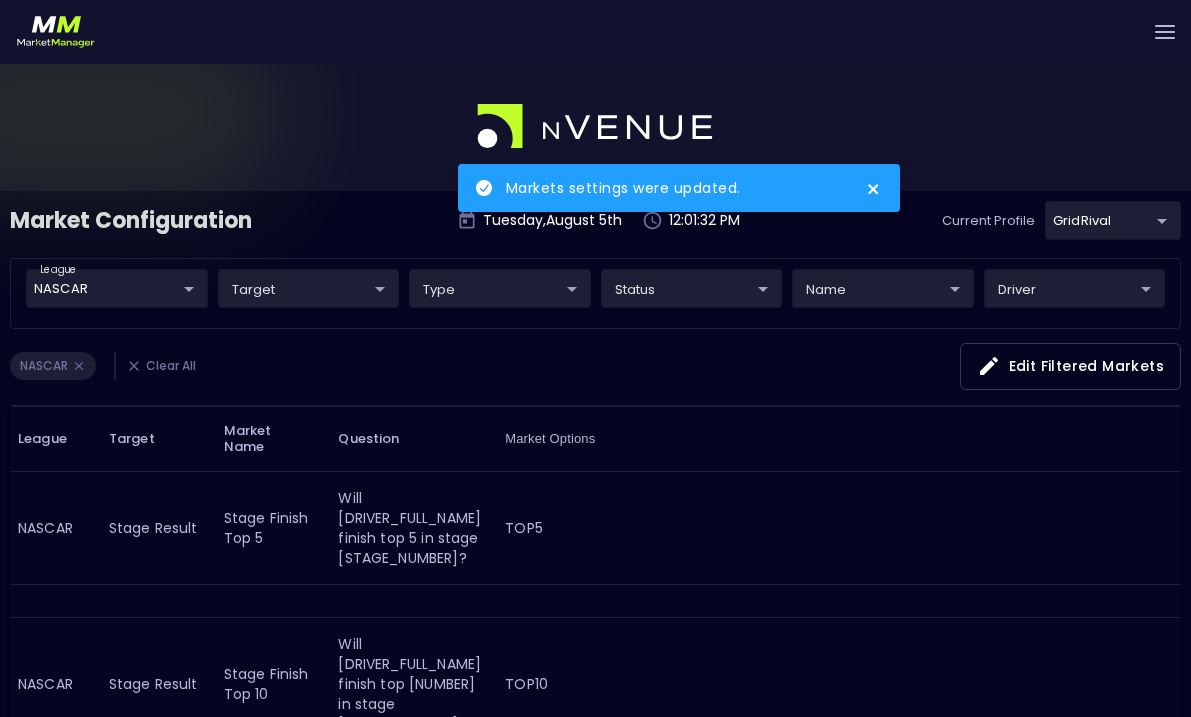 click on "Markets settings were updated." at bounding box center (679, 430) 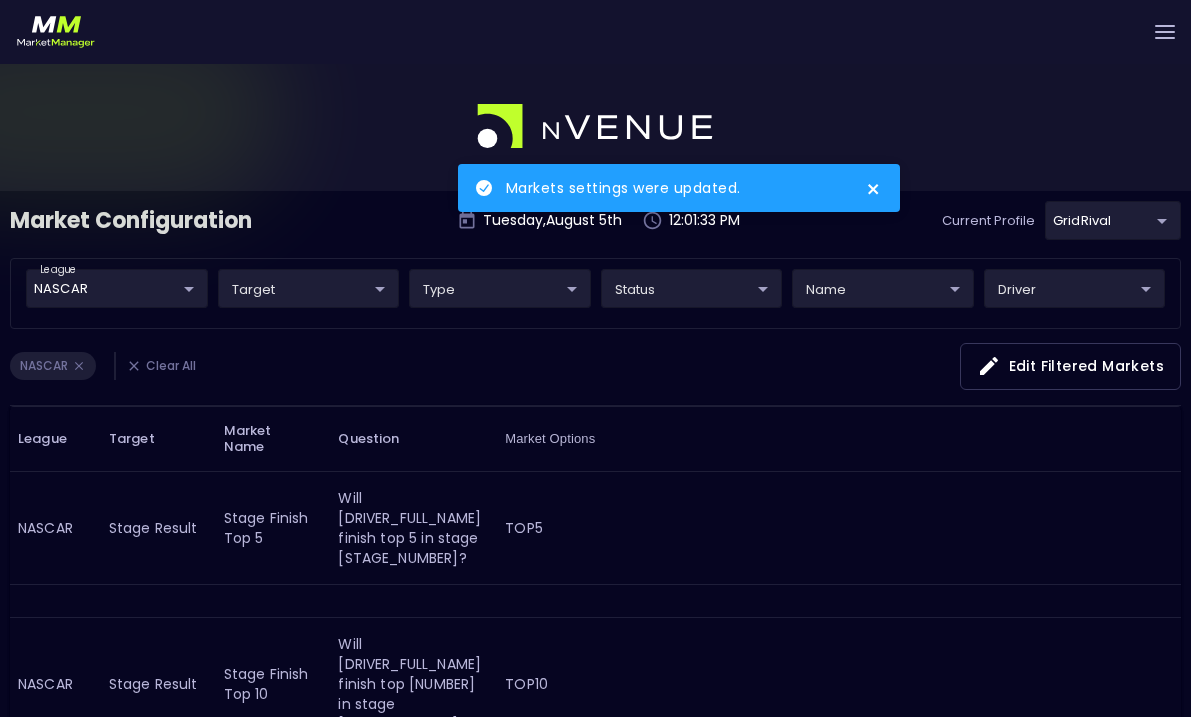 click on "Markets settings were updated." at bounding box center (679, 430) 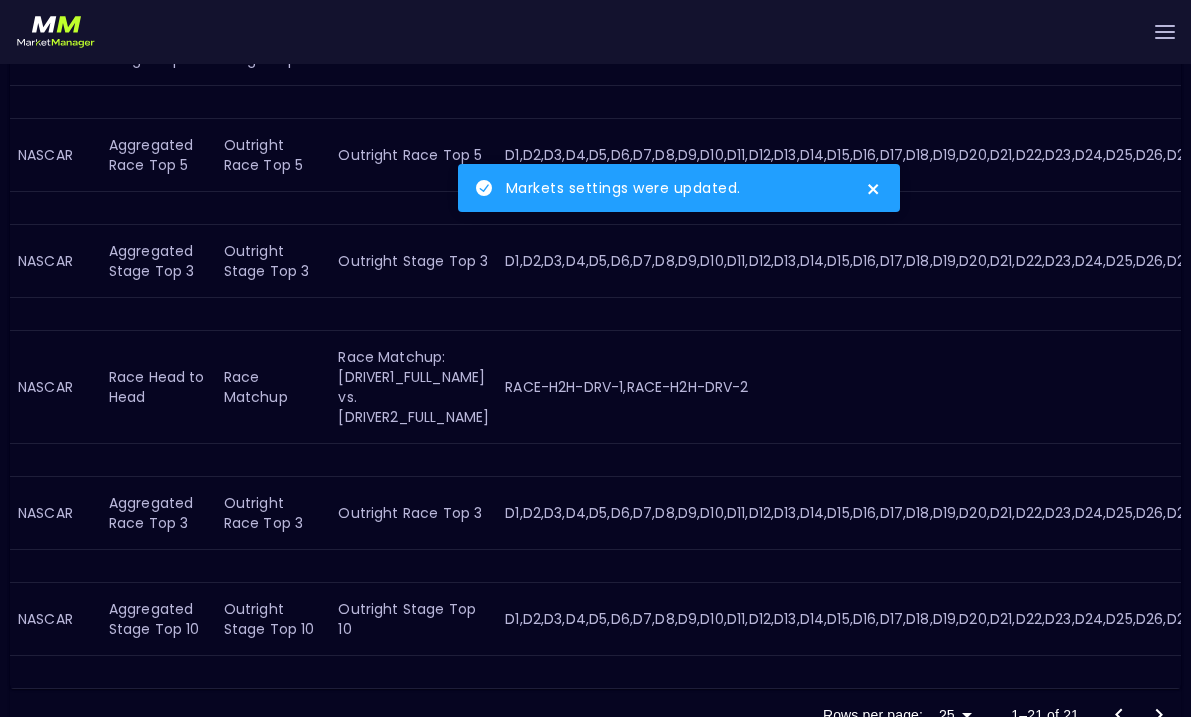scroll, scrollTop: 2503, scrollLeft: 0, axis: vertical 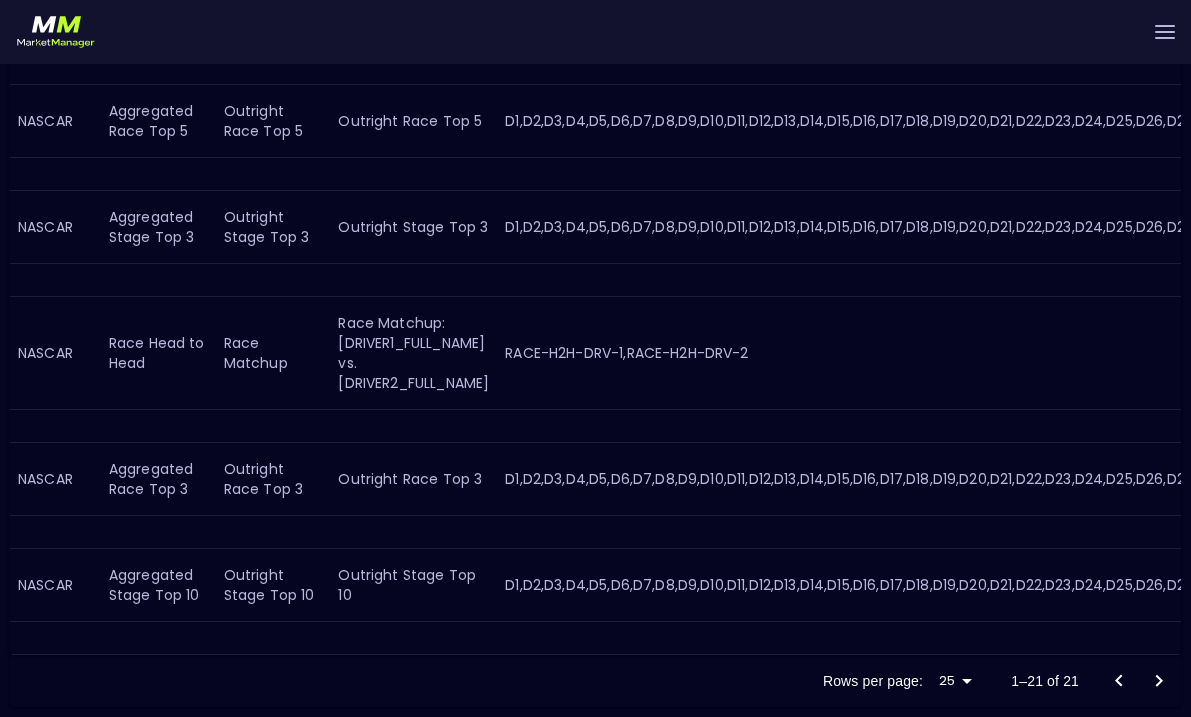 click at bounding box center [1139, 681] 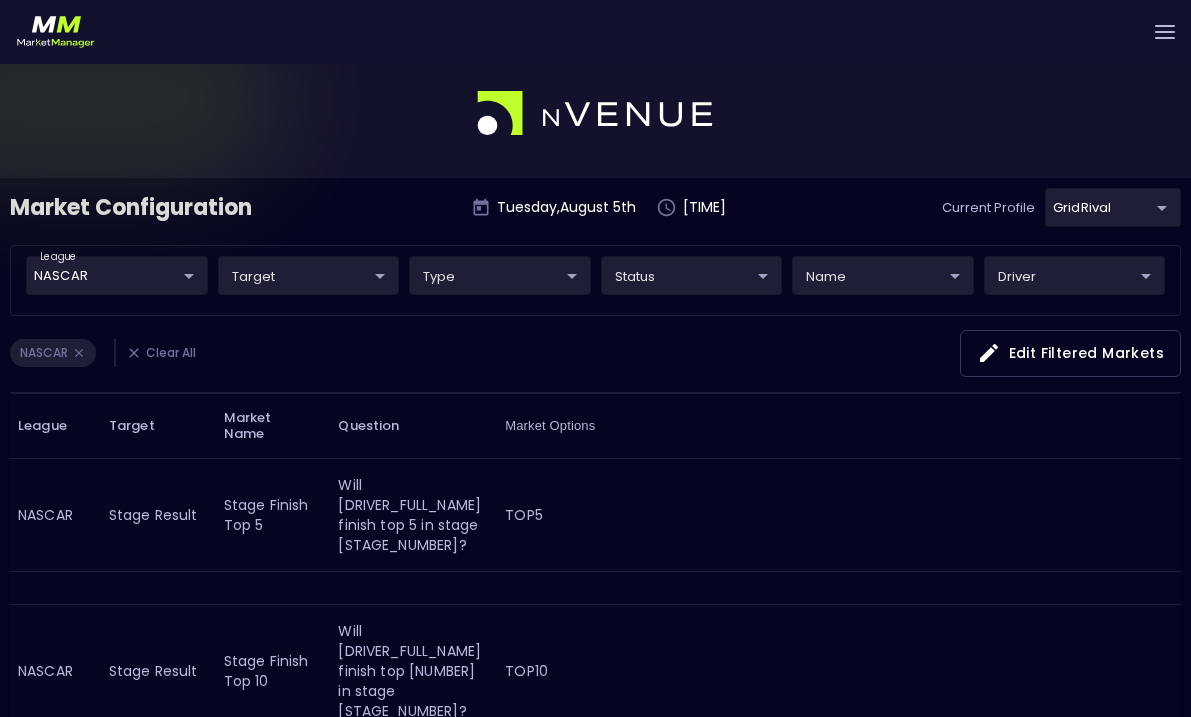 scroll, scrollTop: 0, scrollLeft: 0, axis: both 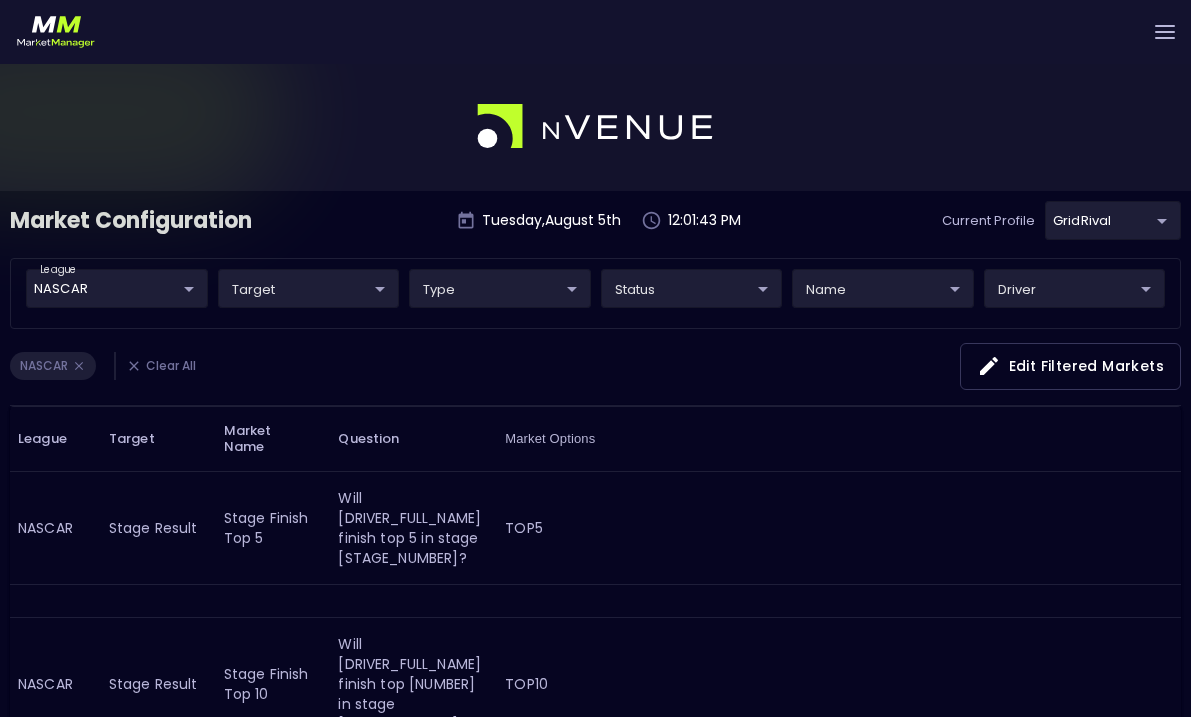 click at bounding box center (1165, 38) 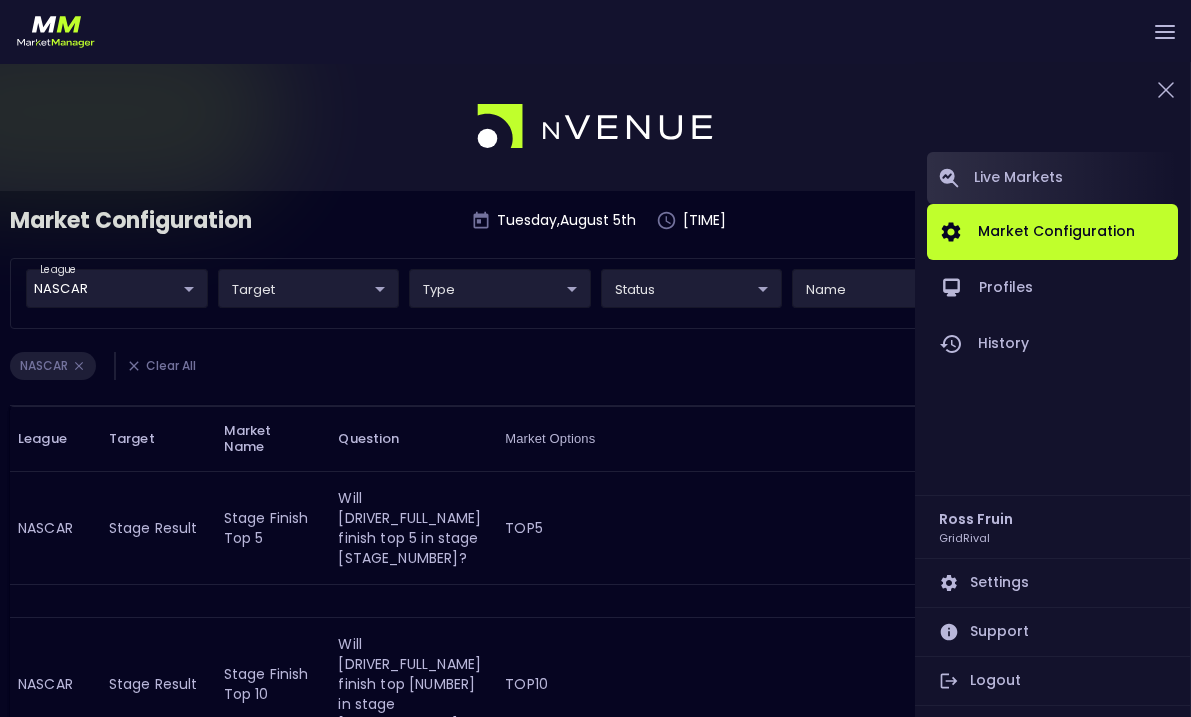 click on "Live Markets" at bounding box center (1052, 178) 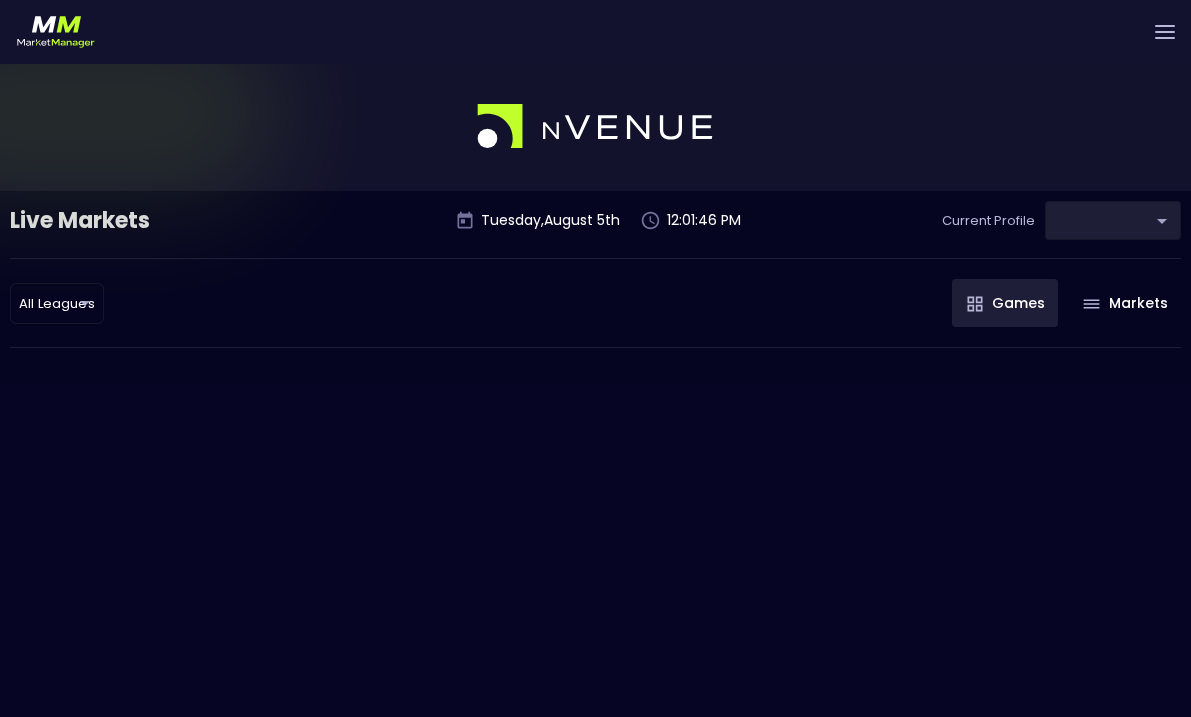type on "ea4debca-48a0-46e9-8cd2-c3f9f747a283" 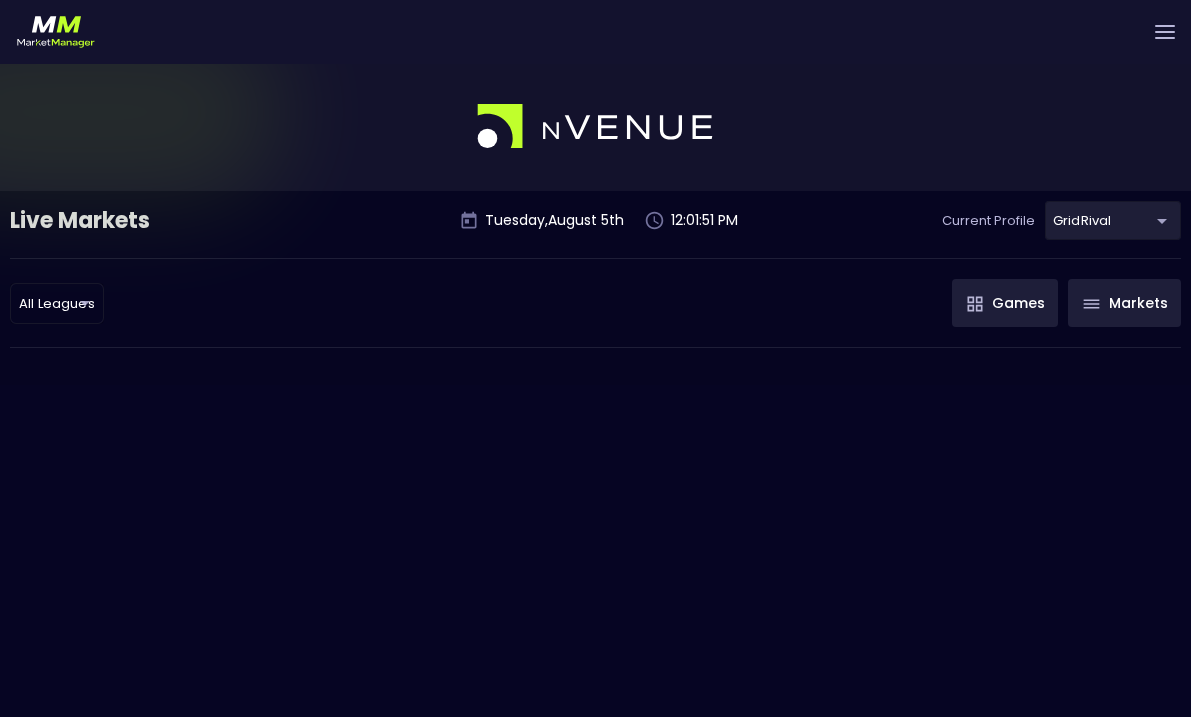 click on "Markets" at bounding box center [1124, 303] 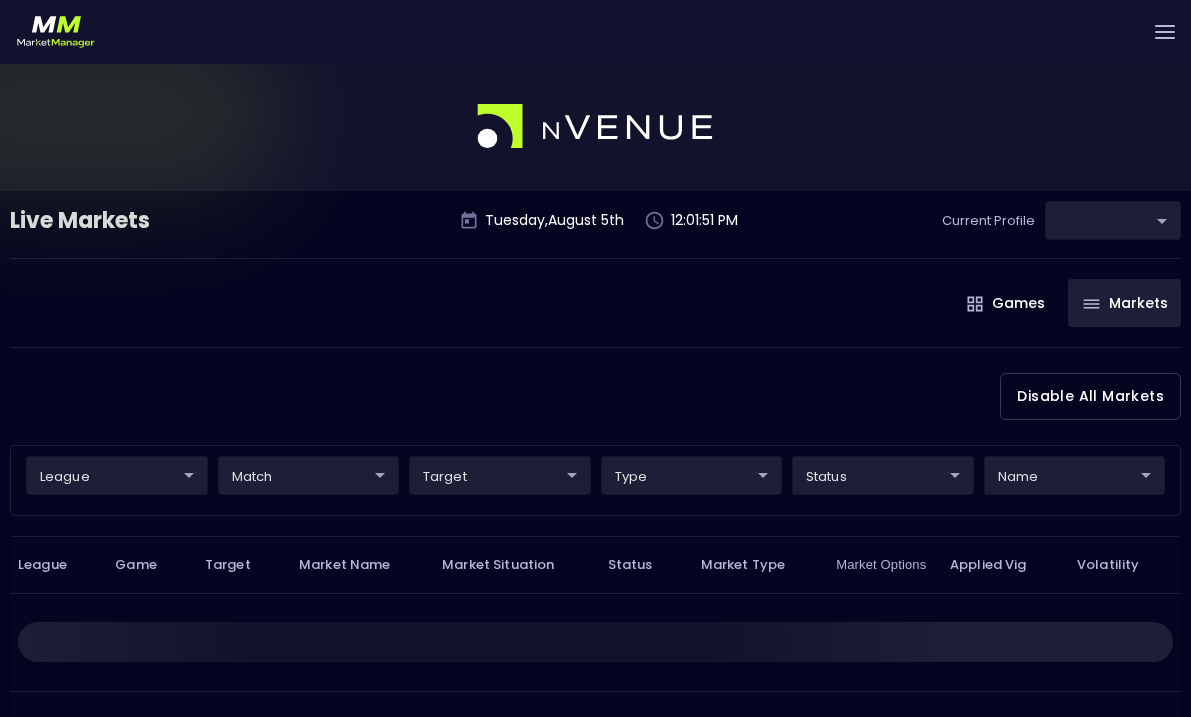 type on "ea4debca-48a0-46e9-8cd2-c3f9f747a283" 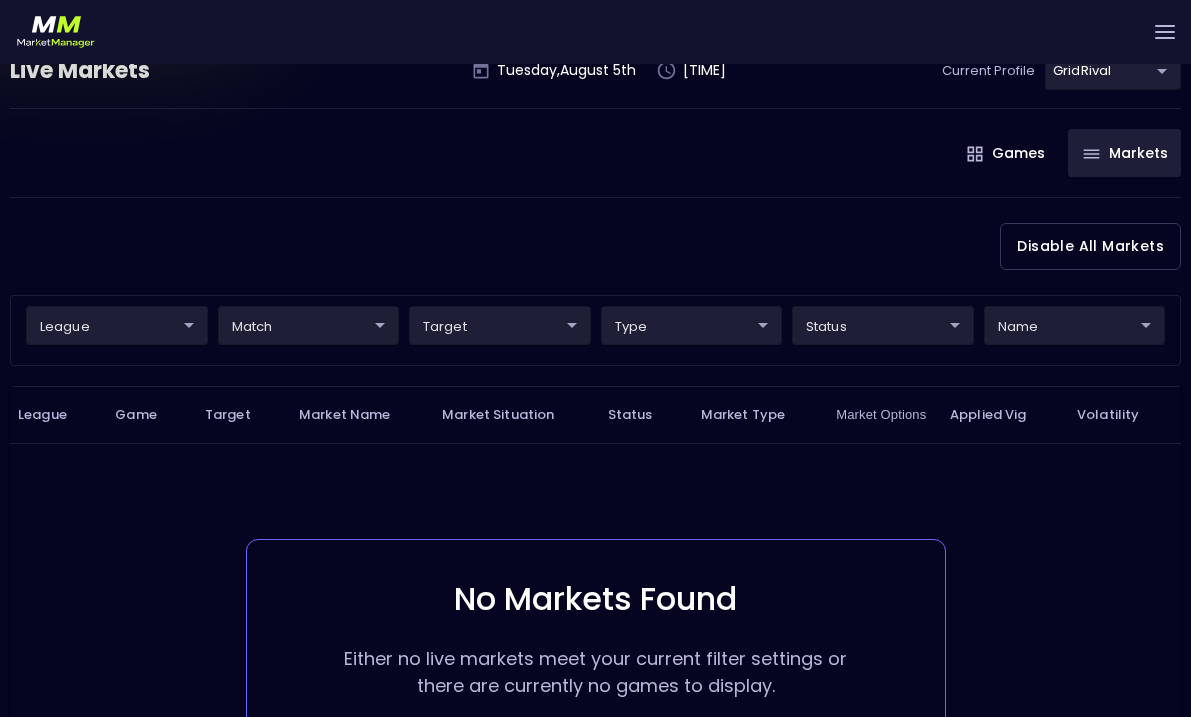 scroll, scrollTop: 163, scrollLeft: 0, axis: vertical 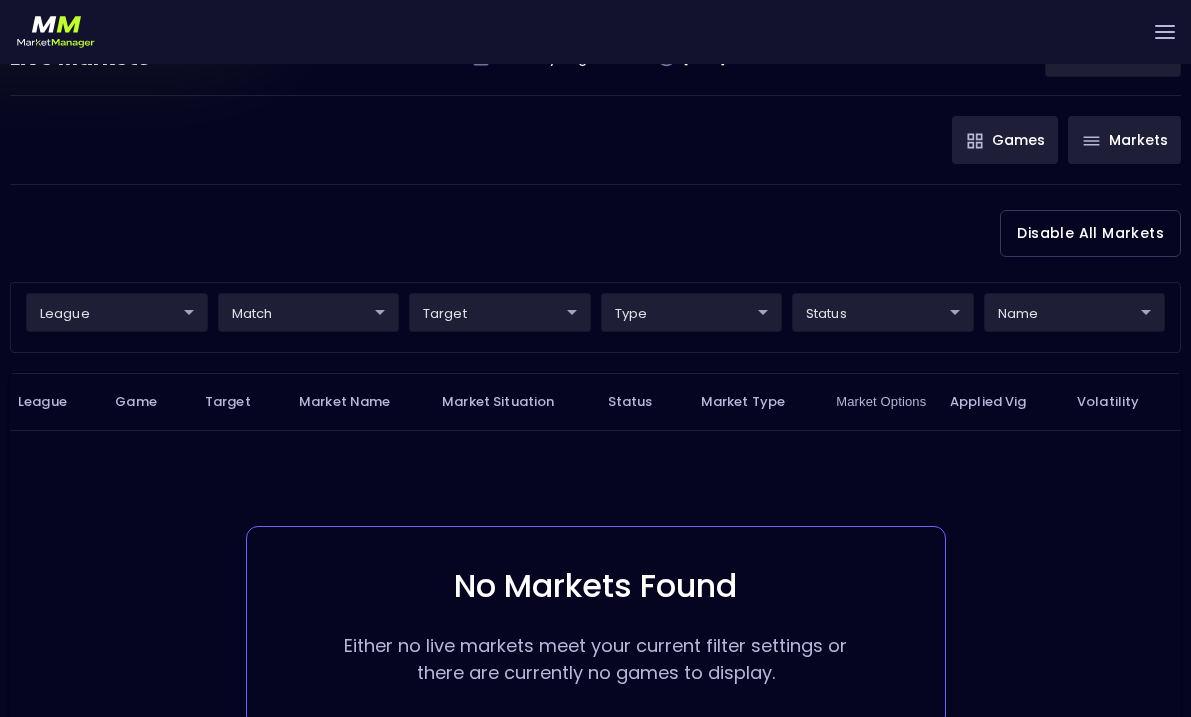 click on "Games" at bounding box center (1005, 140) 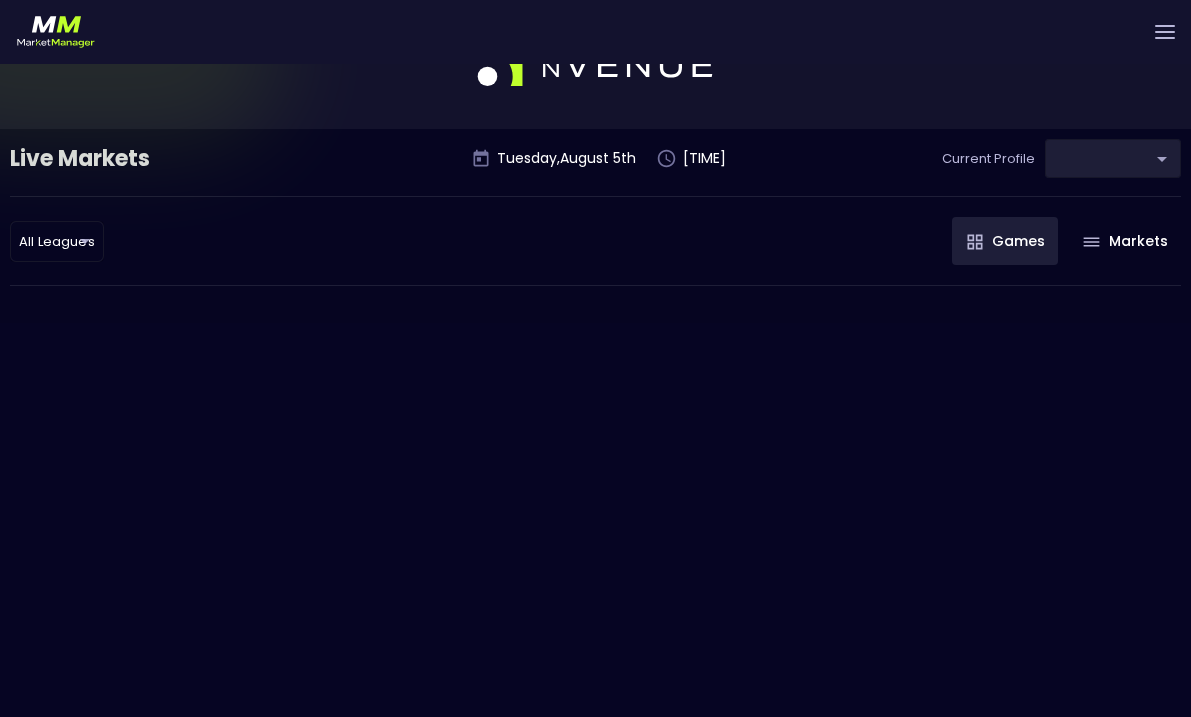 scroll, scrollTop: 0, scrollLeft: 0, axis: both 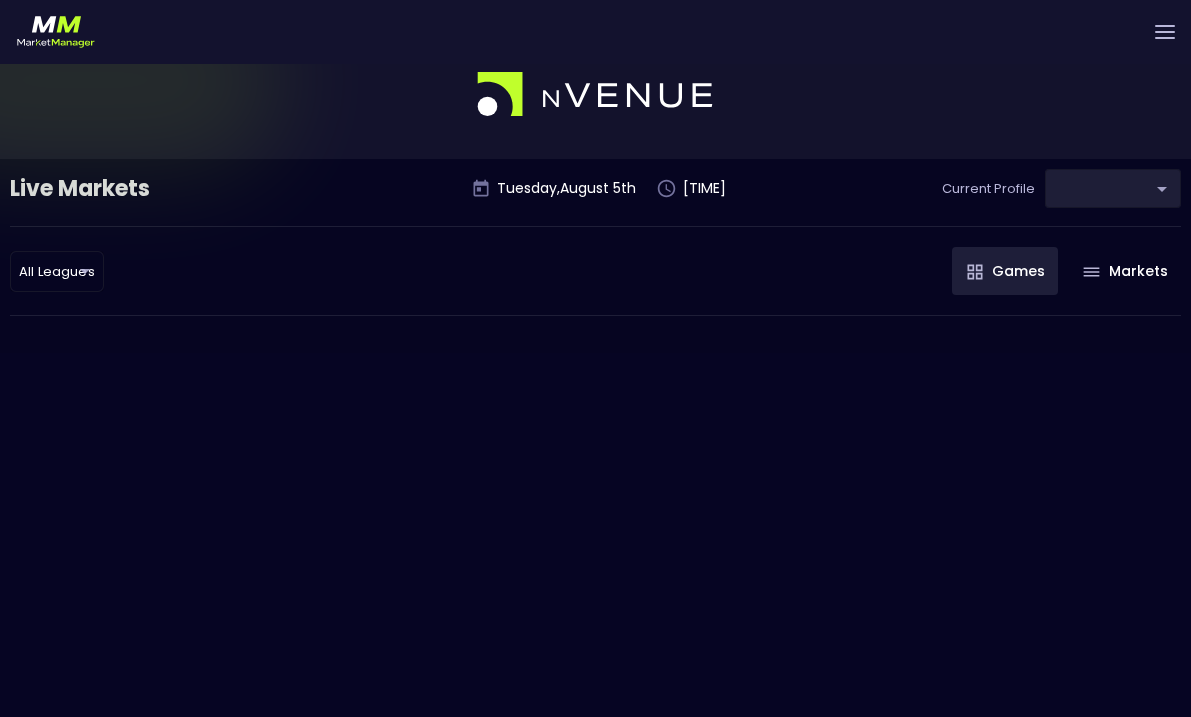 type on "ea4debca-48a0-46e9-8cd2-c3f9f747a283" 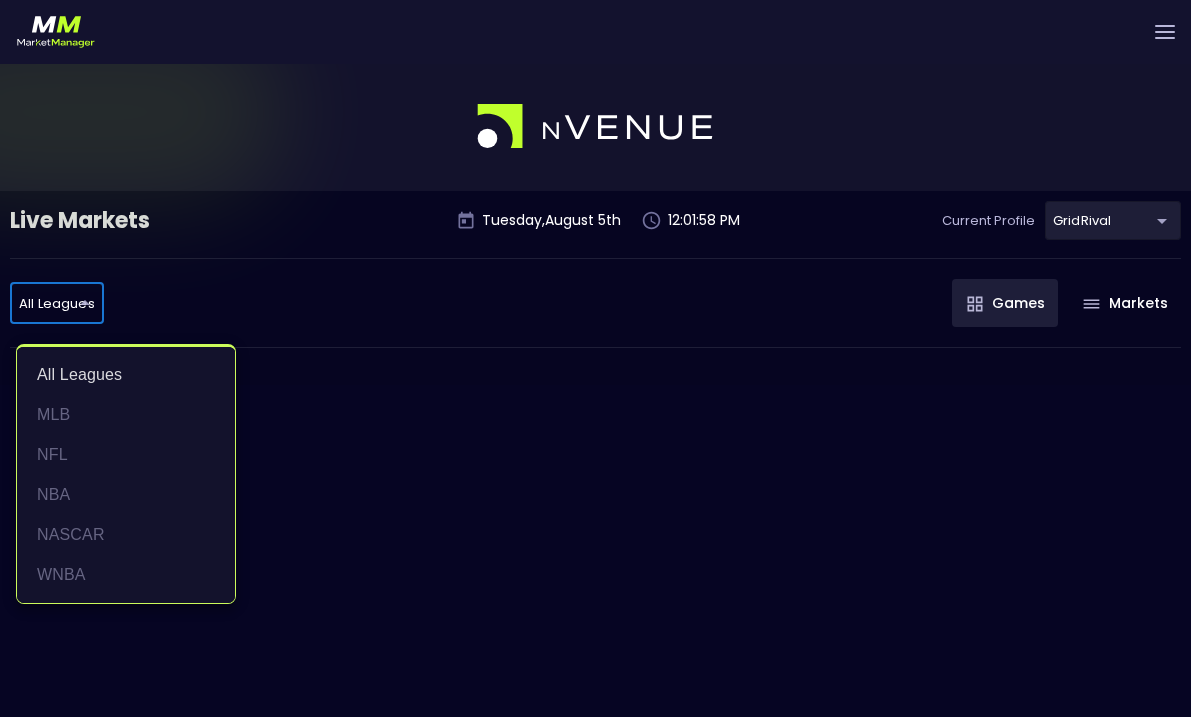 click on "Live Markets Market Configuration Profiles History Ross   Fruin GridRival Settings Support Logout   Version 1.31  Powered by nVenue Live Markets Tuesday ,  August   5 th 12:01:58 PM Current Profile GridRival ea4debca-48a0-46e9-8cd2-c3f9f747a283 Select All Leagues all leagues ​  Games  Markets All Leagues MLB NFL NBA NASCAR WNBA" at bounding box center [595, 420] 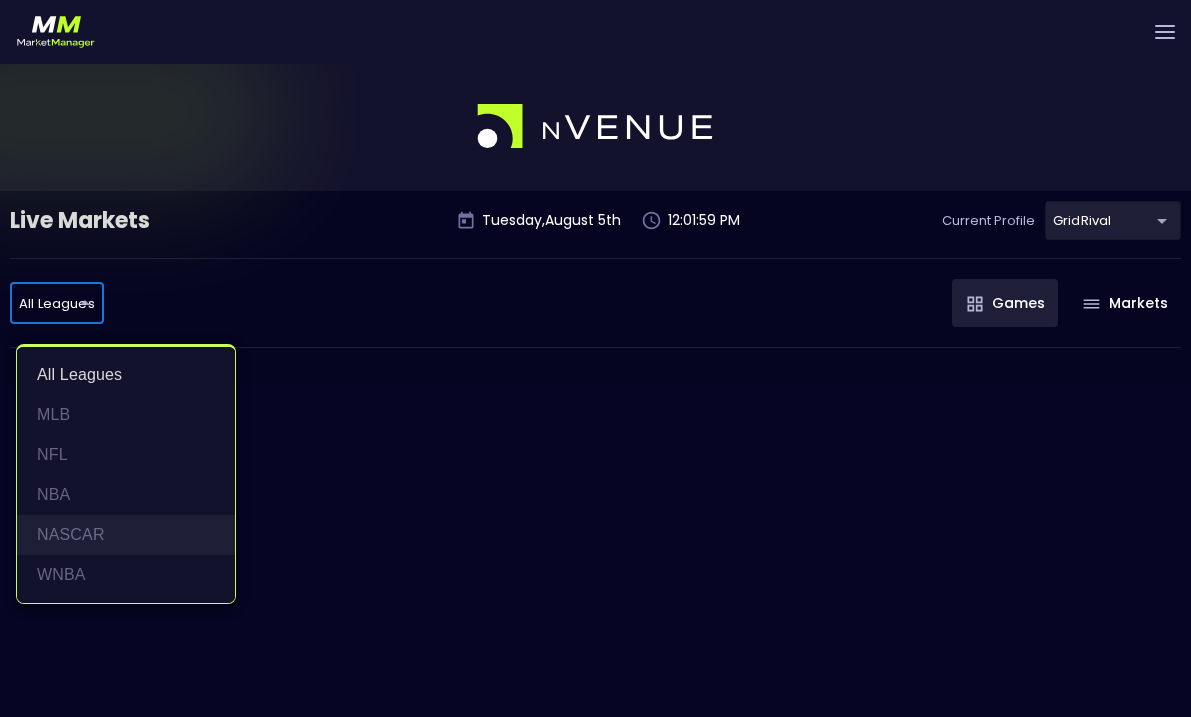 click on "NASCAR" at bounding box center (126, 535) 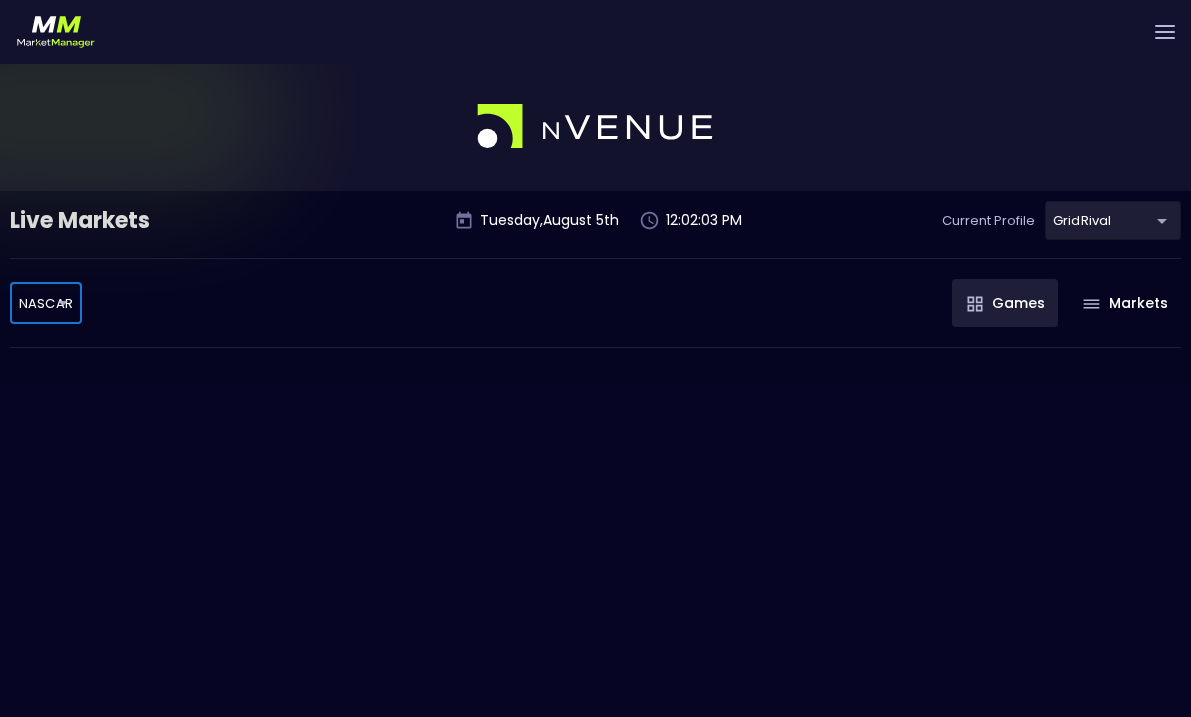 scroll, scrollTop: 62, scrollLeft: 0, axis: vertical 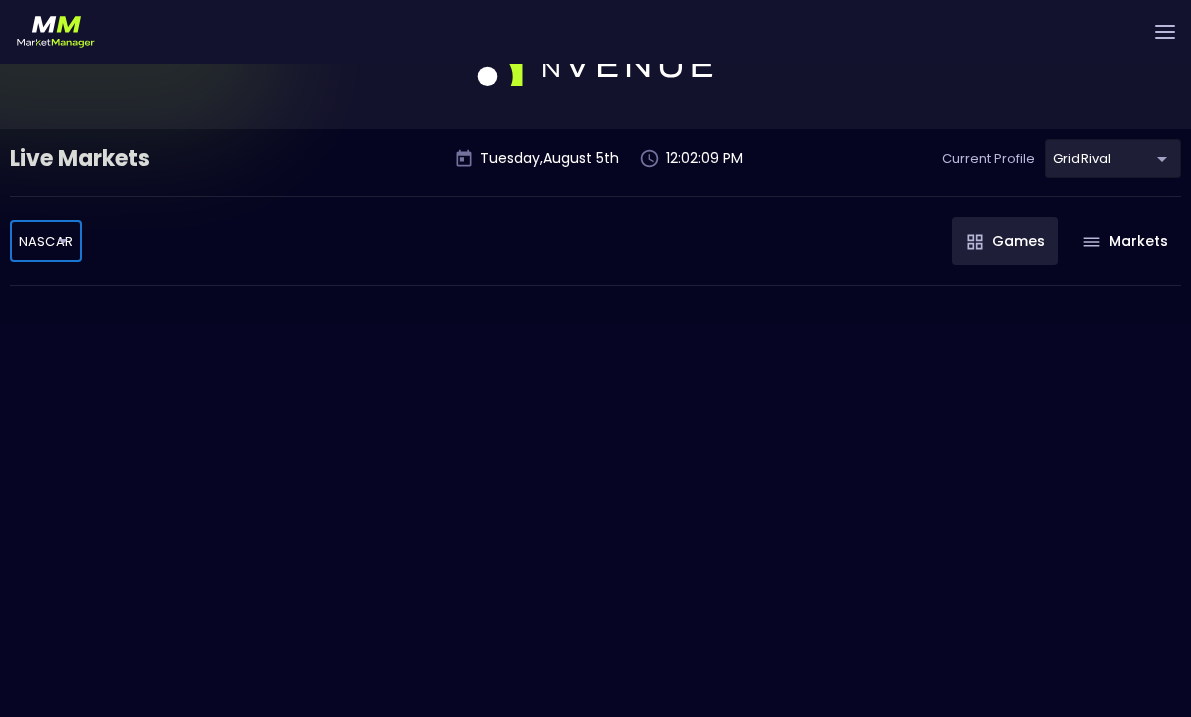 click on "Live Markets Market Configuration Profiles History Ross   Fruin GridRival Settings Support Logout   Version 1.31  Powered by nVenue Live Markets Tuesday ,  August   5 th 12:02:09 PM Current Profile GridRival ea4debca-48a0-46e9-8cd2-c3f9f747a283 Select NASCAR NASCAR ​  Games  Markets" at bounding box center (595, 358) 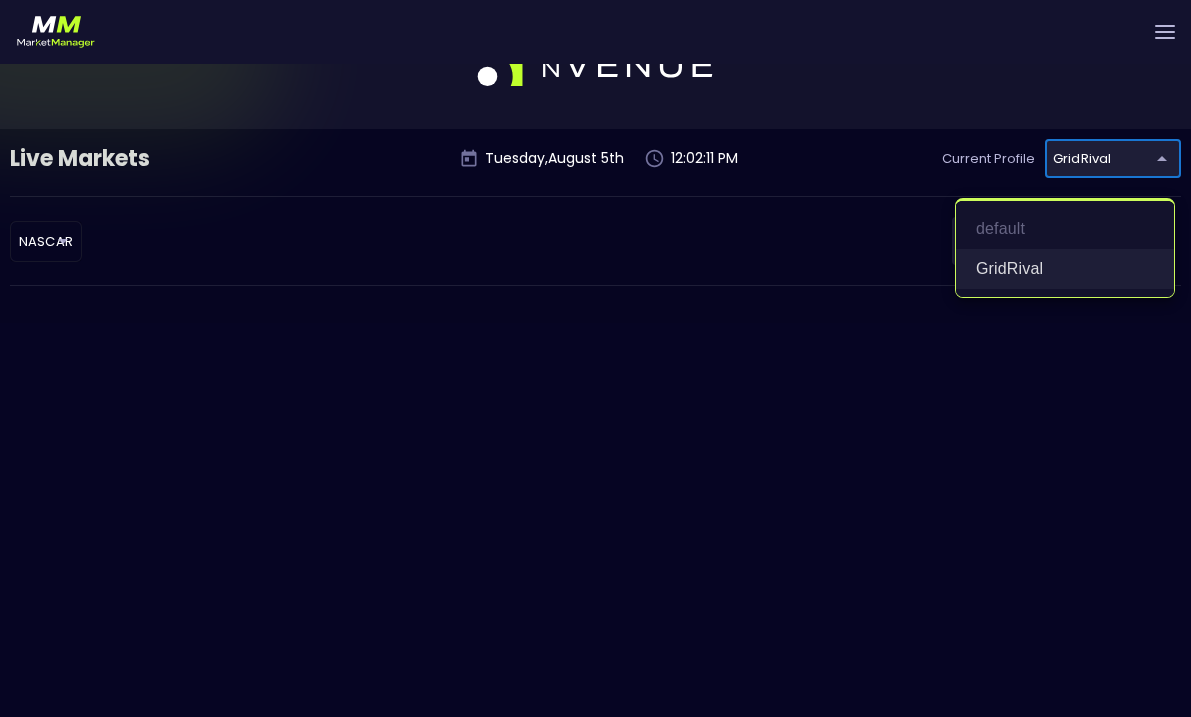 click on "GridRival" at bounding box center [1065, 269] 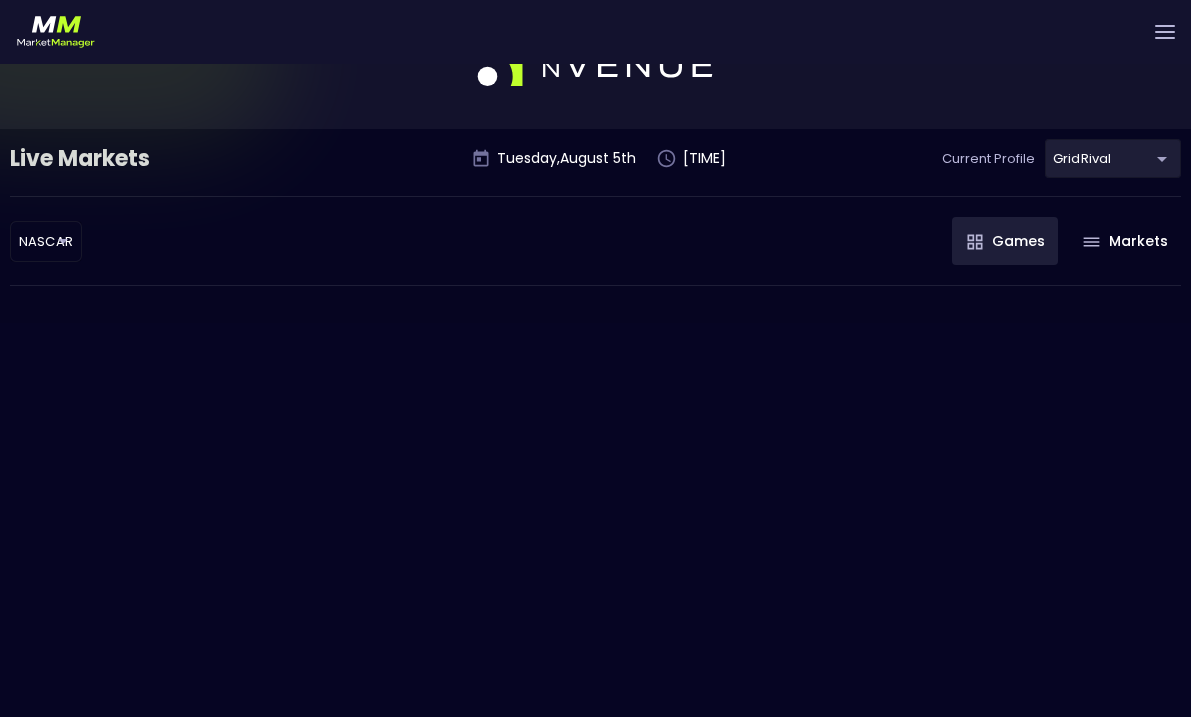 click at bounding box center [1165, 32] 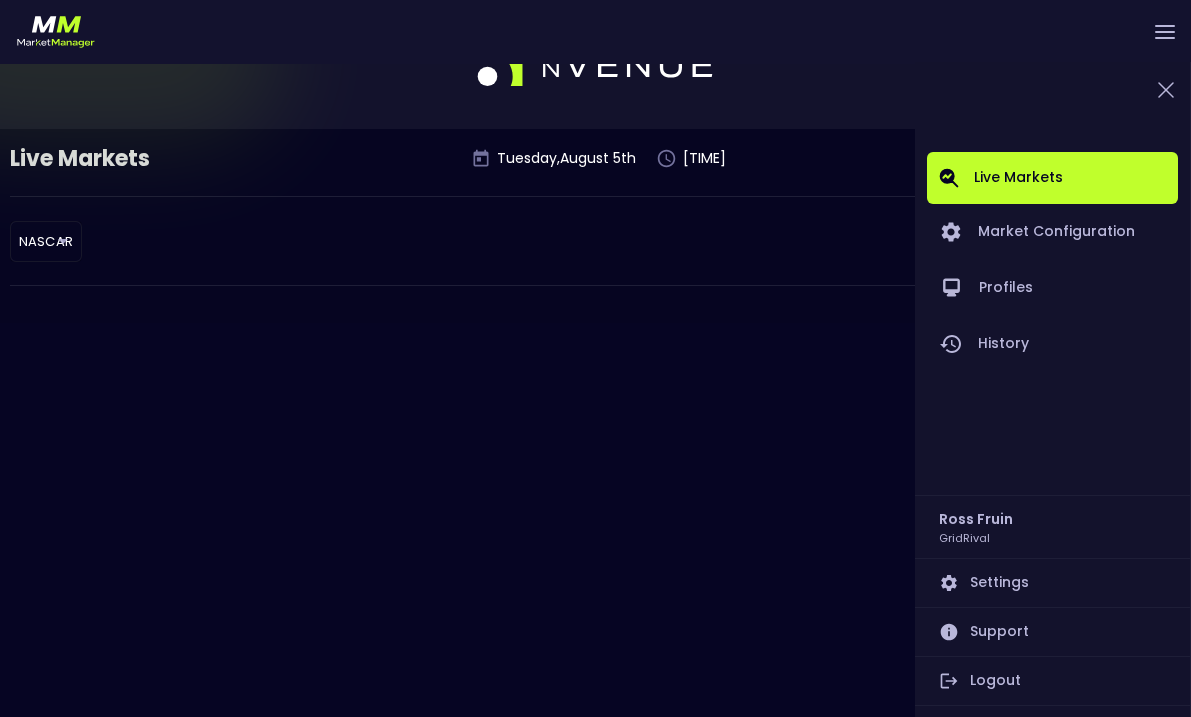 click on "Settings" at bounding box center [1052, 583] 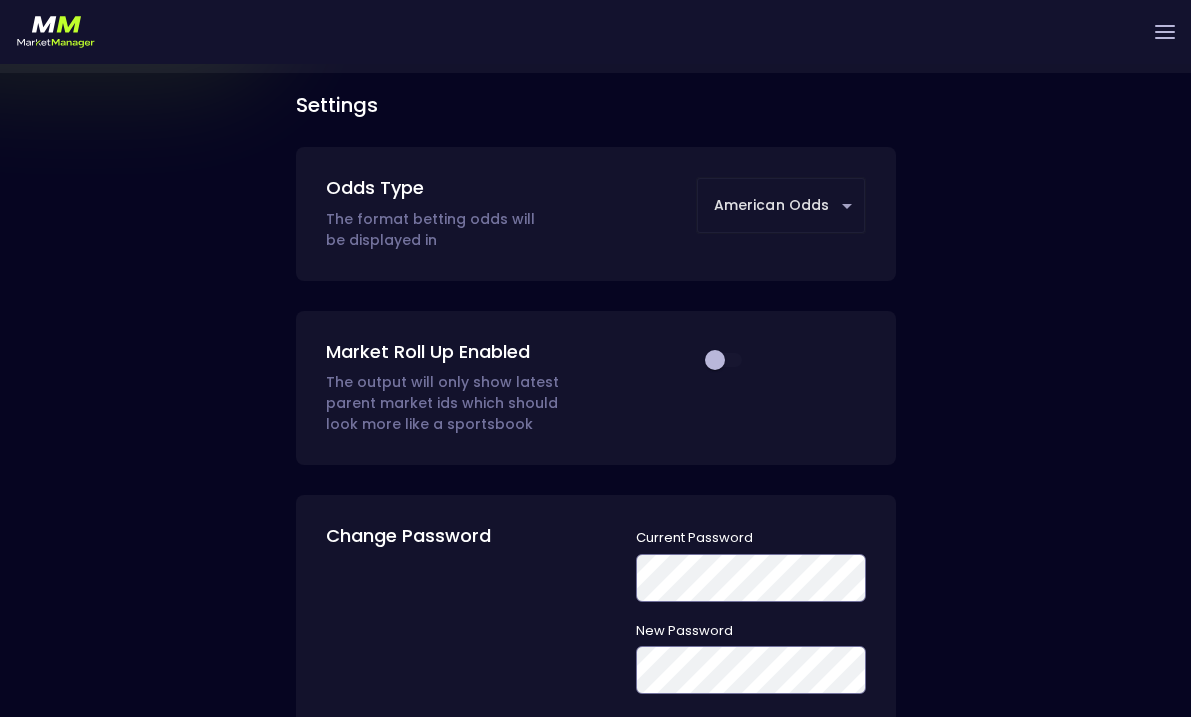 scroll, scrollTop: 0, scrollLeft: 0, axis: both 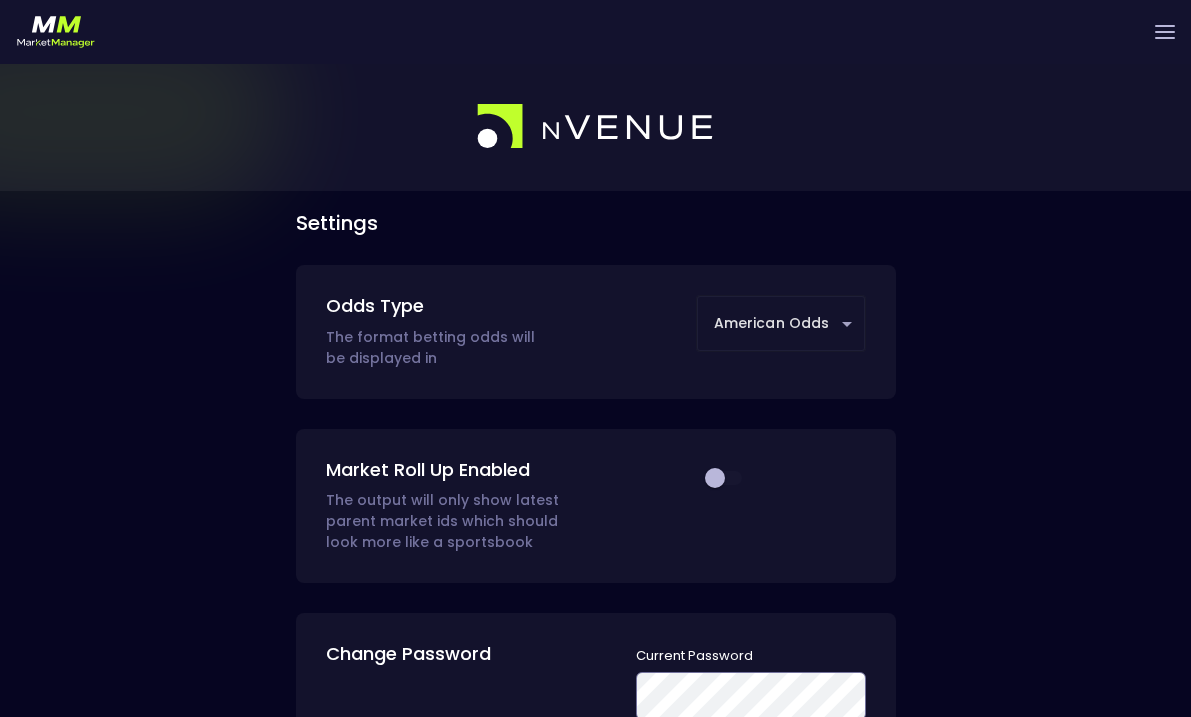 click at bounding box center (715, 478) 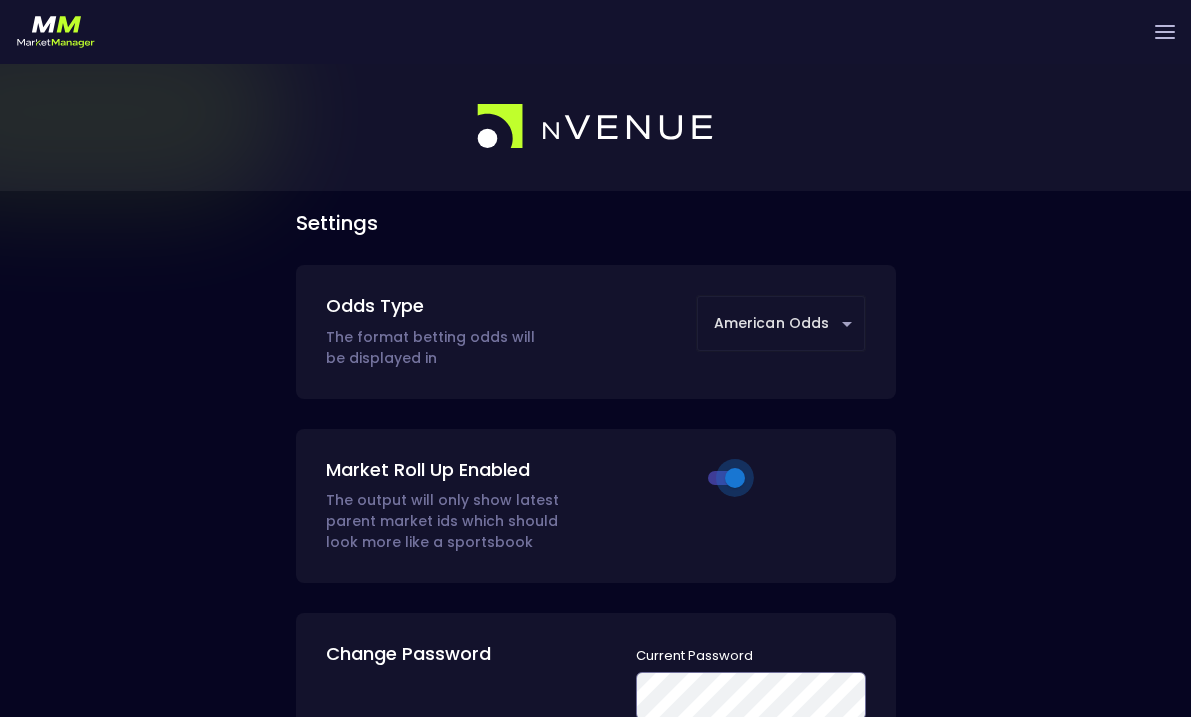 click at bounding box center [735, 478] 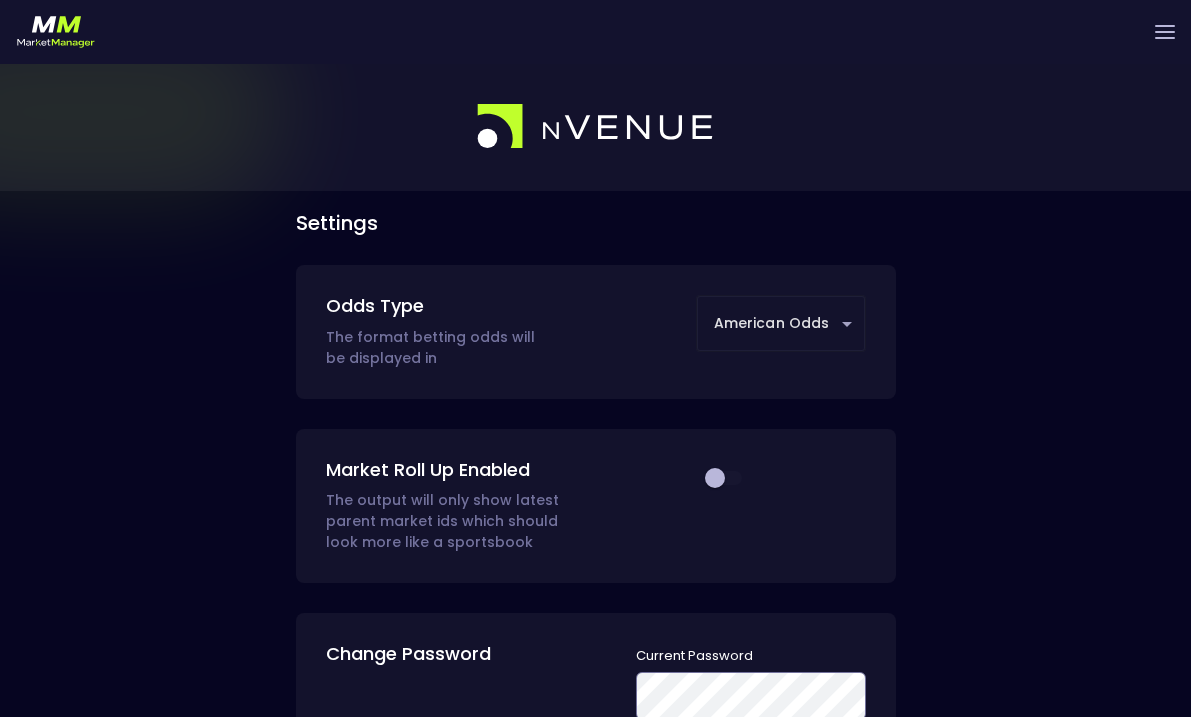 click at bounding box center [1165, 32] 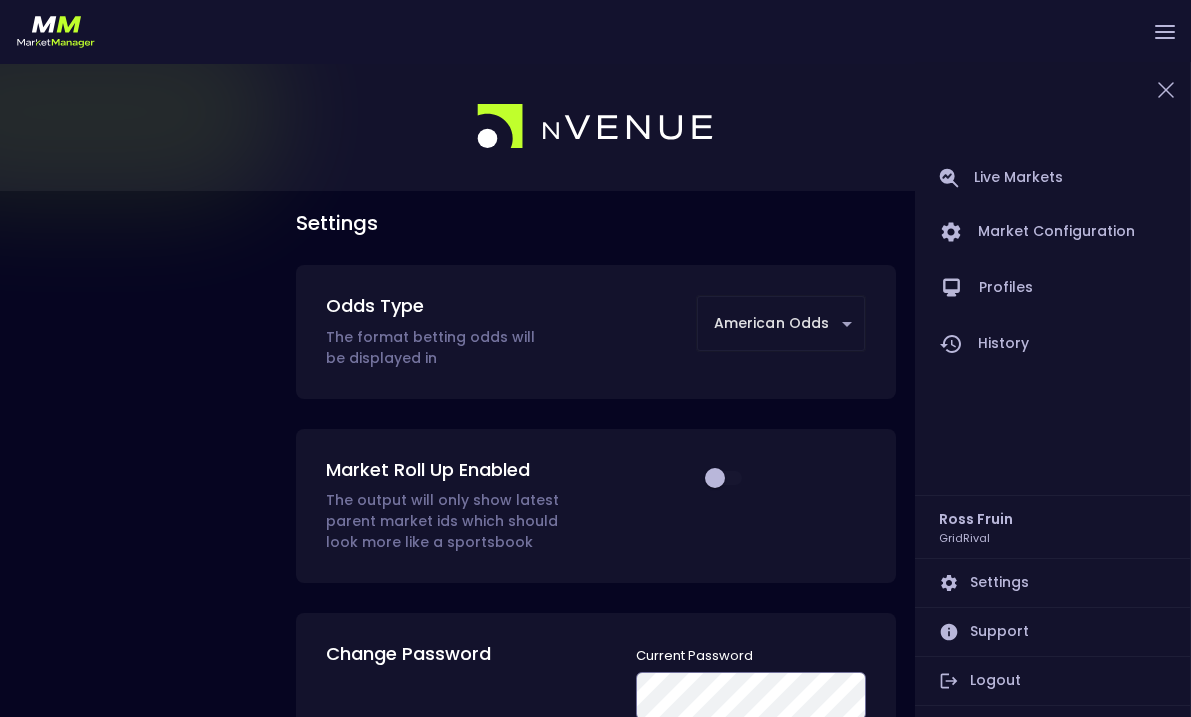 click on "Support" at bounding box center [1052, 632] 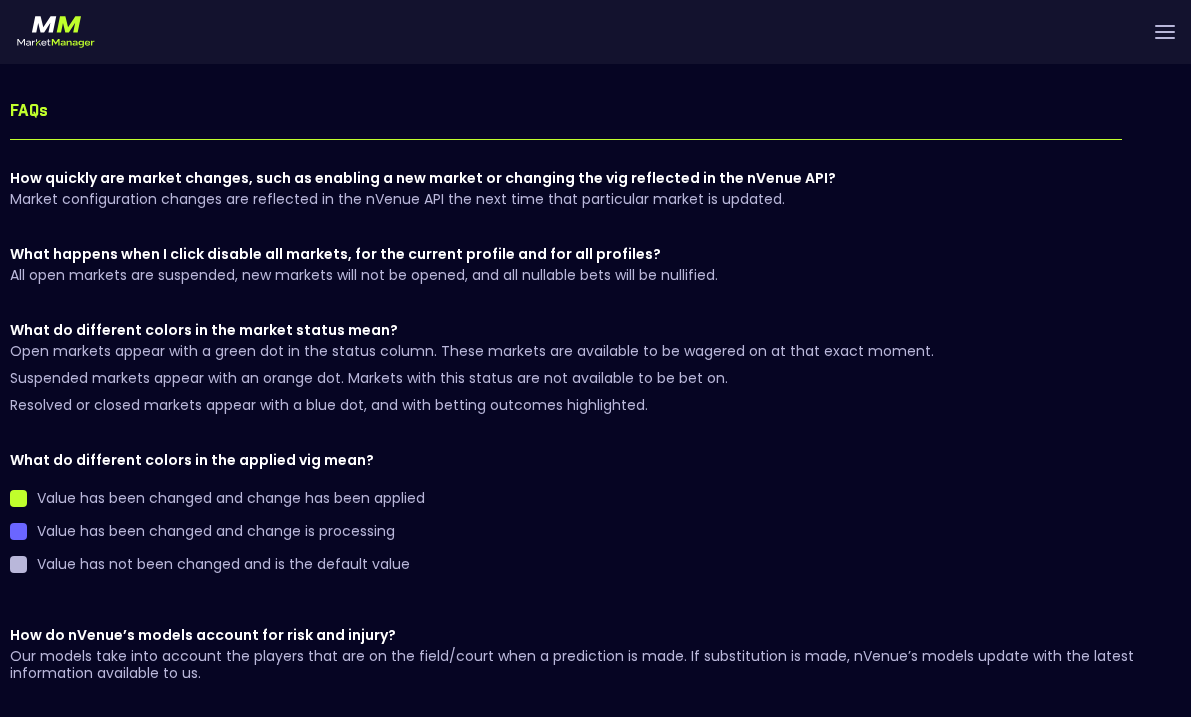 scroll, scrollTop: 168, scrollLeft: 0, axis: vertical 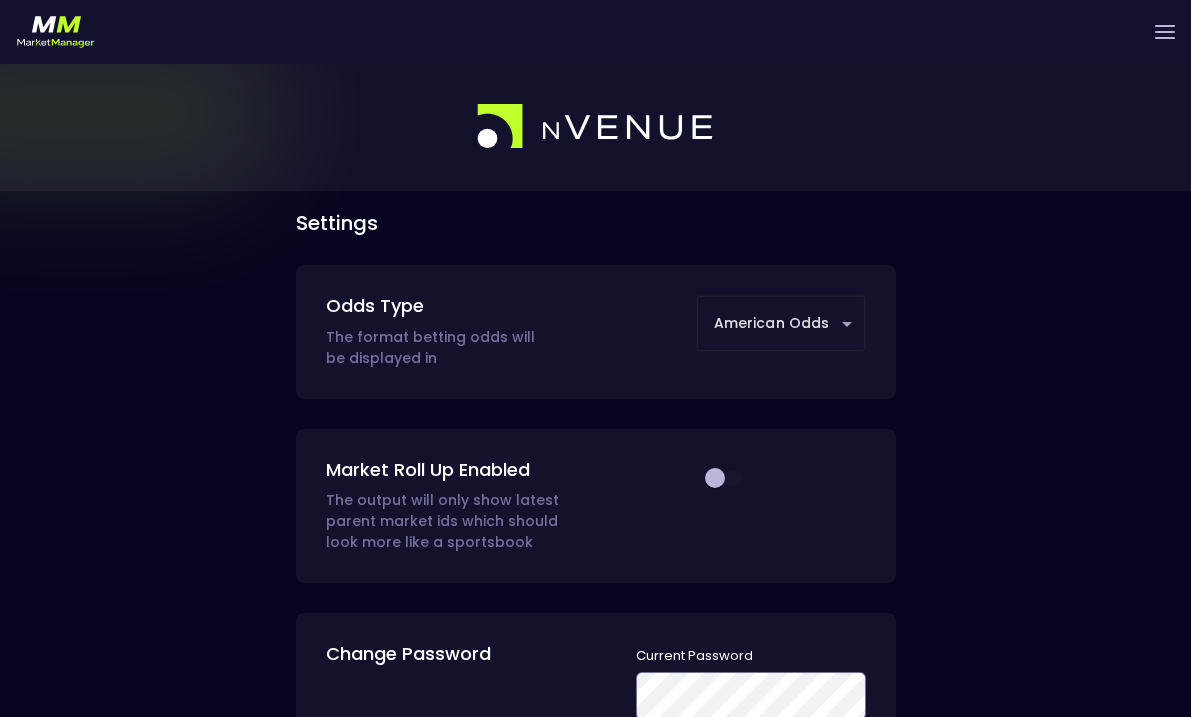 click at bounding box center (1165, 32) 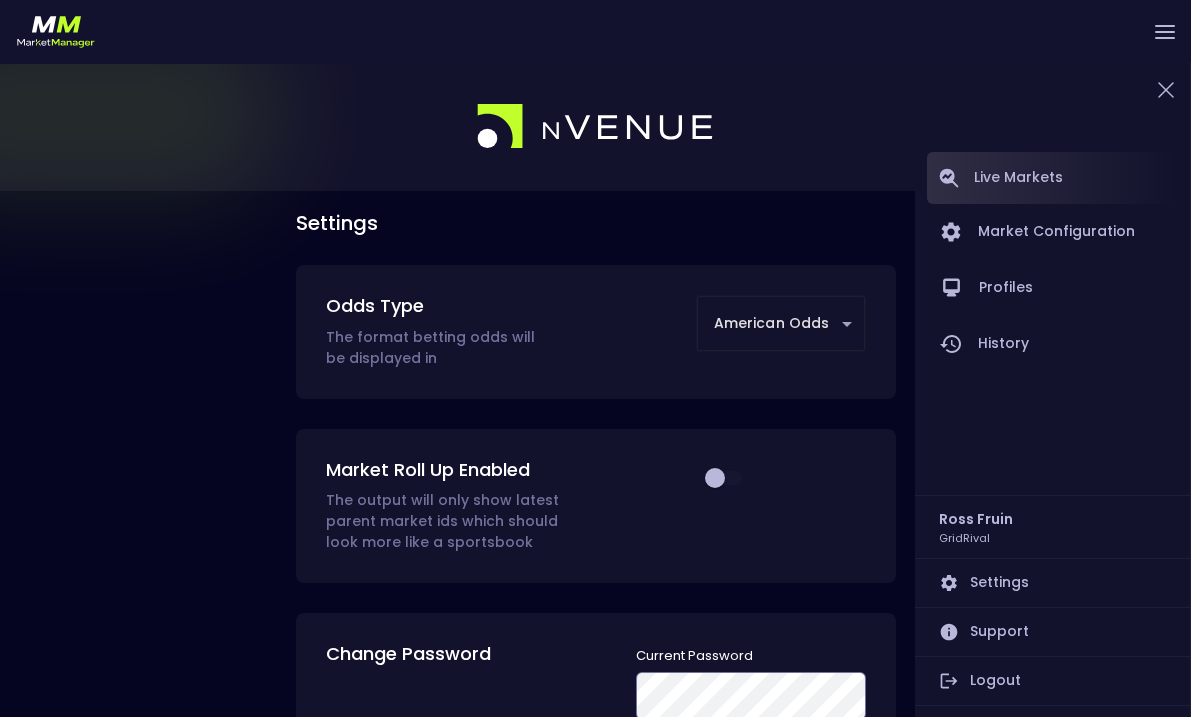 click on "Live Markets" at bounding box center [1052, 178] 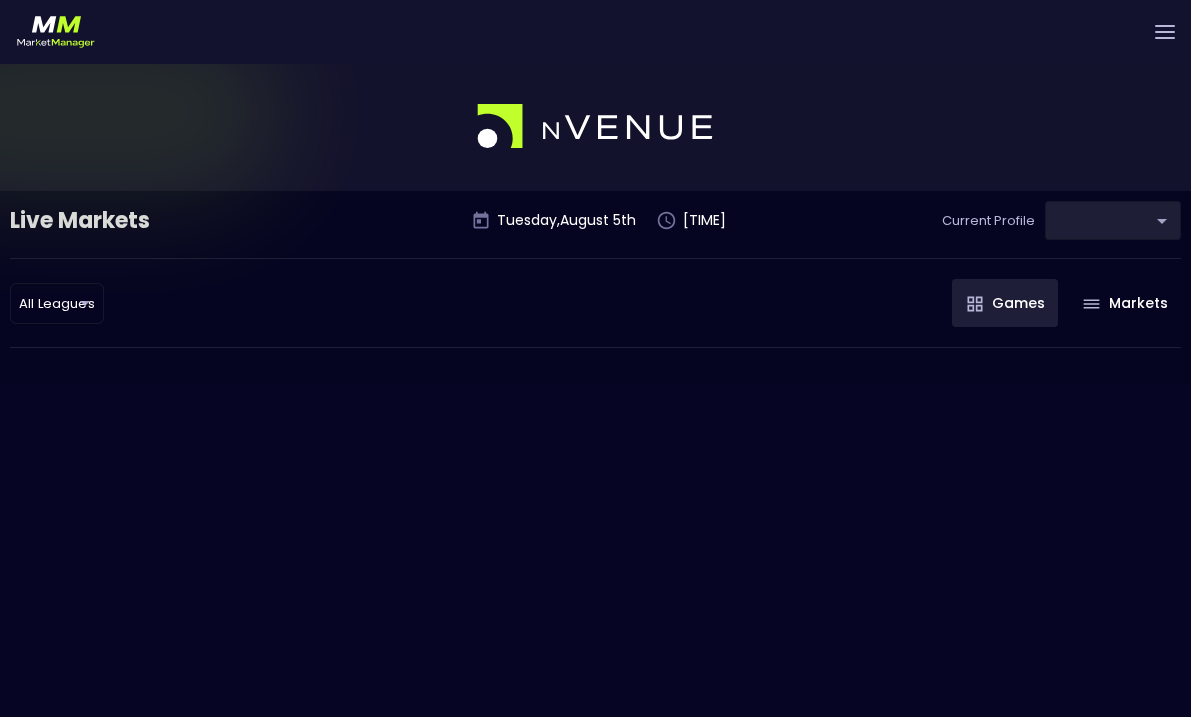 type on "ea4debca-48a0-46e9-8cd2-c3f9f747a283" 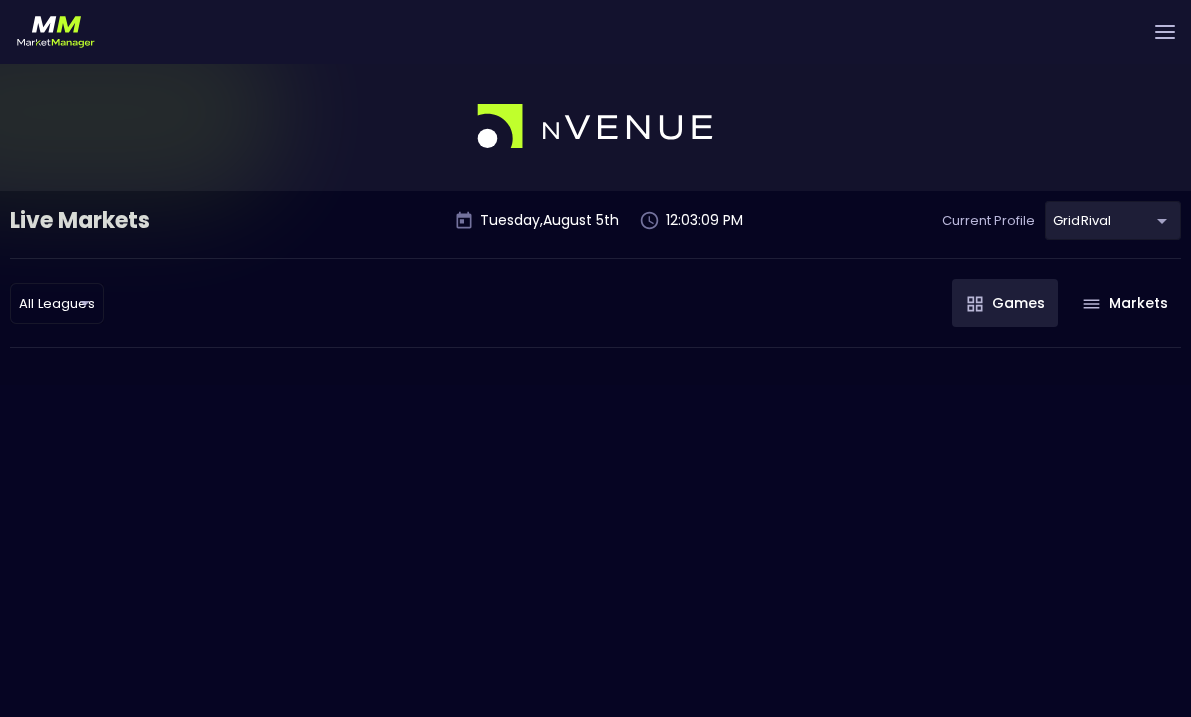 click on "Live Markets Tuesday ,  August   5 th 12:03:09 PM Current Profile GridRival ea4debca-48a0-46e9-8cd2-c3f9f747a283 Select All Leagues all leagues ​  Games  Markets" at bounding box center (595, 420) 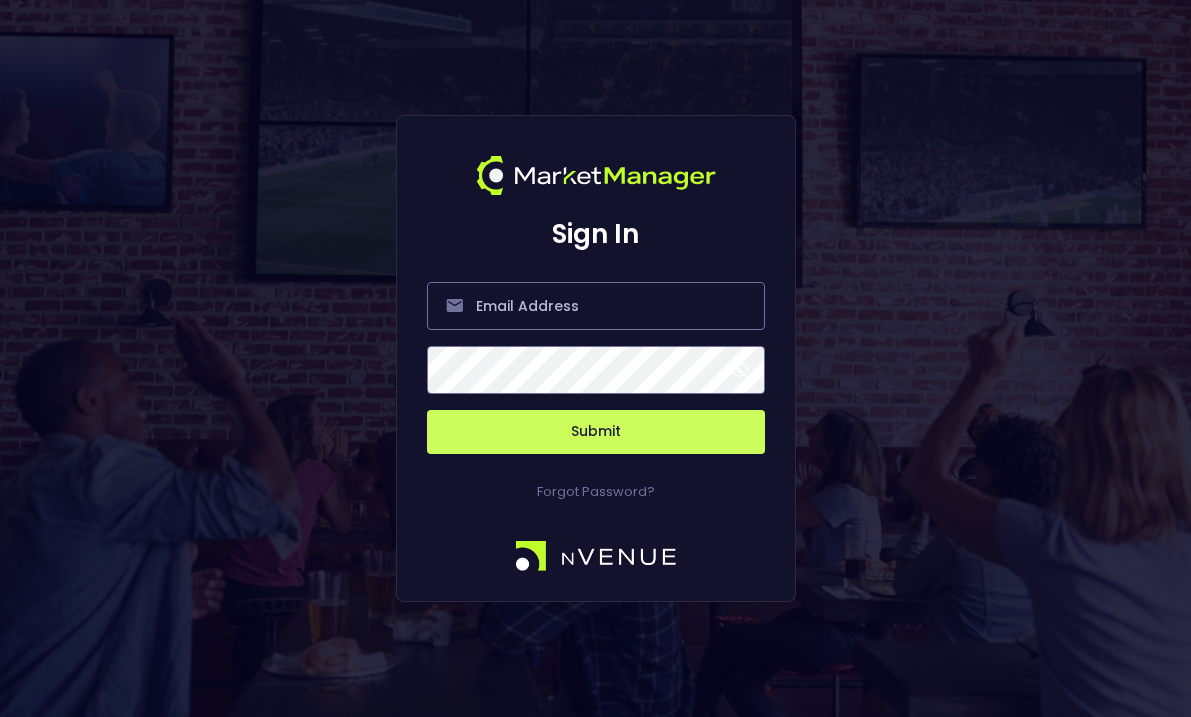 scroll, scrollTop: 0, scrollLeft: 0, axis: both 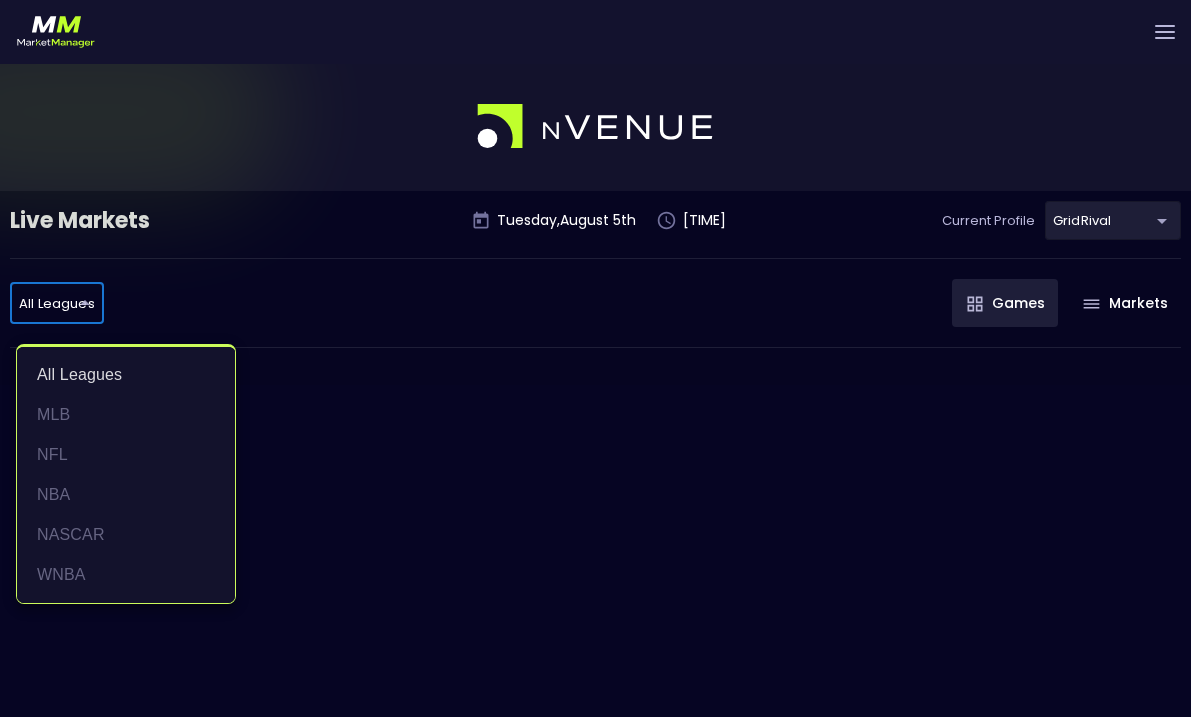 click on "Live Markets Market Configuration Profiles History Ross Fruin GridRival Settings Support Logout Version 1.31 Powered by nVenue Live Markets Tuesday August 5th [TIME] Current Profile GridRival [GUID] Select All Leagues all leagues Games Markets All Leagues MLB NFL NBA NASCAR WNBA" at bounding box center (595, 420) 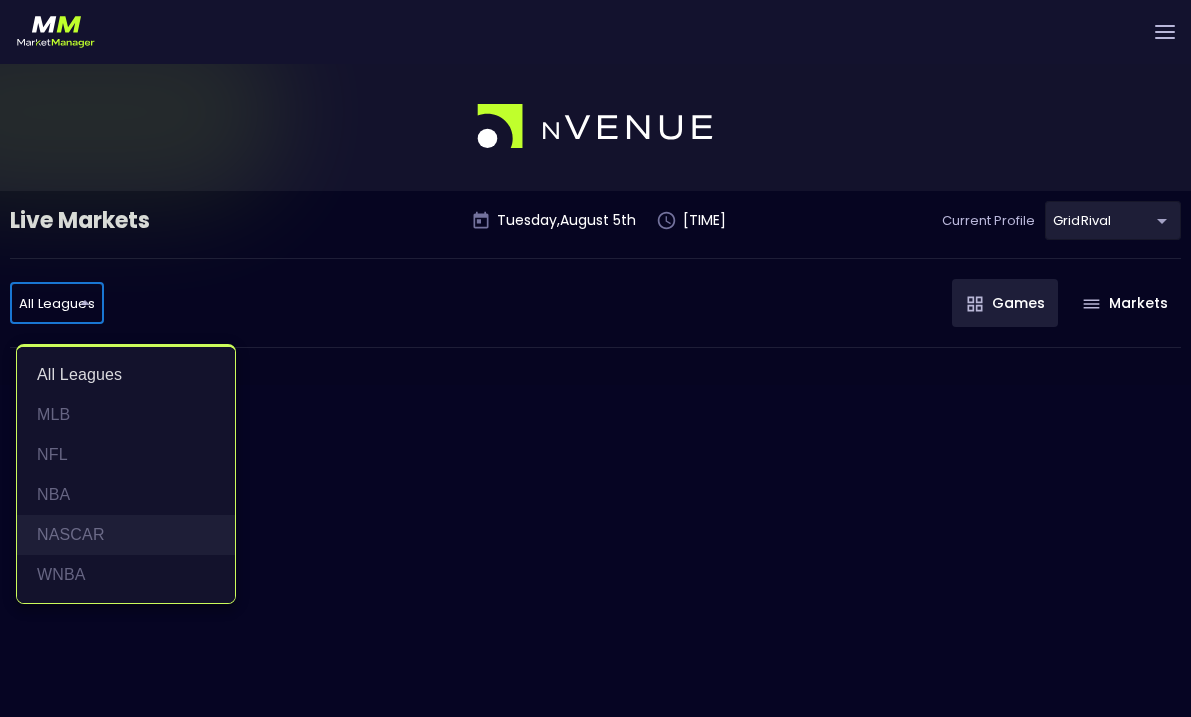 click on "NASCAR" at bounding box center [126, 535] 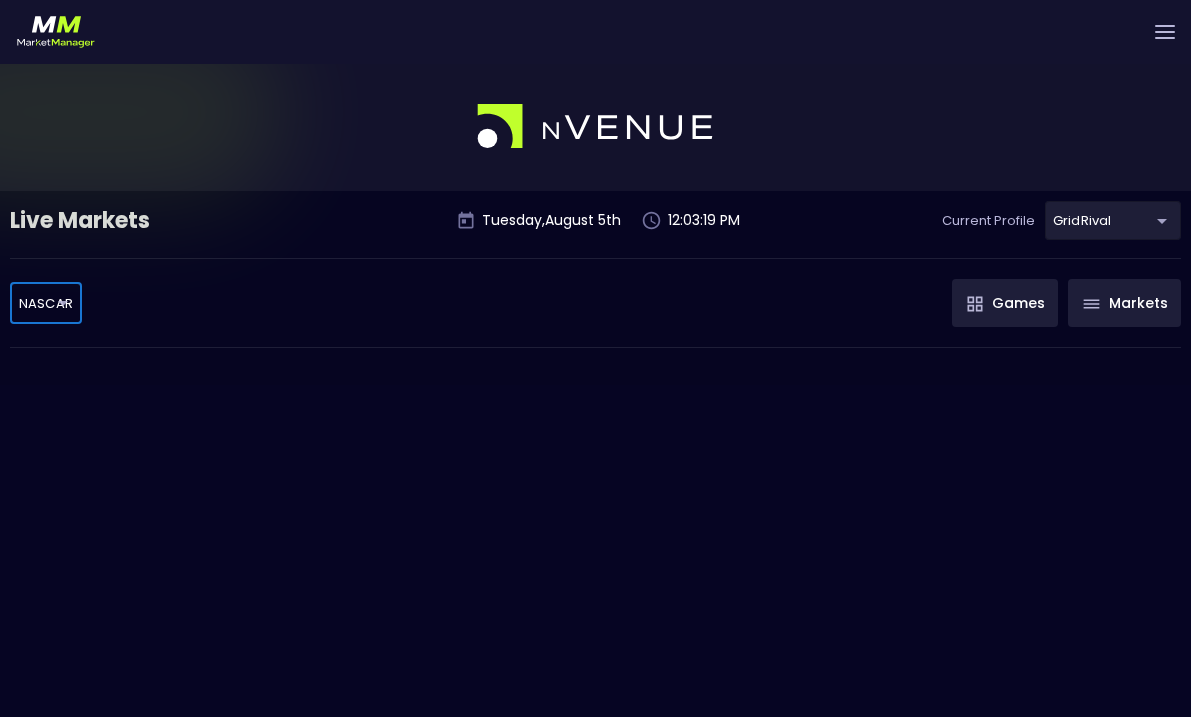 click on "Markets" at bounding box center (1124, 303) 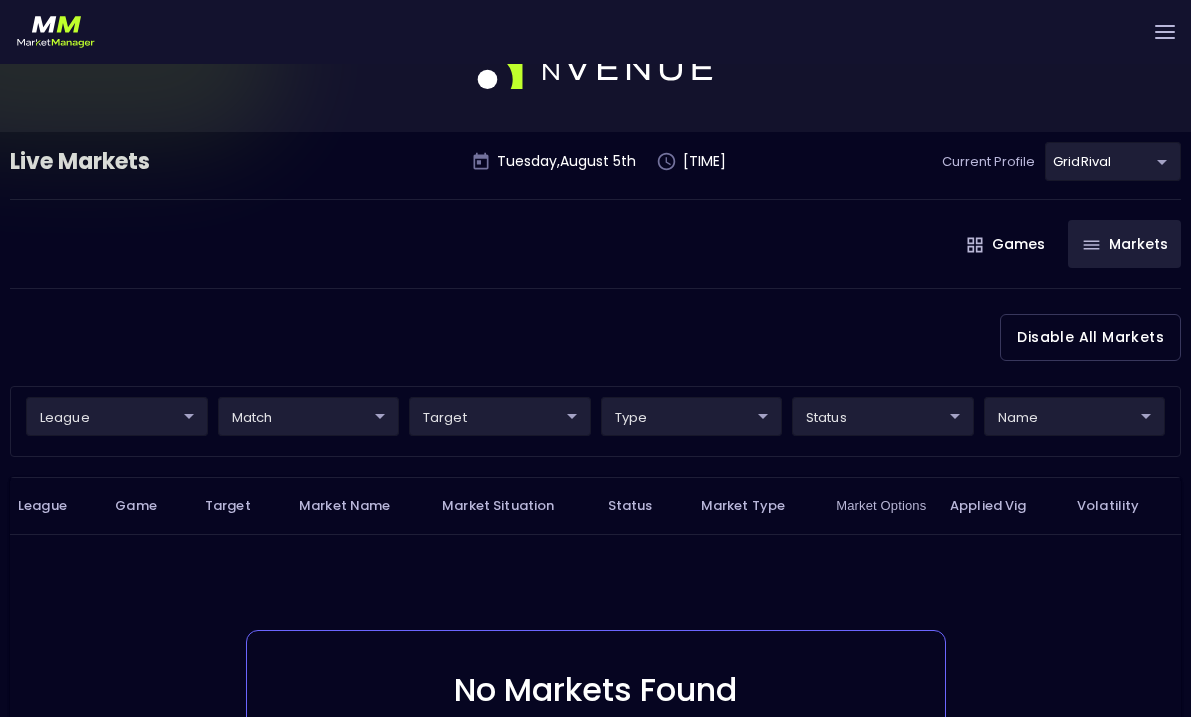 scroll, scrollTop: 30, scrollLeft: 0, axis: vertical 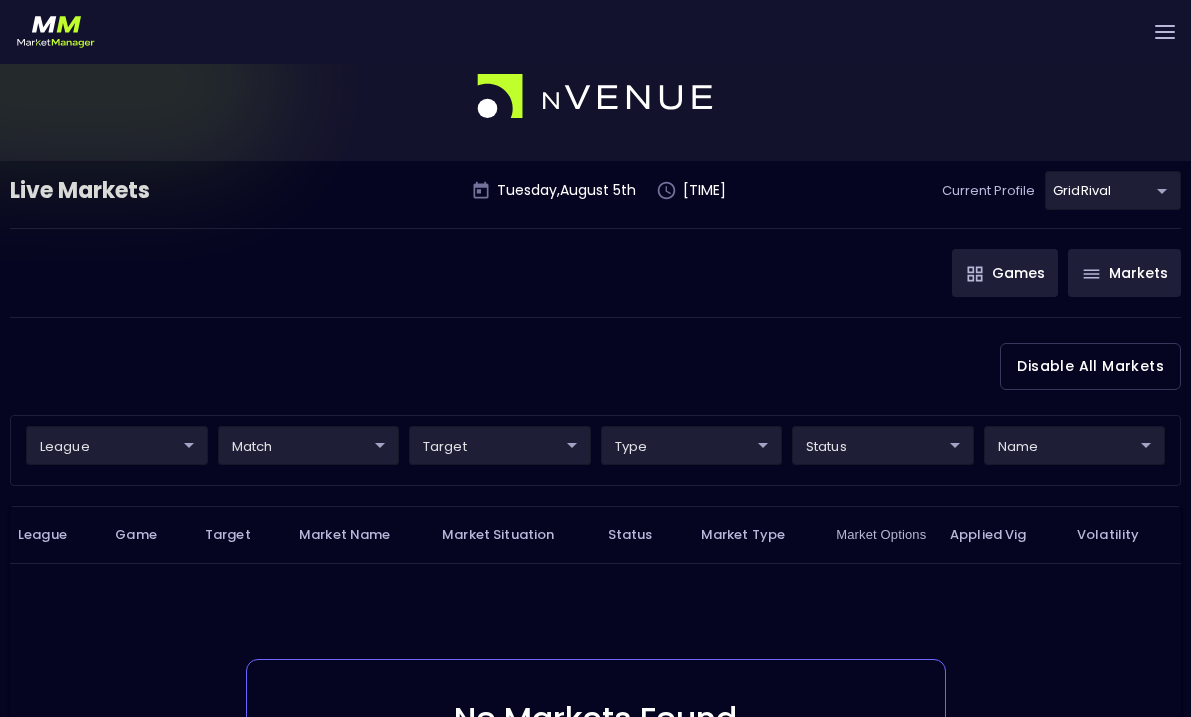 click on "Games" at bounding box center [1005, 273] 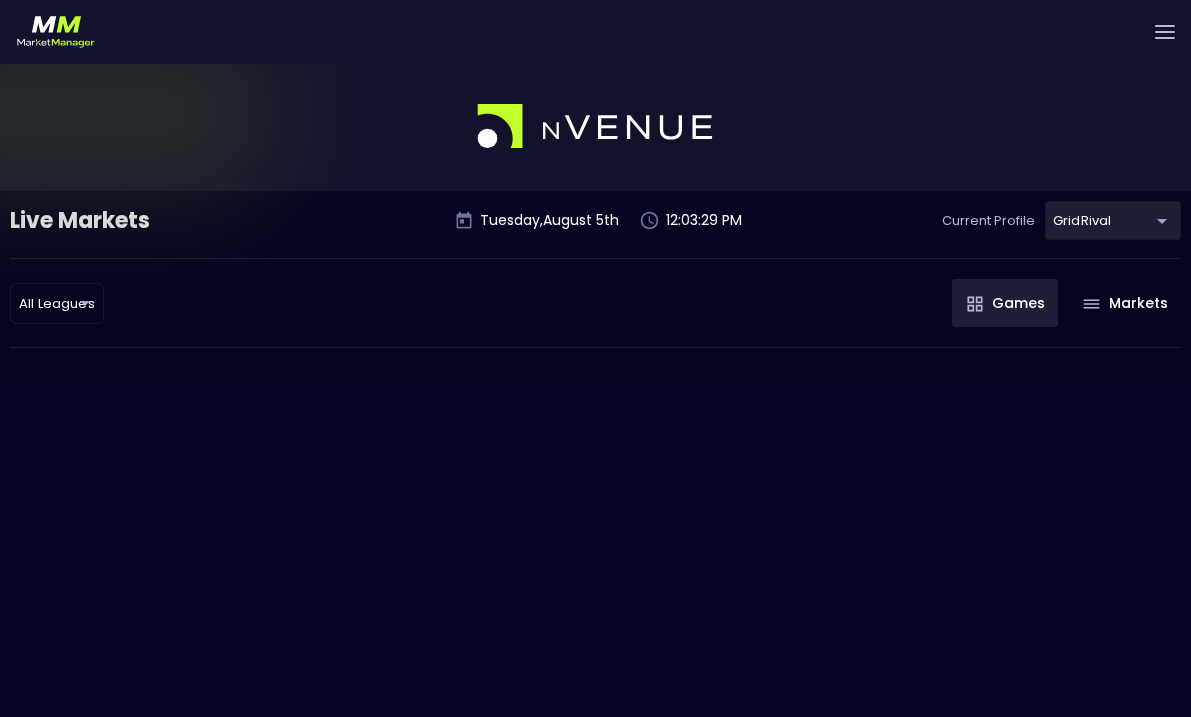 scroll, scrollTop: 0, scrollLeft: 0, axis: both 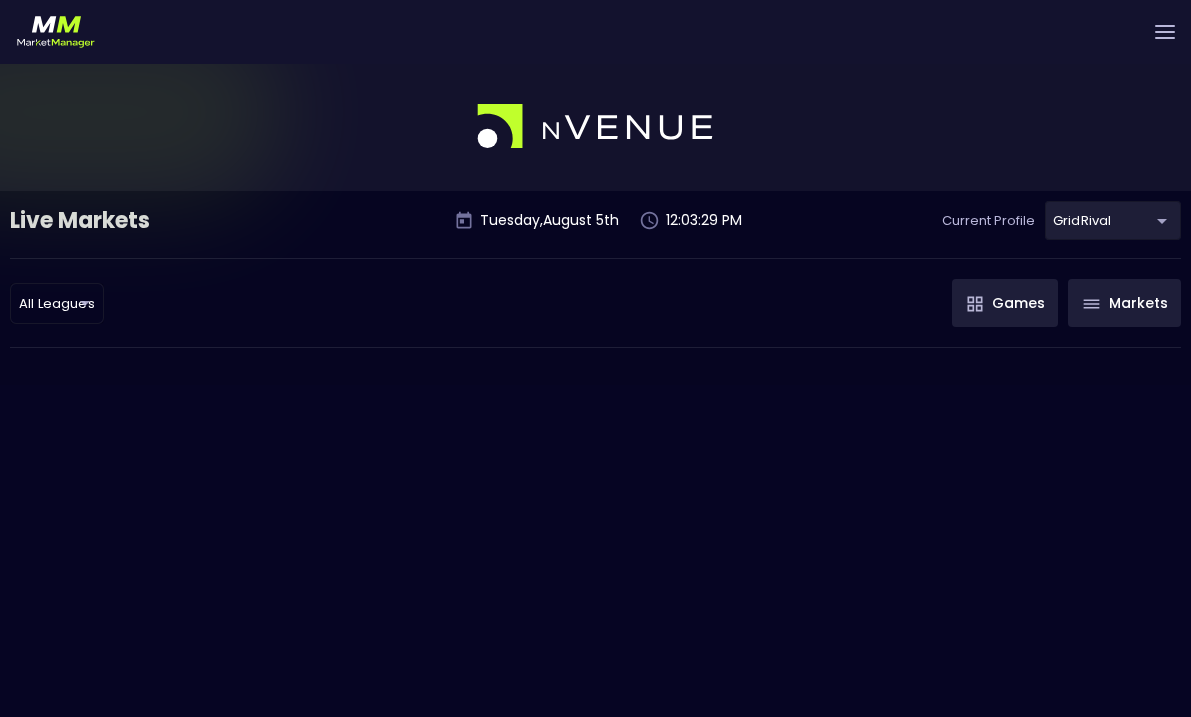 click on "Markets" at bounding box center [1124, 303] 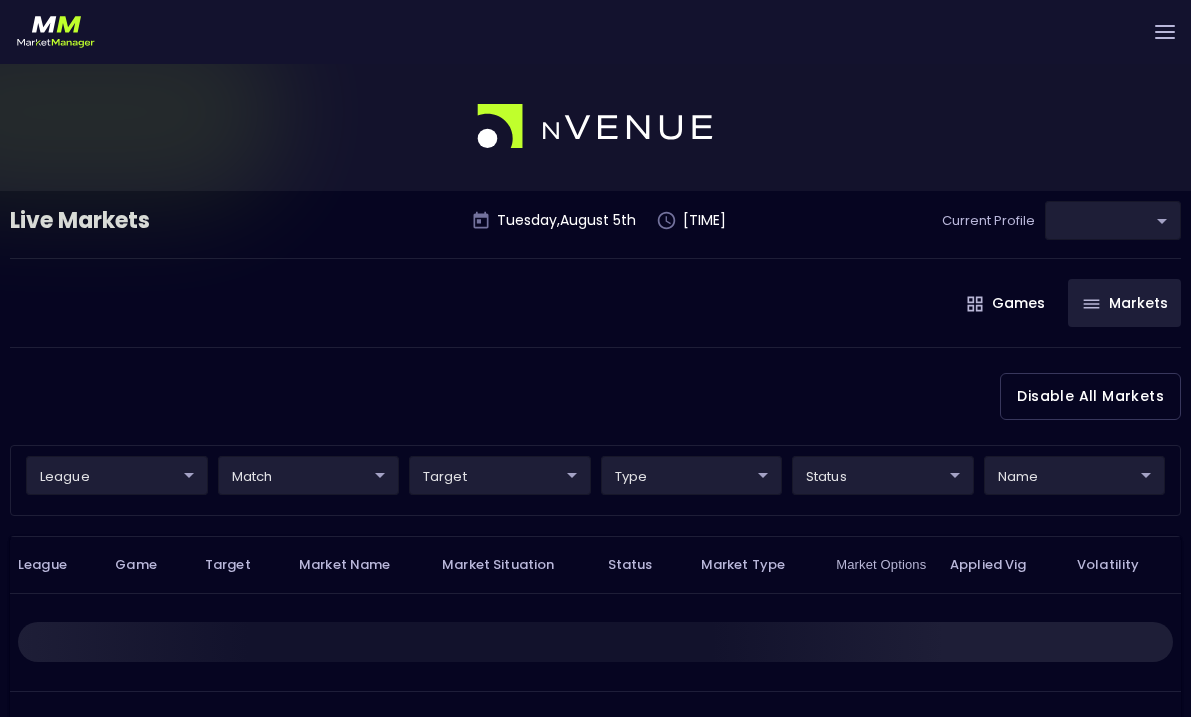 type on "ea4debca-48a0-46e9-8cd2-c3f9f747a283" 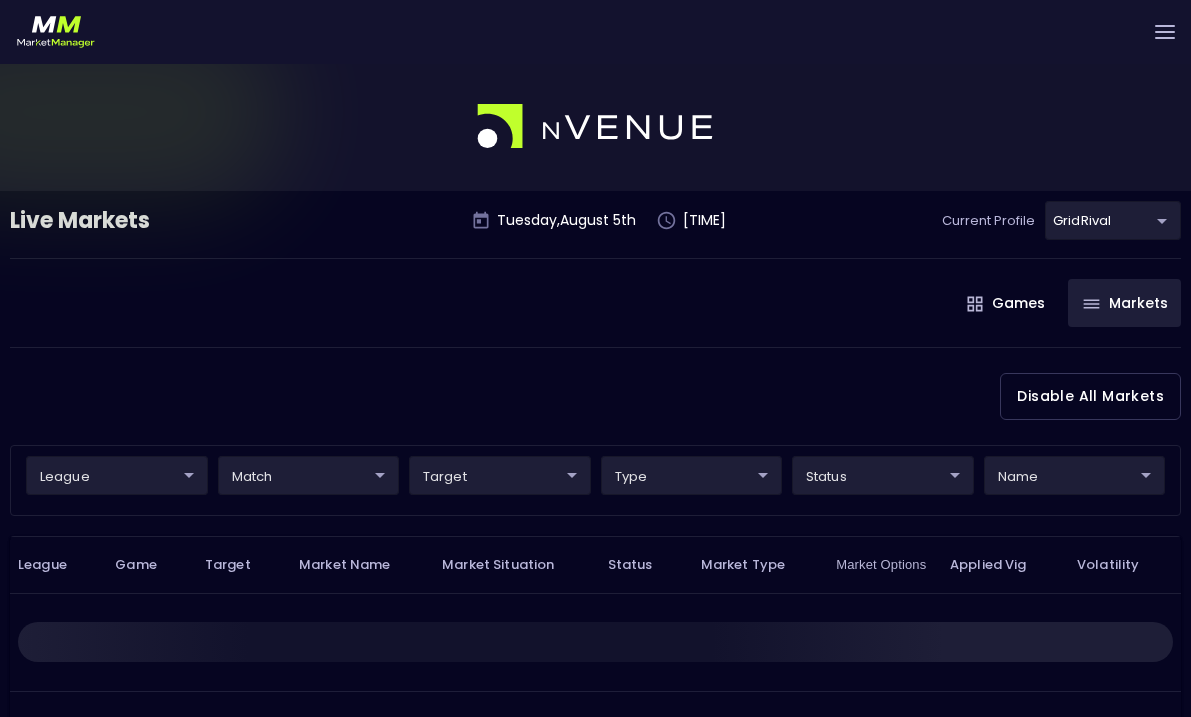 click at bounding box center [1165, 32] 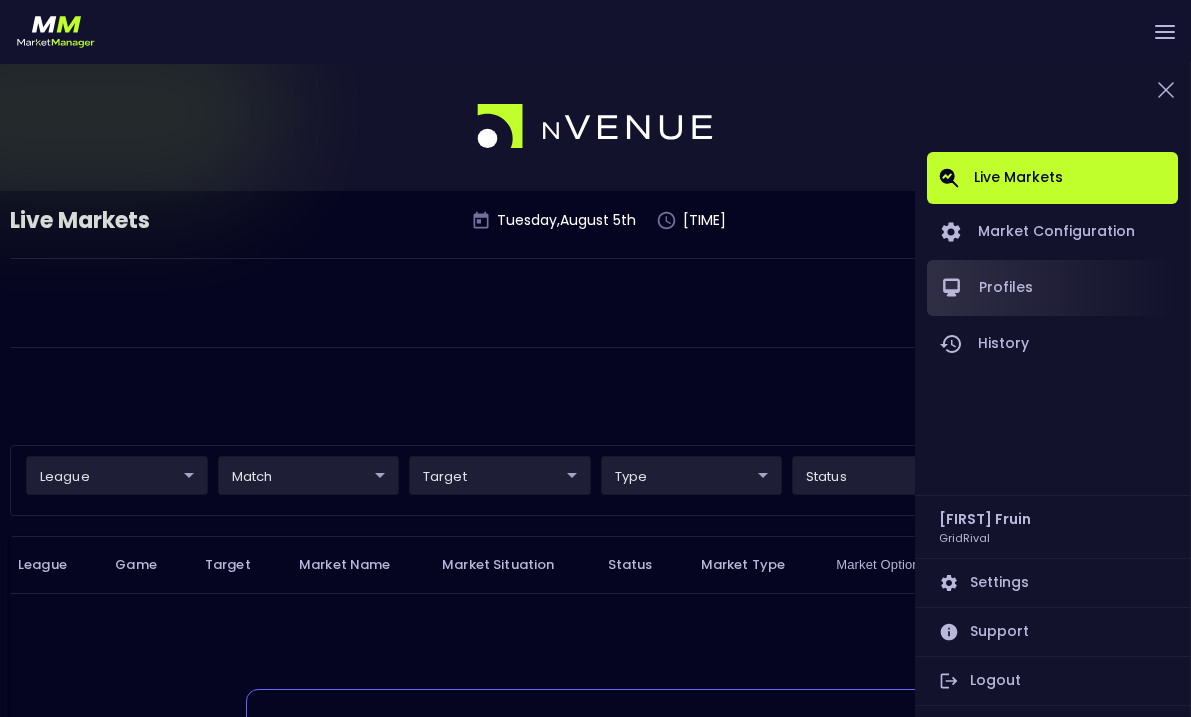 click on "Profiles" at bounding box center (1052, 288) 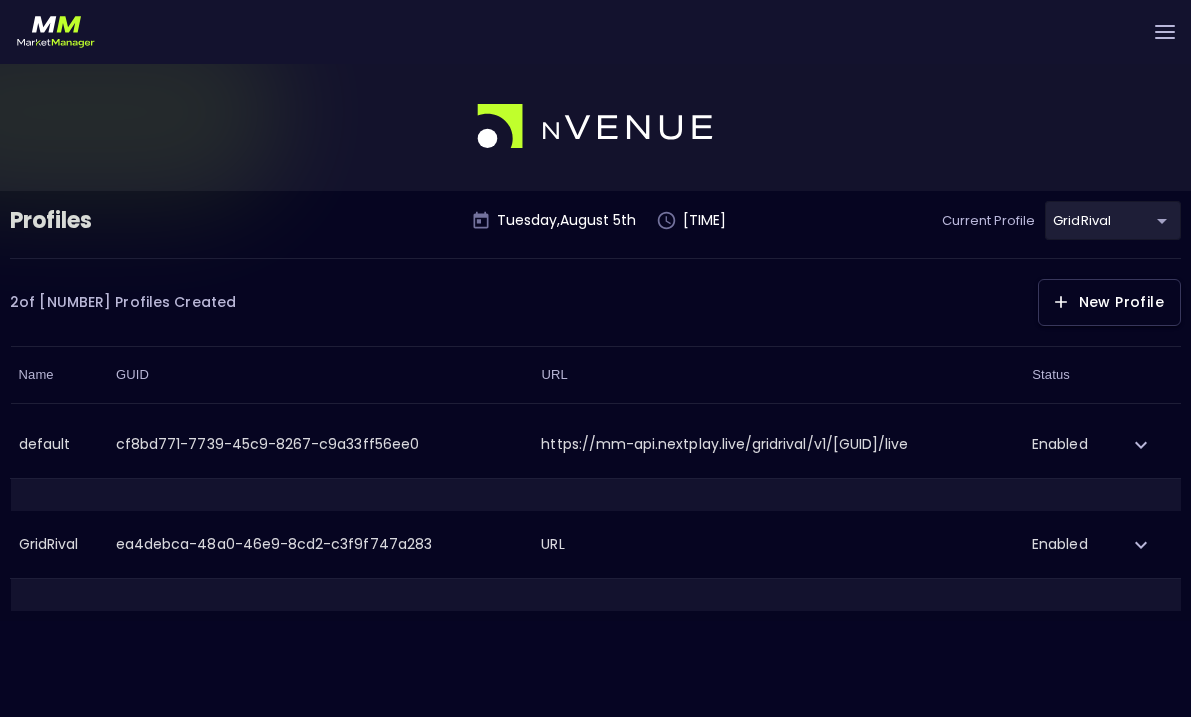 click at bounding box center (595, 32) 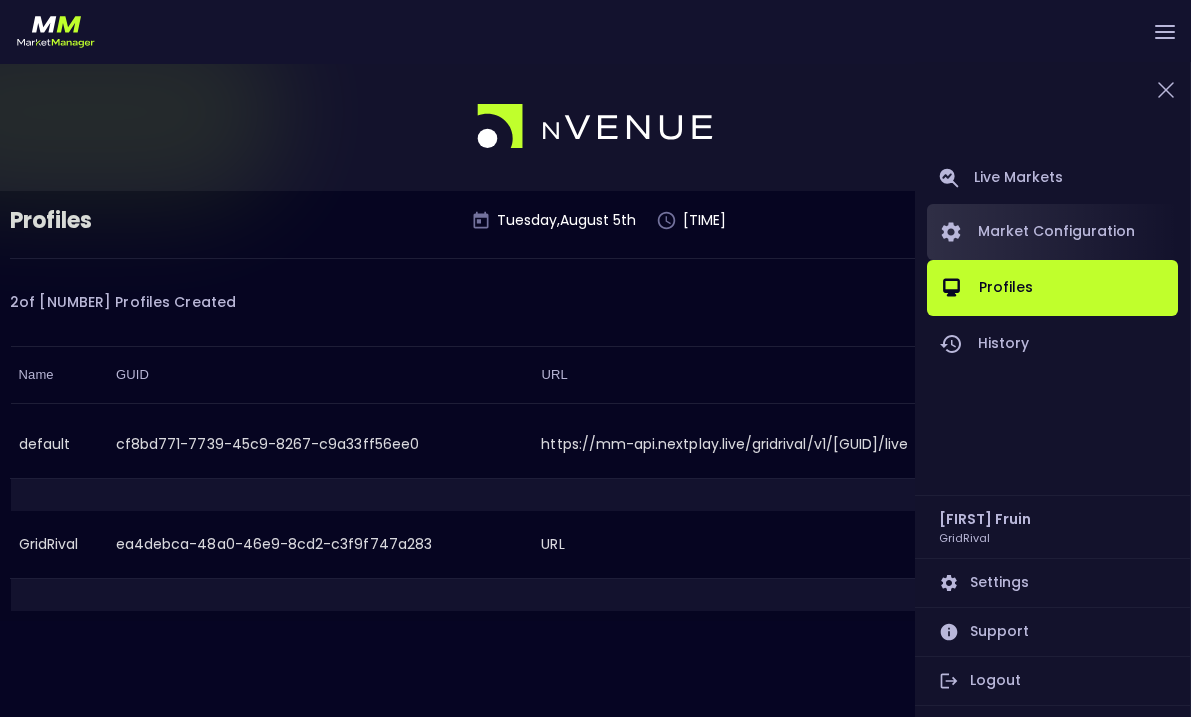 click on "Market Configuration" at bounding box center (1052, 232) 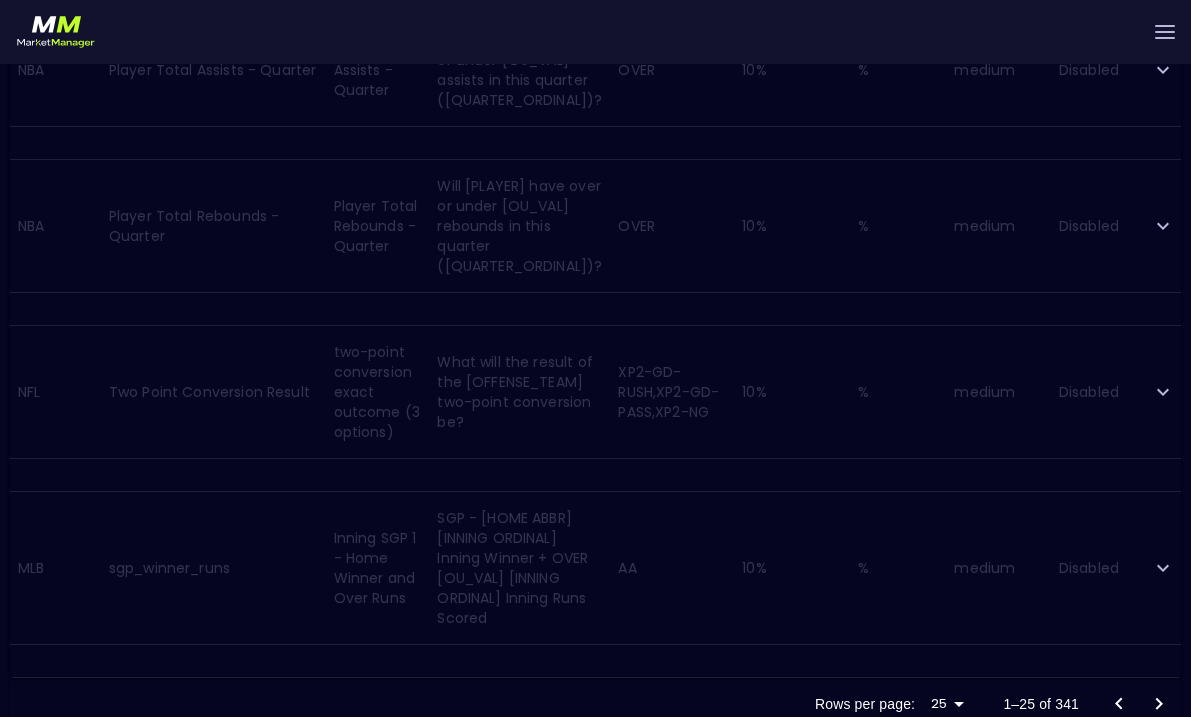 scroll, scrollTop: 3568, scrollLeft: 0, axis: vertical 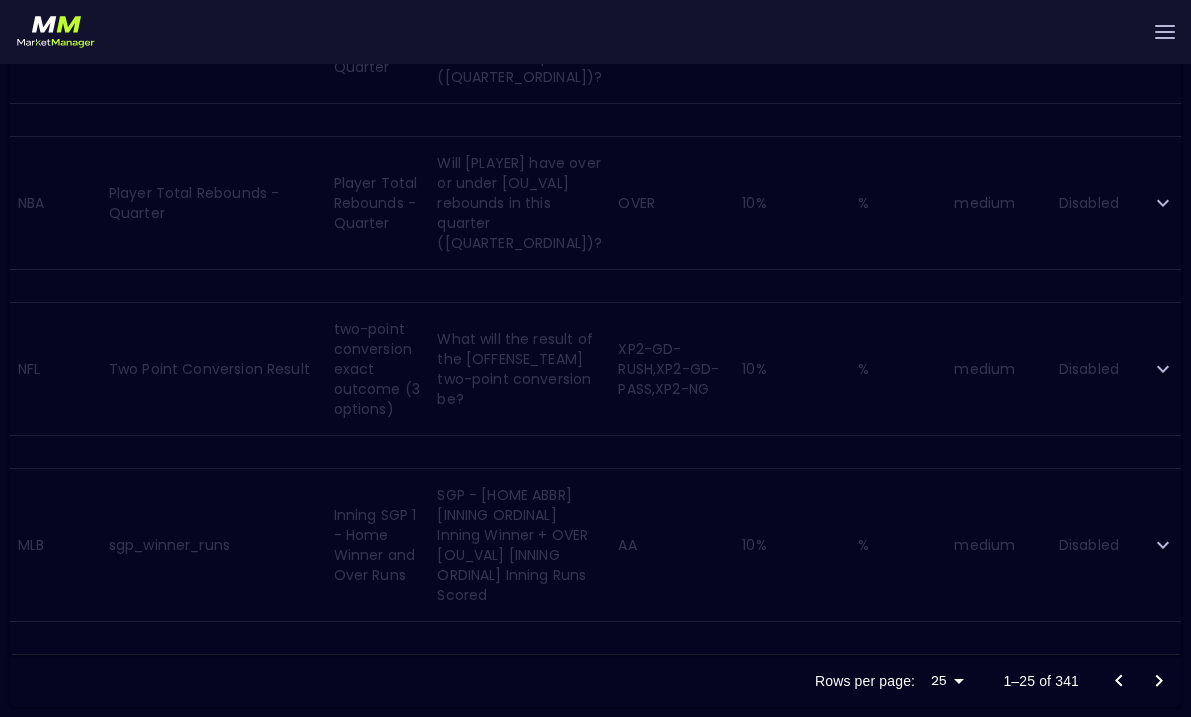 click 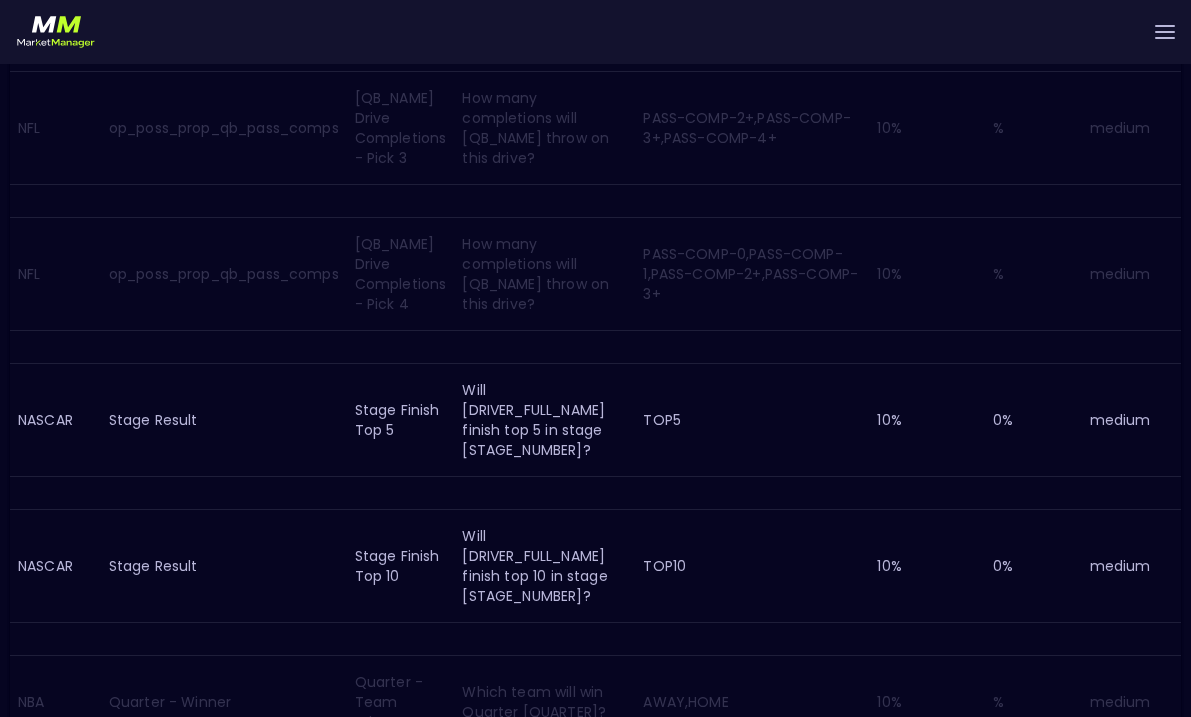 scroll, scrollTop: 3548, scrollLeft: 0, axis: vertical 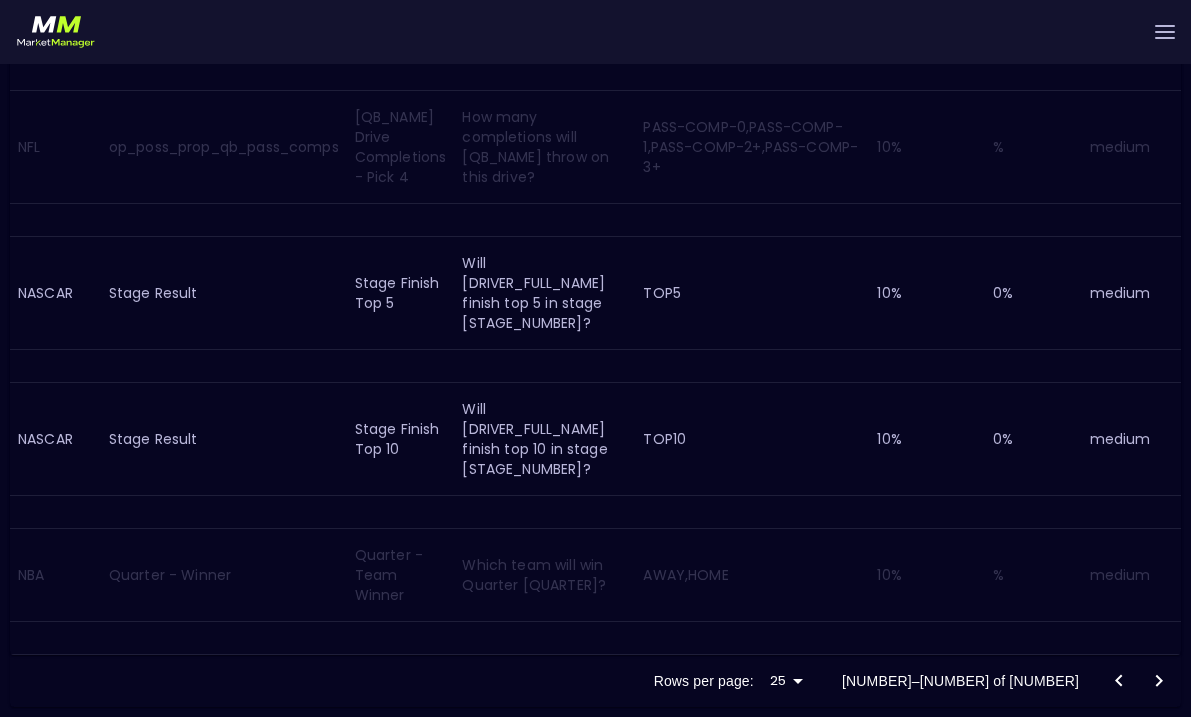 click 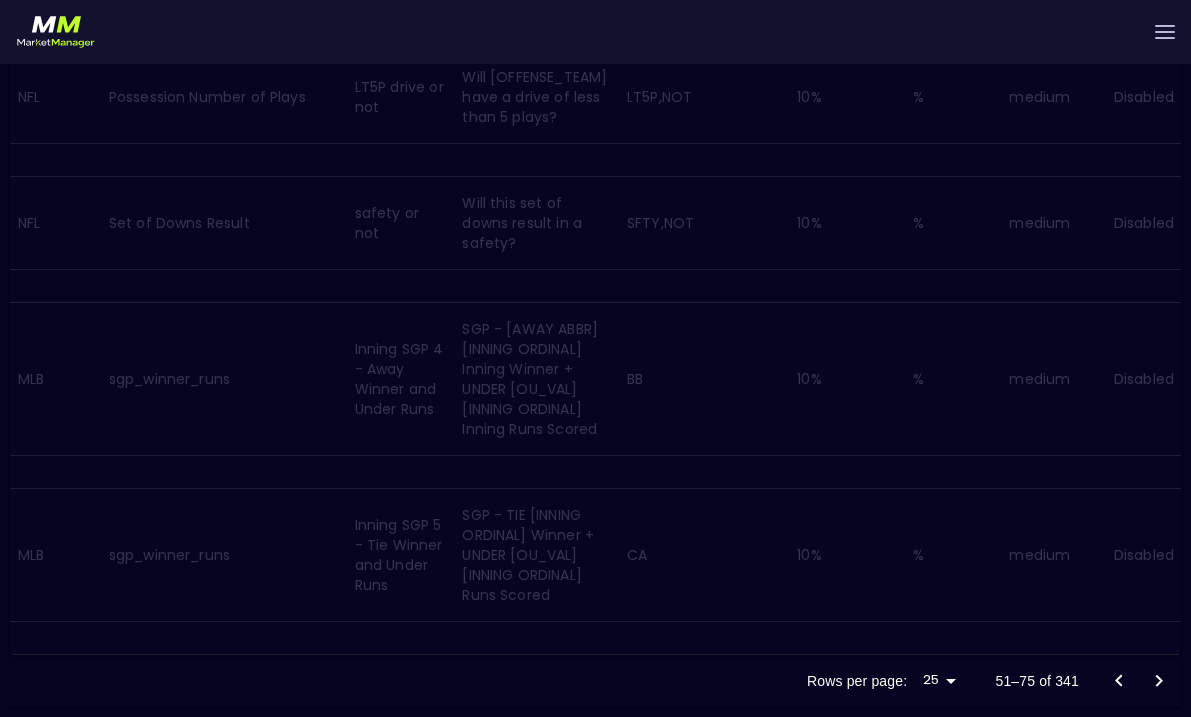 scroll, scrollTop: 3367, scrollLeft: 0, axis: vertical 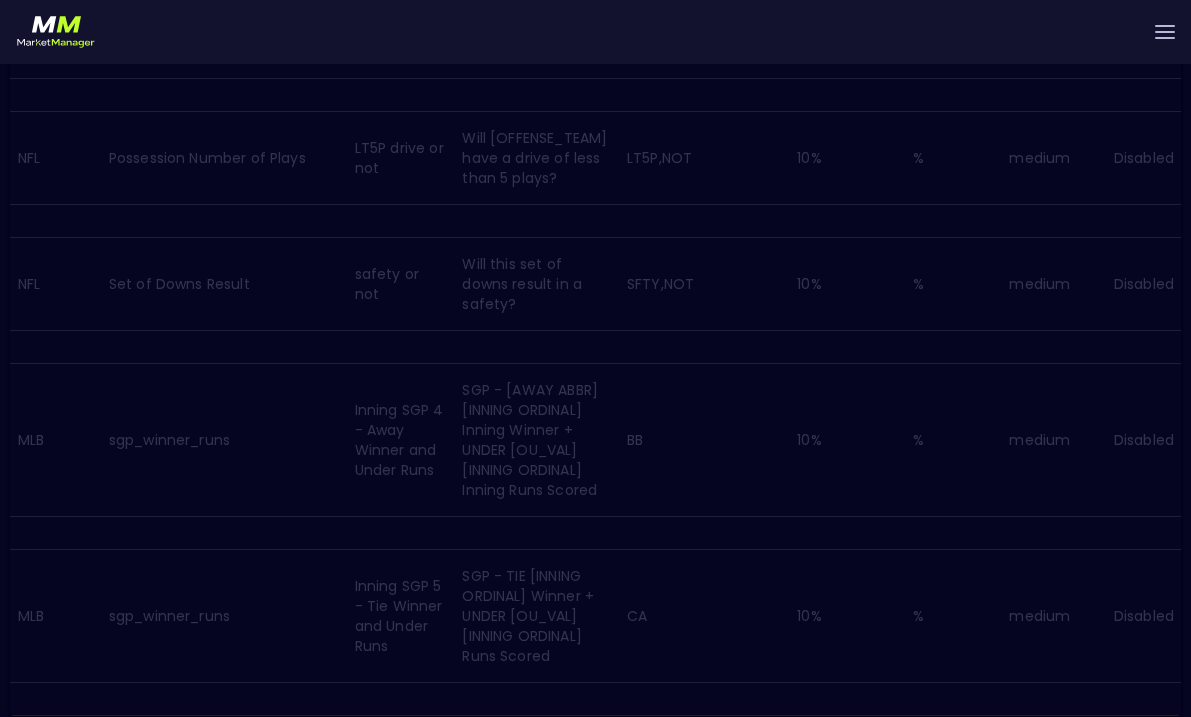 click 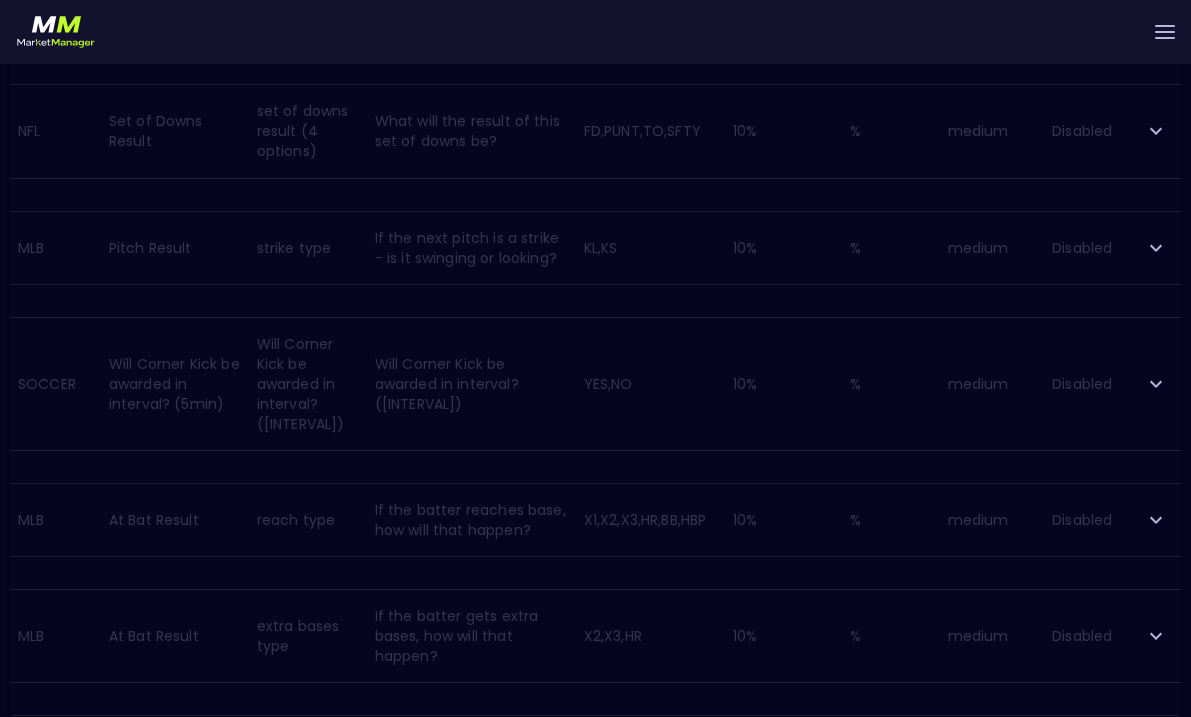 click 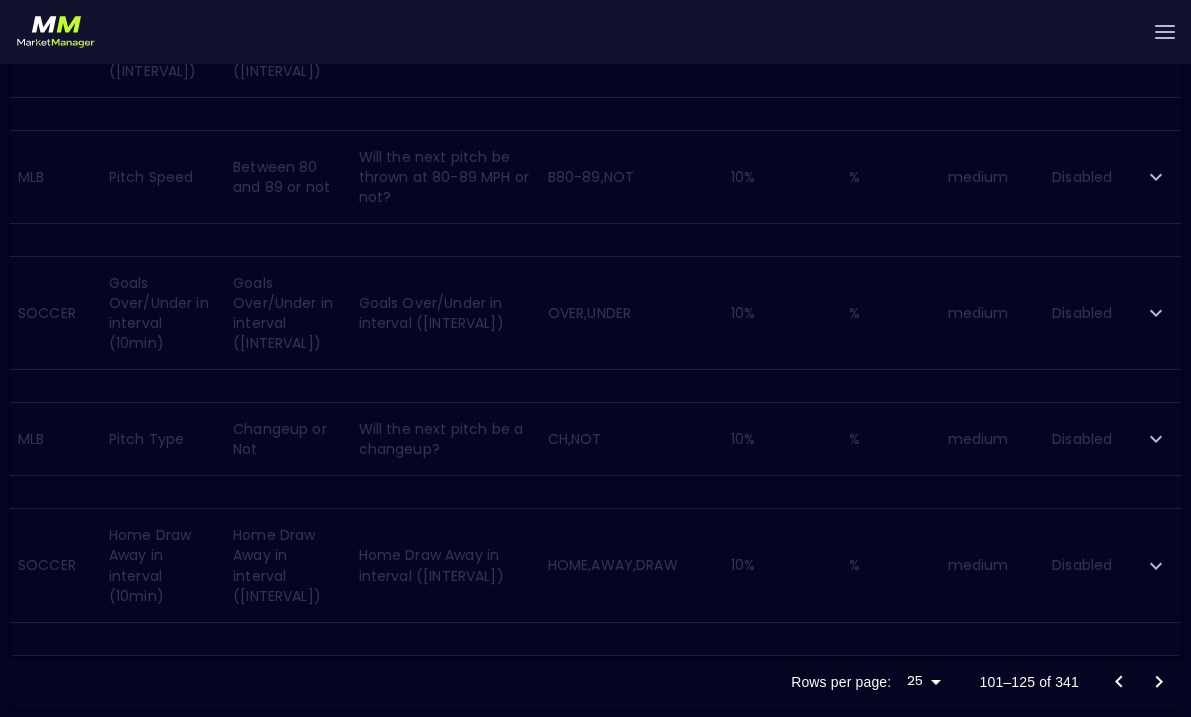 click 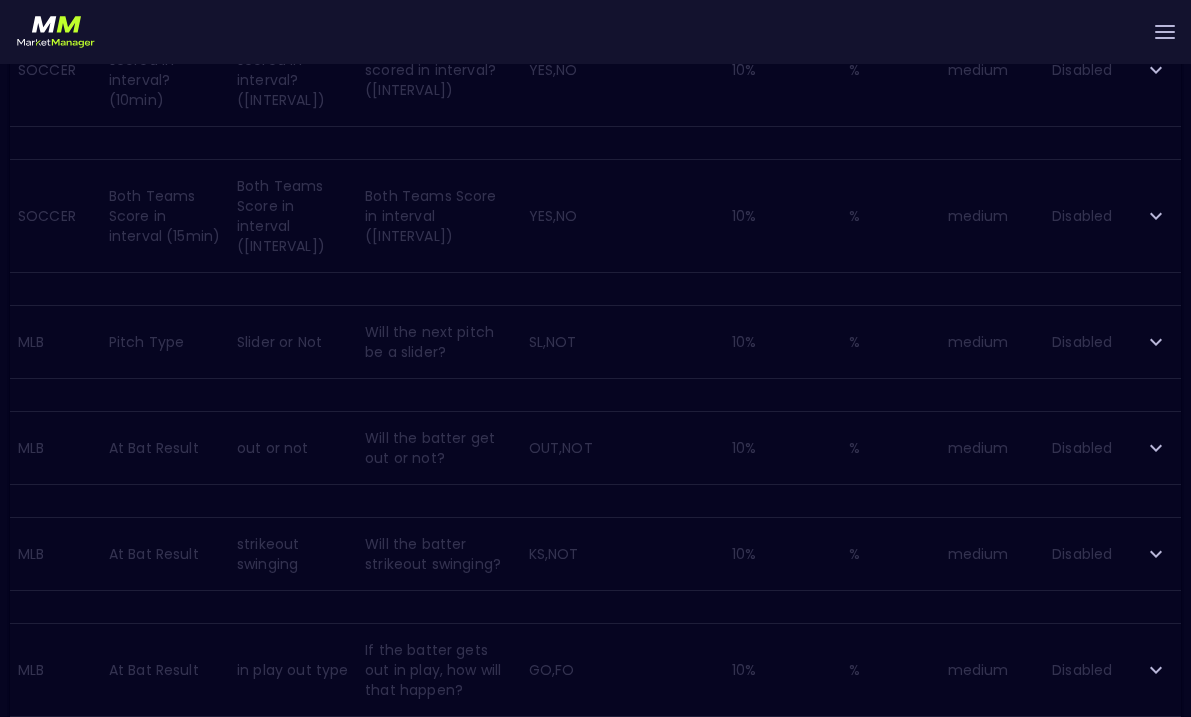 scroll, scrollTop: 0, scrollLeft: 0, axis: both 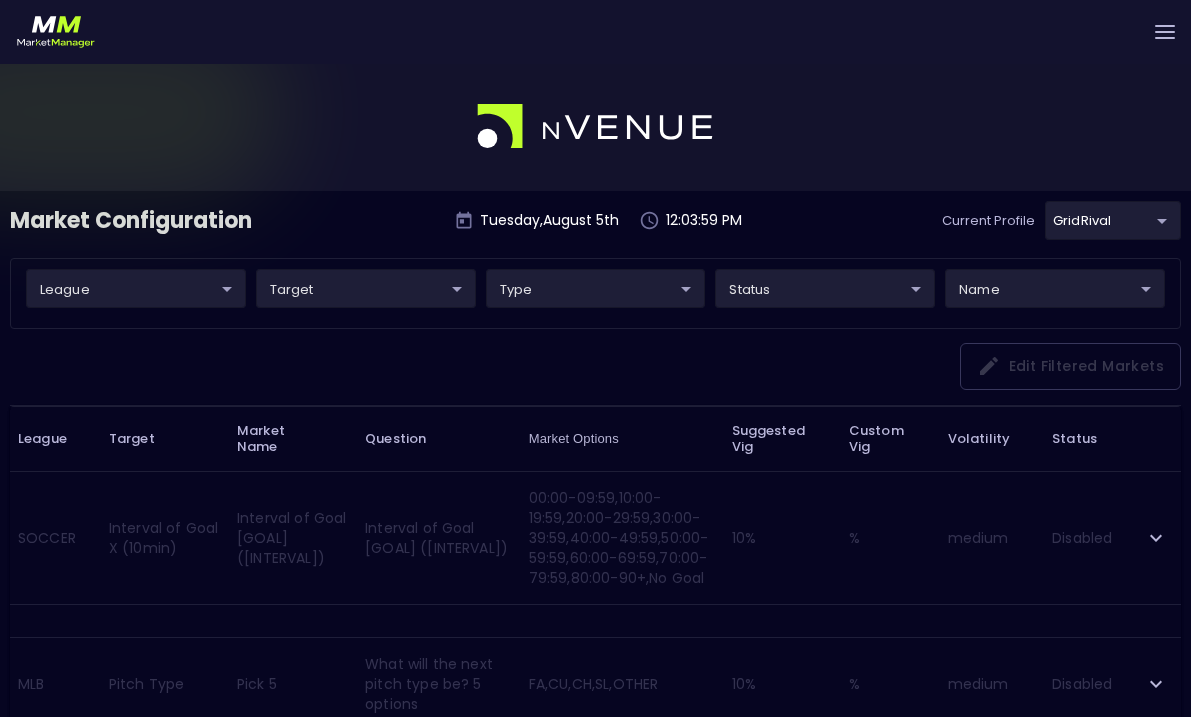 click on "Live Markets Market Configuration Profiles History Ross   Fruin GridRival Settings Support Logout   Version 1.31  Powered by nVenue Market Configuration Tuesday ,  August   5 th 12:03:59 PM Current Profile GridRival ea4debca-48a0-46e9-8cd2-c3f9f747a283 Select league ​ ​ target ​ ​ type ​ ​ status ​ ​ name ​ ​ Edit filtered markets League Target Market Name Question Market Options Suggested Vig Custom Vig Volatility   Status SOCCER Interval of Goal X (10min) Interval of Goal [GOAL] (10 min) Interval of Goal [GOAL] (10 min) 00:00-09:59,10:00-19:59,20:00-29:59,30:00-39:59,40:00-49:59,50:00-59:59,60:00-69:59,70:00-79:59,80:00-90+,No Goal 10  %  % medium Disabled MLB Pitch Type Pick 5 What will the next pitch type be? 5 options FA,CU,CH,SL,OTHER 10  %  % medium Disabled NBA Free Throw - 3 Shots Zero Points Will [PLAYER NAME] miss all free throws on this trip to the line? PTS-0 10  %  % medium Disabled SOCCER Will a Goal Be scored in interval? (10min) YES,NO 10  %  % medium Disabled SOCCER 10  %" at bounding box center (595, 2063) 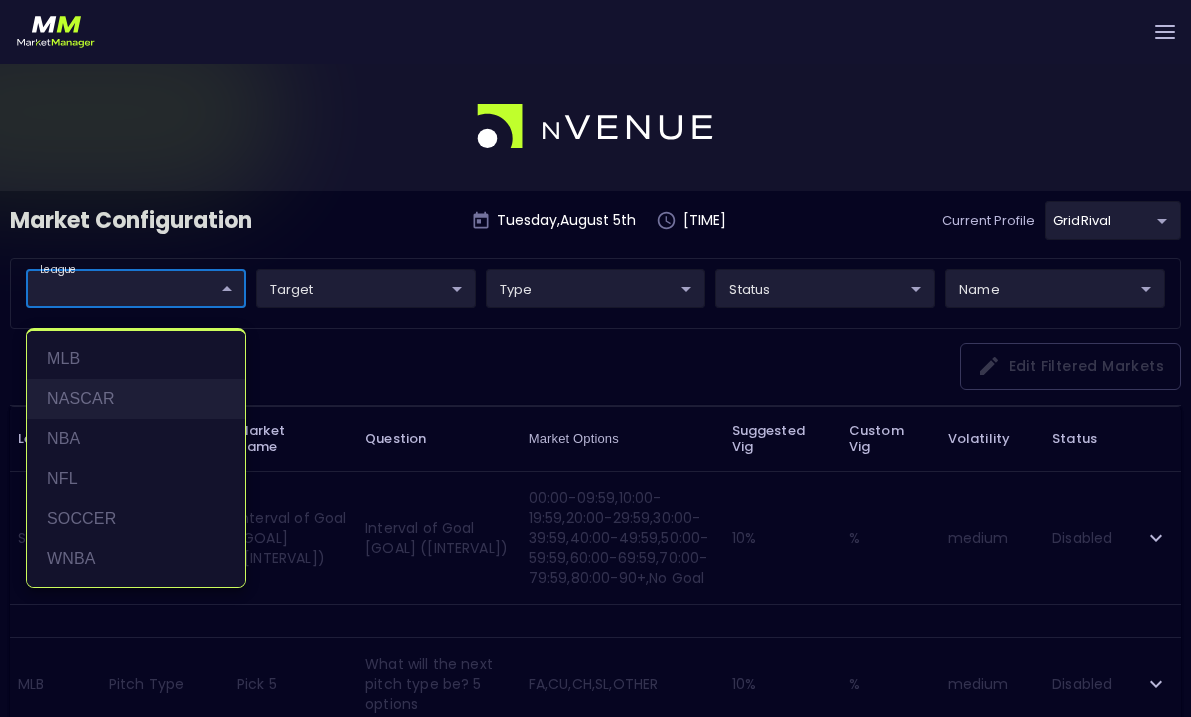 click on "NASCAR" at bounding box center (136, 399) 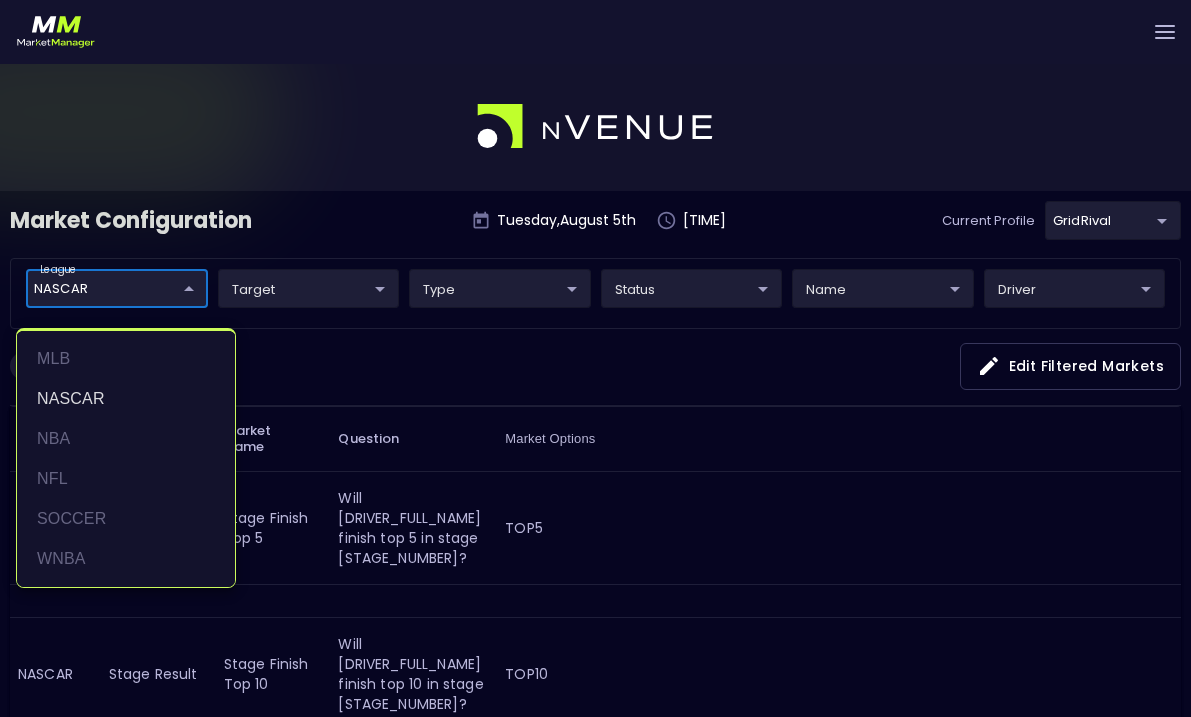 click at bounding box center (595, 358) 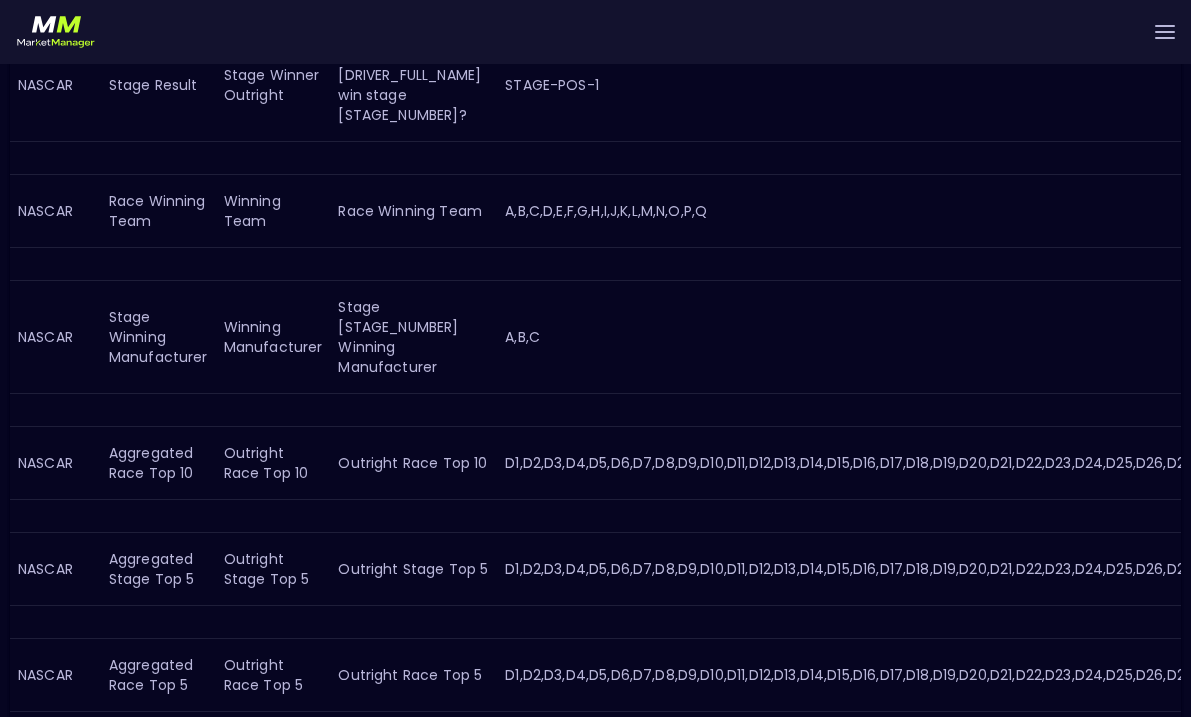 scroll, scrollTop: 2503, scrollLeft: 0, axis: vertical 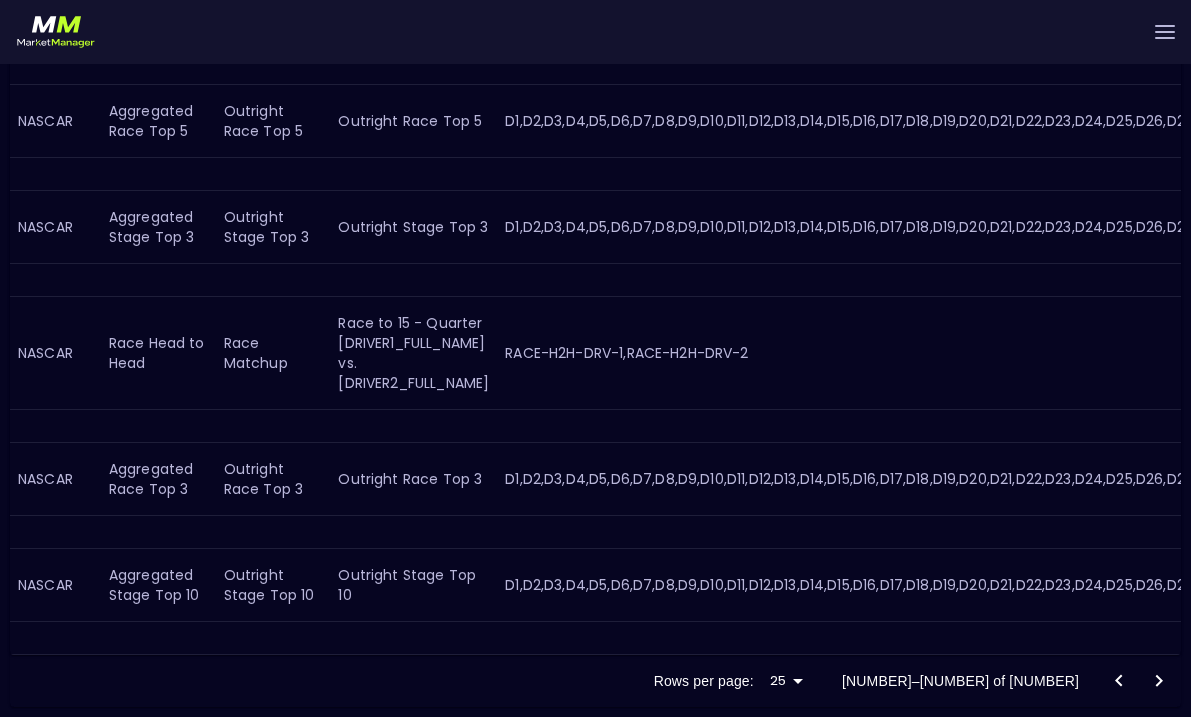 click at bounding box center (1139, 681) 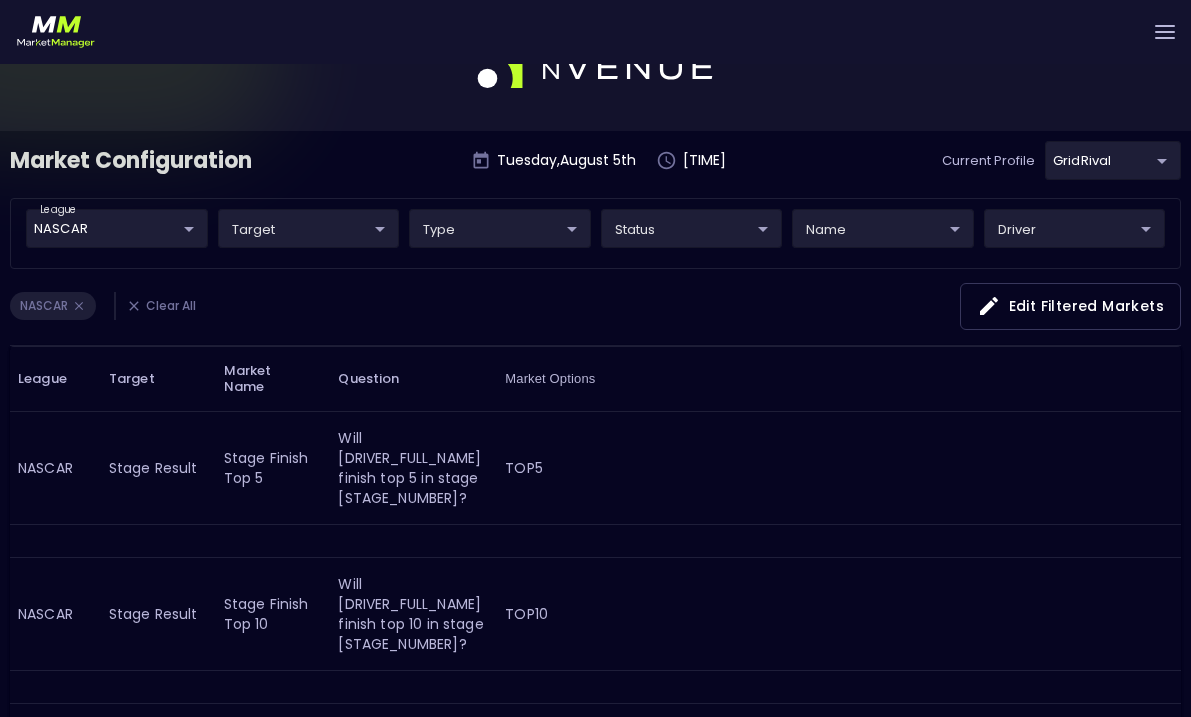 scroll, scrollTop: 0, scrollLeft: 0, axis: both 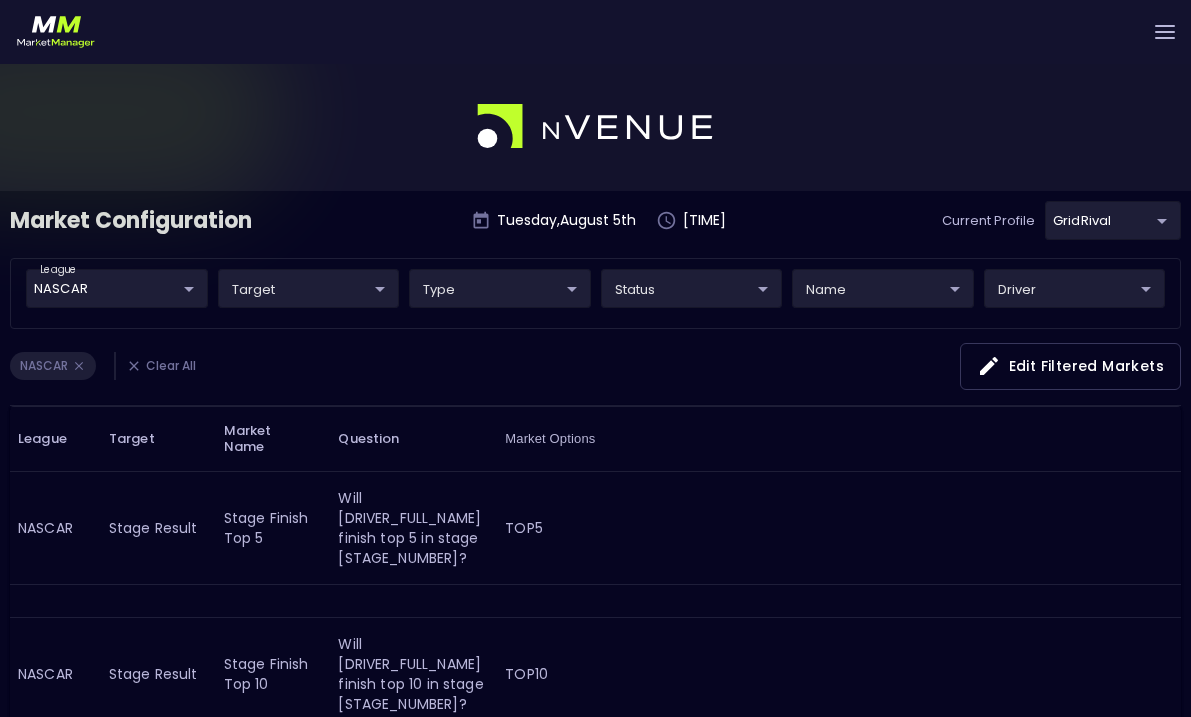 click at bounding box center [1165, 32] 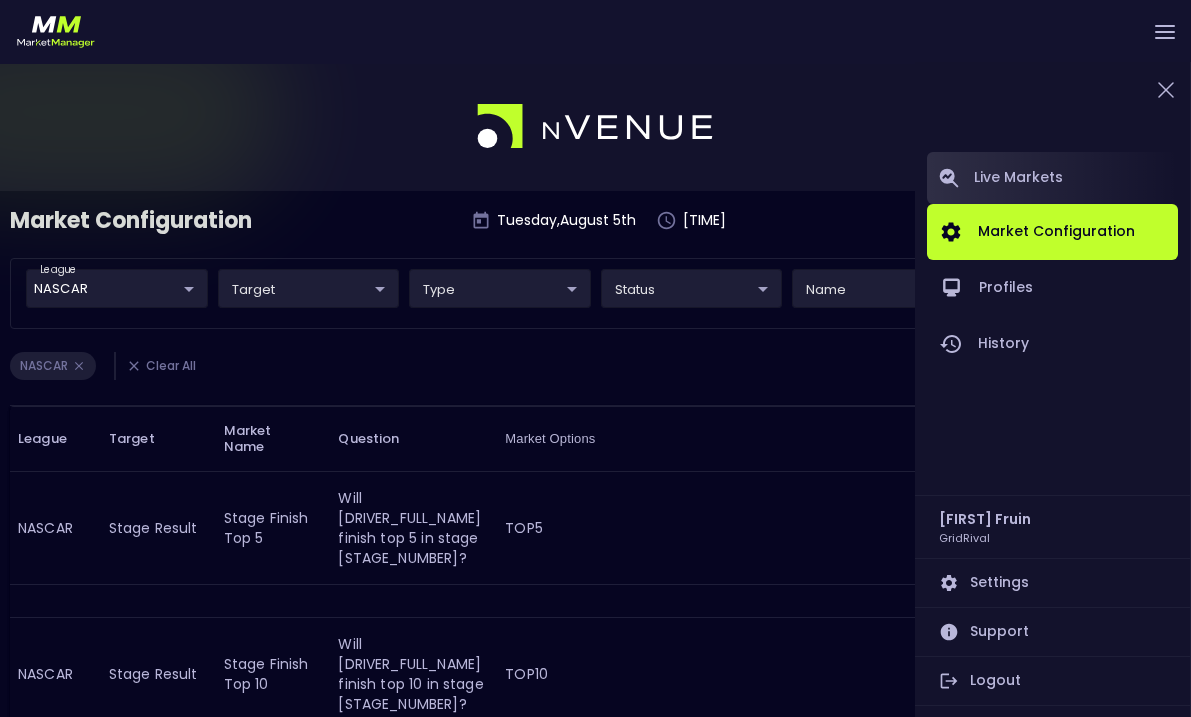 click on "Live Markets" at bounding box center [1052, 178] 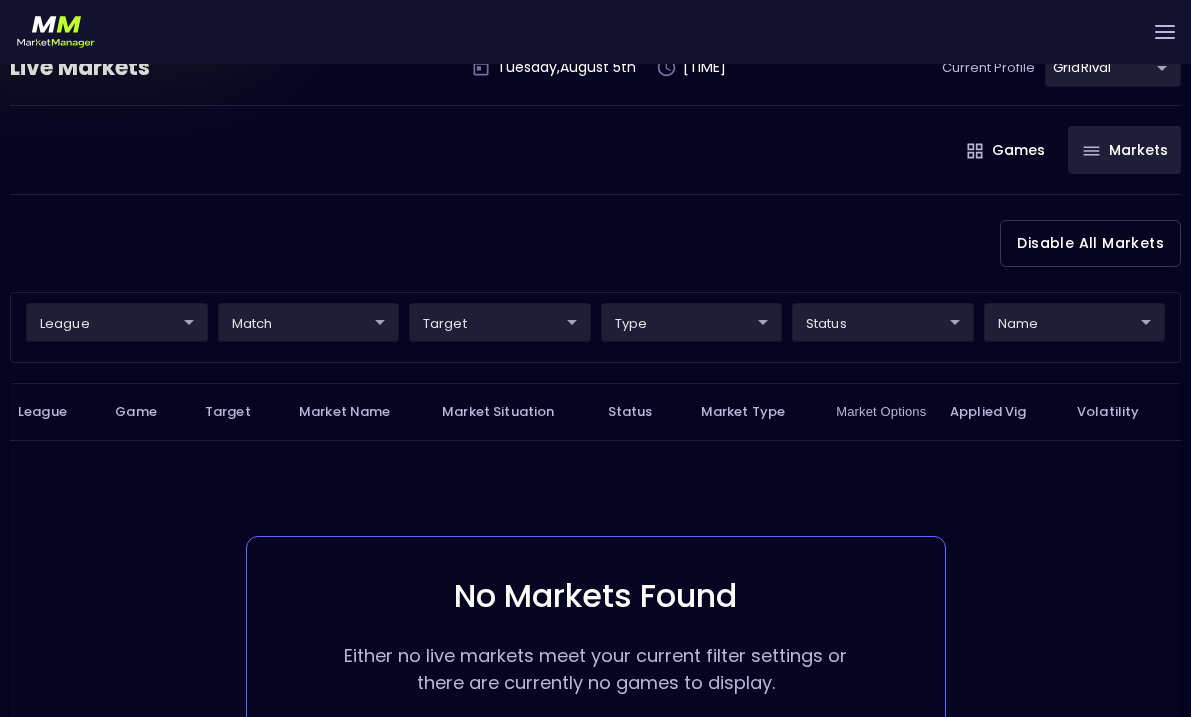 scroll, scrollTop: 107, scrollLeft: 0, axis: vertical 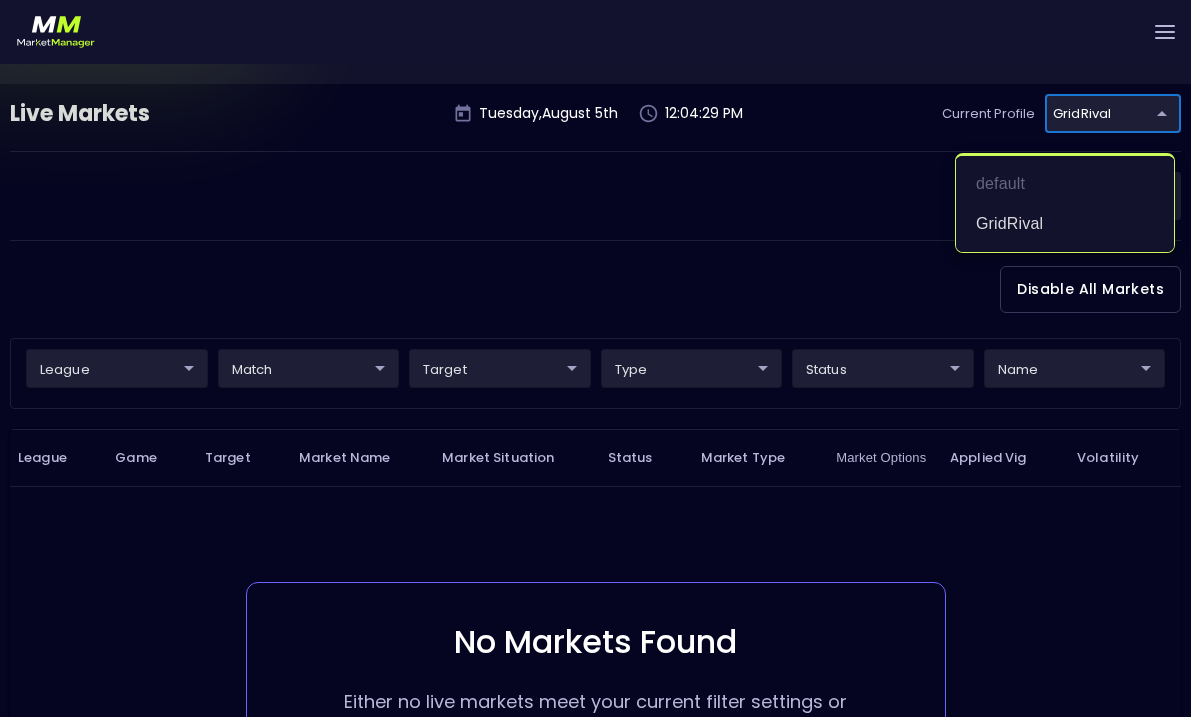 click on "Live Markets Market Configuration Profiles History Ross   Fruin GridRival Settings Support Logout   Version 1.31  Powered by nVenue Live Markets Tuesday ,  August   5 th 12:04:29 PM Current Profile GridRival ea4debca-48a0-46e9-8cd2-c3f9f747a283 Select  Games  Markets Target Market Status Type Vig Volatility Options Close Disable All Markets league ​ ​ match ​ ​ target ​ ​ type ​ ​ status ​ ​ name ​ ​ League Game Target Market Name Market Situation Status Market Type Market Options Applied Vig Volatility No Markets Found Either no live markets meet your current filter settings or there are currently no games to display. Rows per page: 25 25 0–0 of 0 default GridRival" at bounding box center [595, 448] 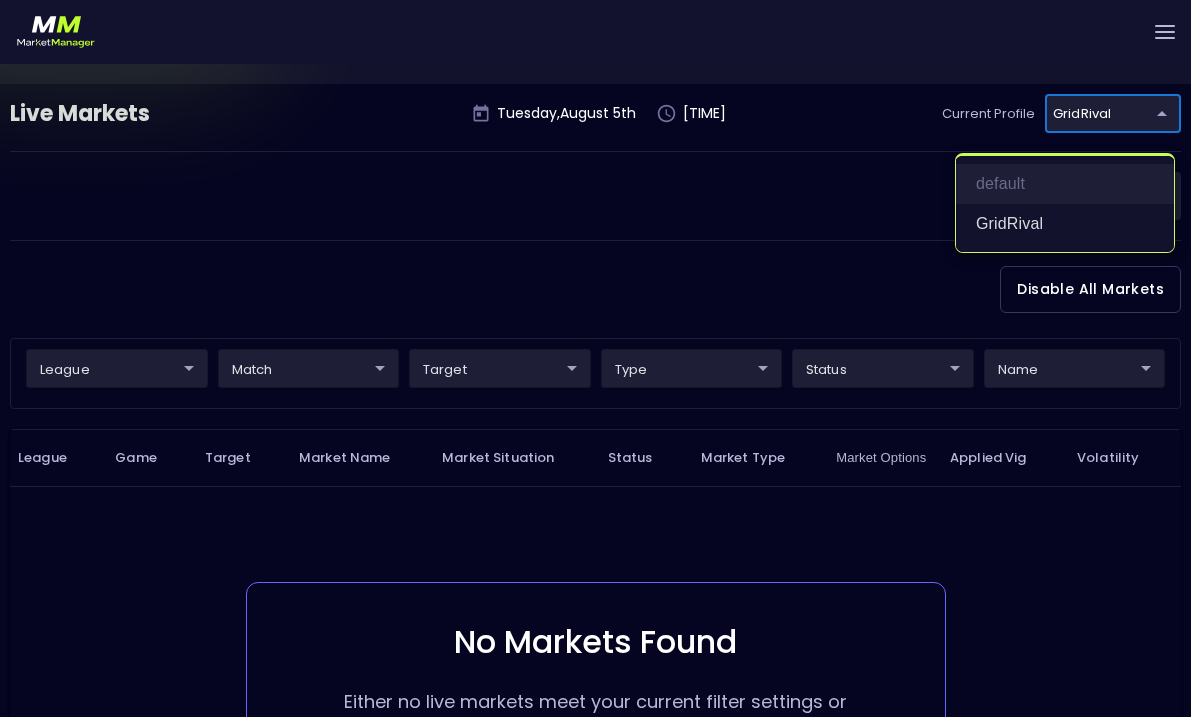 click on "default" at bounding box center [1065, 184] 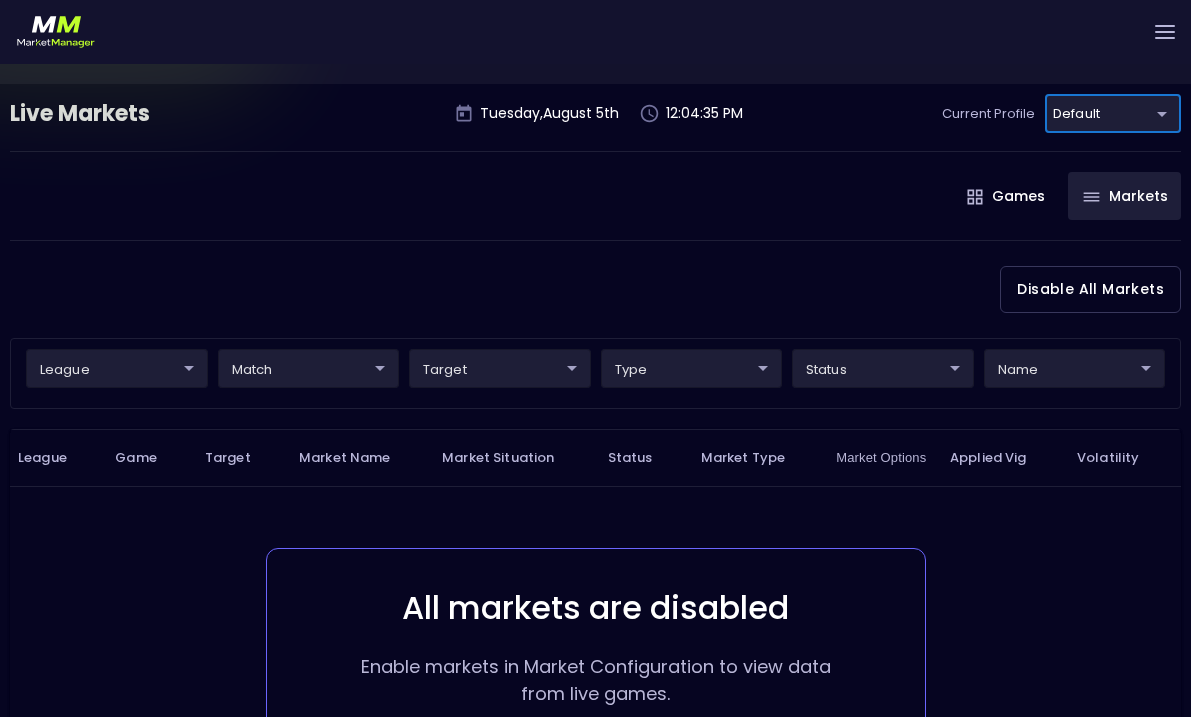 scroll, scrollTop: 0, scrollLeft: 0, axis: both 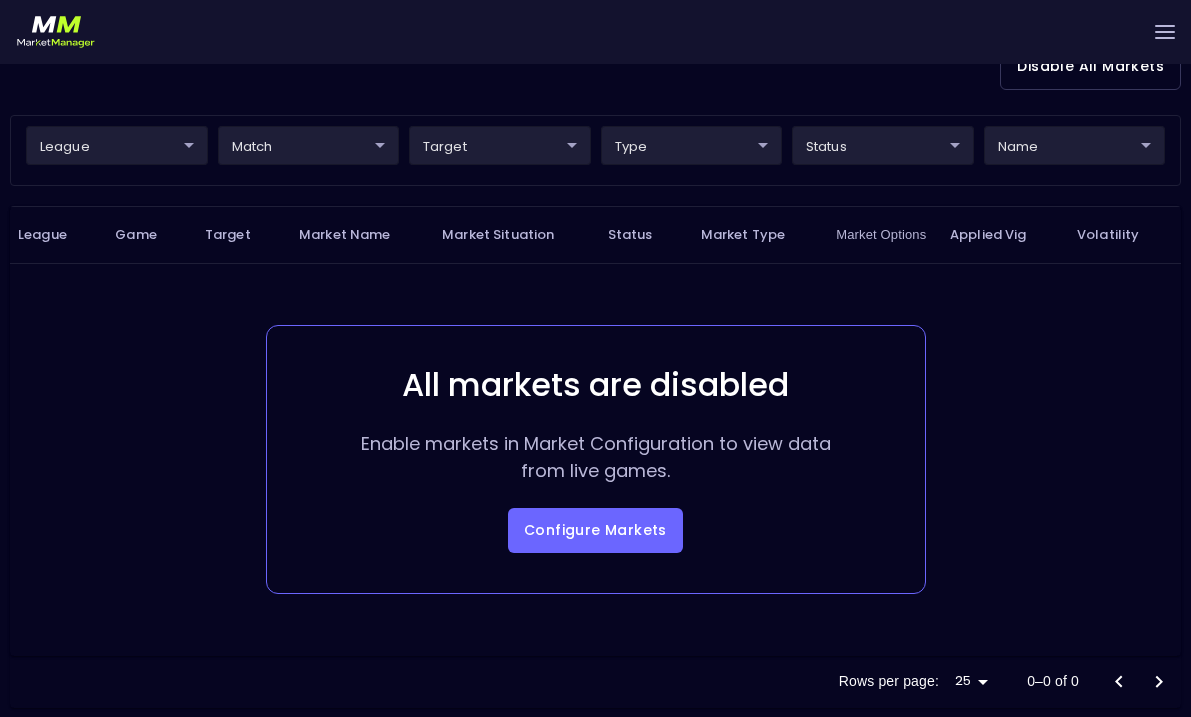 click on "Configure Markets" at bounding box center (595, 530) 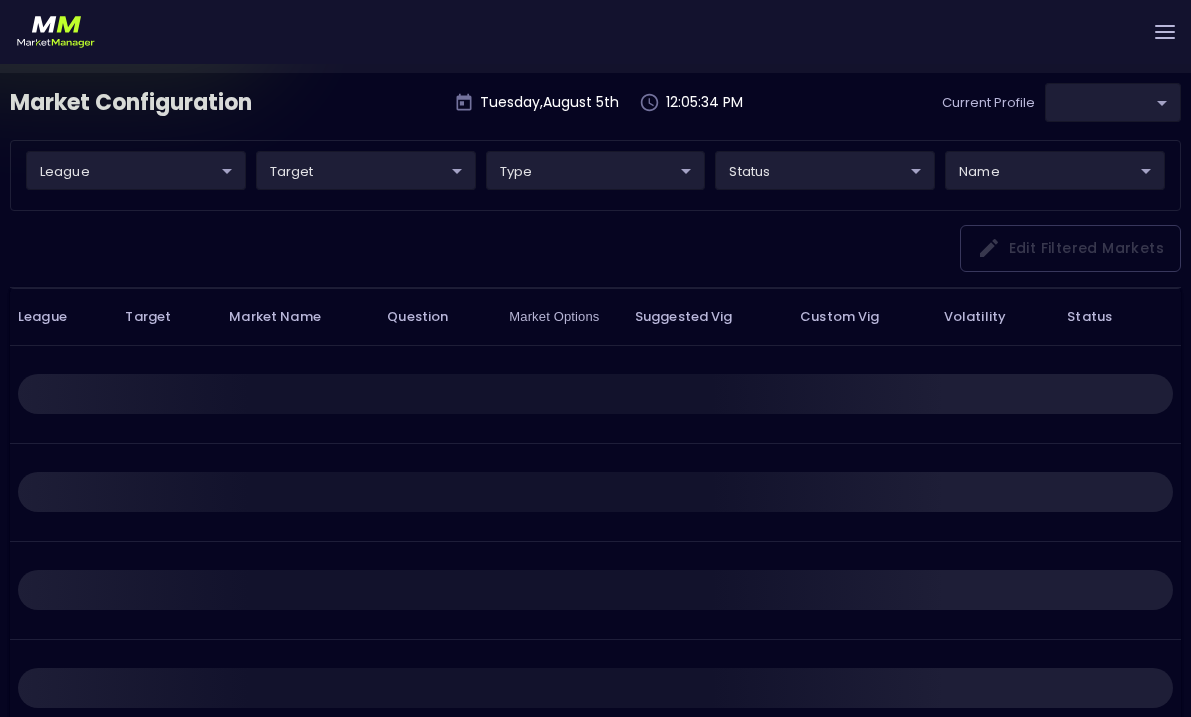 type on "cf8bd771-7739-45c9-8267-c9a33ff56ee0" 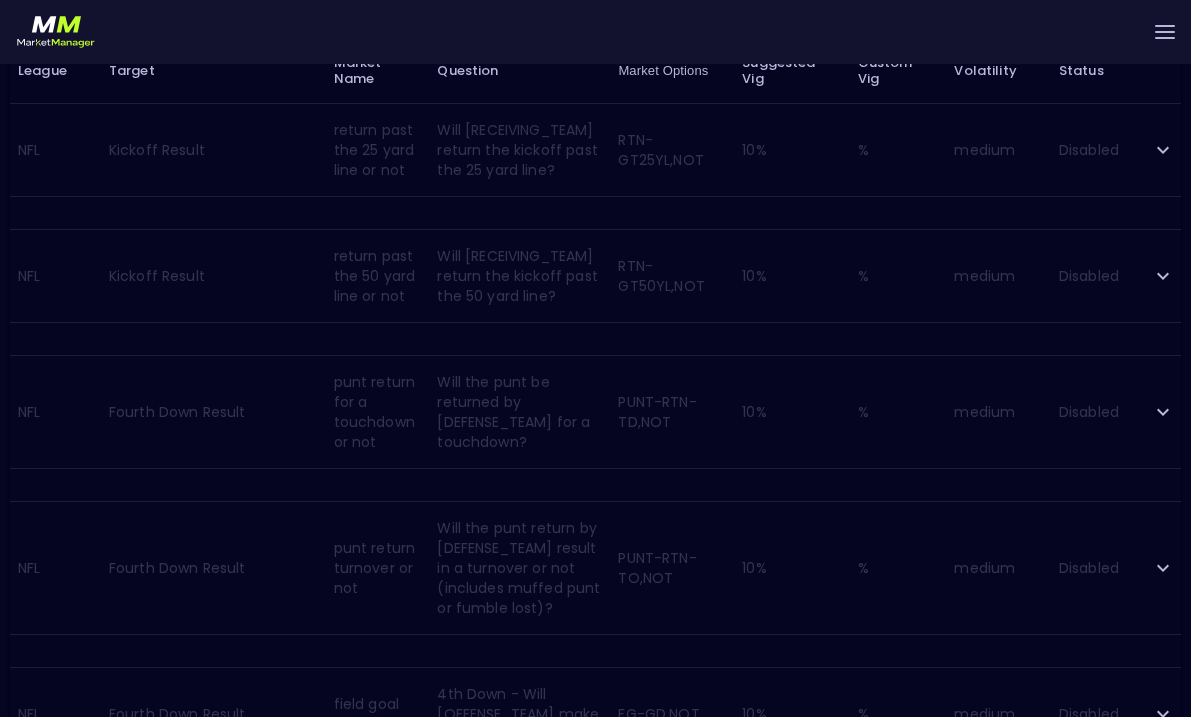 scroll, scrollTop: 0, scrollLeft: 0, axis: both 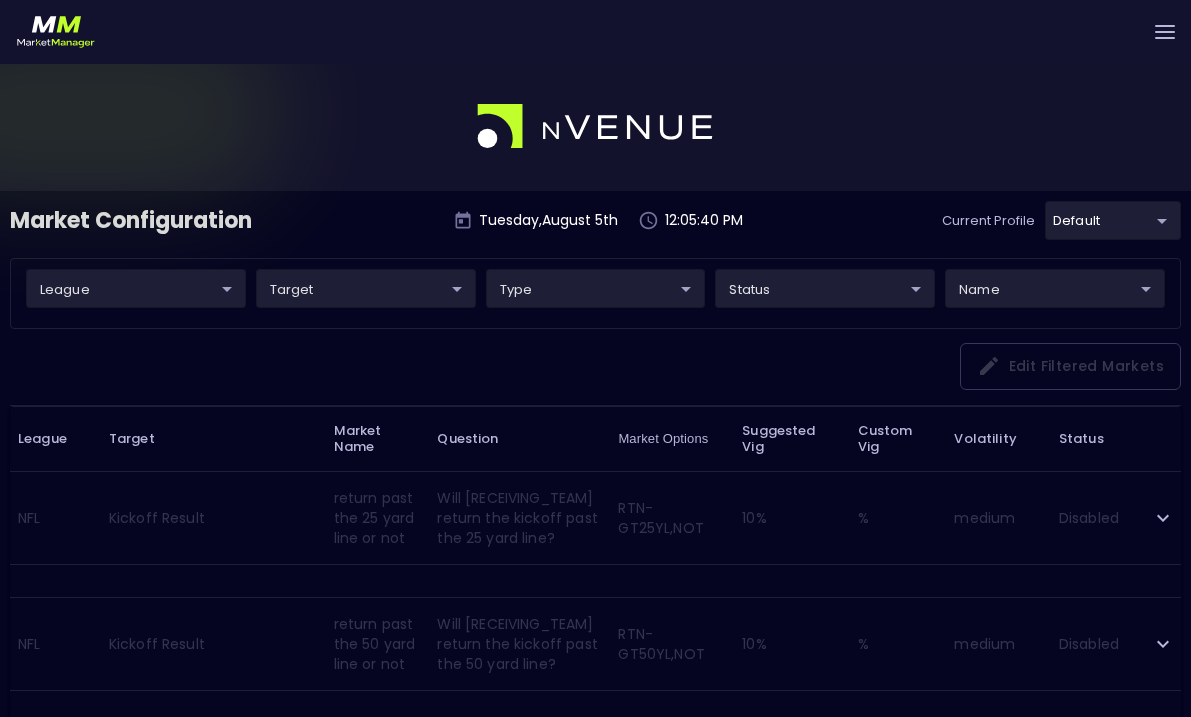 click on "Live Markets Market Configuration Profiles History Ross   Fruin GridRival Settings Support Logout   Version 1.31  Powered by nVenue Market Configuration Tuesday ,  August   5 th 12:05:40 PM Current Profile default cf8bd771-7739-45c9-8267-c9a33ff56ee0 Select league ​ ​ target ​ ​ type ​ ​ status ​ ​ name ​ ​ Edit filtered markets League Target Market Name Question Market Options Suggested Vig Custom Vig Volatility   Status NFL Kickoff Result return past the 25 yard line or not Will [RECEIVING_TEAM] return the kickoff past the 25 yard line? RTN-GT25YL,NOT 10  %  % medium Disabled NFL Kickoff Result return past the 50 yard line or not Will [RECEIVING_TEAM] return the kickoff past the 50 yard line? RTN-GT50YL,NOT 10  %  % medium Disabled NFL Fourth Down Result punt return for a touchdown or not Will the punt be returned by [DEFENSE_TEAM] for a touchdown? PUNT-RTN-TD,NOT 10  %  % medium Disabled NFL Fourth Down Result punt return turnover or not PUNT-RTN-TO,NOT 10  %  % medium Disabled NFL 10" at bounding box center [595, 2153] 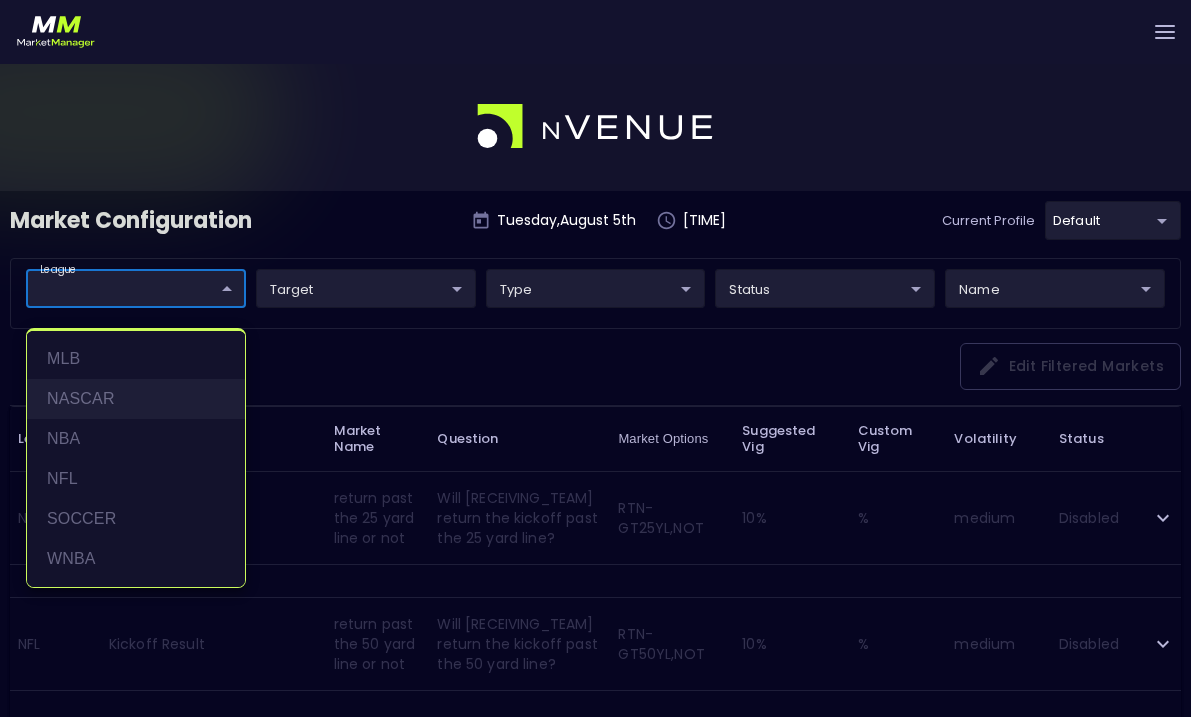 click on "NASCAR" at bounding box center (136, 399) 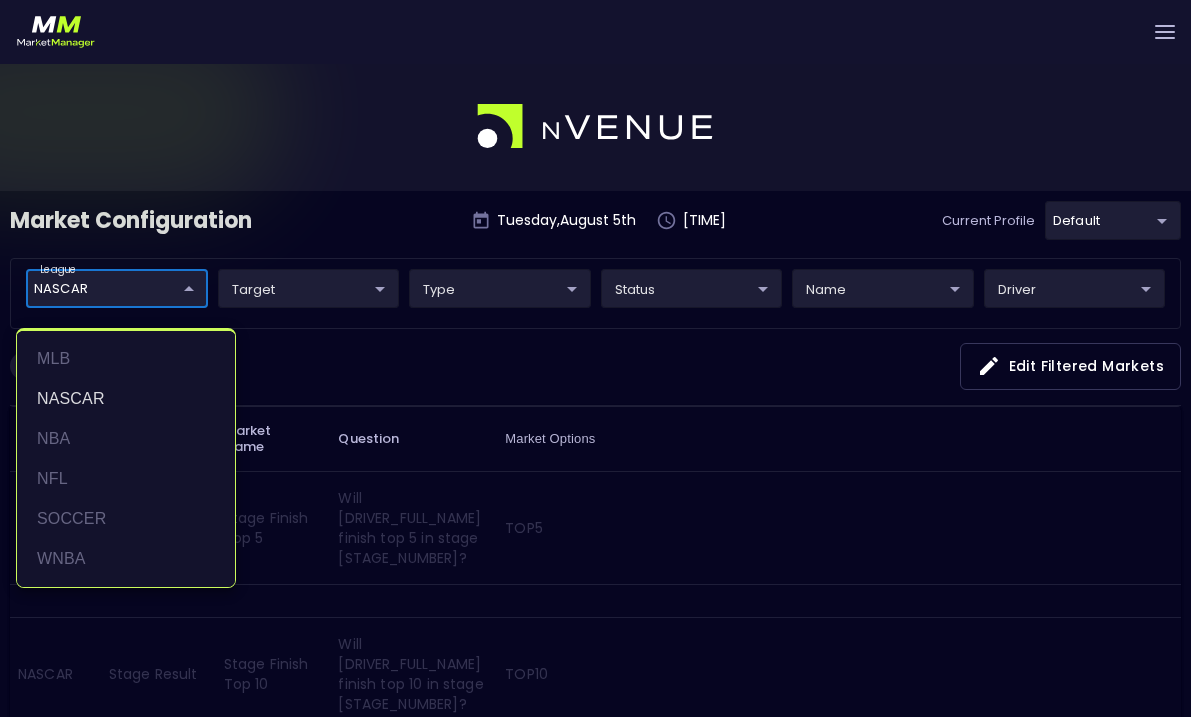 click at bounding box center (595, 358) 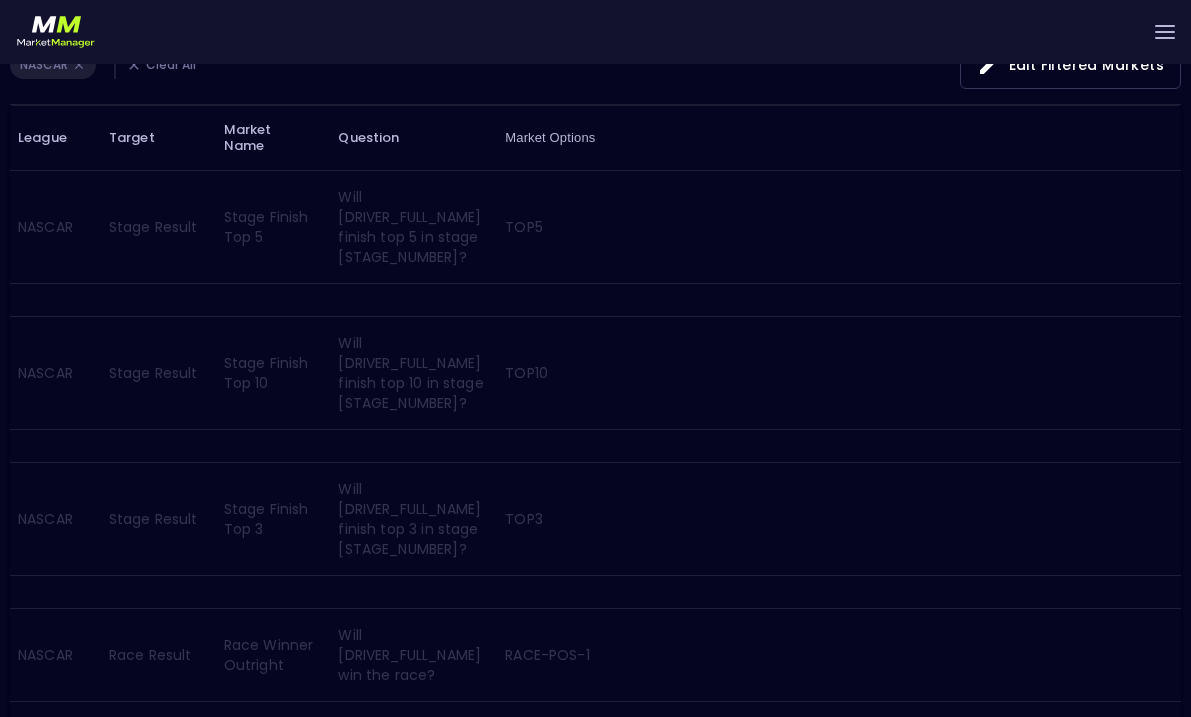 scroll, scrollTop: 0, scrollLeft: 0, axis: both 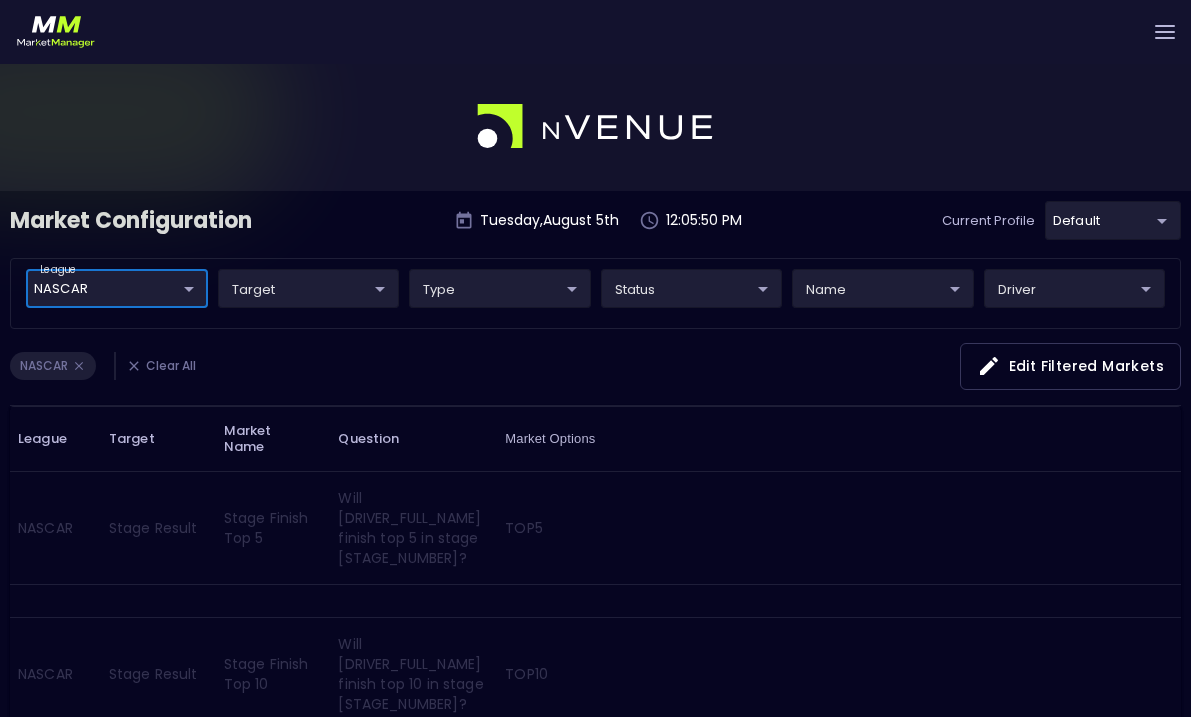 click on "Edit filtered markets" at bounding box center [1070, 366] 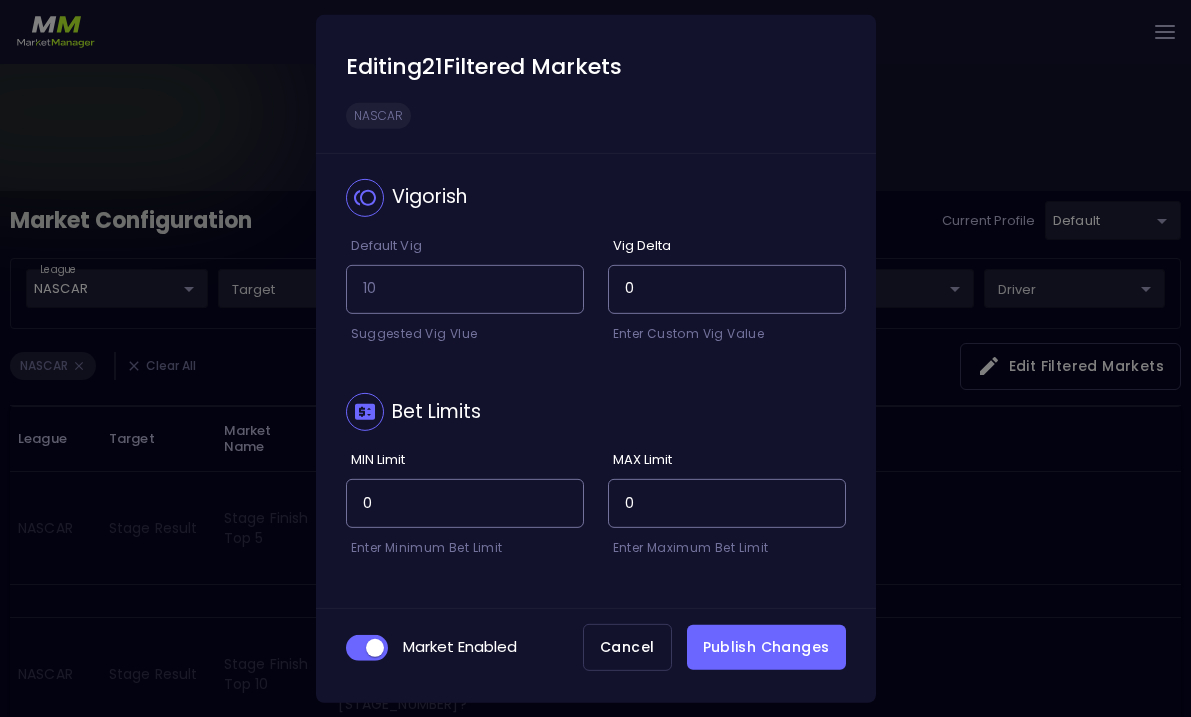 click on "Publish Changes" at bounding box center [766, 647] 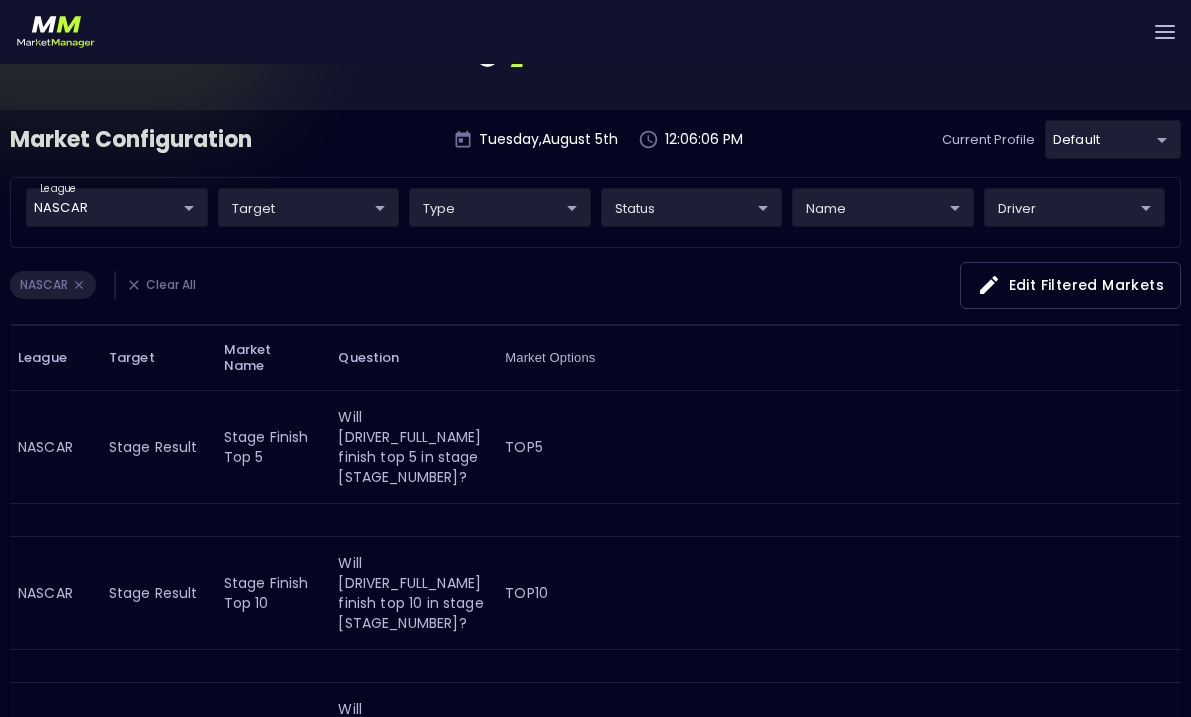 scroll, scrollTop: 0, scrollLeft: 0, axis: both 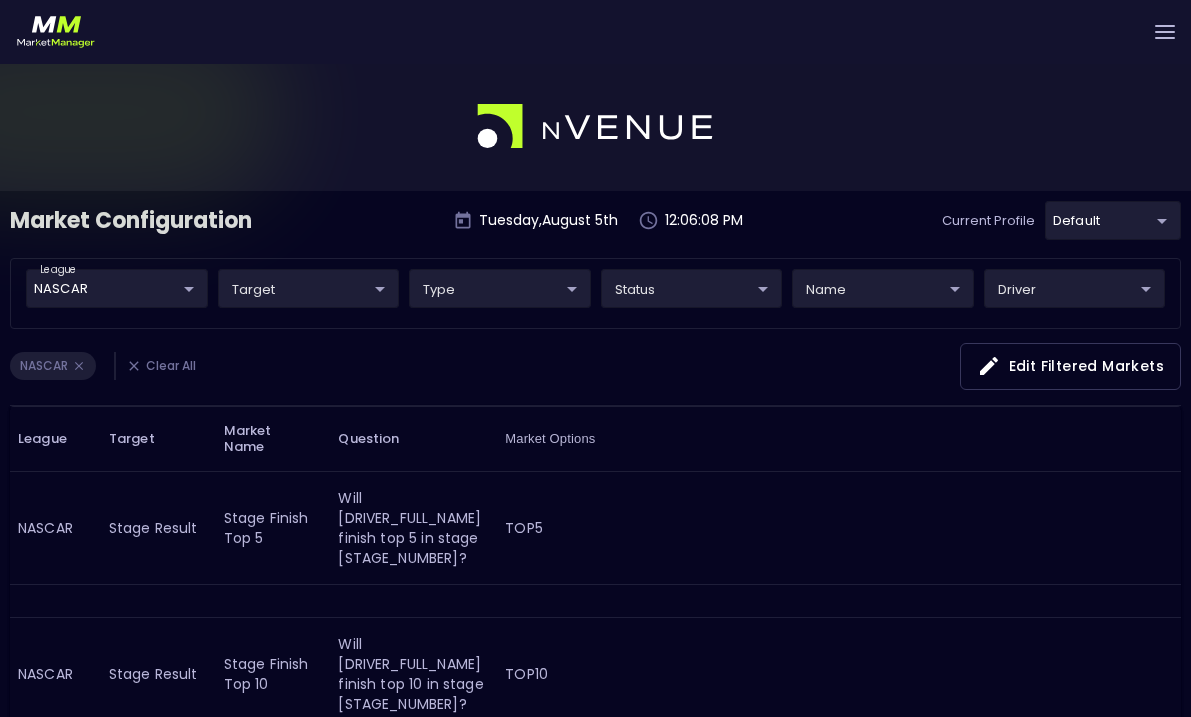 click at bounding box center (1165, 32) 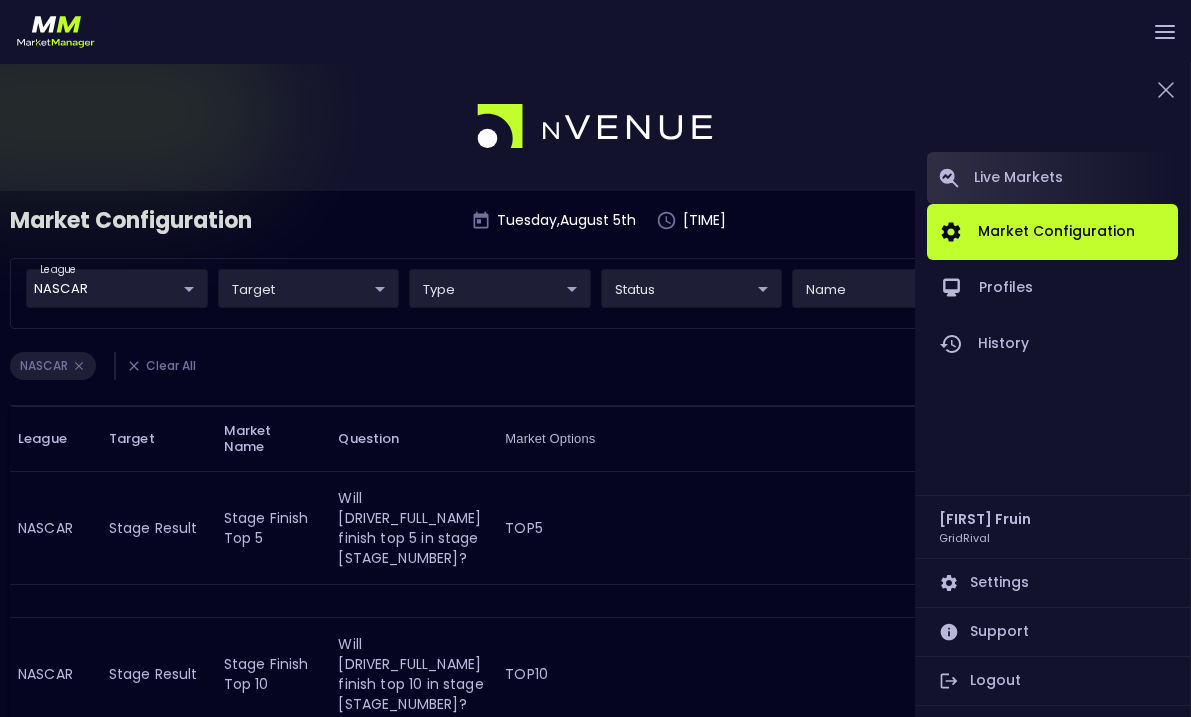 click on "Live Markets" at bounding box center (1052, 178) 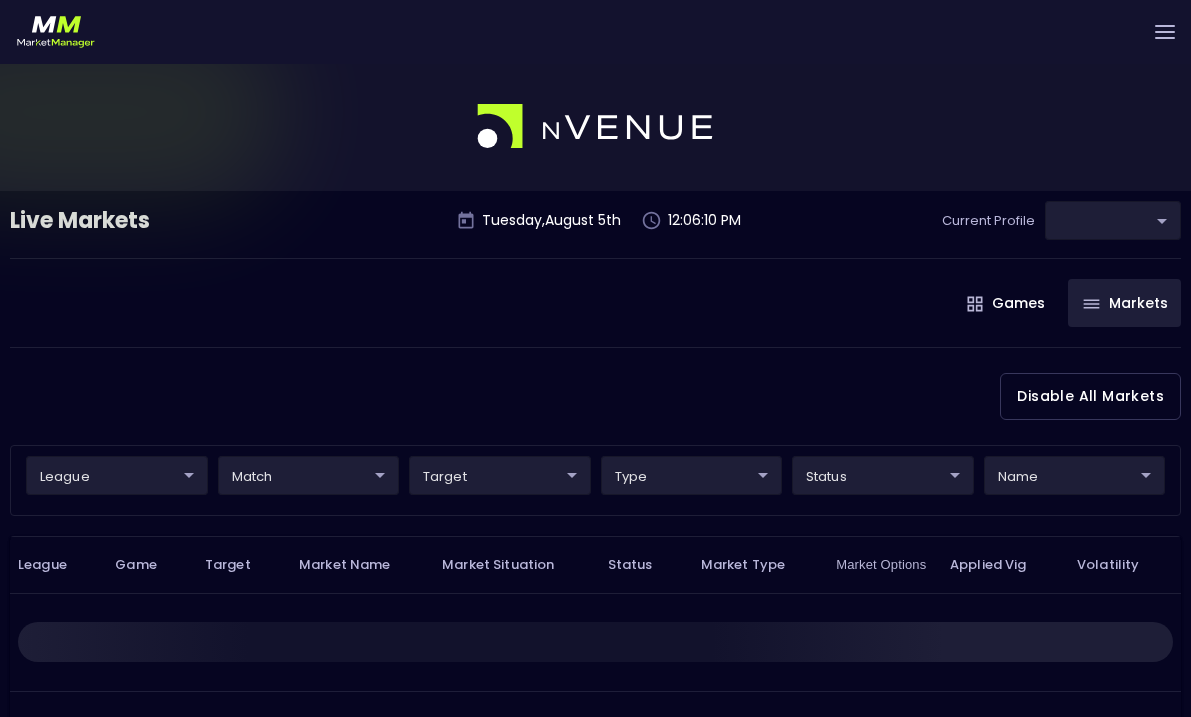type on "cf8bd771-7739-45c9-8267-c9a33ff56ee0" 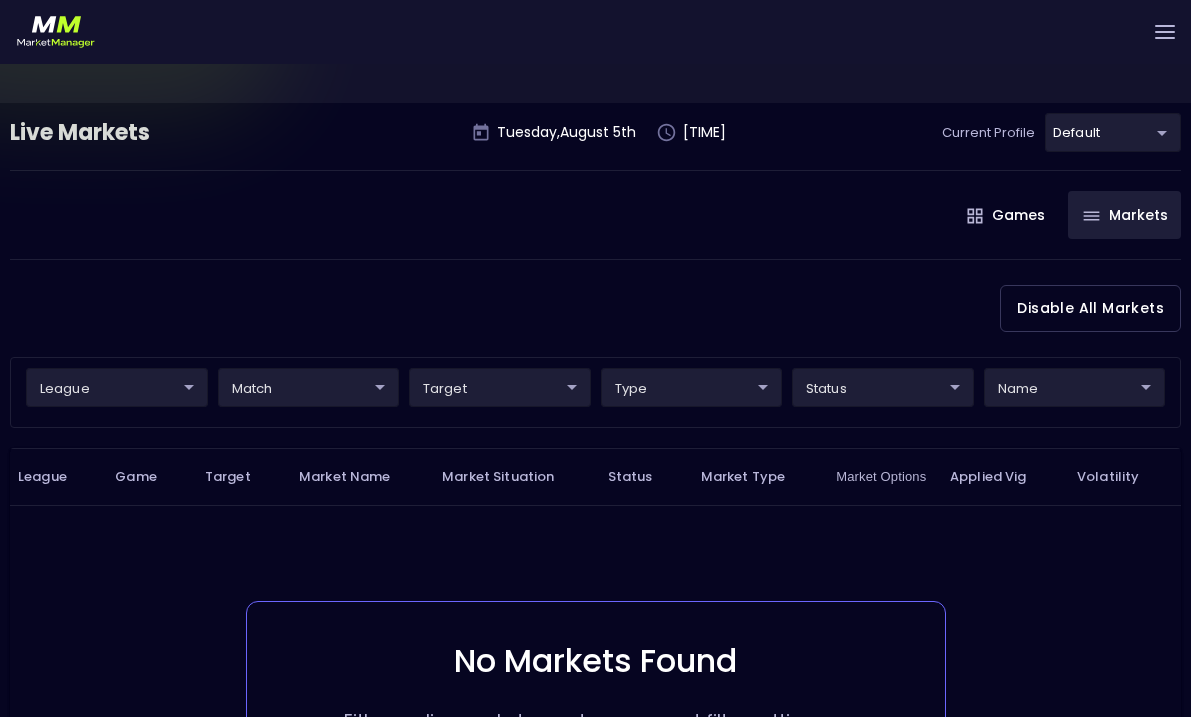 scroll, scrollTop: 105, scrollLeft: 0, axis: vertical 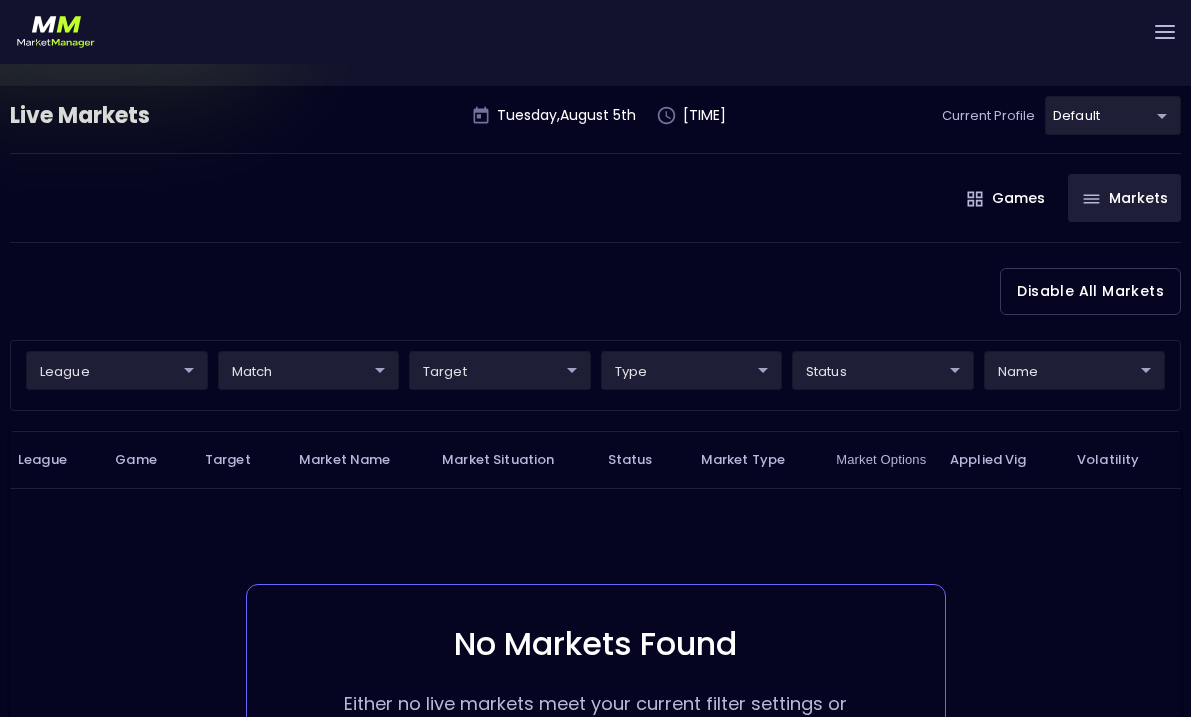 click on "Live Markets Market Configuration Profiles History Ross   Fruin GridRival Settings Support Logout   Version 1.31  Powered by nVenue Live Markets Tuesday ,  August   5 th 12:06:14 PM Current Profile default cf8bd771-7739-45c9-8267-c9a33ff56ee0 Select  Games  Markets Target Market Status Type Vig Volatility Options Close Disable All Markets league ​ ​ match ​ ​ target ​ ​ type ​ ​ status ​ ​ name ​ ​ League Game Target Market Name Market Situation Status Market Type Market Options Applied Vig Volatility No Markets Found Either no live markets meet your current filter settings or there are currently no games to display. Rows per page: 25 25 0–0 of 0" at bounding box center (595, 450) 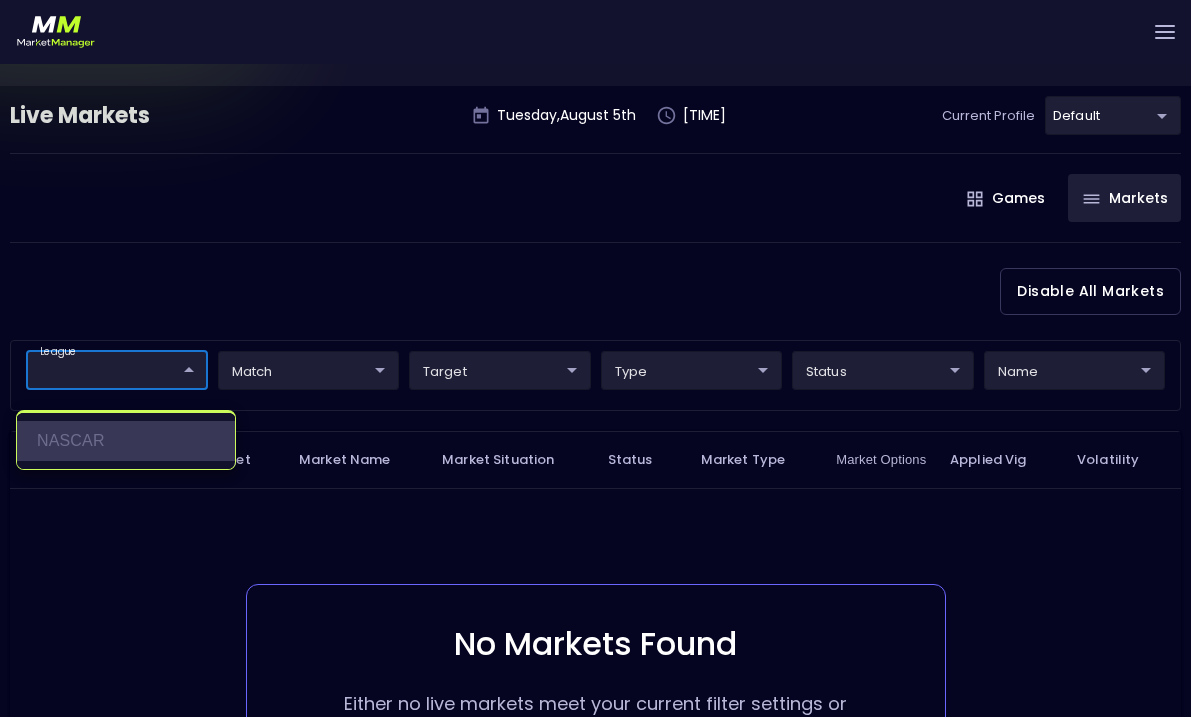 click on "NASCAR" at bounding box center [126, 441] 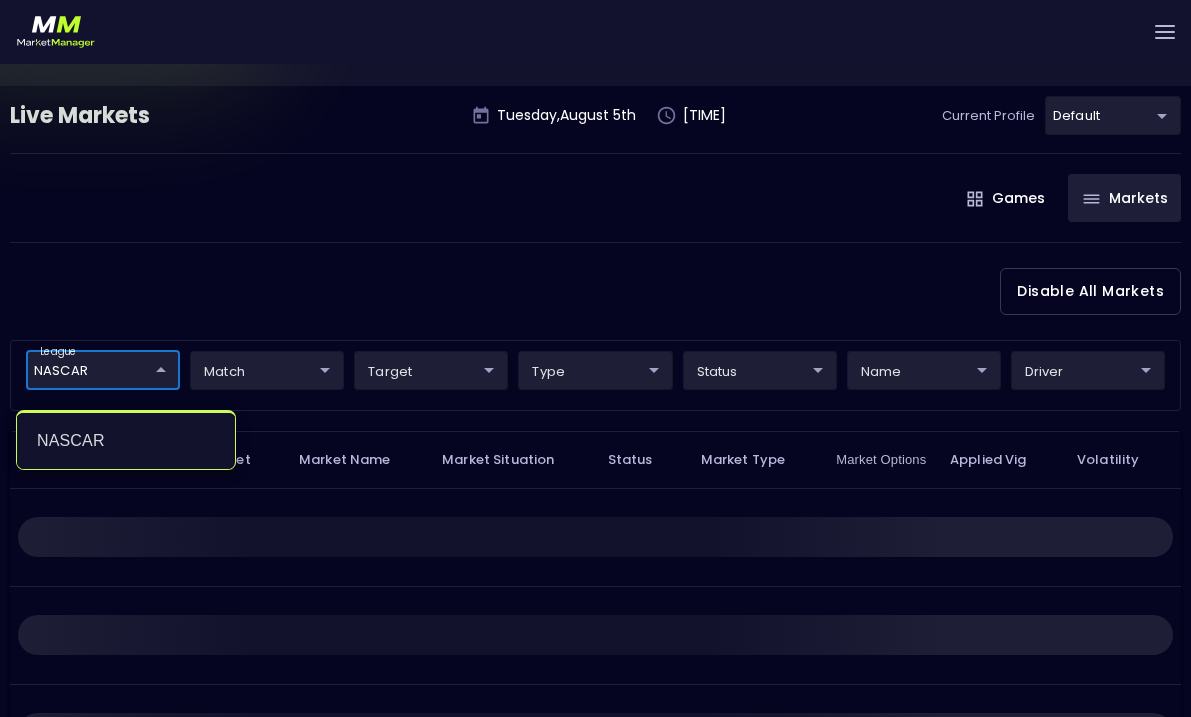click at bounding box center [595, 358] 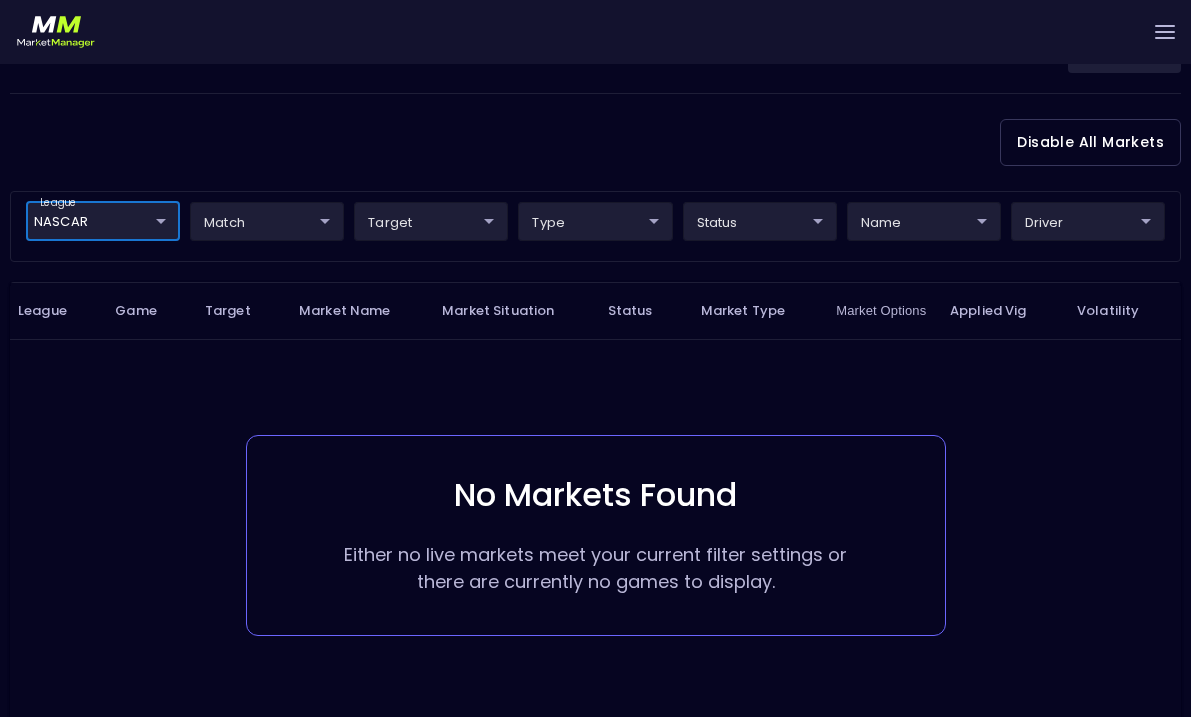 scroll, scrollTop: 330, scrollLeft: 0, axis: vertical 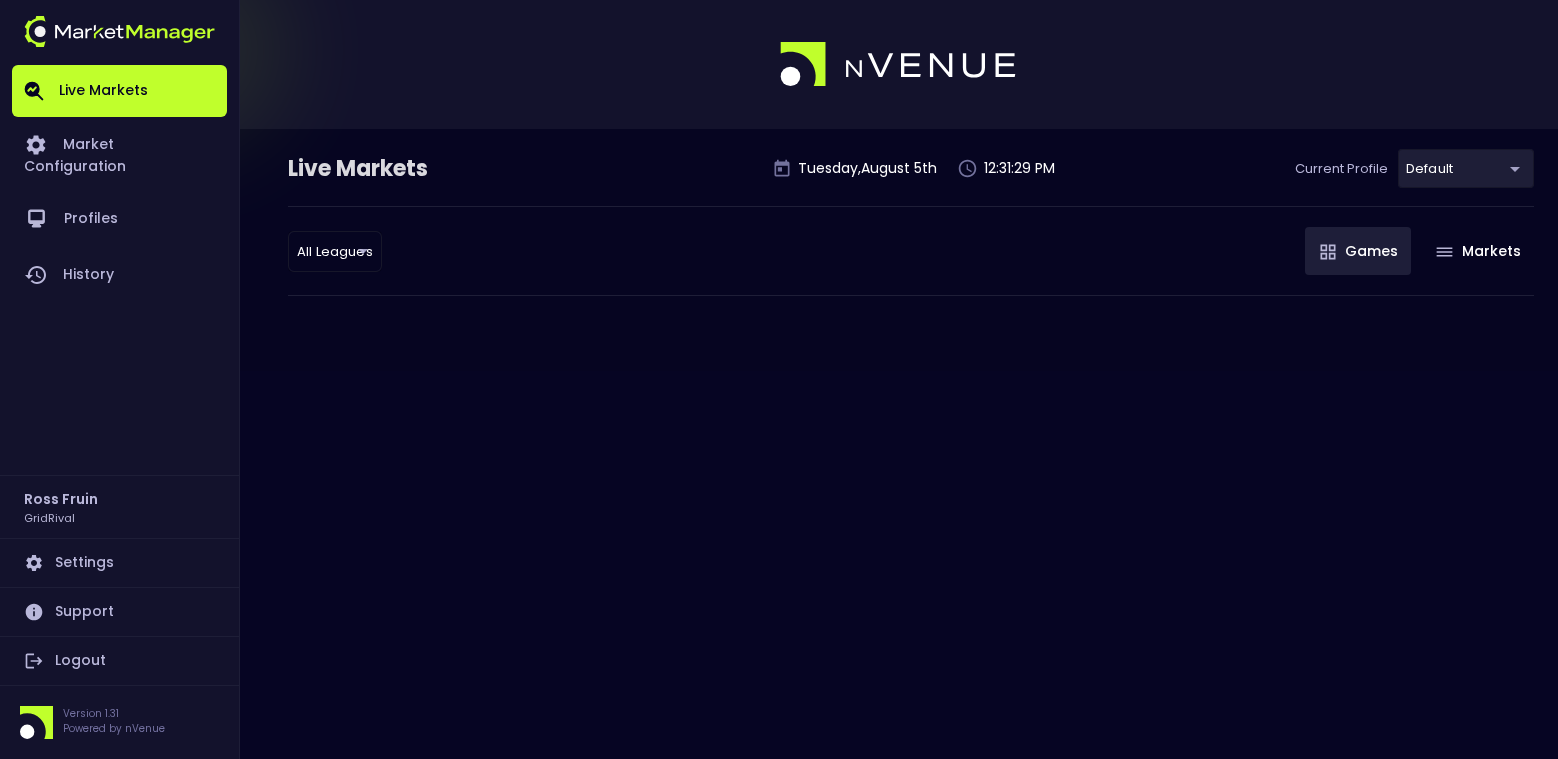 click on "Live Markets Market Configuration Profiles History [PERSON] GridRival Settings Support Logout Version 1.31 Powered by nVenue Live Markets Tuesday , [MONTH] 5 th 12:31:29 PM Current Profile default [UUID] Select All Leagues all leagues ​ Games Markets" at bounding box center (779, 379) 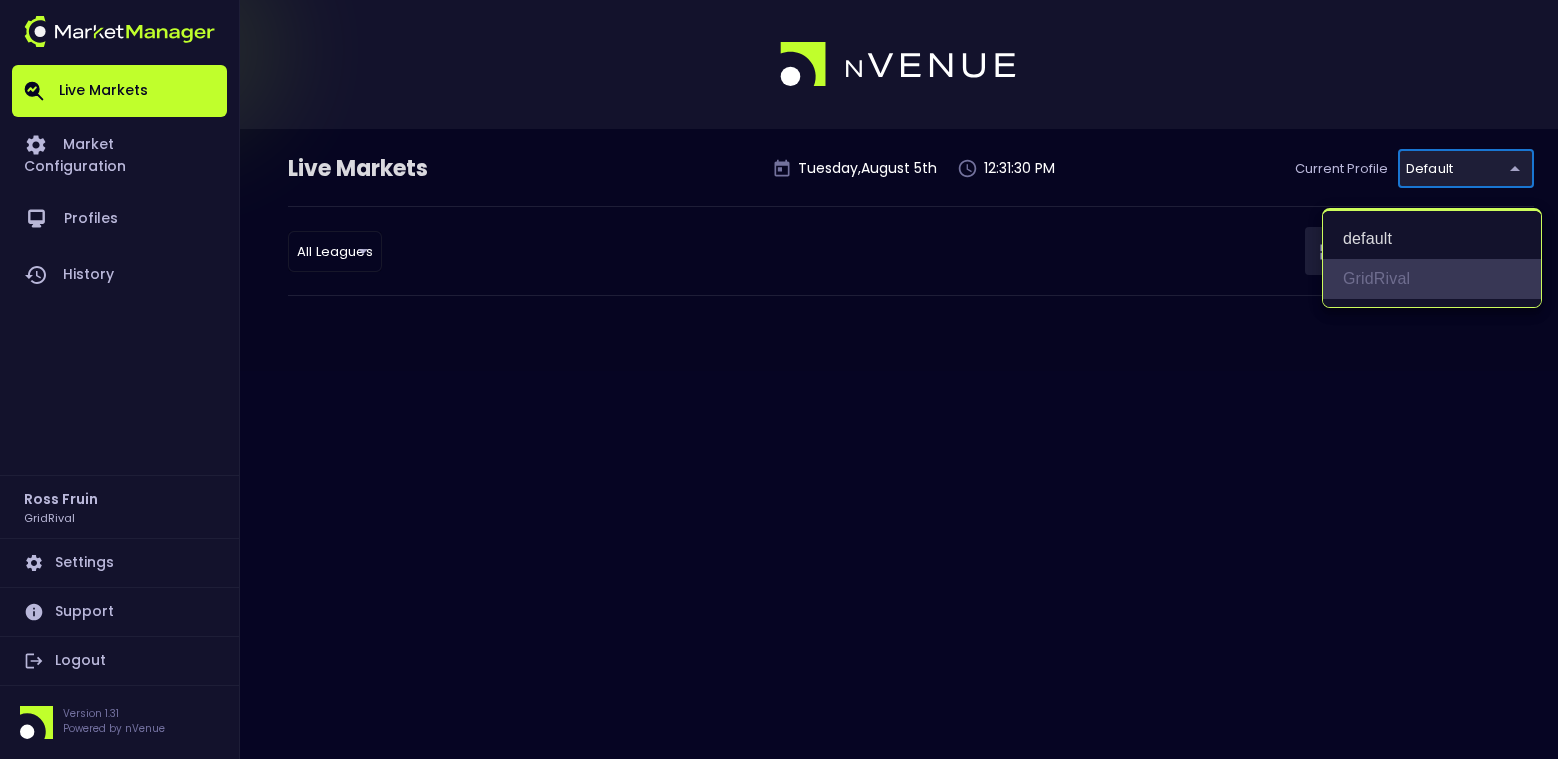 click on "GridRival" at bounding box center (1432, 279) 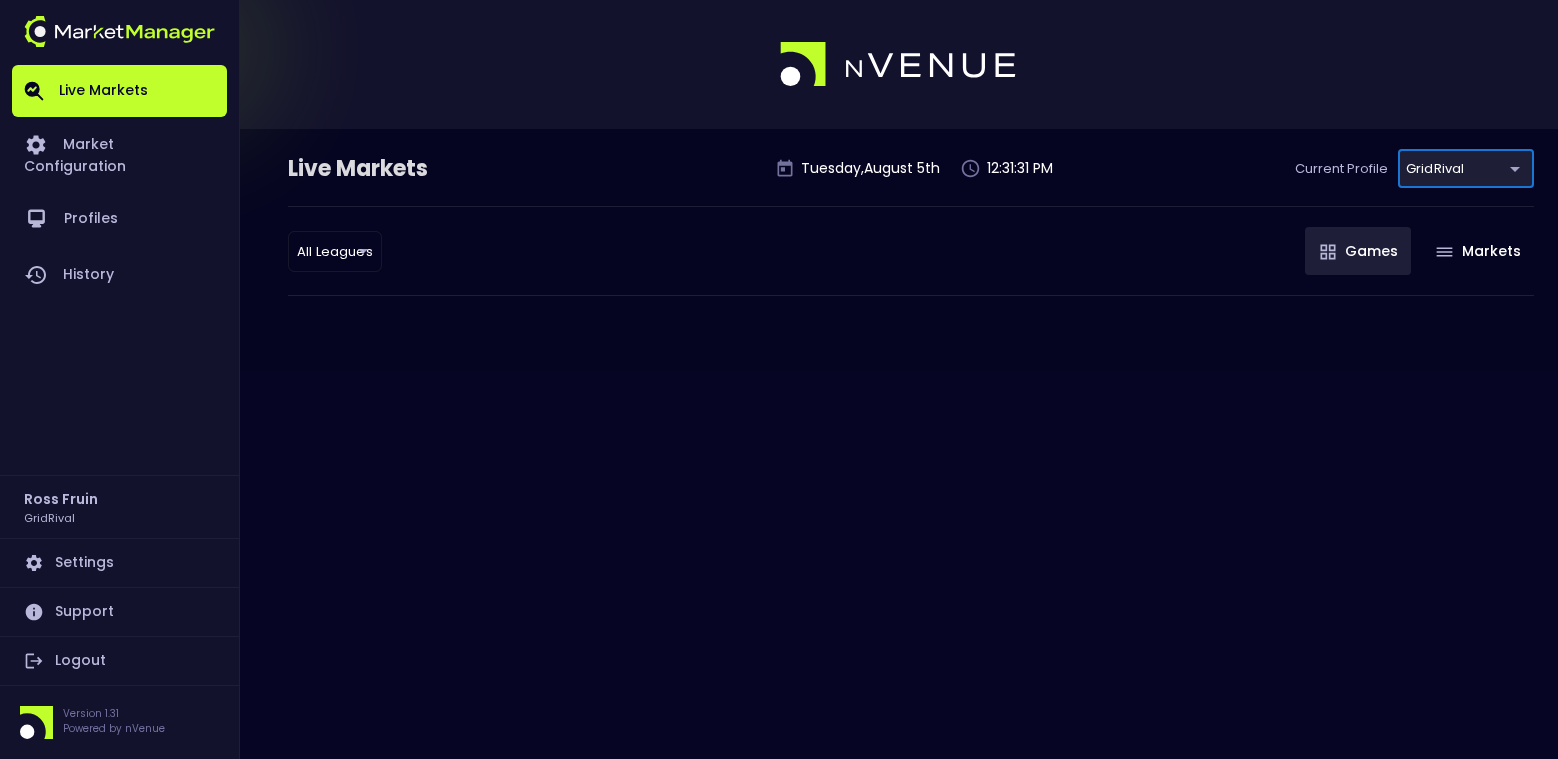 click on "Live Markets Tuesday , [MONTH] 5 th 12:31:31 PM Current Profile GridRival [UUID] Select All Leagues all leagues ​ Games Markets" at bounding box center (779, 379) 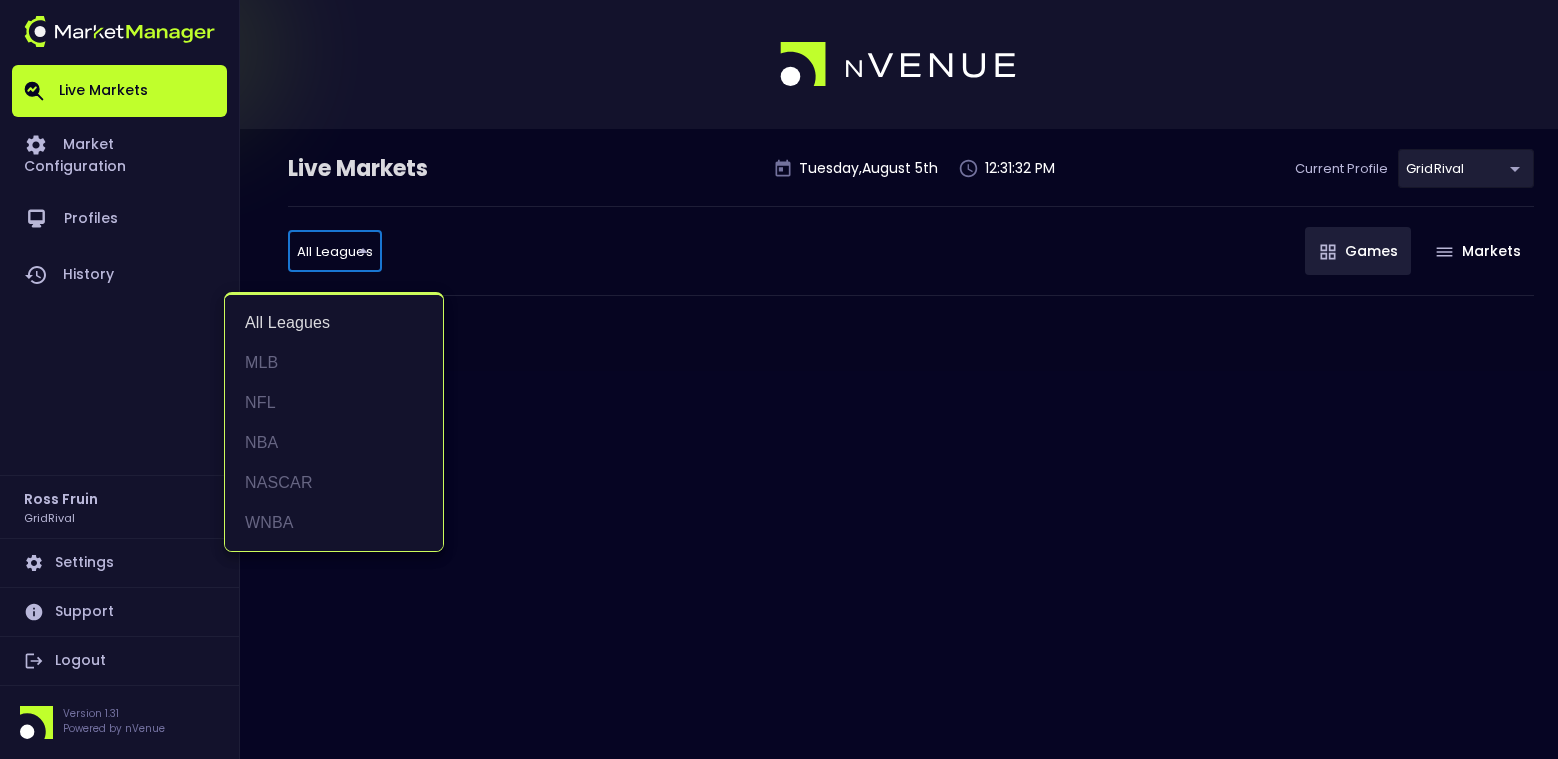 click on "Live Markets Market Configuration Profiles History [PERSON] GridRival Settings Support Logout Version 1.31 Powered by nVenue Live Markets Tuesday , [MONTH] 5 th 12:31:32 PM Current Profile GridRival [UUID] Select All Leagues all leagues ​ Games Markets All Leagues MLB NFL NBA NASCAR WNBA" at bounding box center [779, 379] 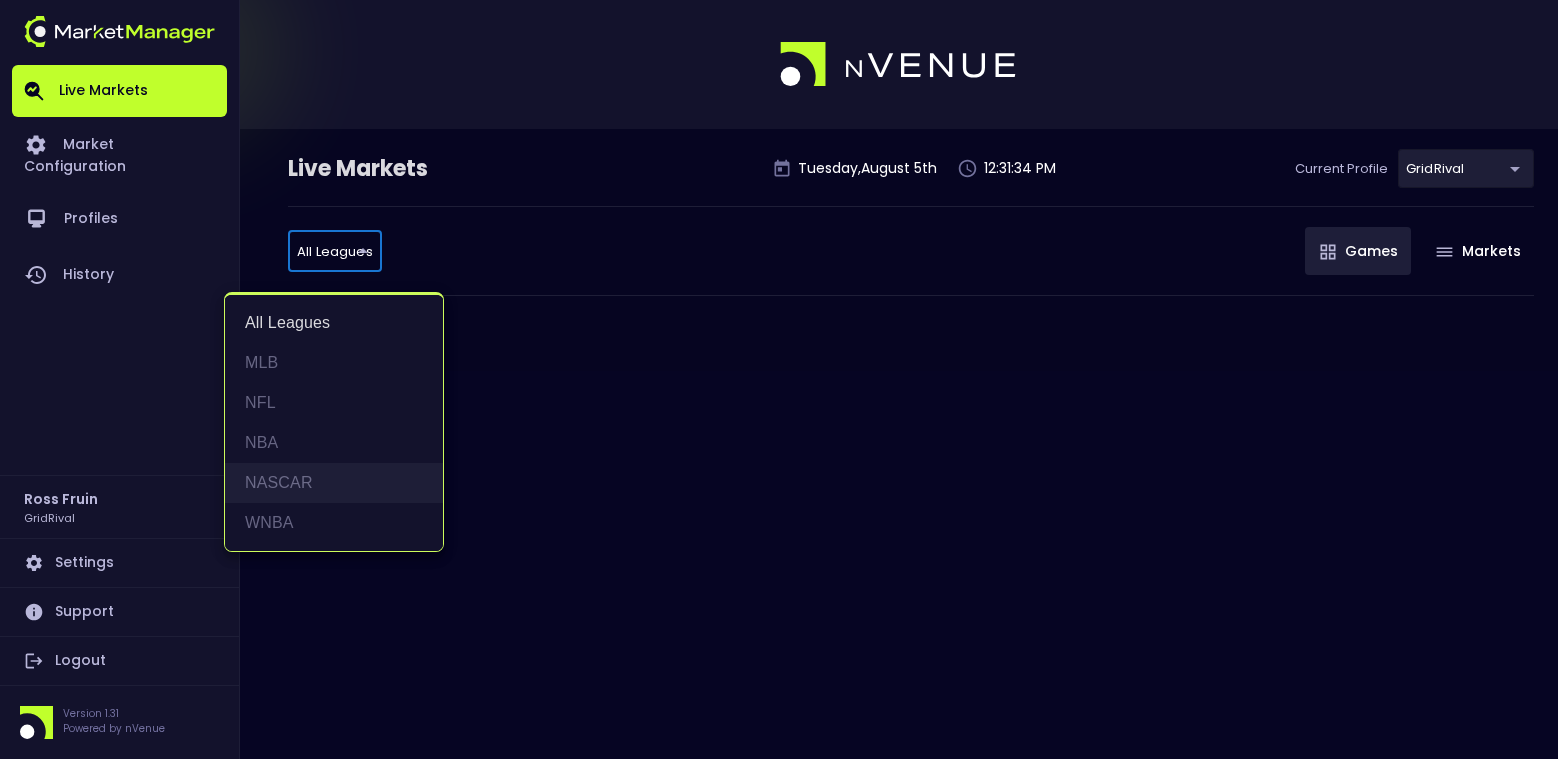 click on "NASCAR" at bounding box center [334, 483] 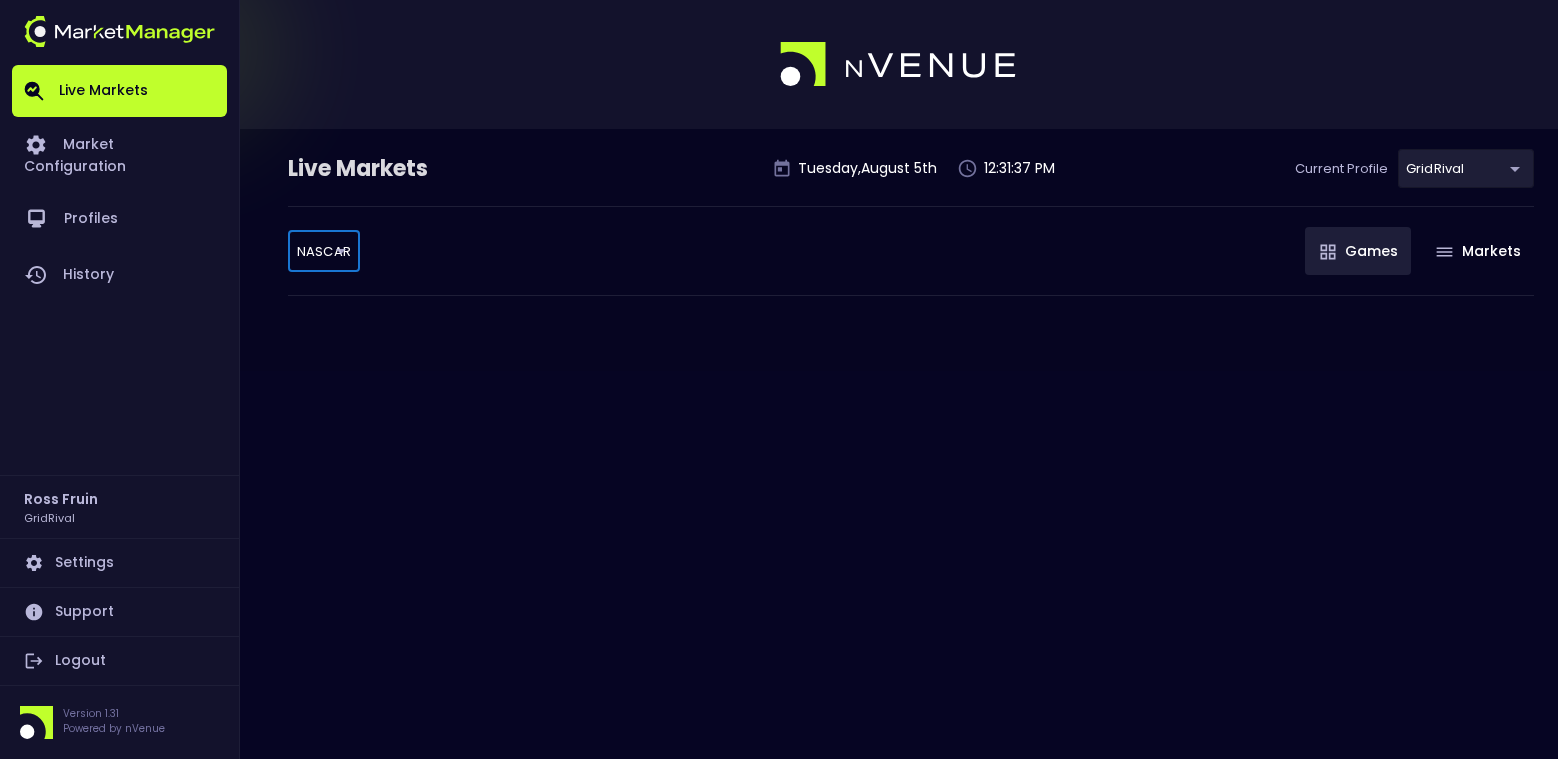 click on "Live Markets Tuesday , [MONTH] 5 th 12:31:37 PM Current Profile GridRival [UUID] Select NASCAR NASCAR ​ Games Markets" at bounding box center (779, 379) 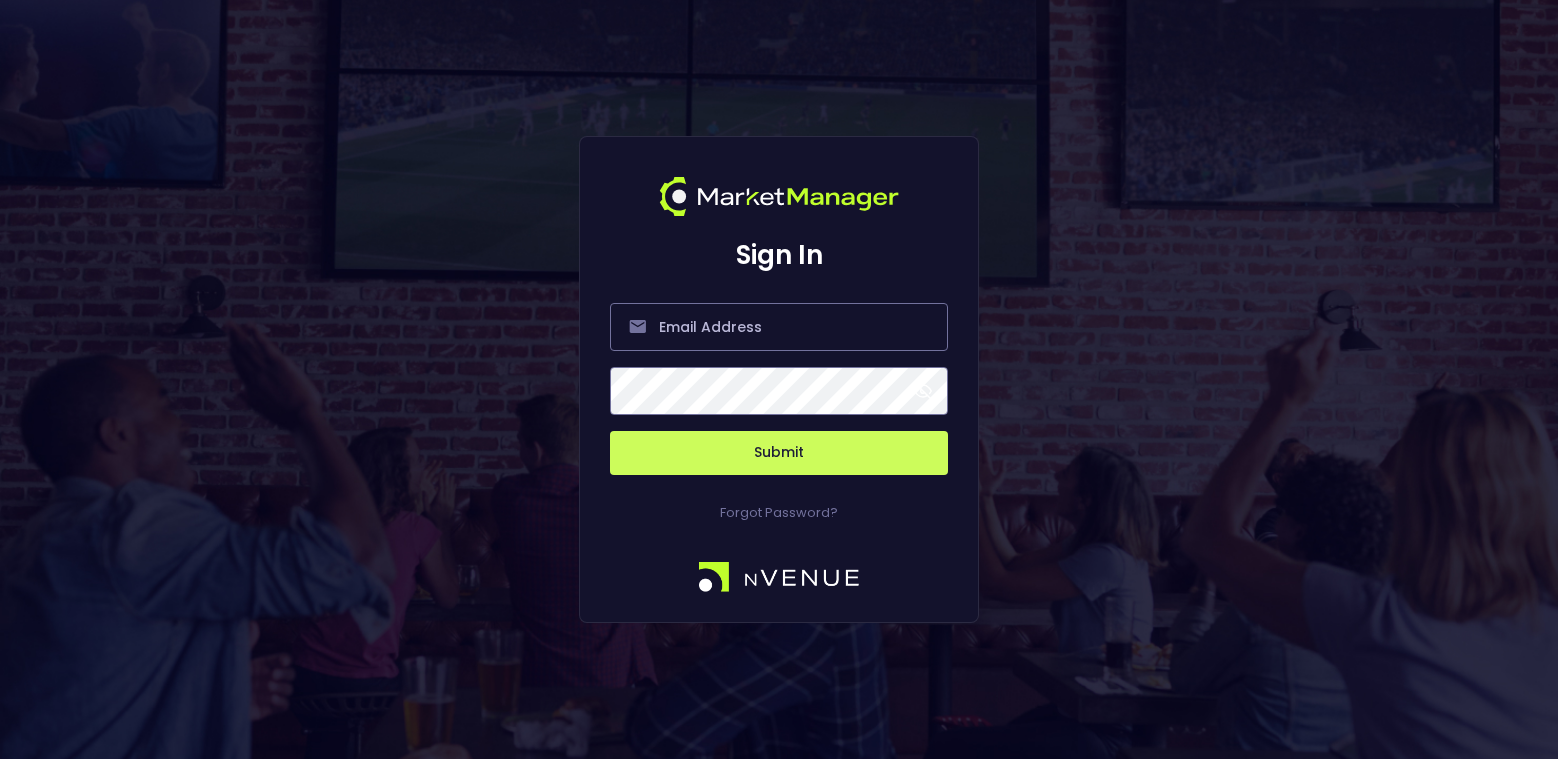 scroll, scrollTop: 0, scrollLeft: 0, axis: both 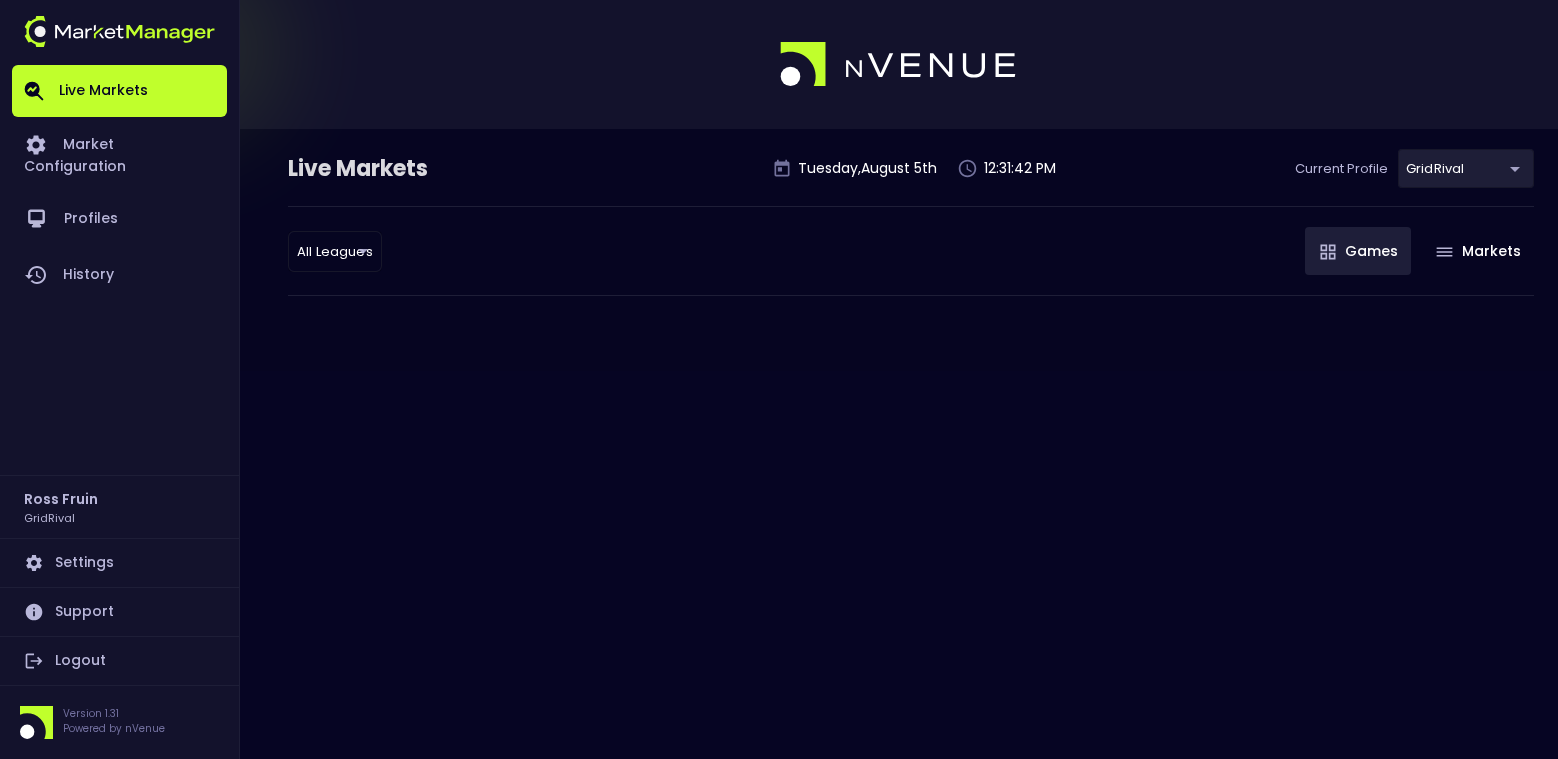 click on "Live Markets Tuesday , August 5 th [TIME] Current Profile GridRival [UUID] Select All Leagues all leagues ​ Games Markets" at bounding box center [779, 250] 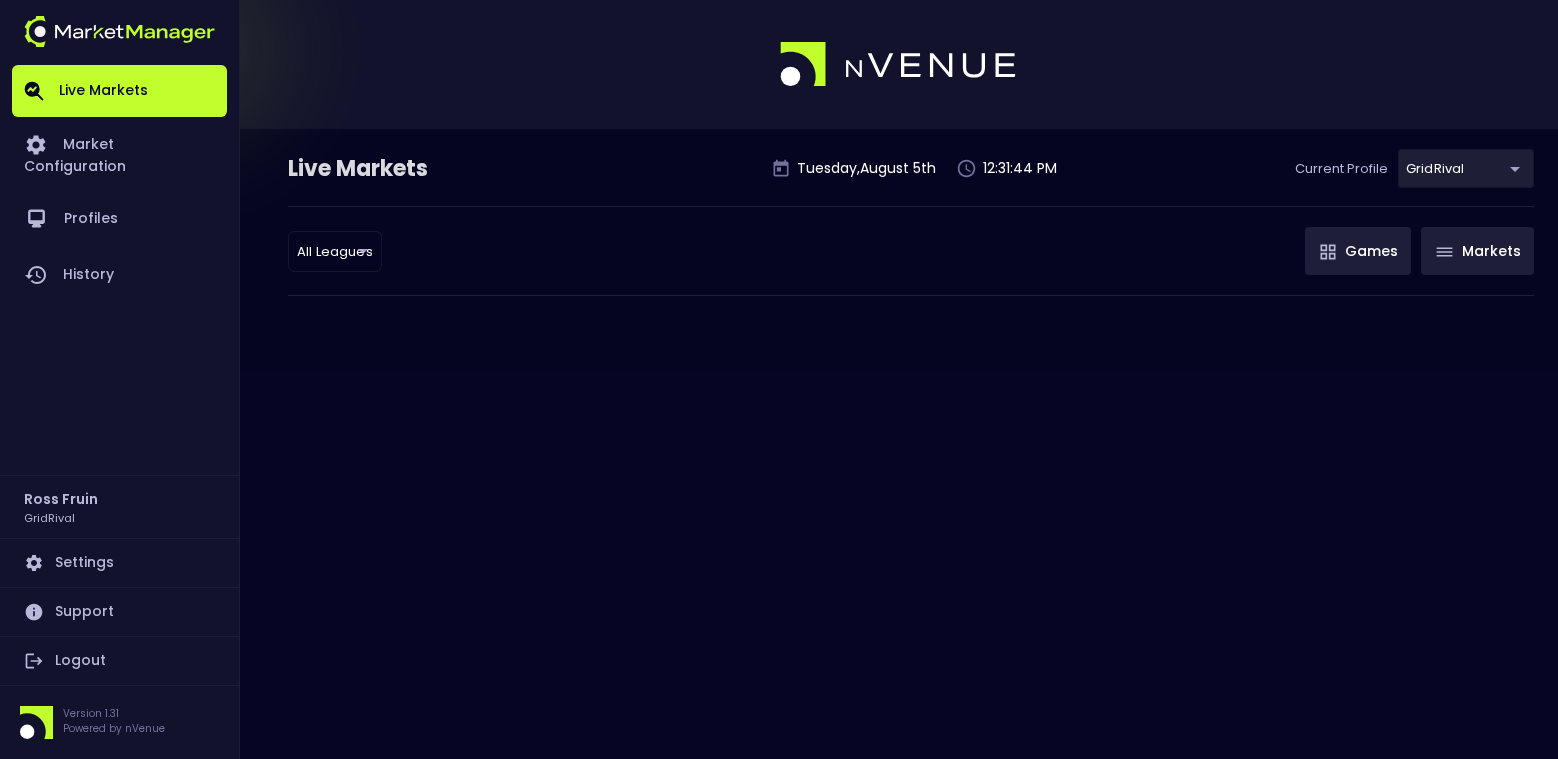 click on "Markets" at bounding box center [1477, 251] 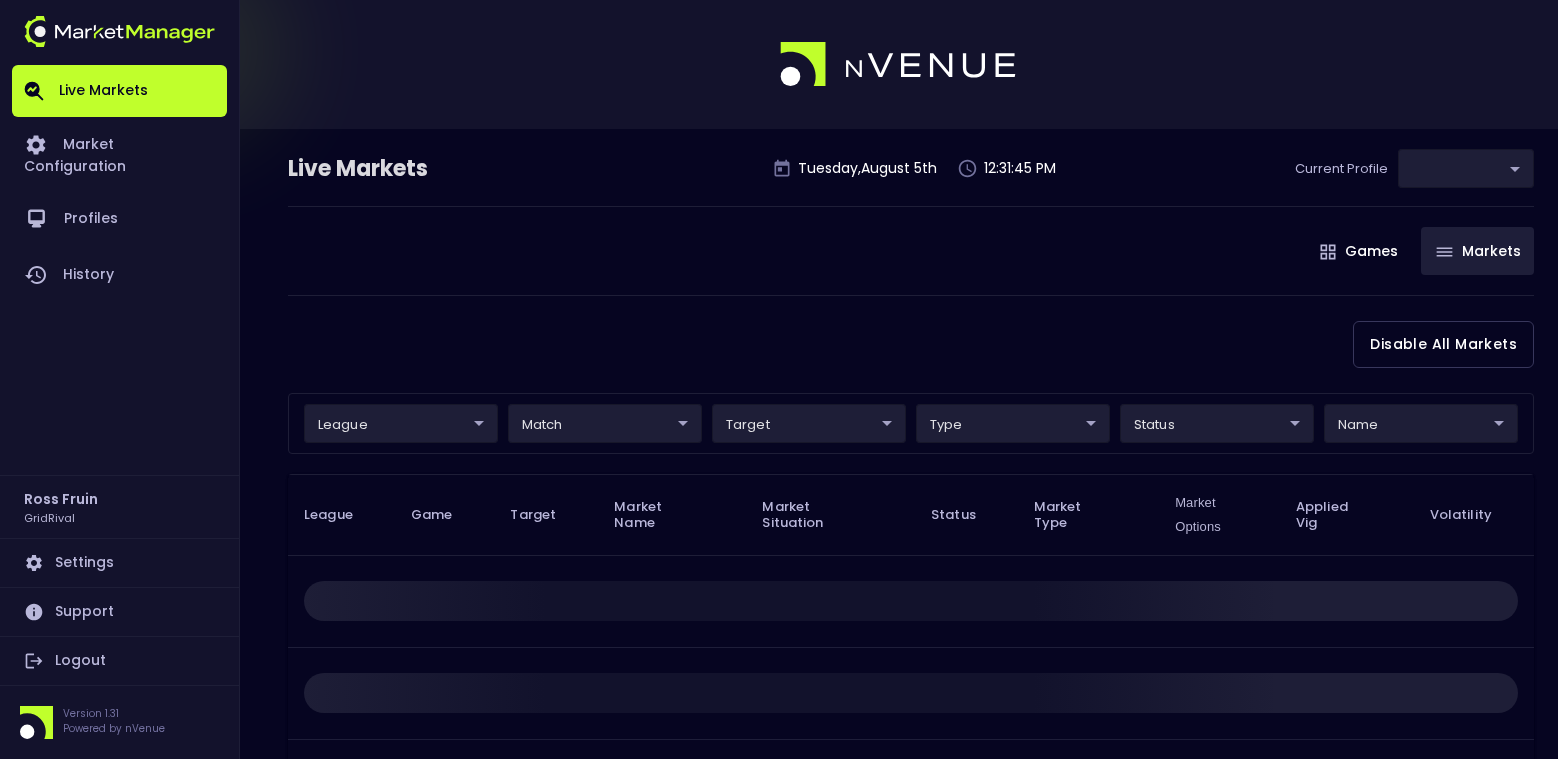 type on "ea4debca-48a0-46e9-8cd2-c3f9f747a283" 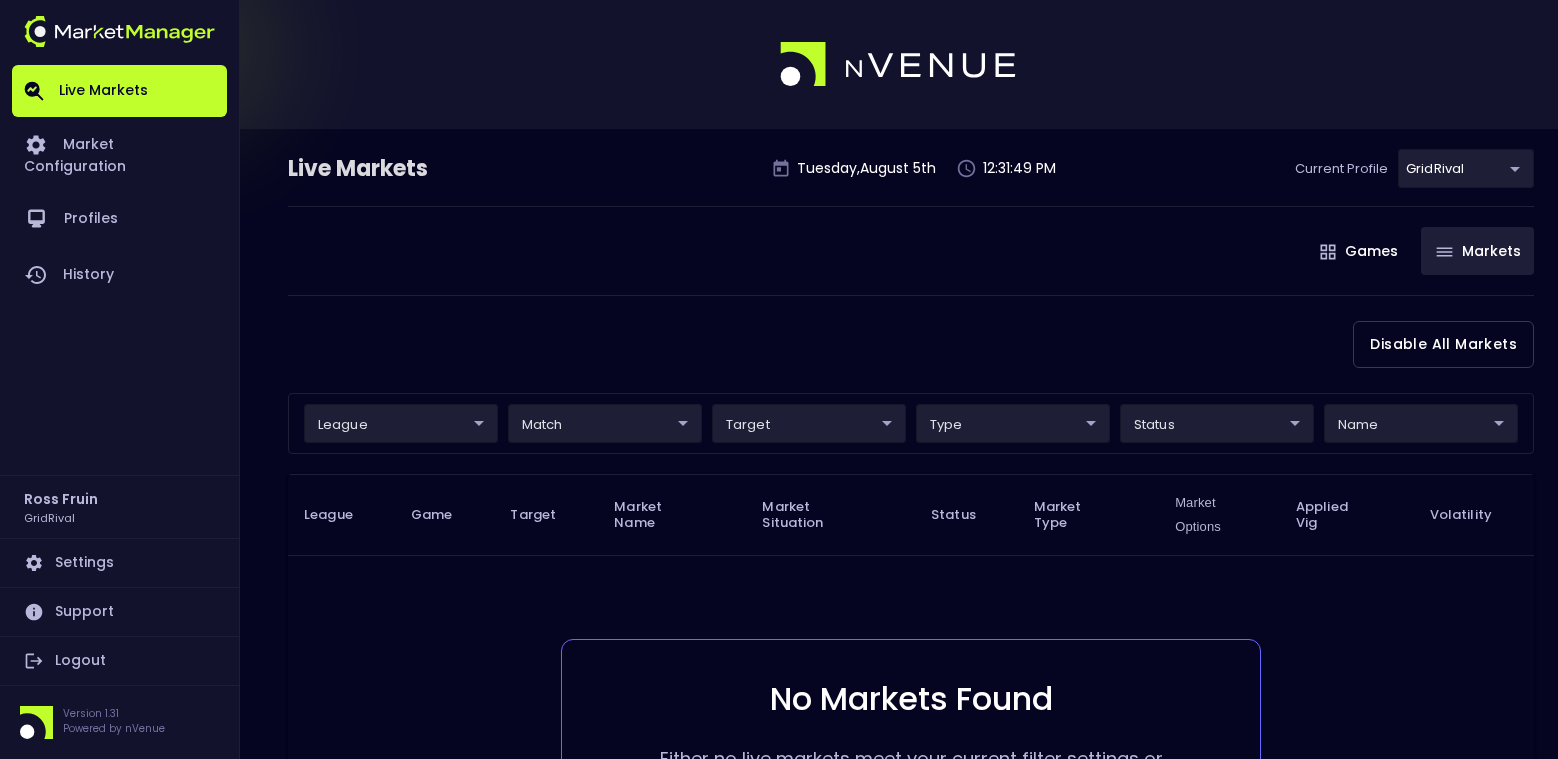 click on "Disable All Markets" at bounding box center (911, 344) 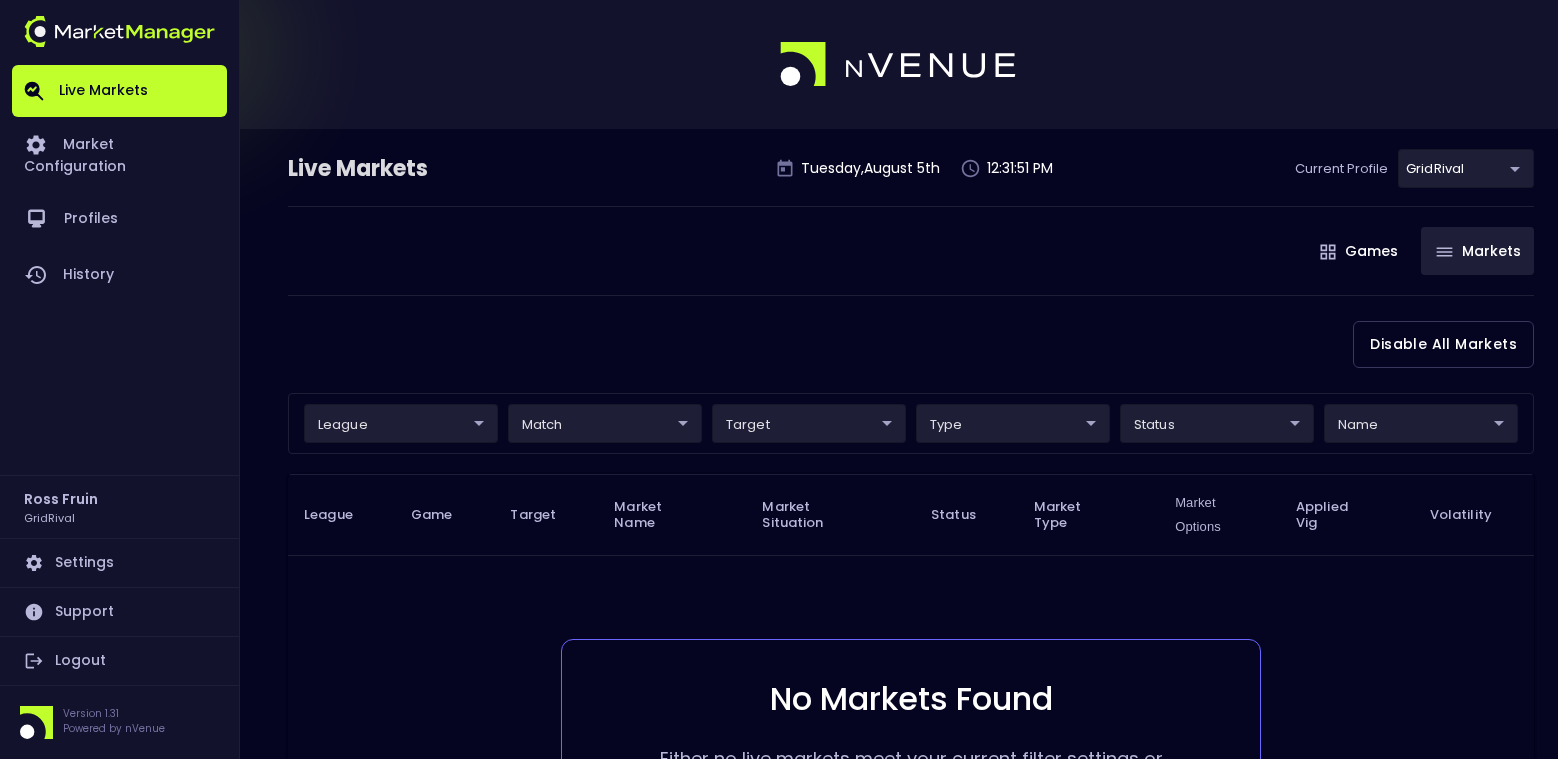 click on "Live Markets Market Configuration Profiles History [FIRST] [LAST] GridRival Settings Support Logout Version 1.31 Powered by nVenue Live Markets Tuesday , August 5 th [TIME] Current Profile GridRival [UUID] Select Games Markets Target Market Status Type Vig Volatility Options Close Disable All Markets league ​ ​ match ​ ​ target ​ ​ type ​ ​ status ​ ​ name ​ ​ League Game Target Market Name Market Situation Status Market Type Market Options Applied Vig Volatility No Markets Found Either no live markets meet your current filter settings or there are currently no games to display. Rows per page: 25 25 0–0 of 0" at bounding box center [779, 512] 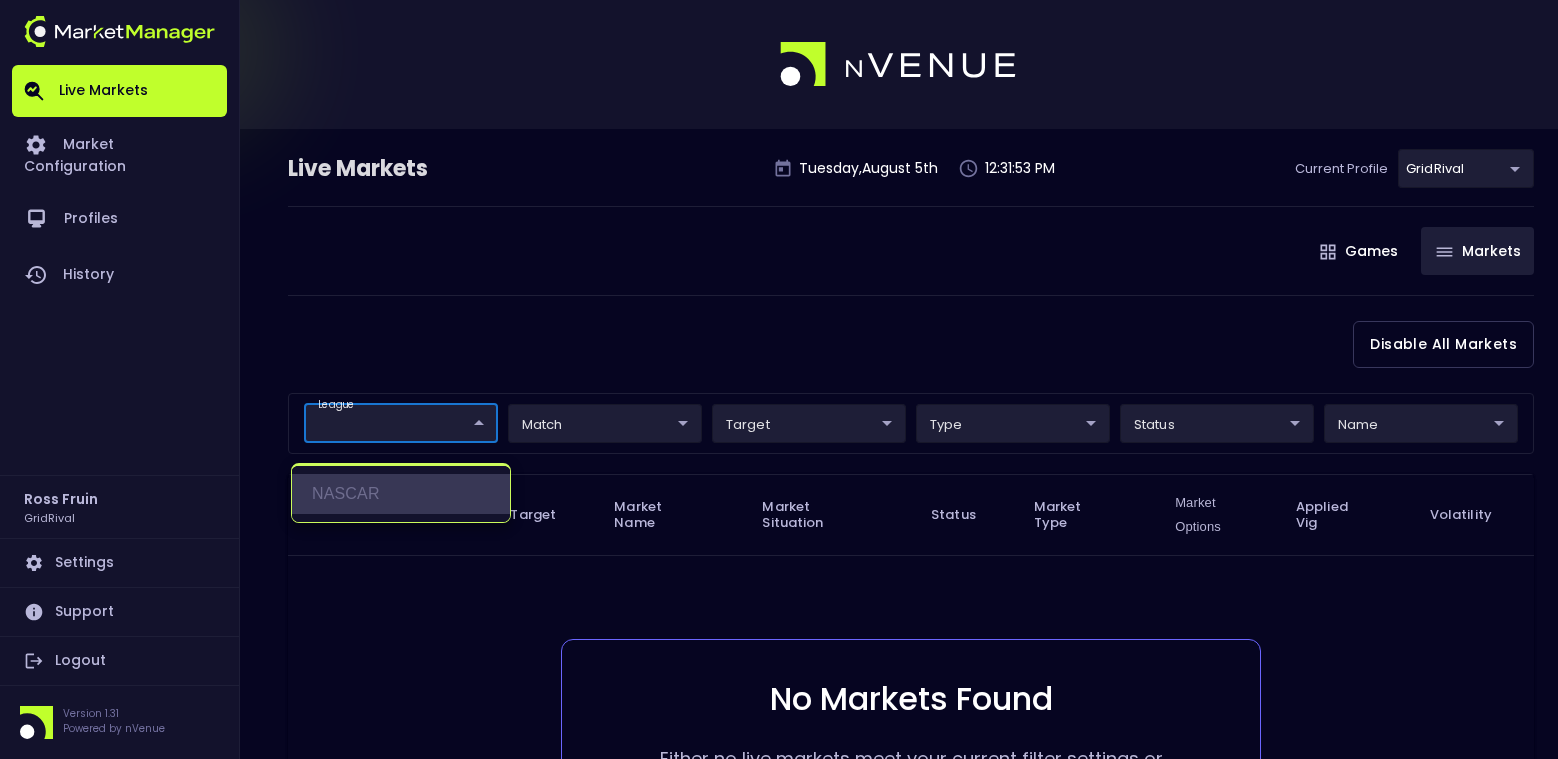 click on "NASCAR" at bounding box center [401, 494] 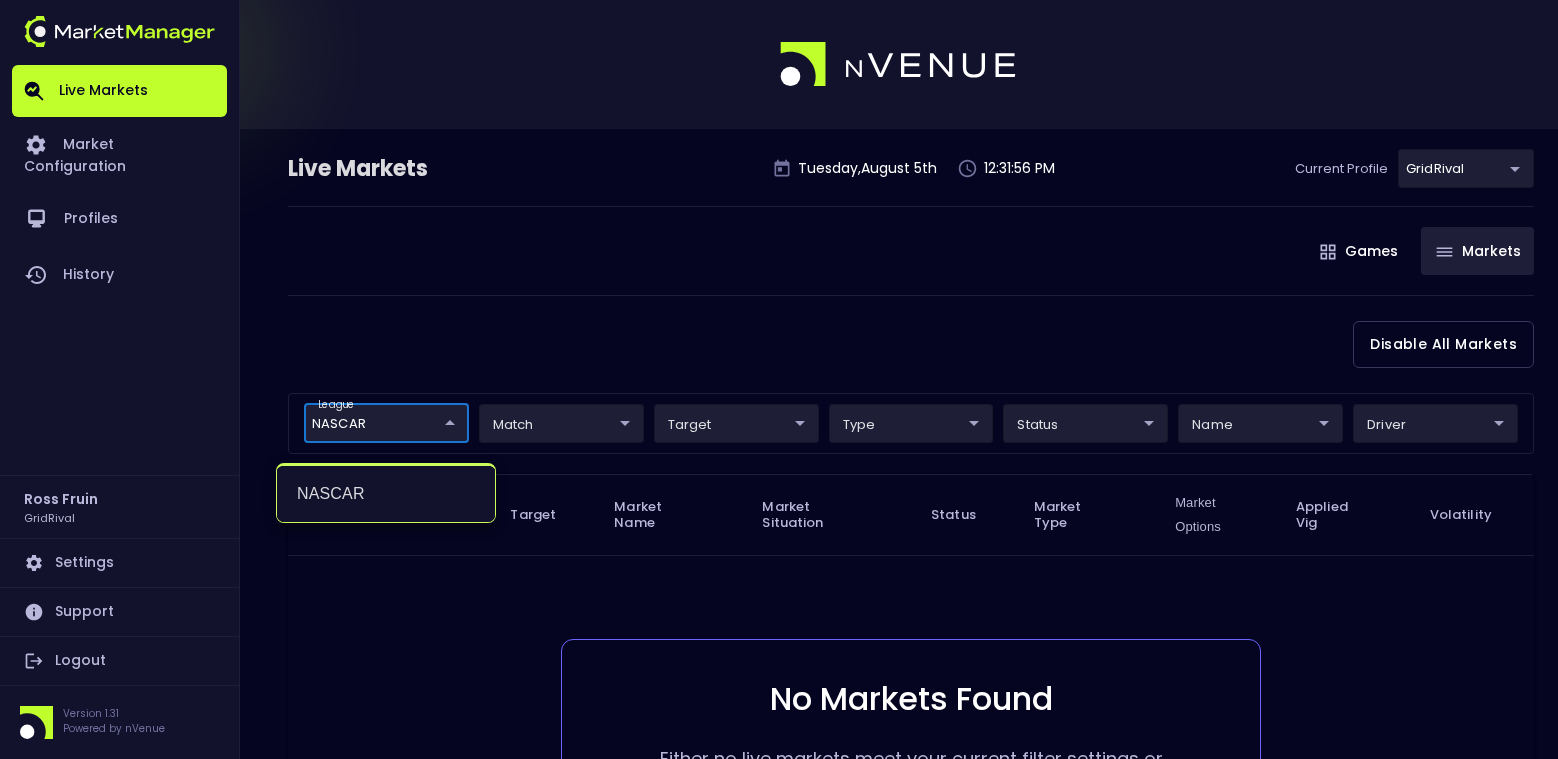 click at bounding box center [779, 379] 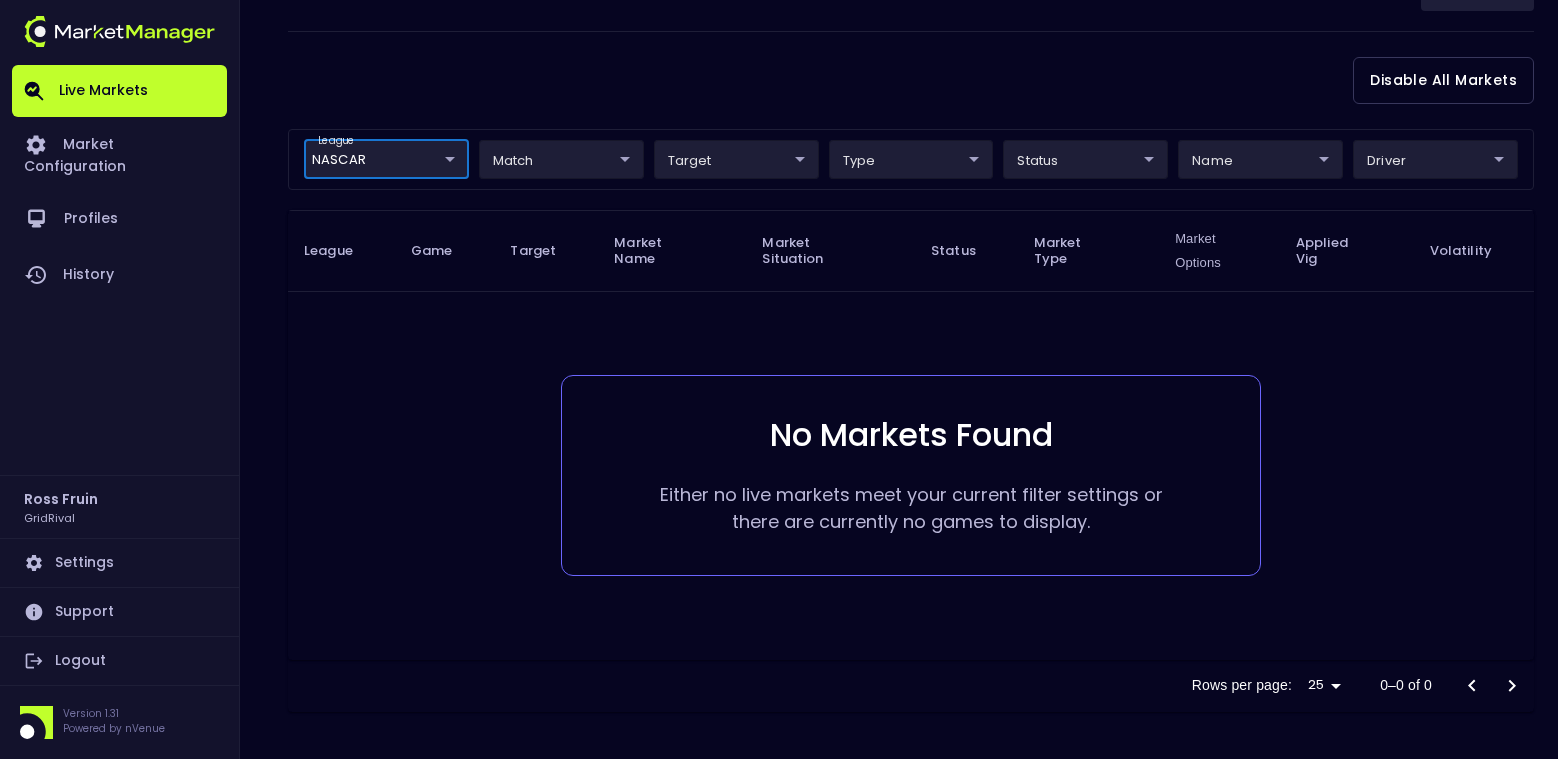 scroll, scrollTop: 0, scrollLeft: 0, axis: both 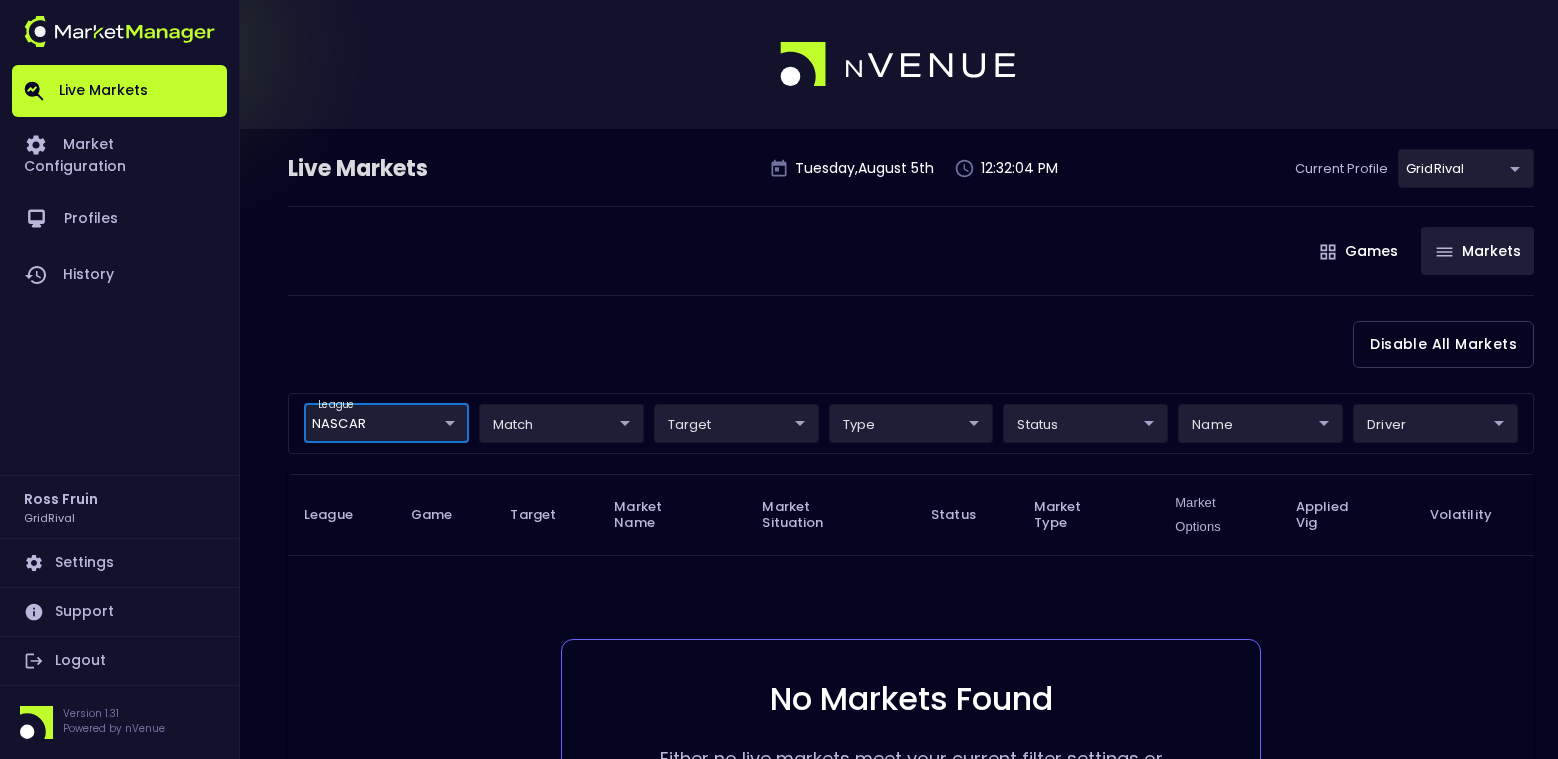 click on "Markets" at bounding box center (1477, 251) 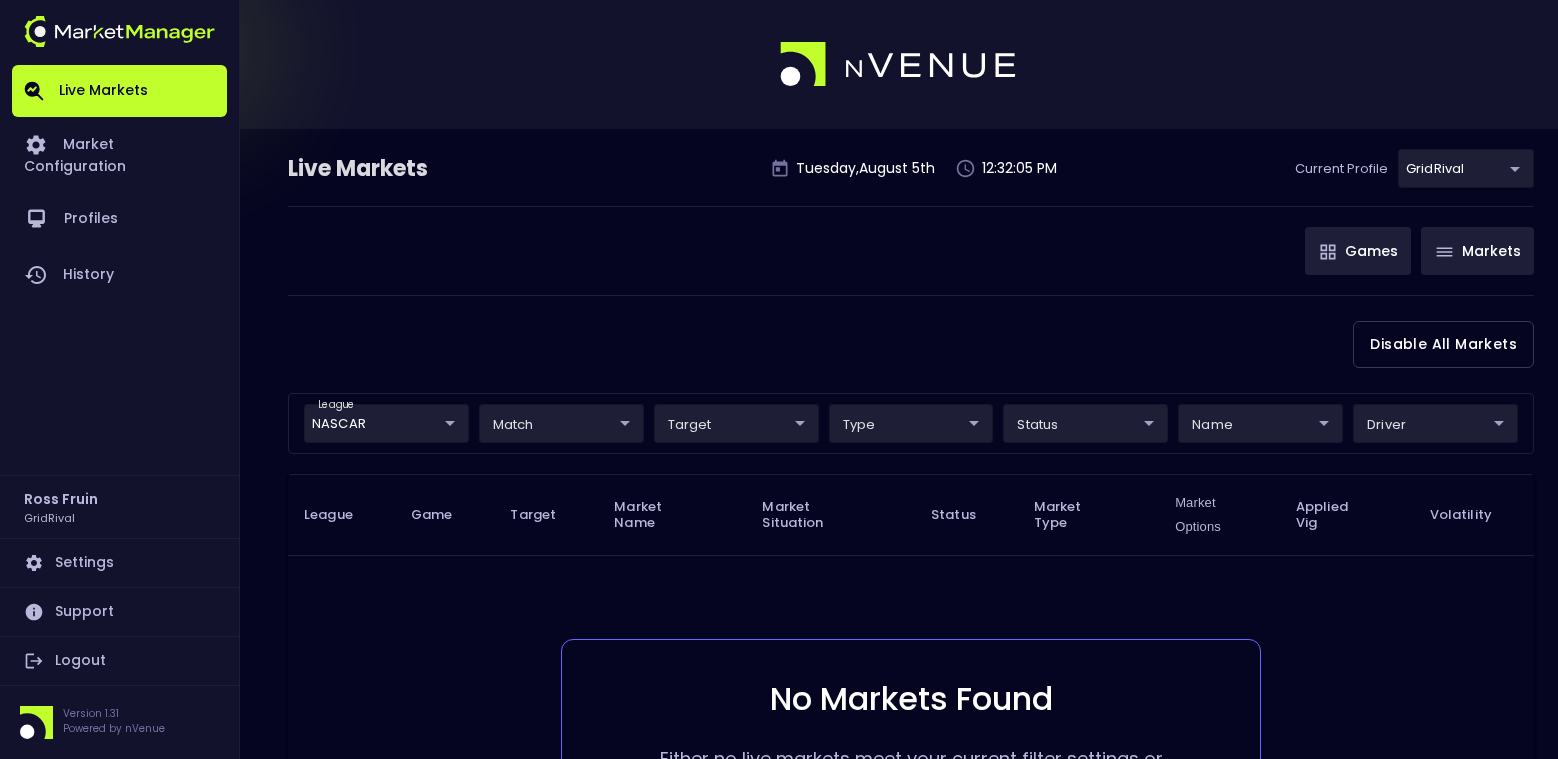 click on "Games" at bounding box center (1358, 251) 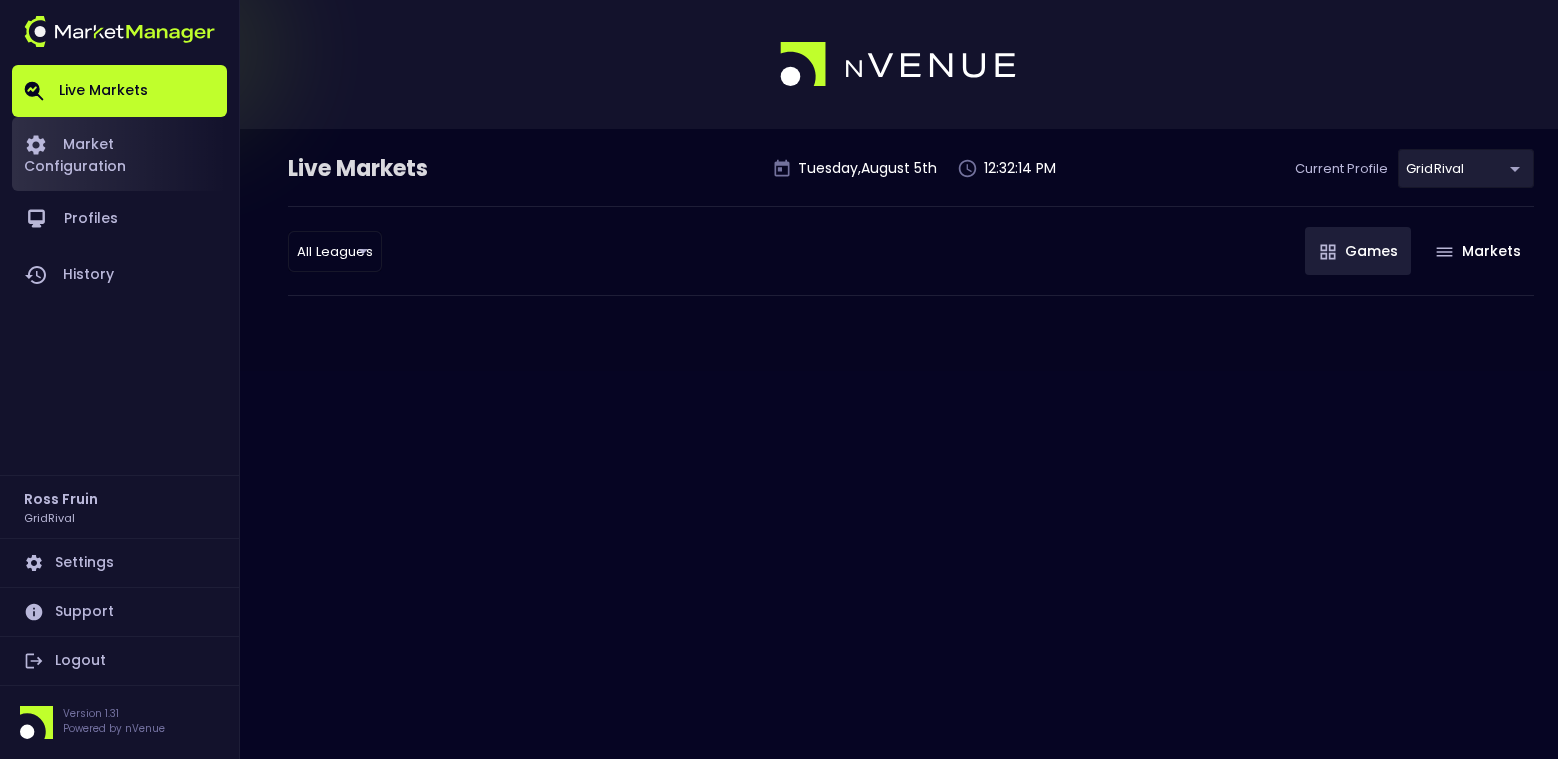 click on "Market Configuration" at bounding box center (119, 154) 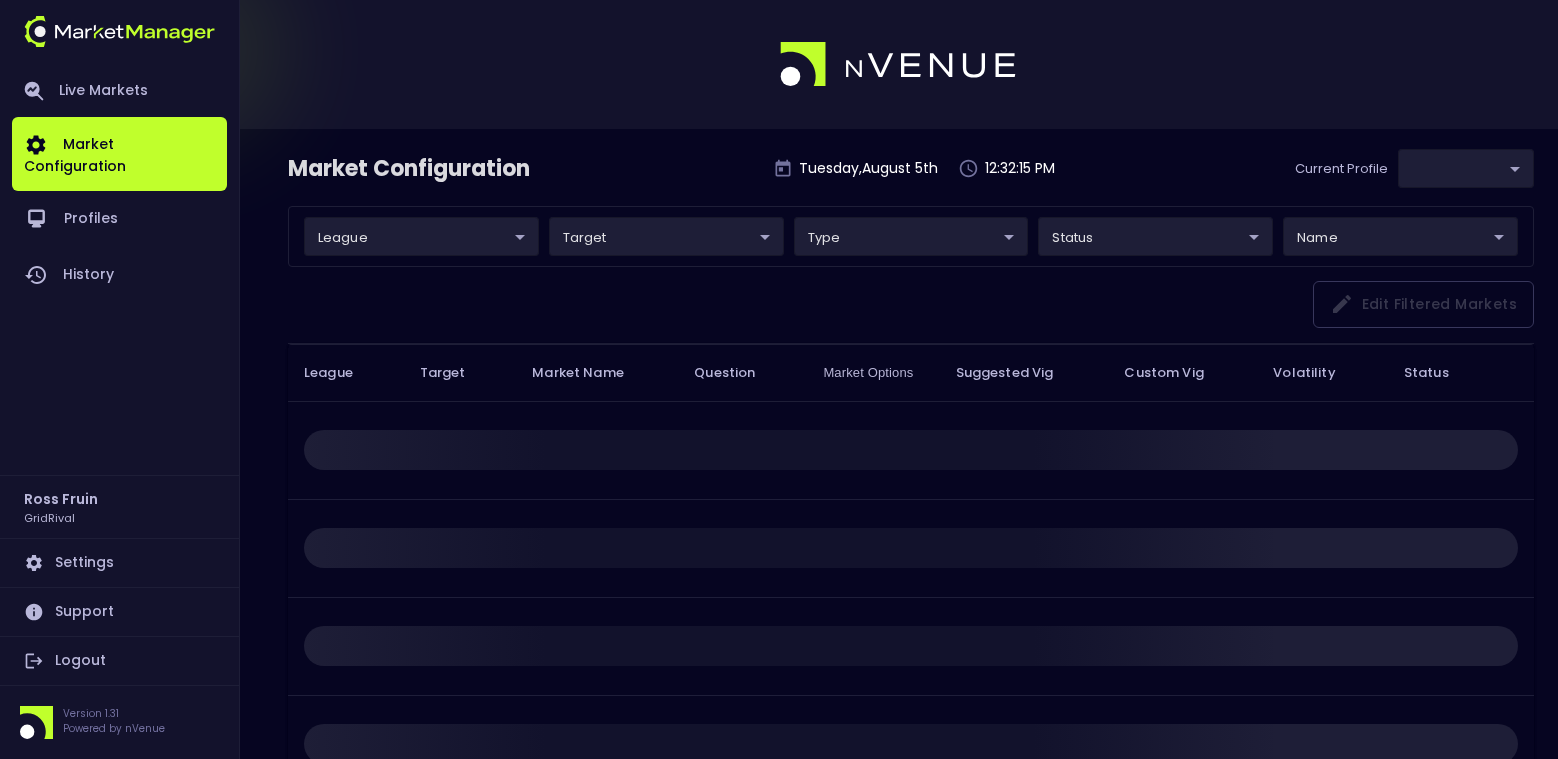 type on "ea4debca-48a0-46e9-8cd2-c3f9f747a283" 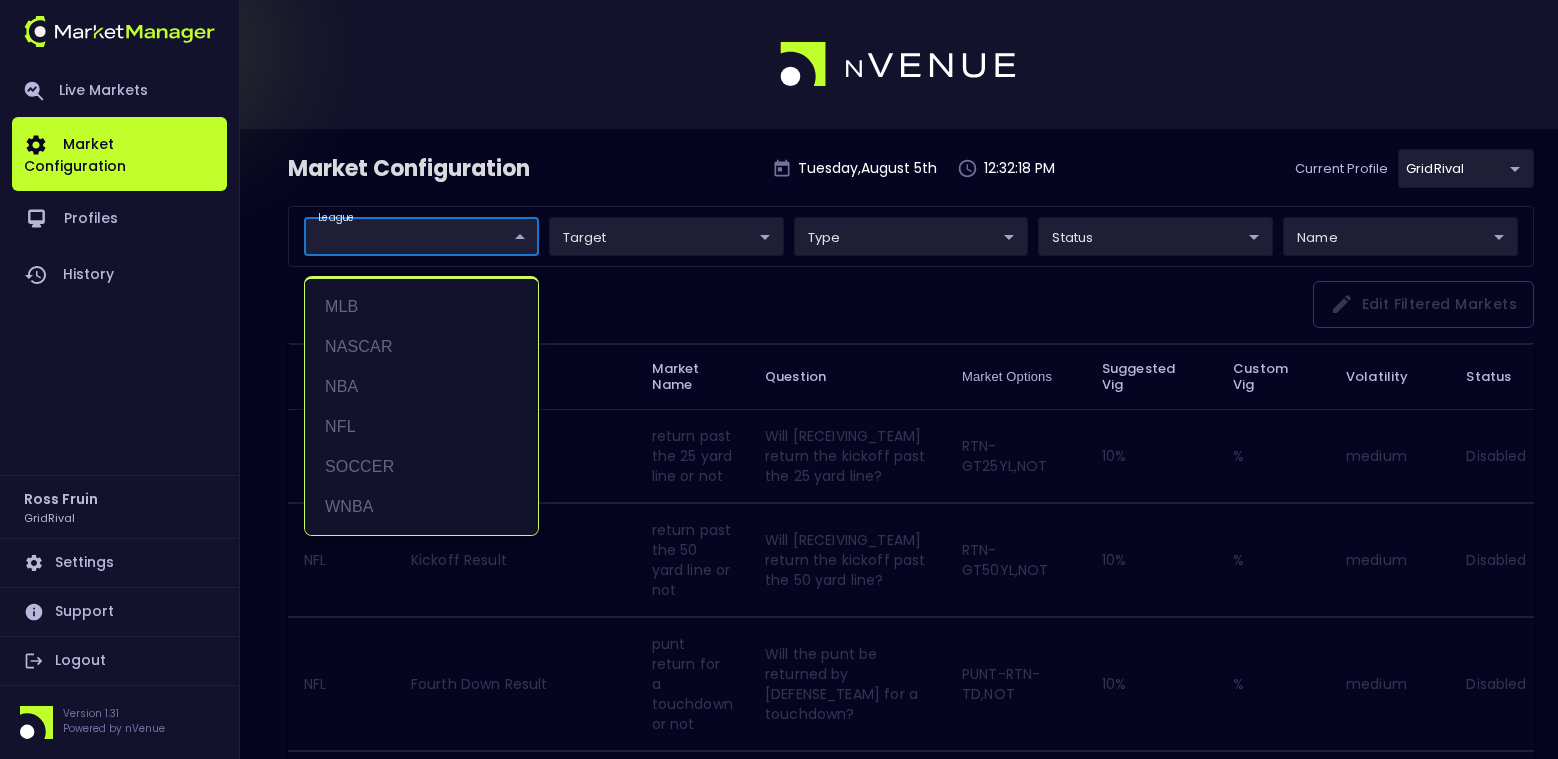click on "Live Markets Market Configuration Profiles History [FIRST] [LAST] GridRival Settings Support Logout Version 1.31 Powered by nVenue Market Configuration Tuesday , August 5 th [TIME] Current Profile GridRival [UUID] Select league ​ ​ target ​ ​ type ​ ​ status ​ ​ name ​ ​ Edit filtered markets League Target Market Name Question Market Options Suggested Vig Custom Vig Volatility Status NFL Kickoff Result return past the 25 yard line or not Will [RECEIVING_TEAM] return the kickoff past the 25 yard line? RTN-GT25YL,NOT 10 % % medium Disabled NFL Kickoff Result return past the 50 yard line or not Will the kickoff past the 50 yard line? RTN-GT50YL,NOT 10 % % medium Disabled NFL Fourth Down Result punt return for a touchdown or not Will the punt be returned by [DEFENSE_TEAM] for a touchdown? PUNT-RTN-TD,NOT 10 % % medium Disabled NFL Fourth Down Result punt return turnover or not PUNT-RTN-TO,NOT 10 % % medium Disabled NFL 10" at bounding box center [779, 1760] 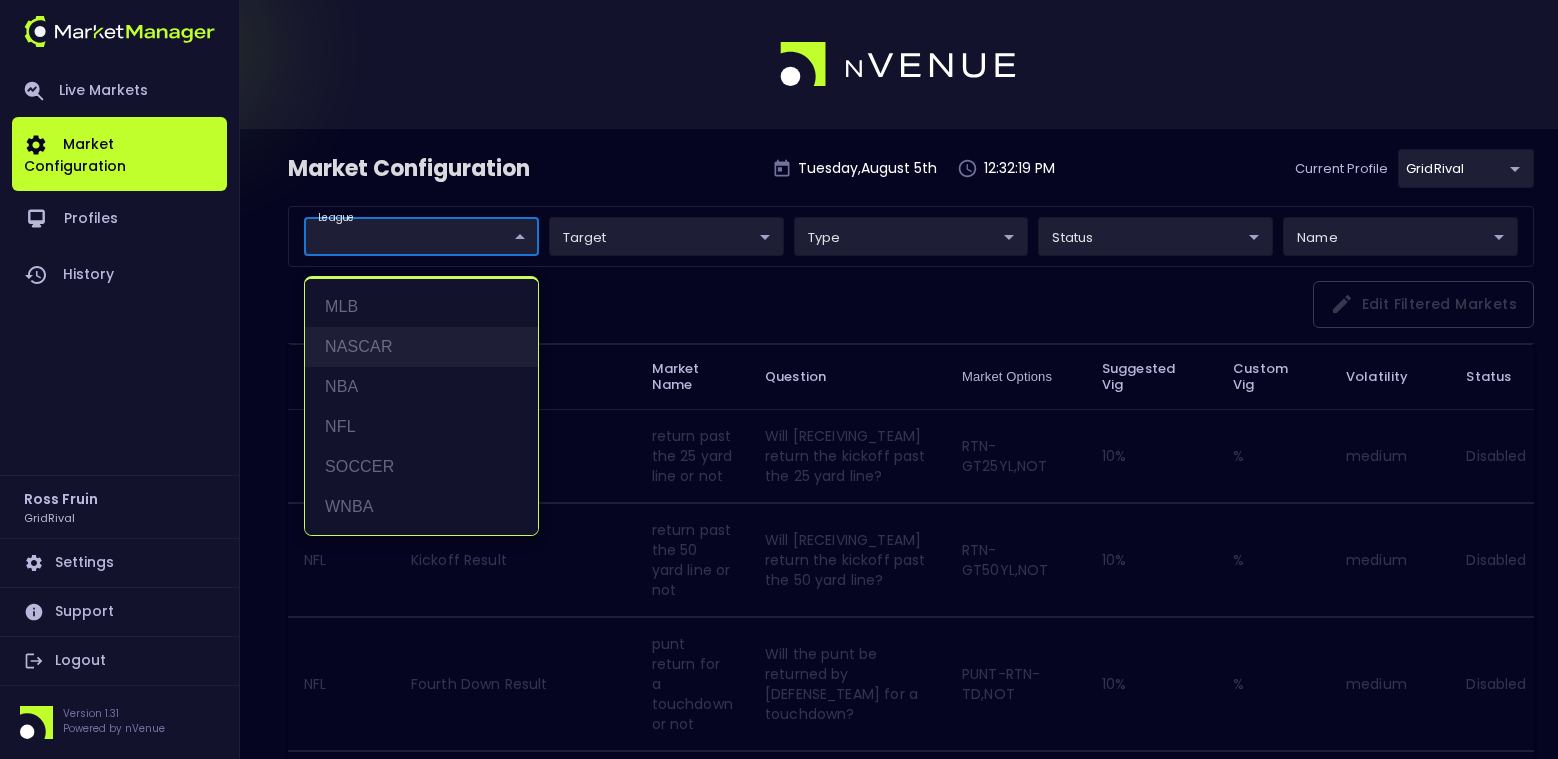 click on "NASCAR" at bounding box center [421, 347] 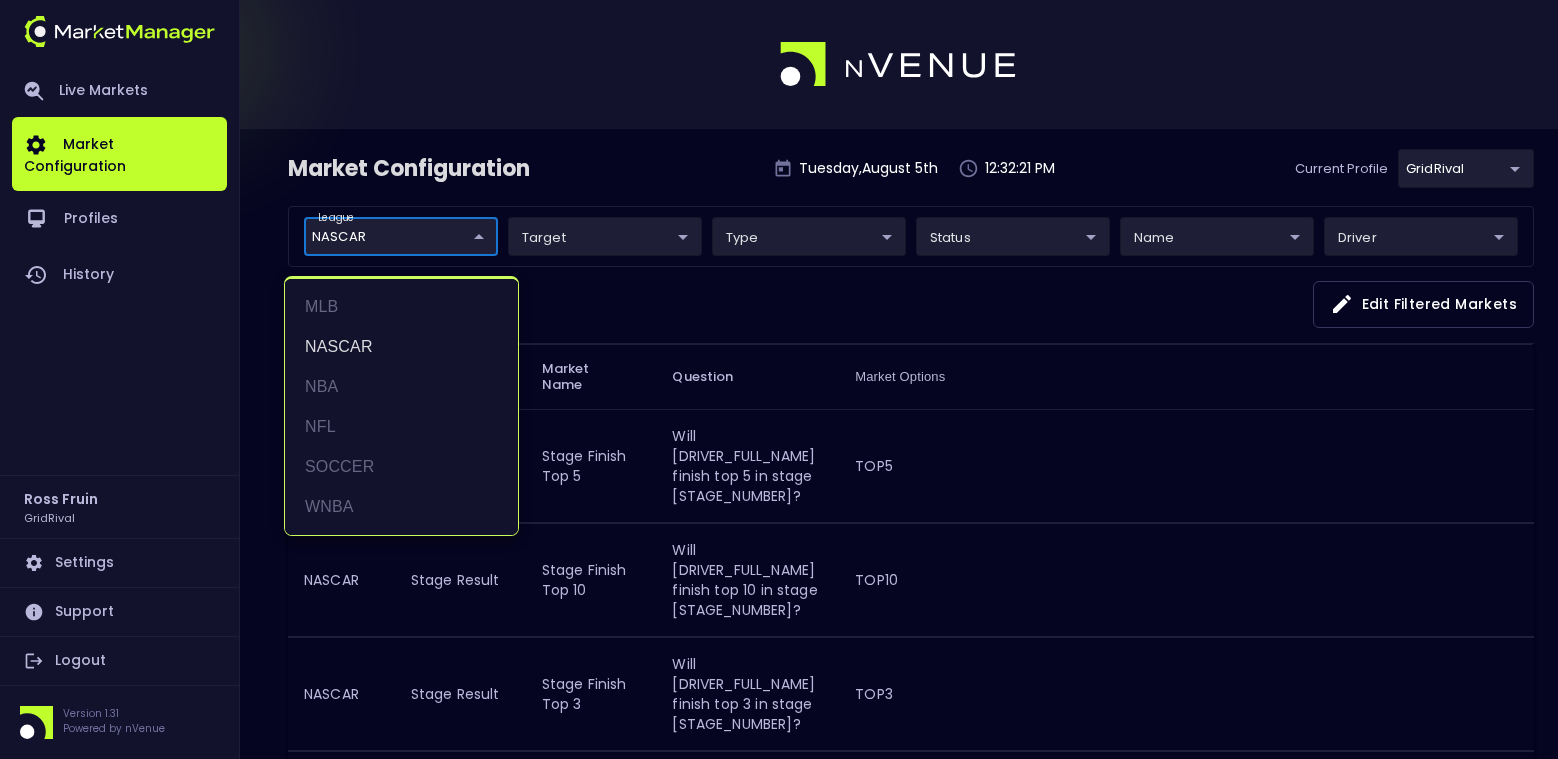 click at bounding box center (779, 379) 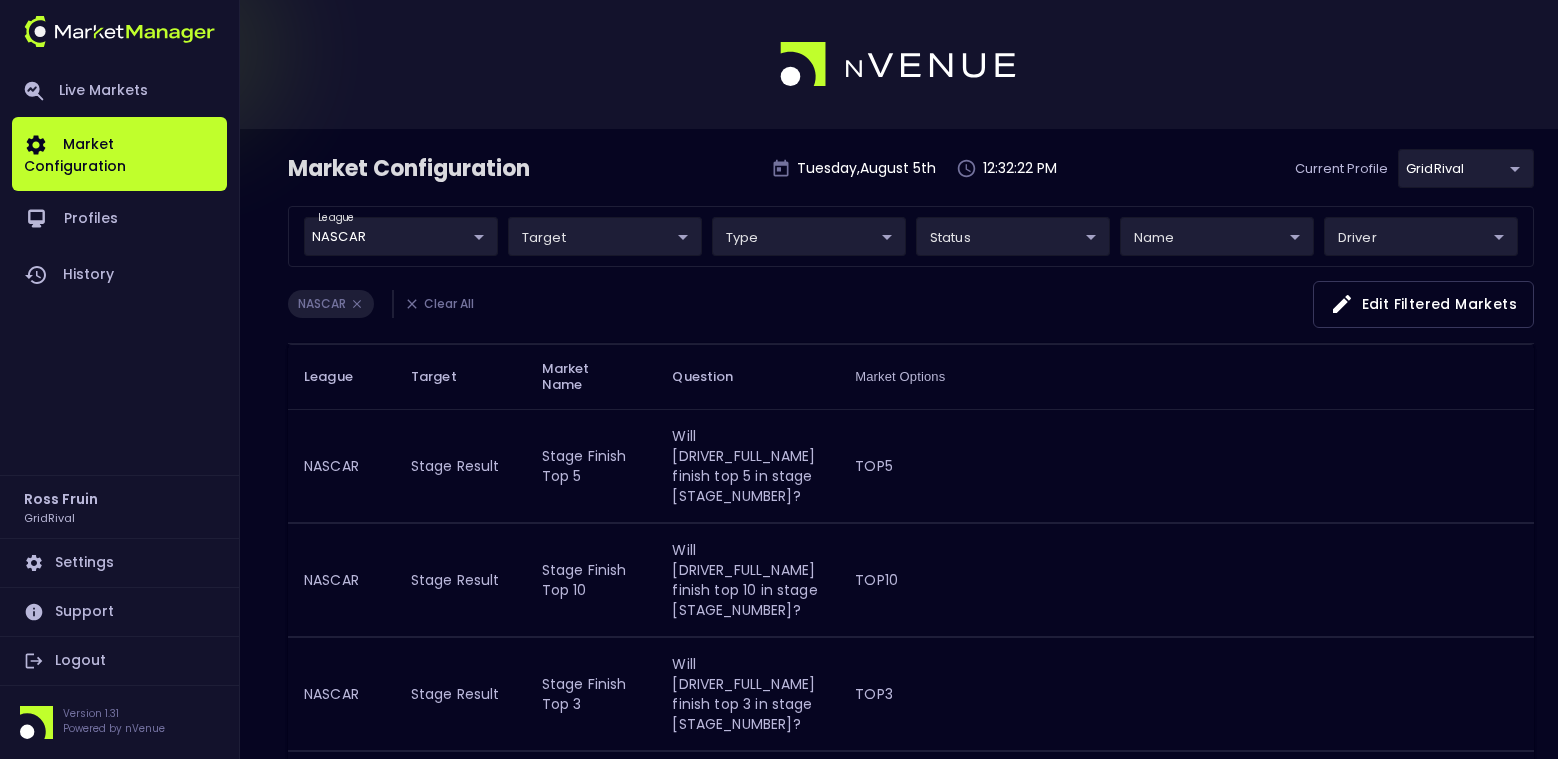click on "Question" at bounding box center [747, 376] 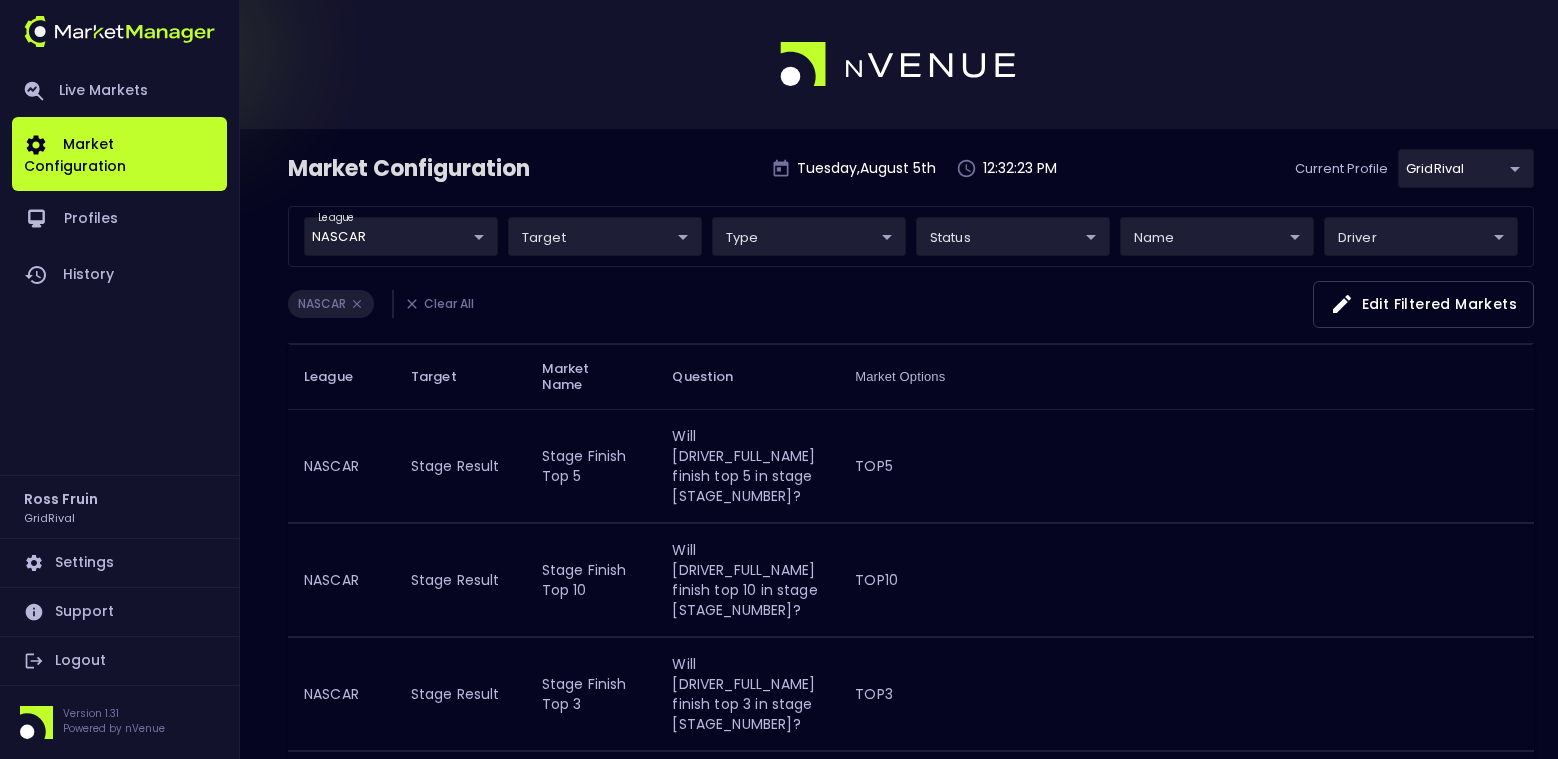 click on "Will [DRIVER_FULL_NAME] finish top 5 in stage [STAGE_NUMBER]?" at bounding box center (747, 465) 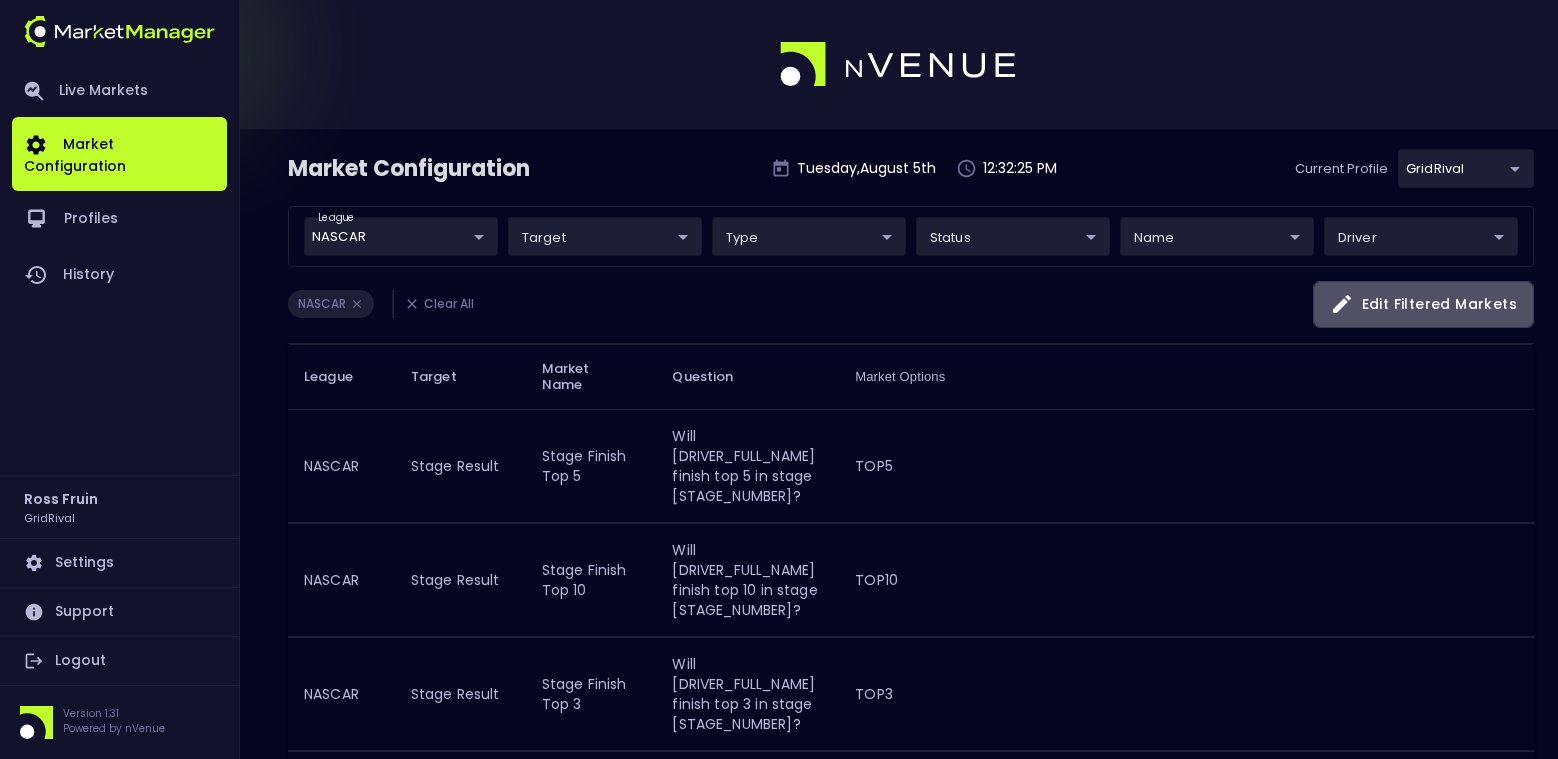 click on "Edit filtered markets" at bounding box center (1423, 304) 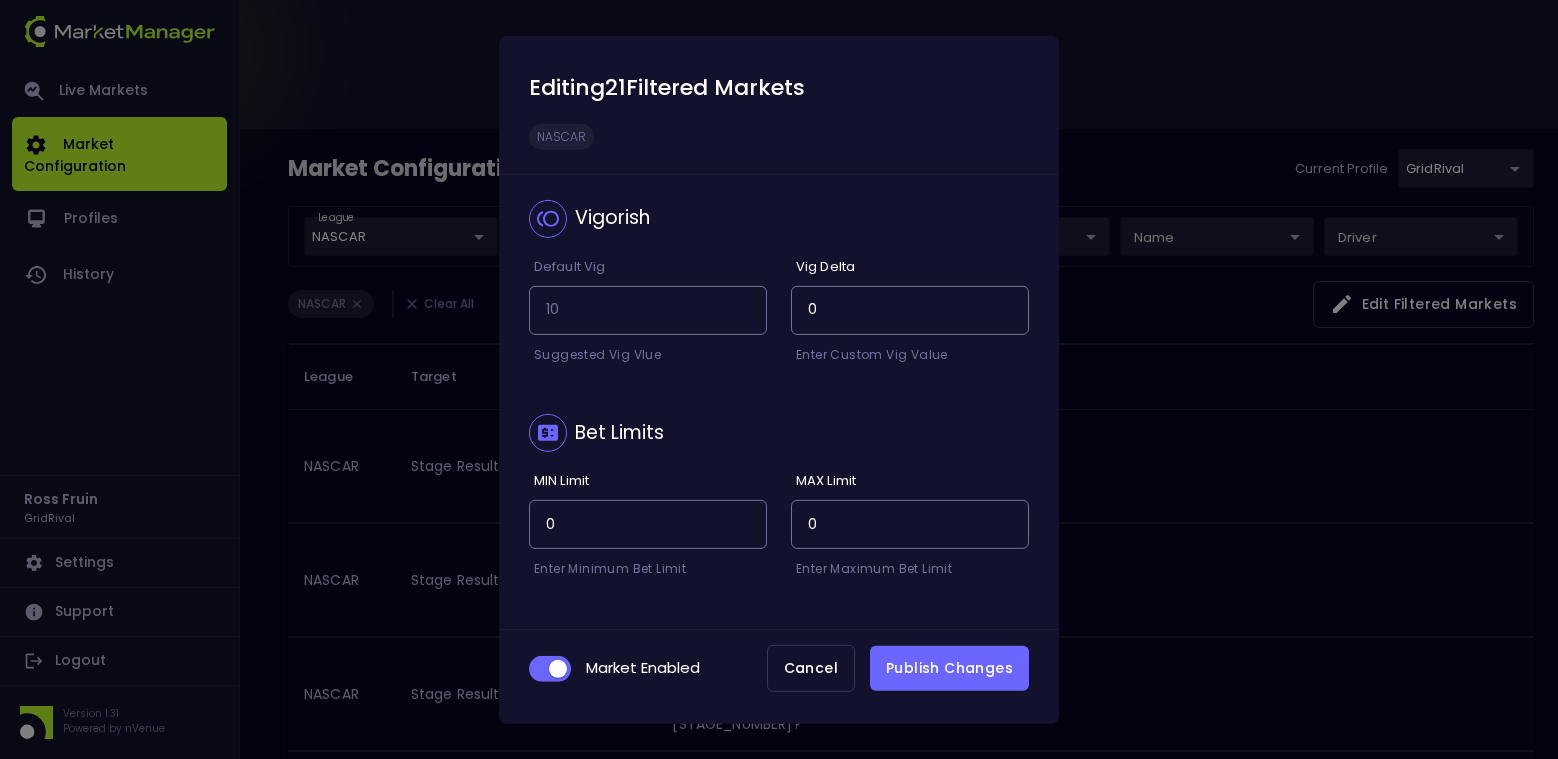 click on "Cancel" at bounding box center (811, 668) 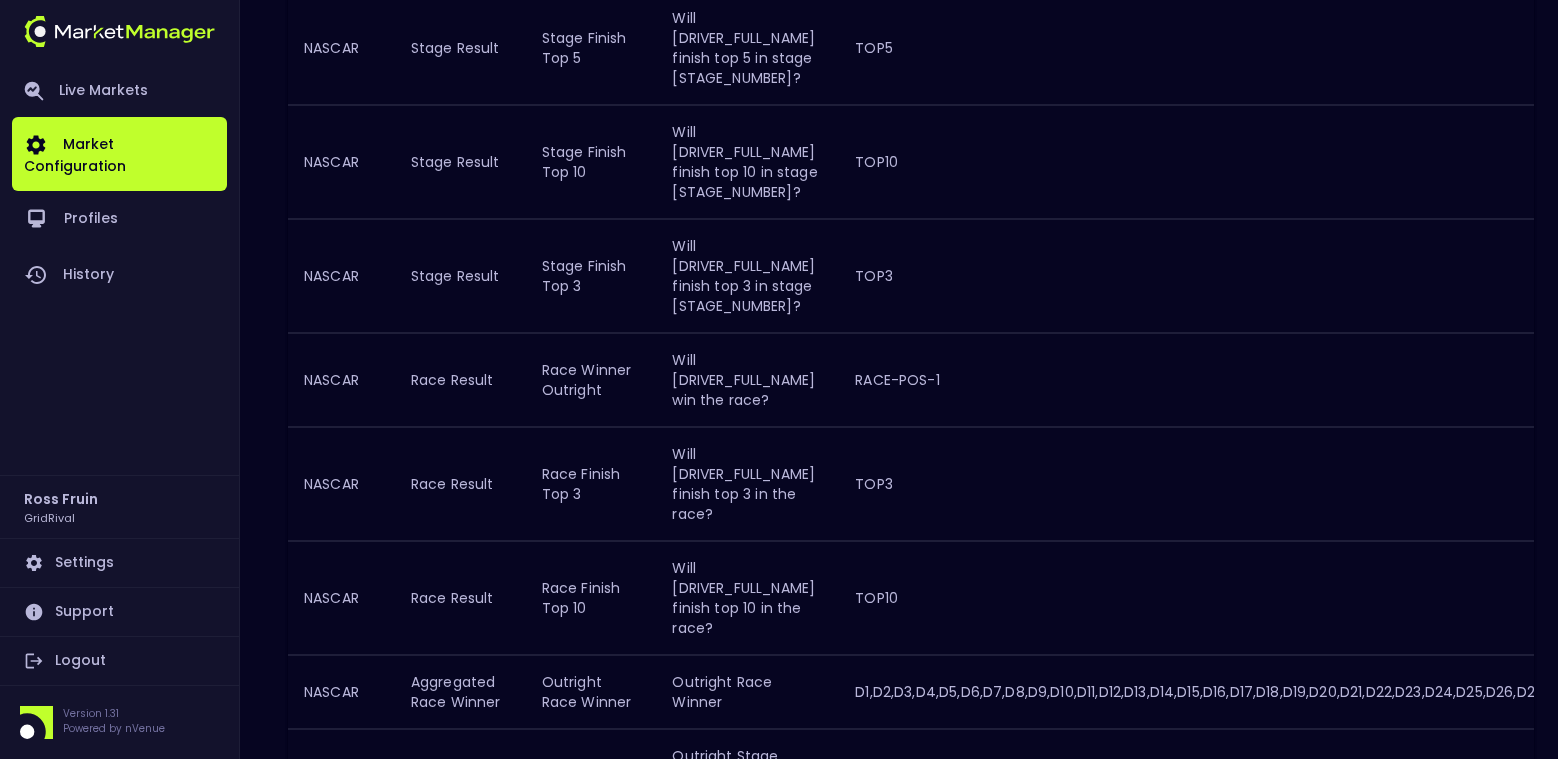 scroll, scrollTop: 0, scrollLeft: 0, axis: both 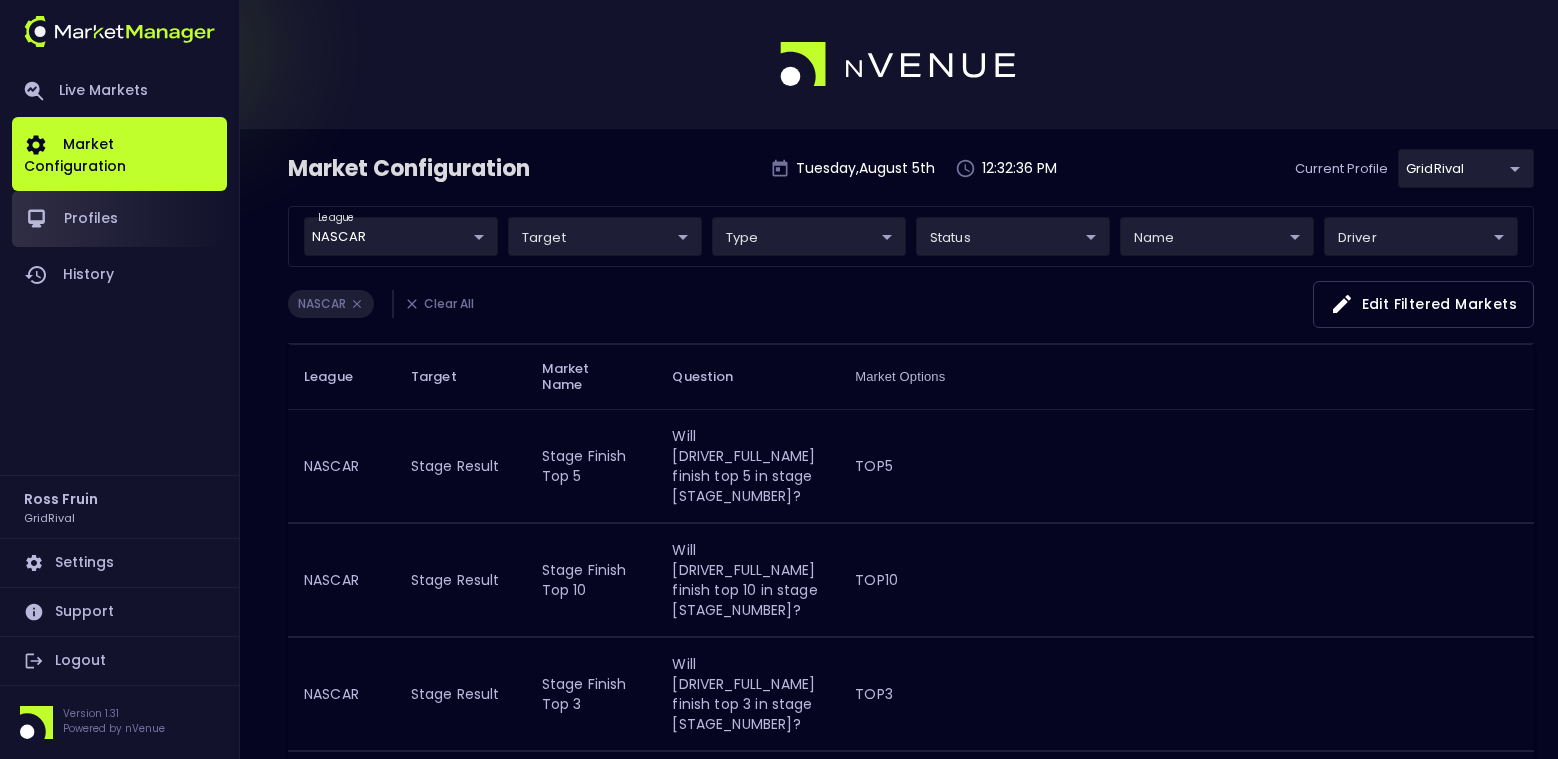 click on "Profiles" at bounding box center [119, 219] 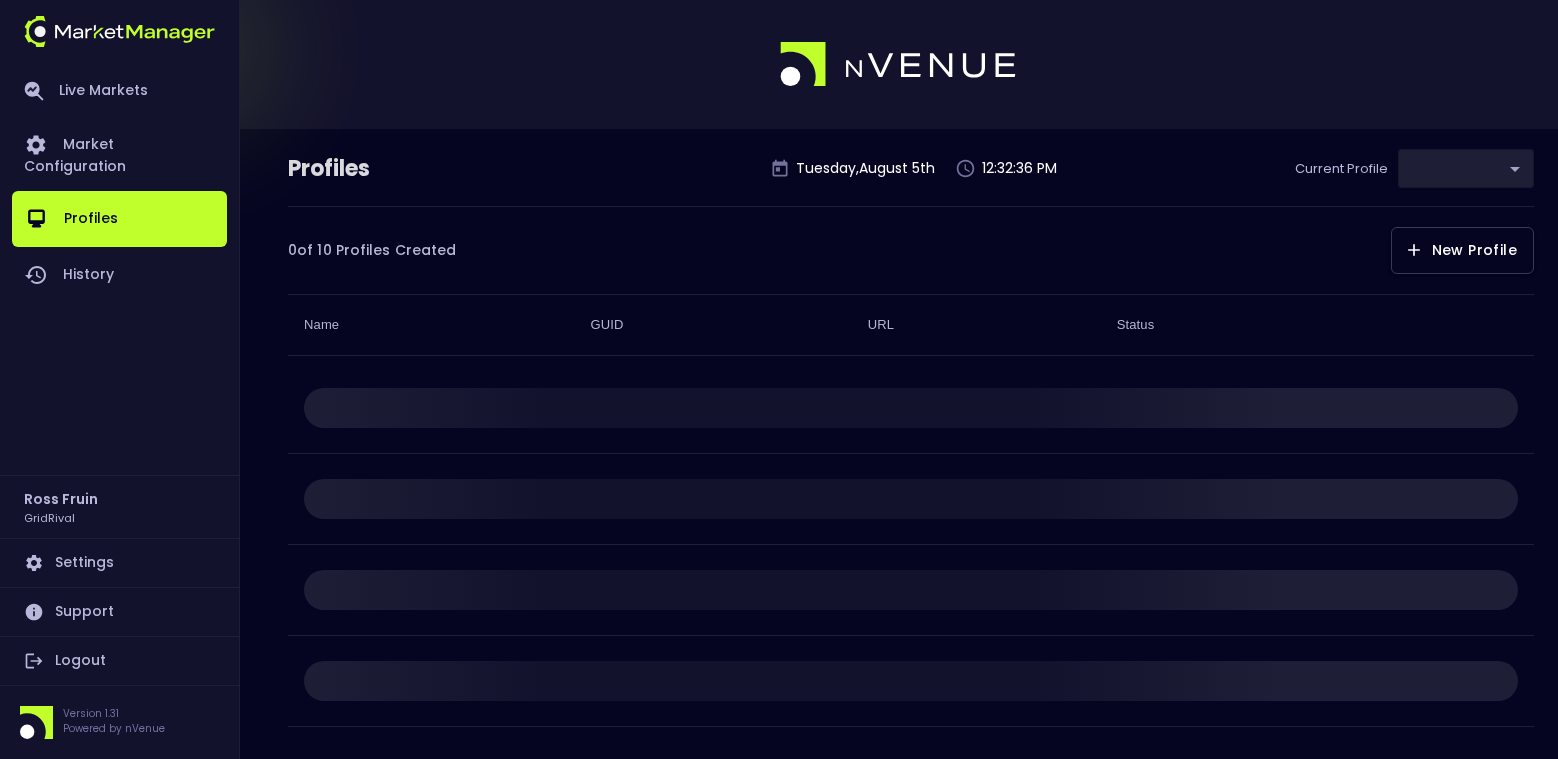 type on "ea4debca-48a0-46e9-8cd2-c3f9f747a283" 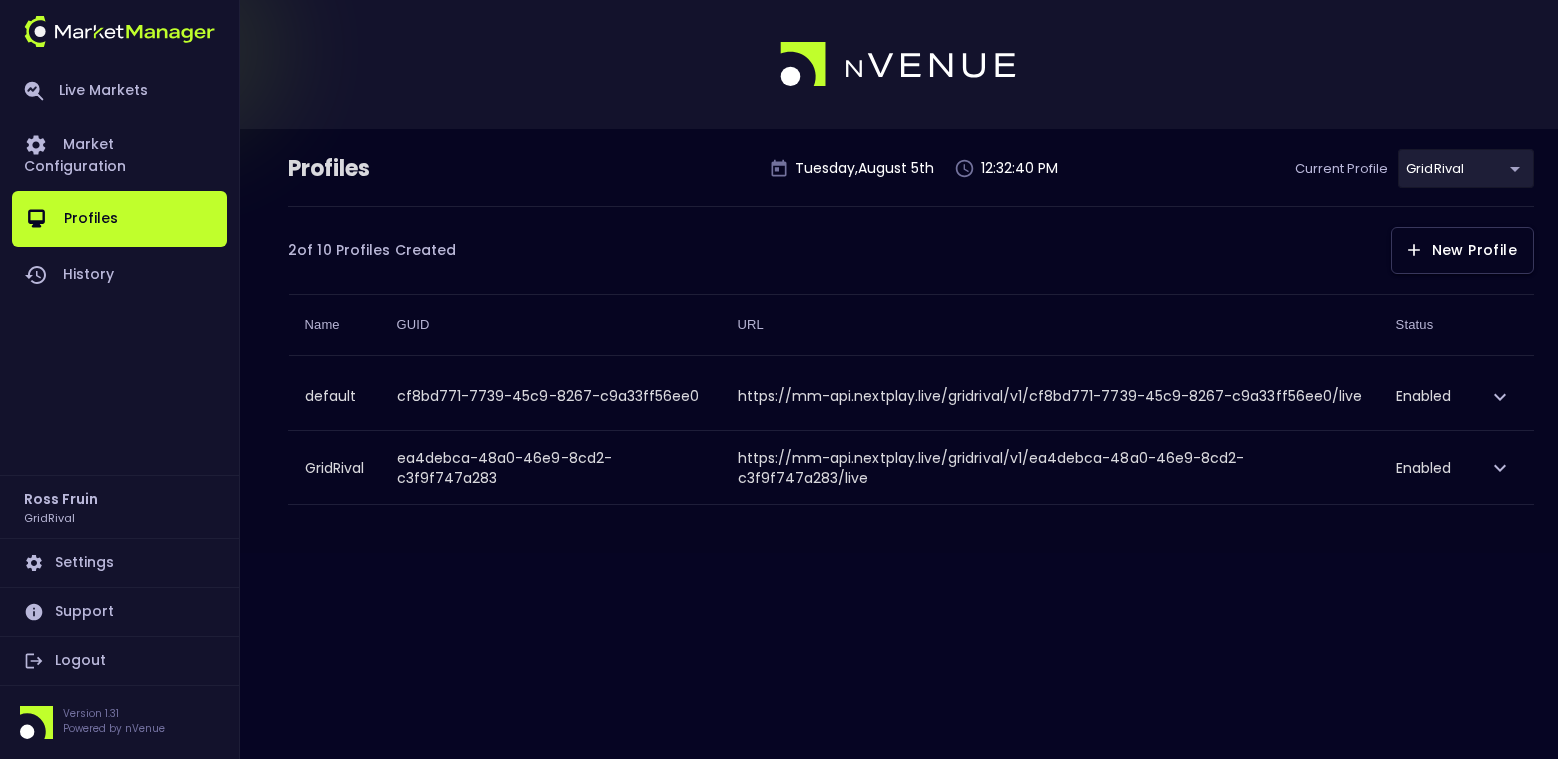 click 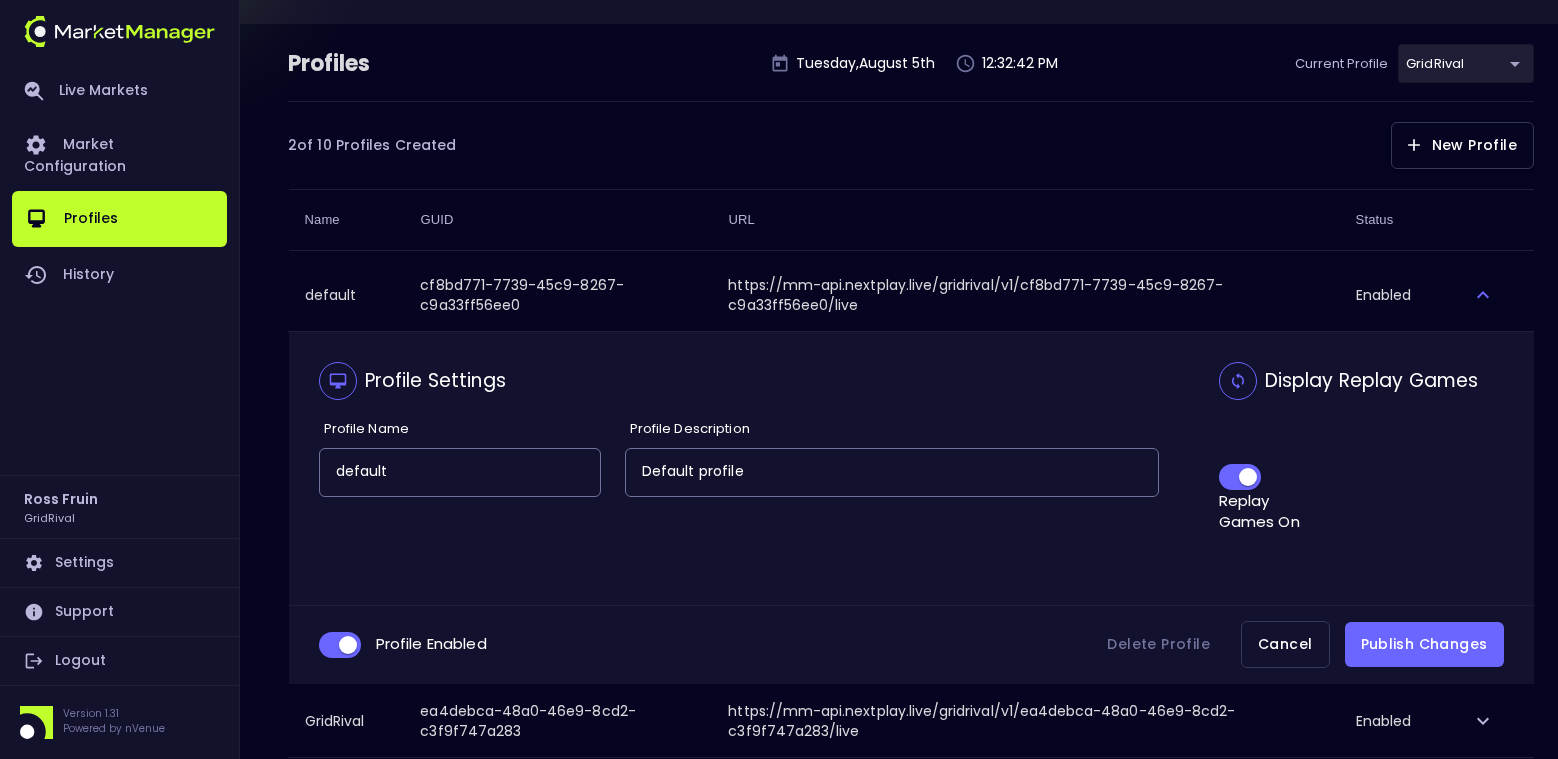 scroll, scrollTop: 152, scrollLeft: 0, axis: vertical 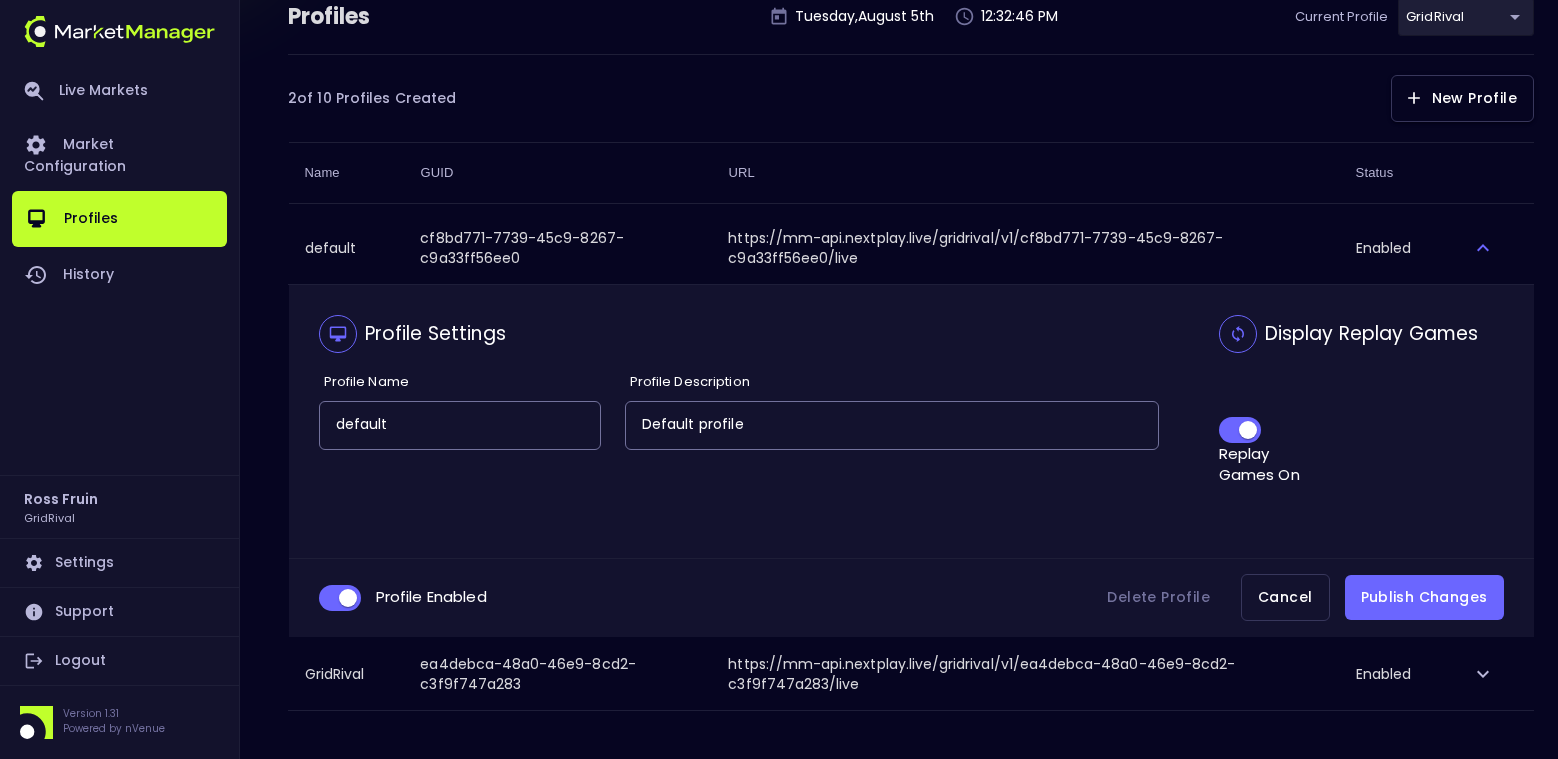 click at bounding box center (348, 598) 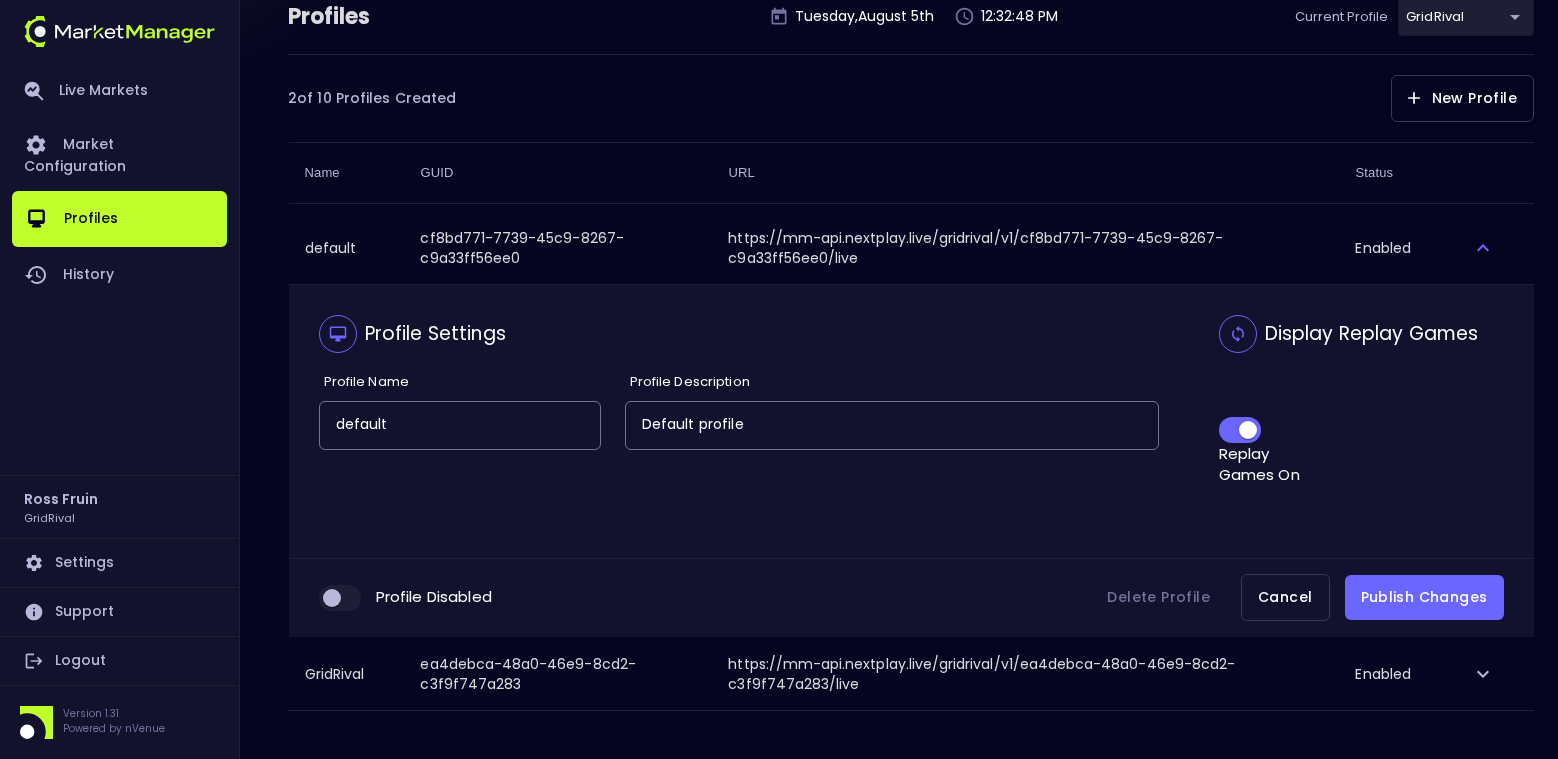 click on "Publish Changes" at bounding box center [1424, 597] 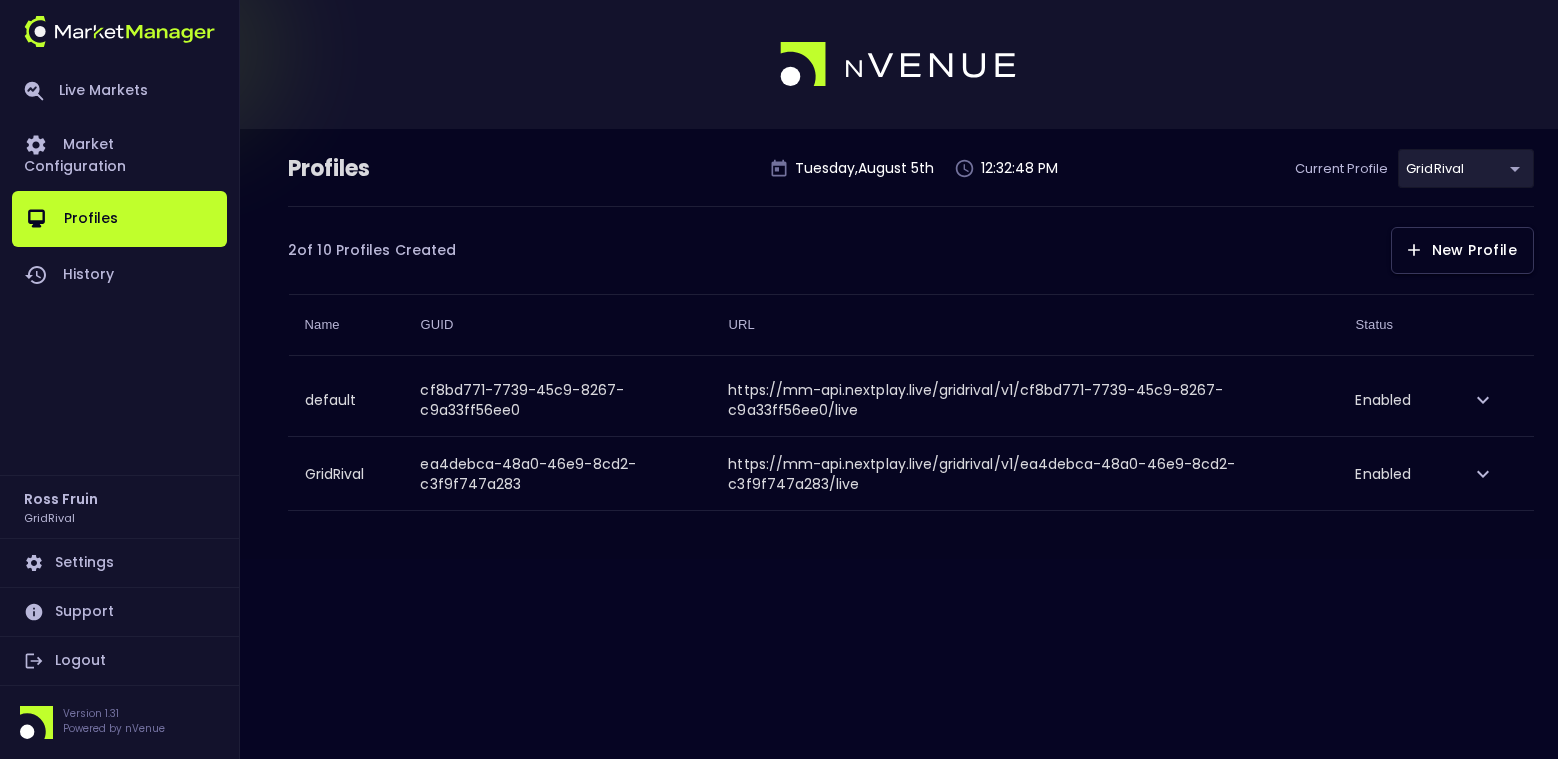 scroll, scrollTop: 0, scrollLeft: 0, axis: both 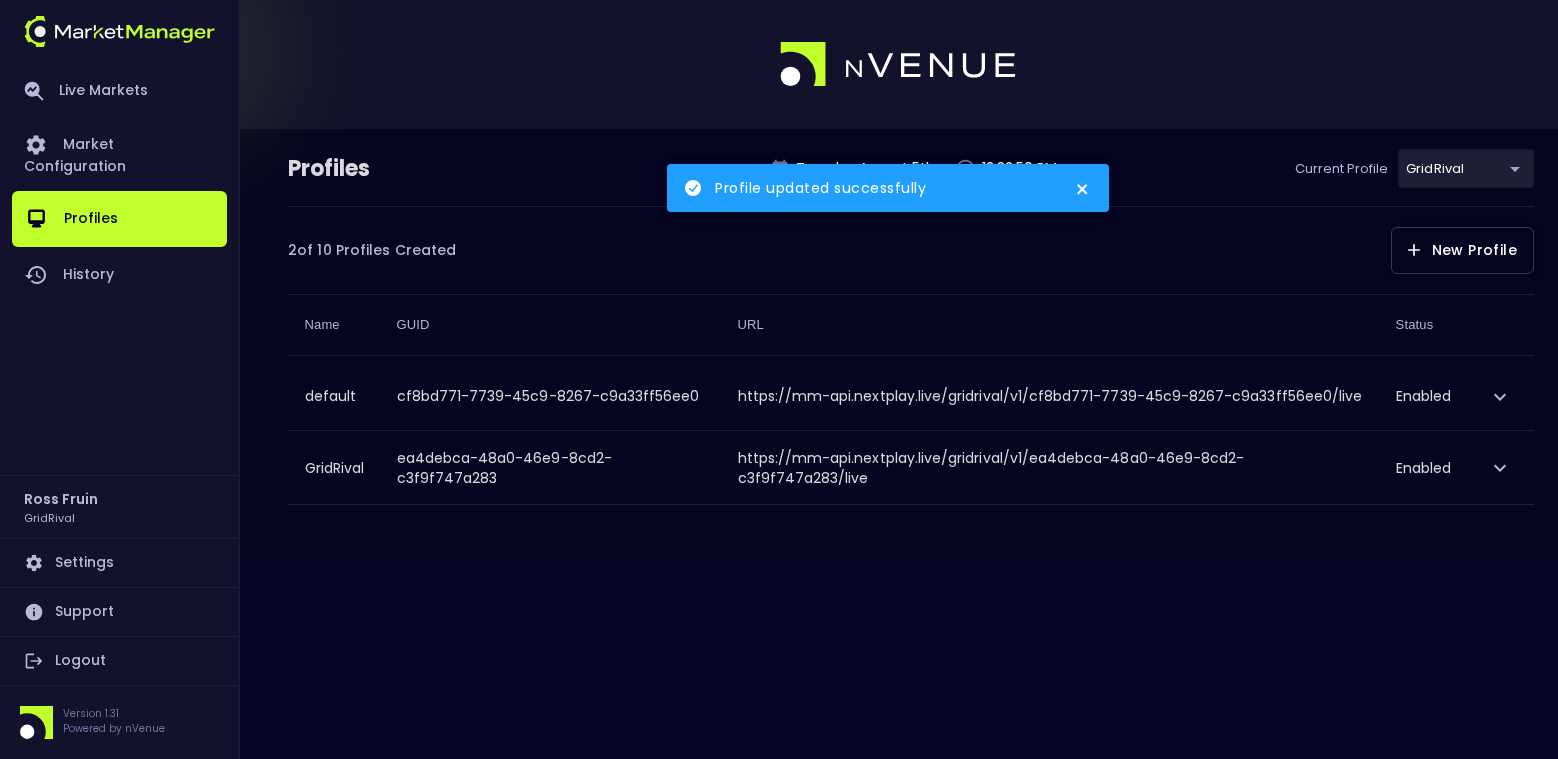 click on "URL" at bounding box center (1051, 324) 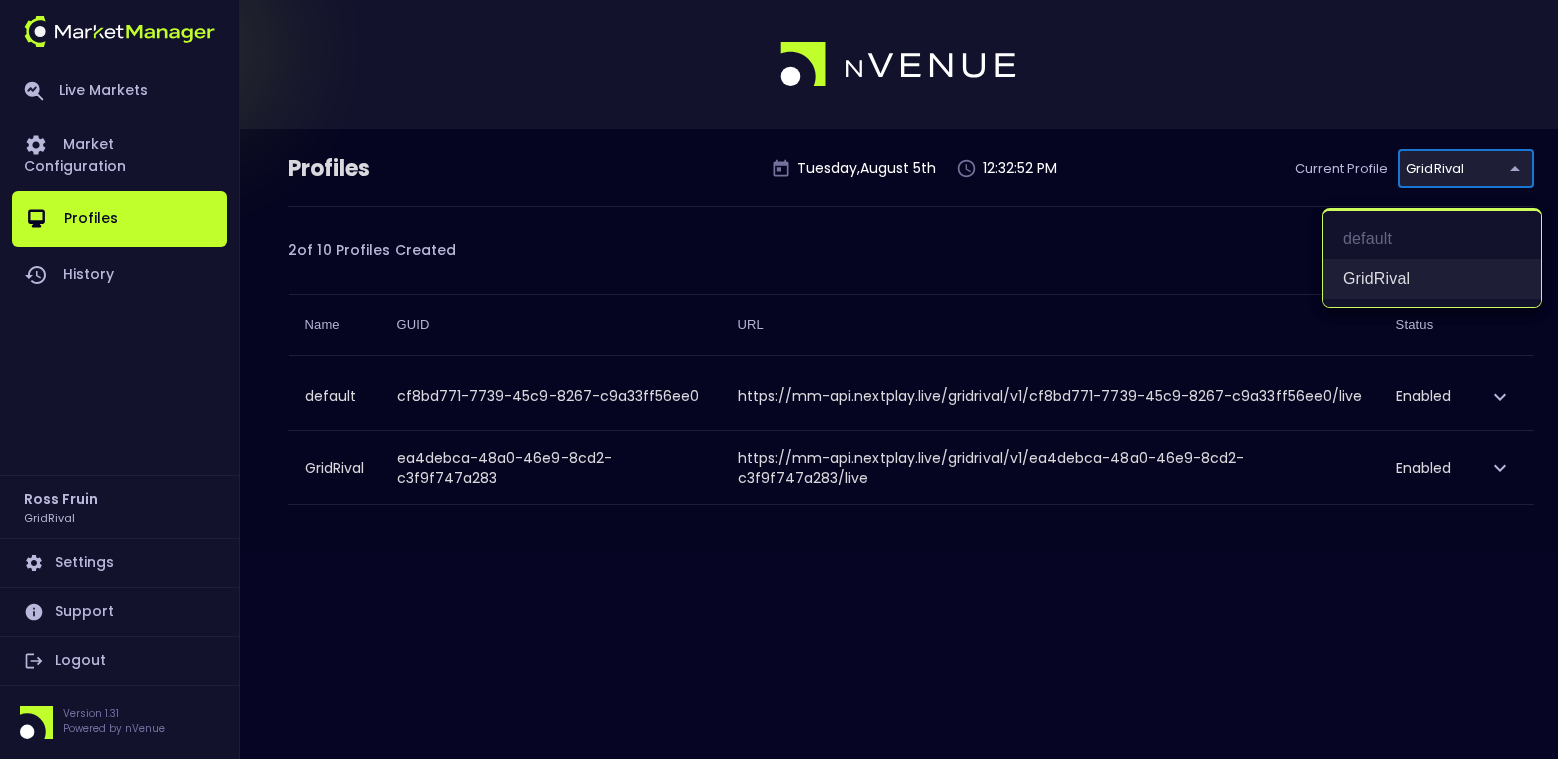click on "GridRival" at bounding box center (1432, 279) 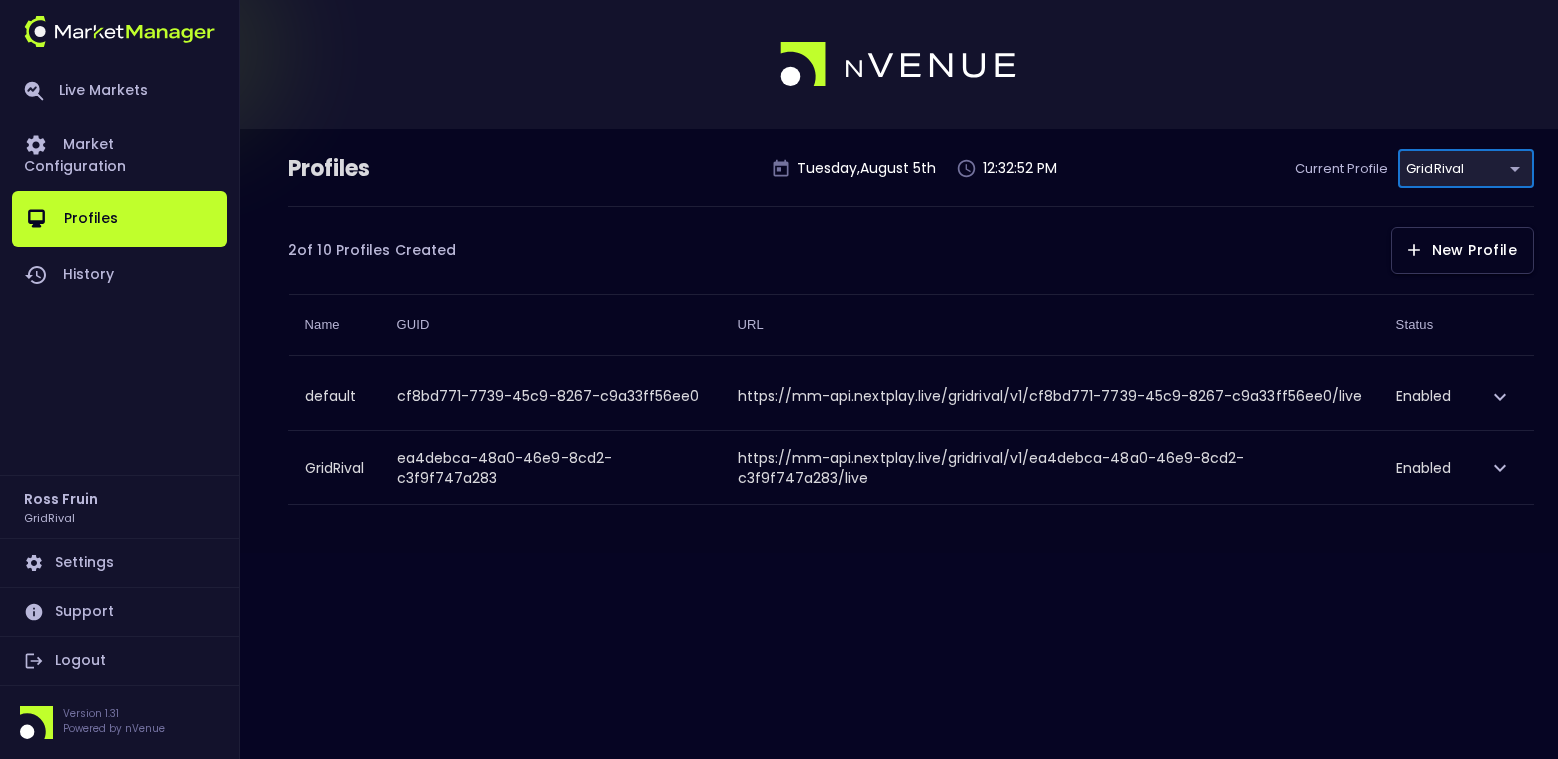 click on "URL" at bounding box center [1051, 324] 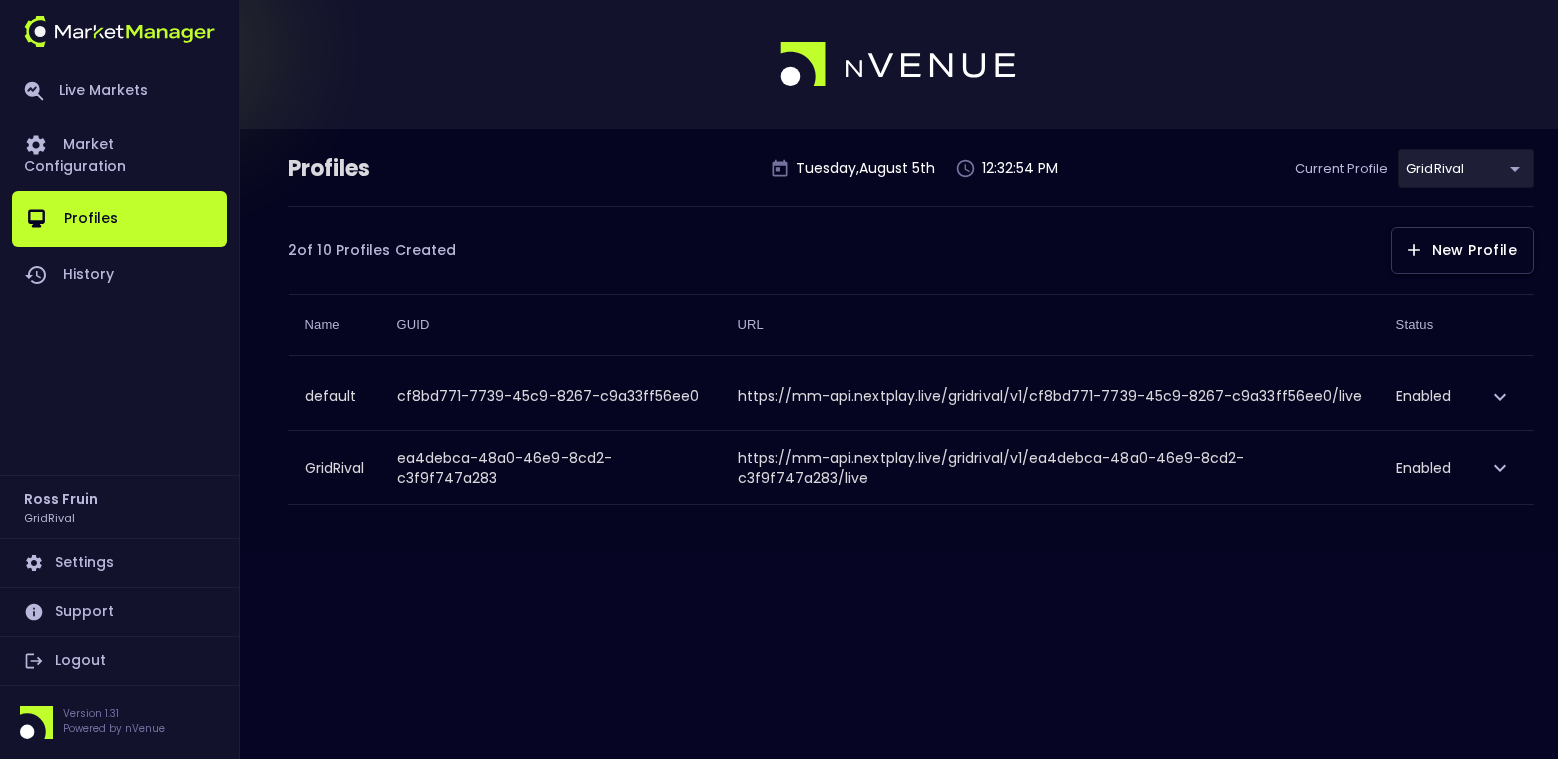 click on "GridRival" at bounding box center (335, 467) 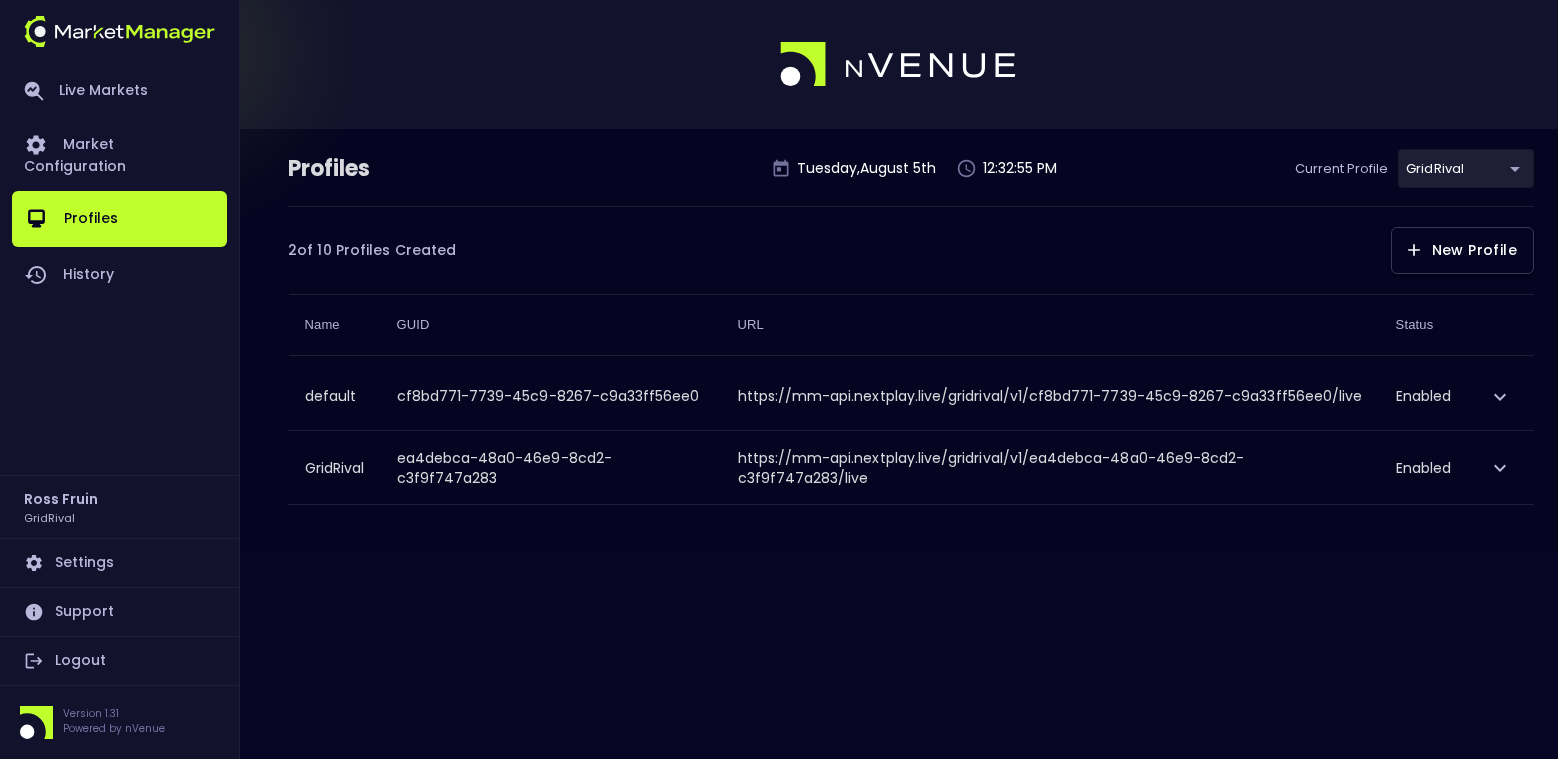 click 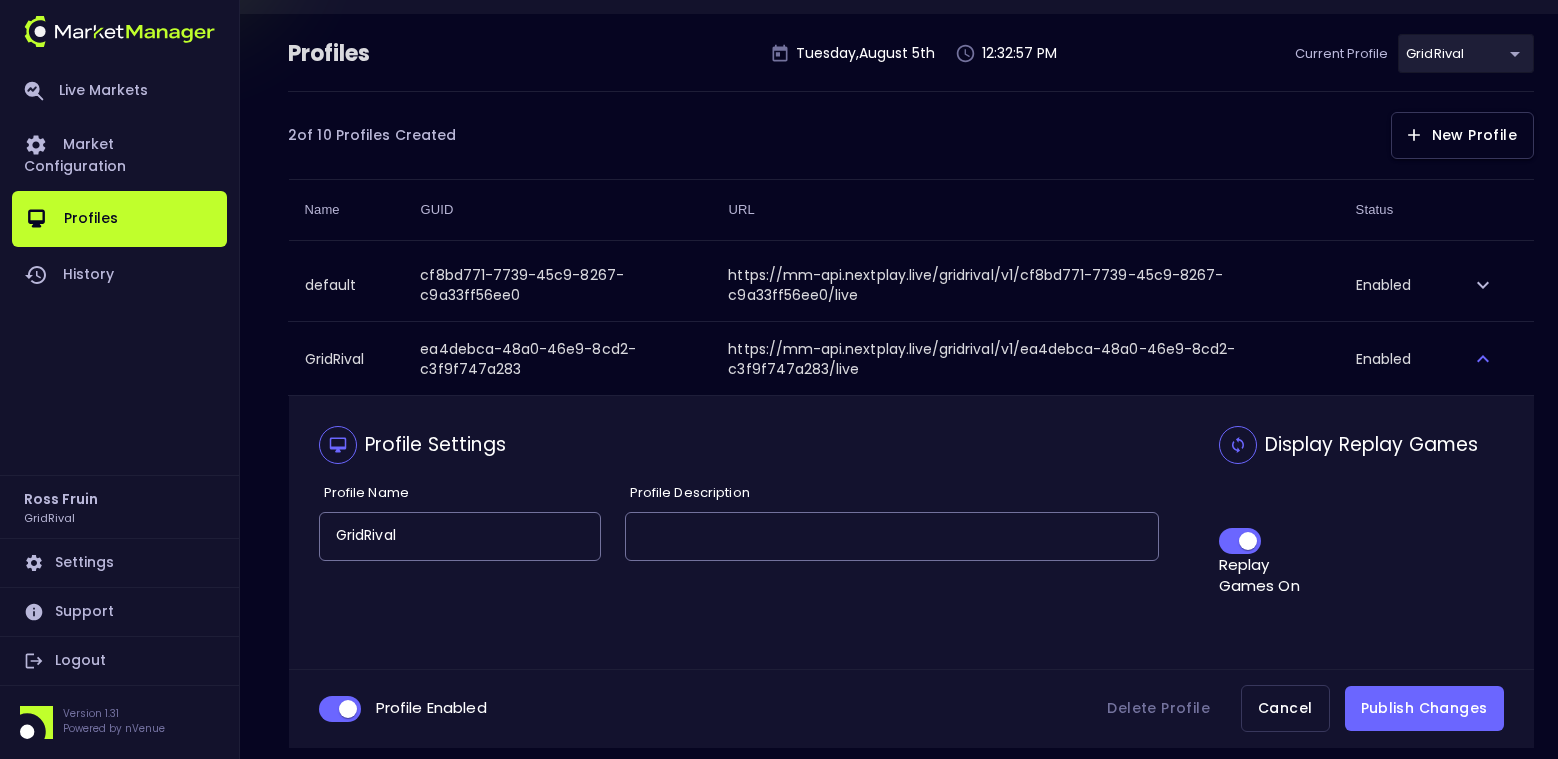 scroll, scrollTop: 152, scrollLeft: 0, axis: vertical 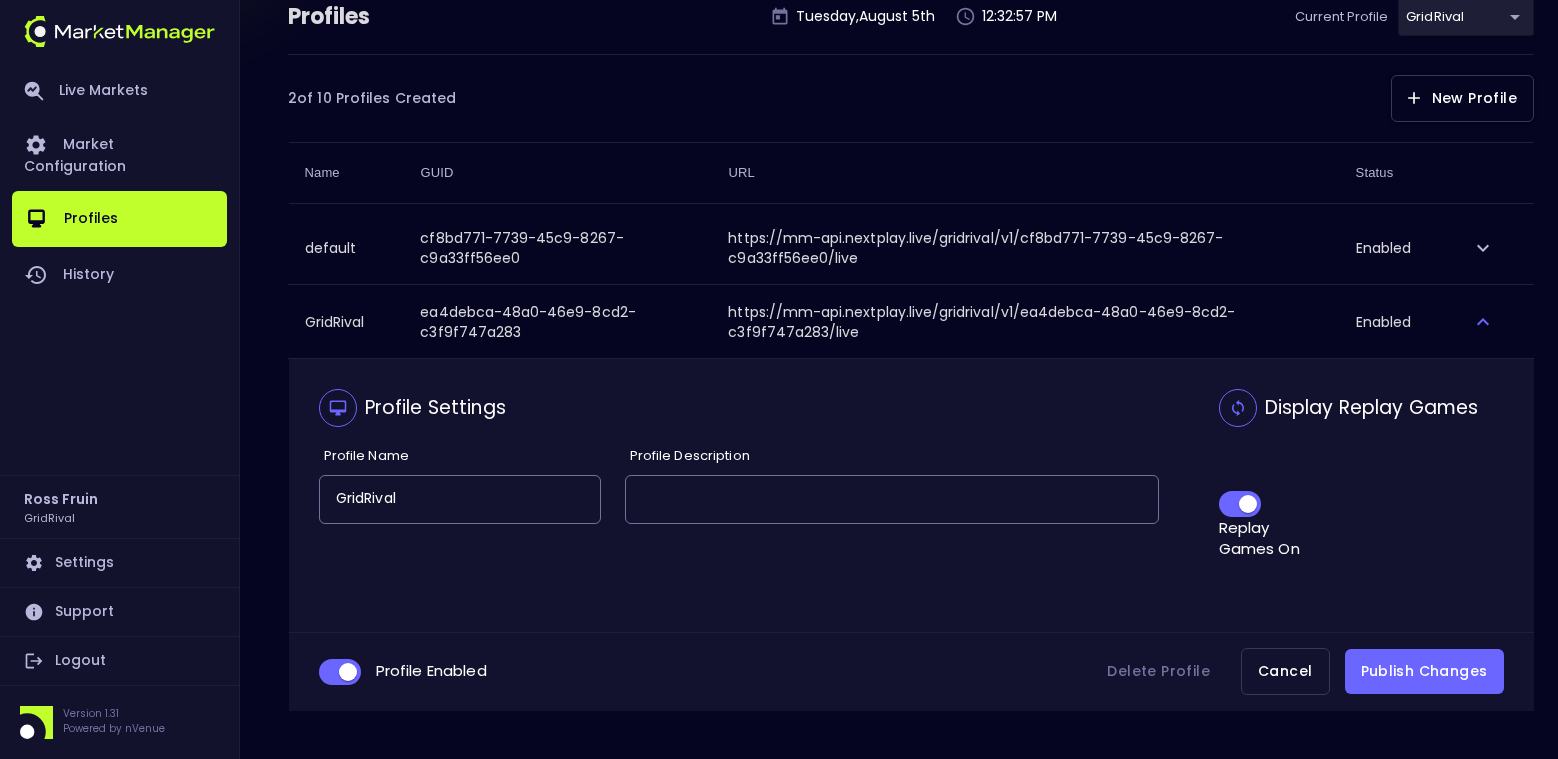 click at bounding box center [1248, 504] 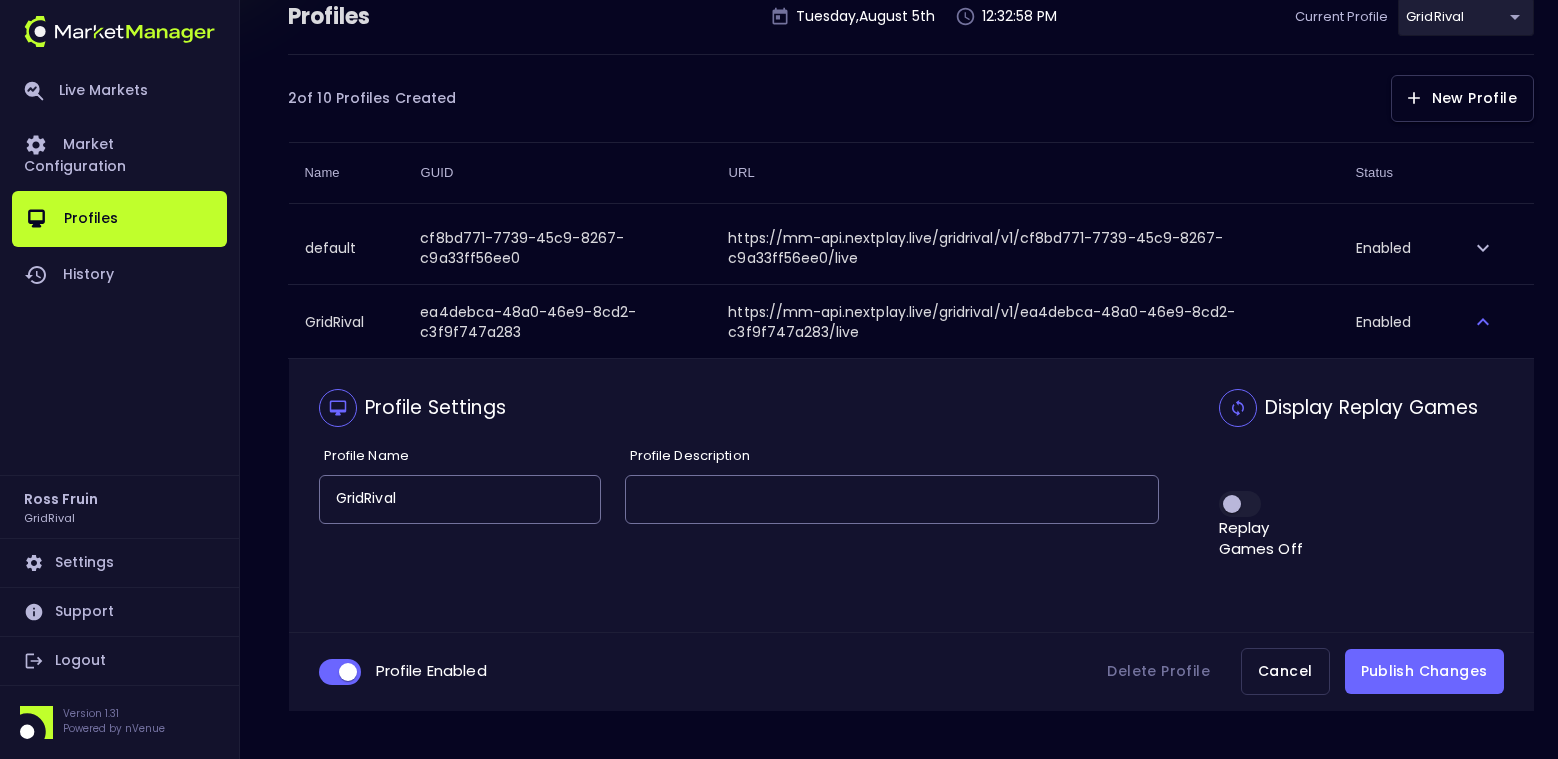 click at bounding box center (1232, 504) 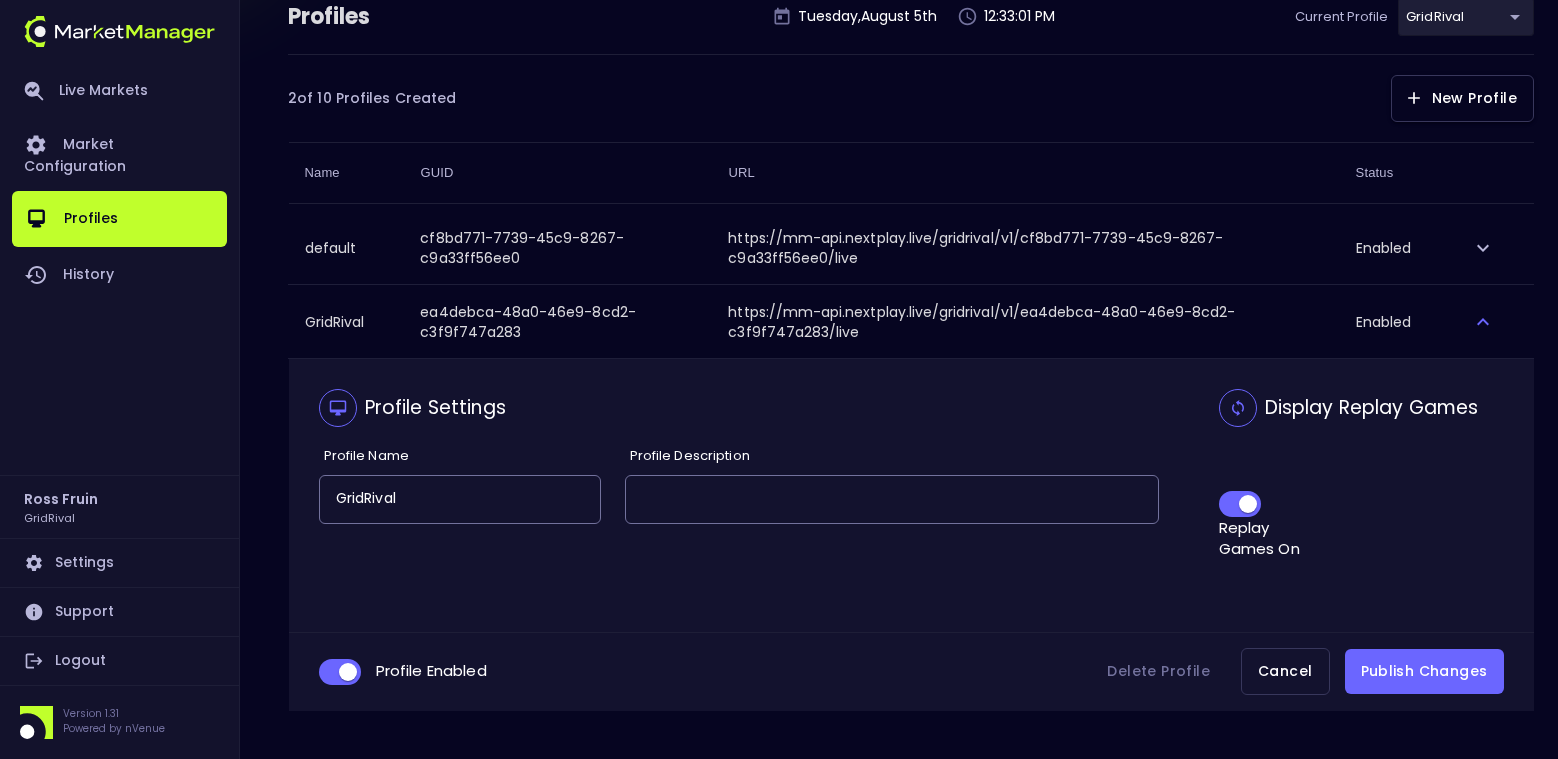 click on "Publish Changes" at bounding box center (1424, 671) 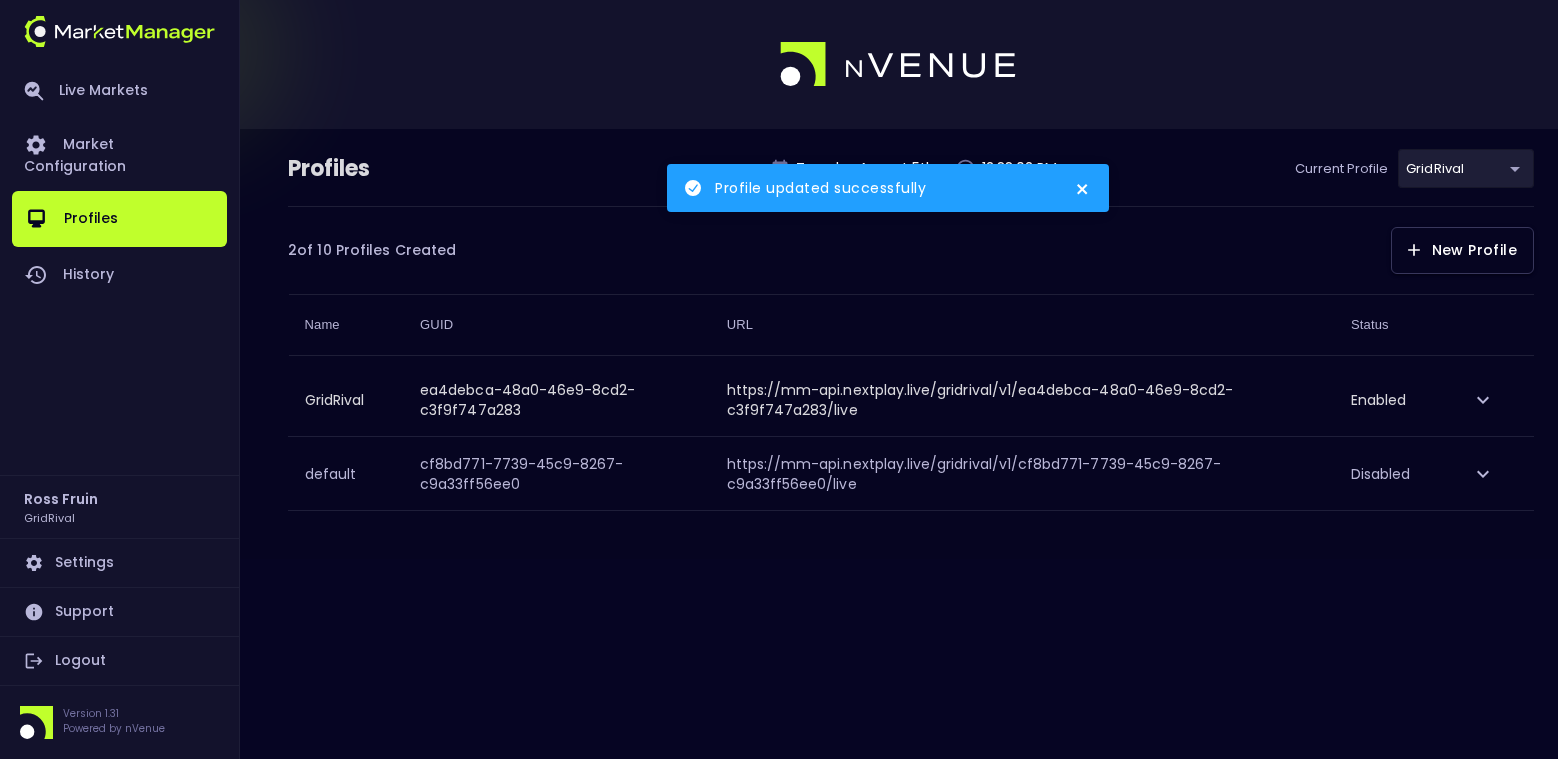 scroll, scrollTop: 0, scrollLeft: 0, axis: both 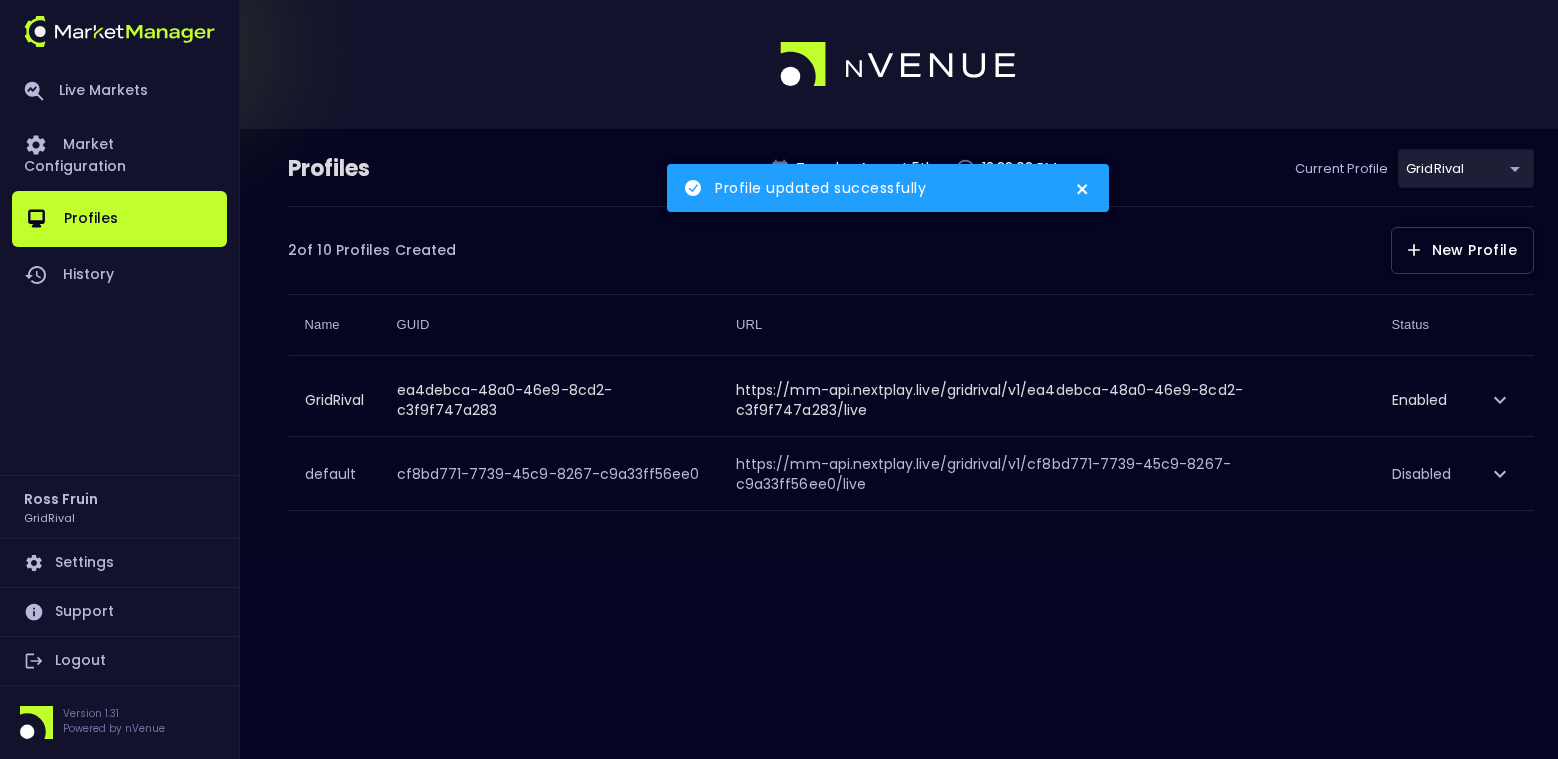 click on "Profiles Tuesday , August 5 th [TIME] Current Profile GridRival [UUID] Select 2 of 10 Profiles Created New Profile Name GUID URL Status GridRival [UUID] https://mm-api.nextplay.live/gridrival/v1/[UUID]/live Enabled default [UUID] https://mm-api.nextplay.live/gridrival/v1/[UUID]/live Disabled" at bounding box center [779, 344] 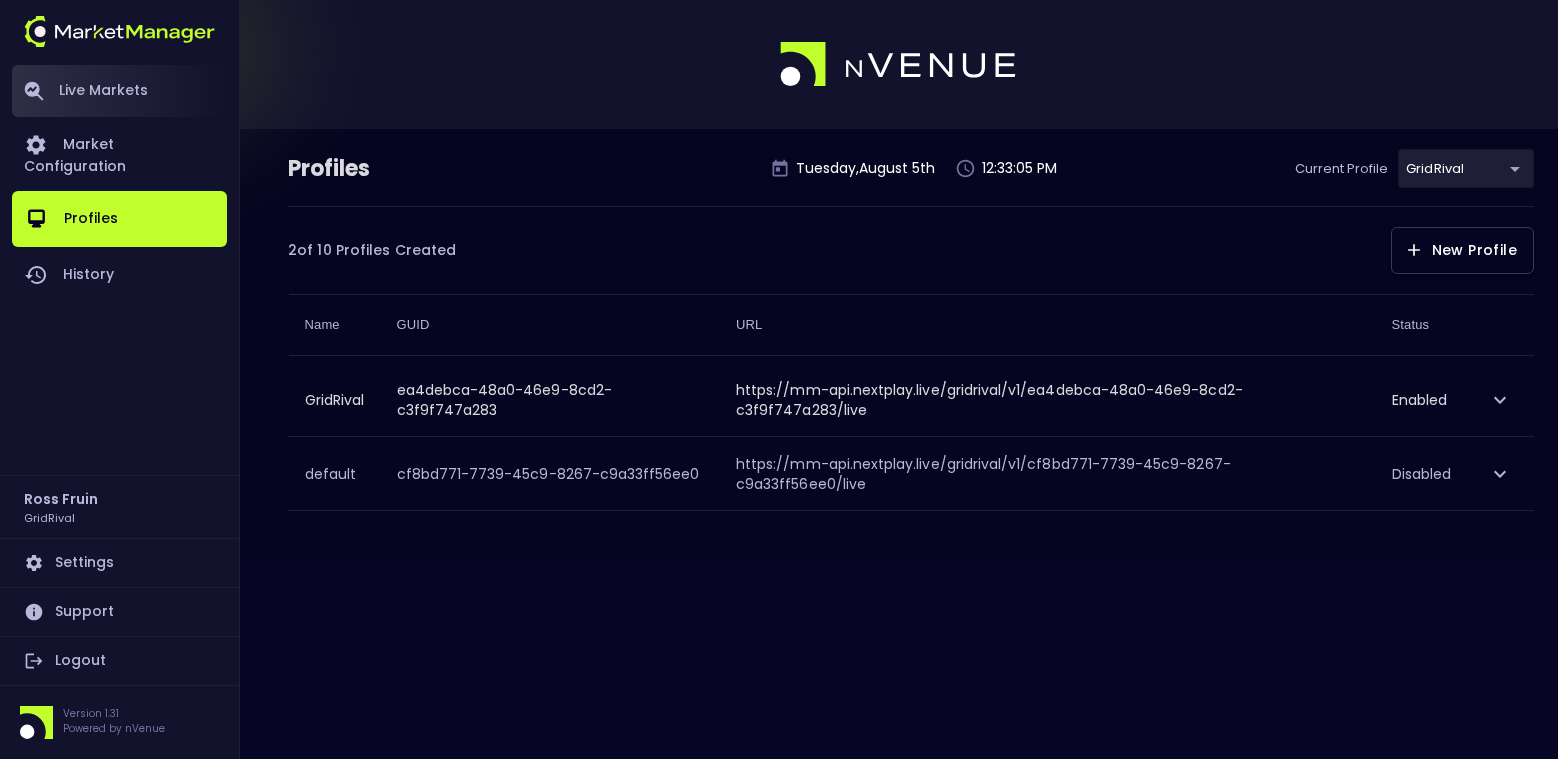click on "Live Markets" at bounding box center (119, 91) 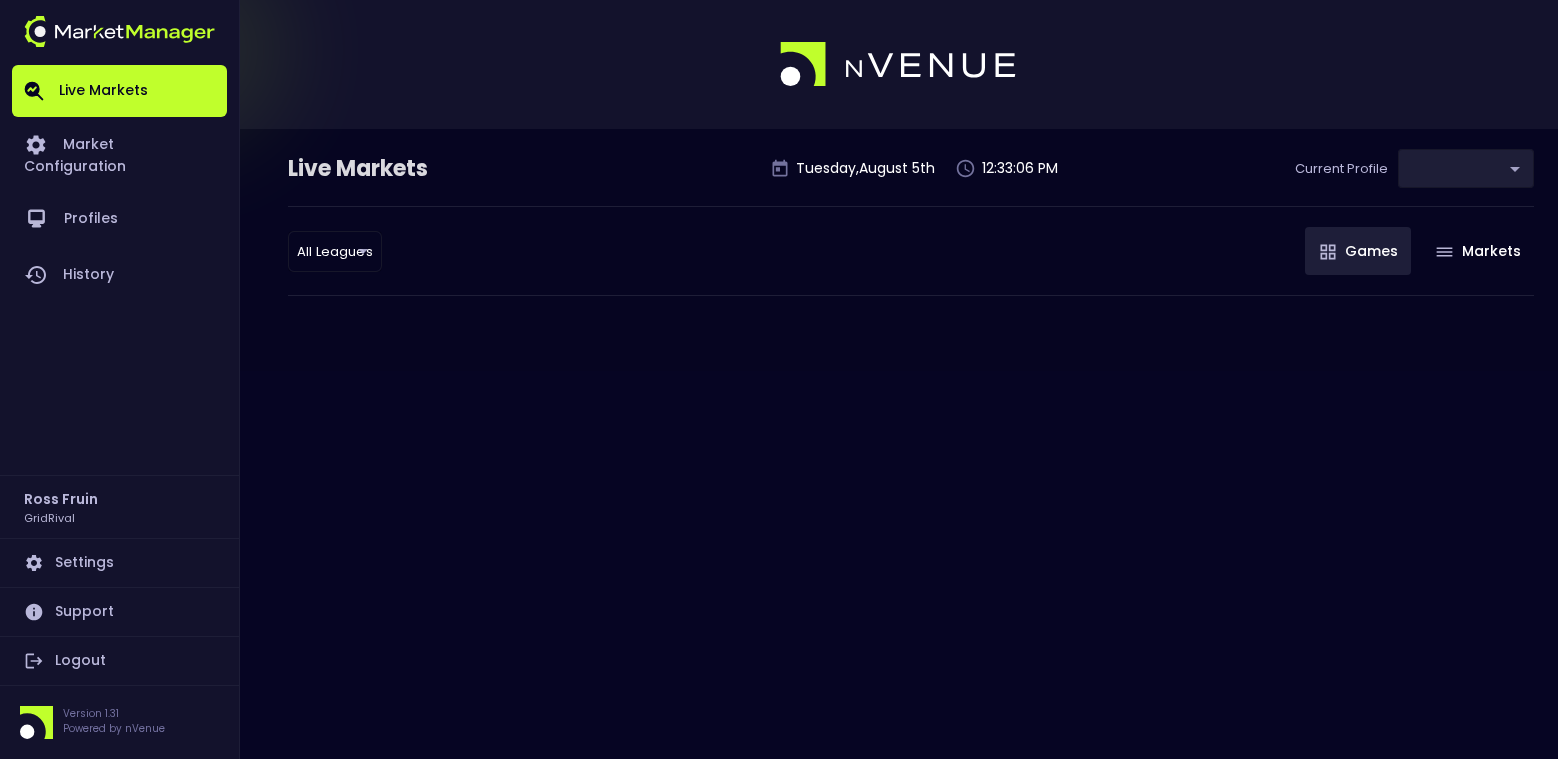 type on "ea4debca-48a0-46e9-8cd2-c3f9f747a283" 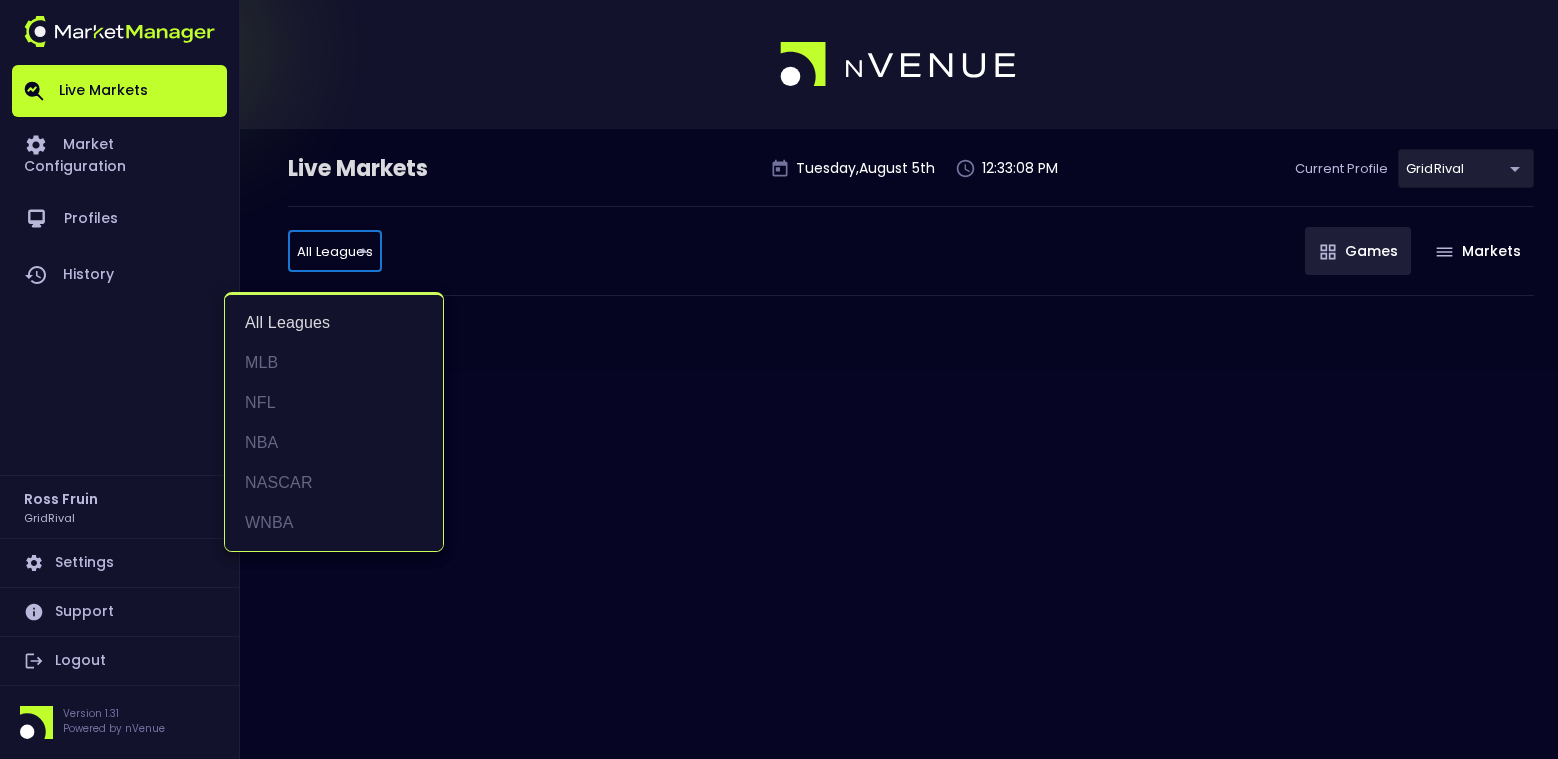 click on "Live Markets Market Configuration Profiles History [FIRST] [LAST] GridRival Settings Support Logout Version 1.31 Powered by nVenue Live Markets Tuesday , August 5 th [TIME] Current Profile GridRival [UUID] Select All Leagues all leagues ​ Games Markets All Leagues MLB NFL NBA NASCAR WNBA" at bounding box center (779, 379) 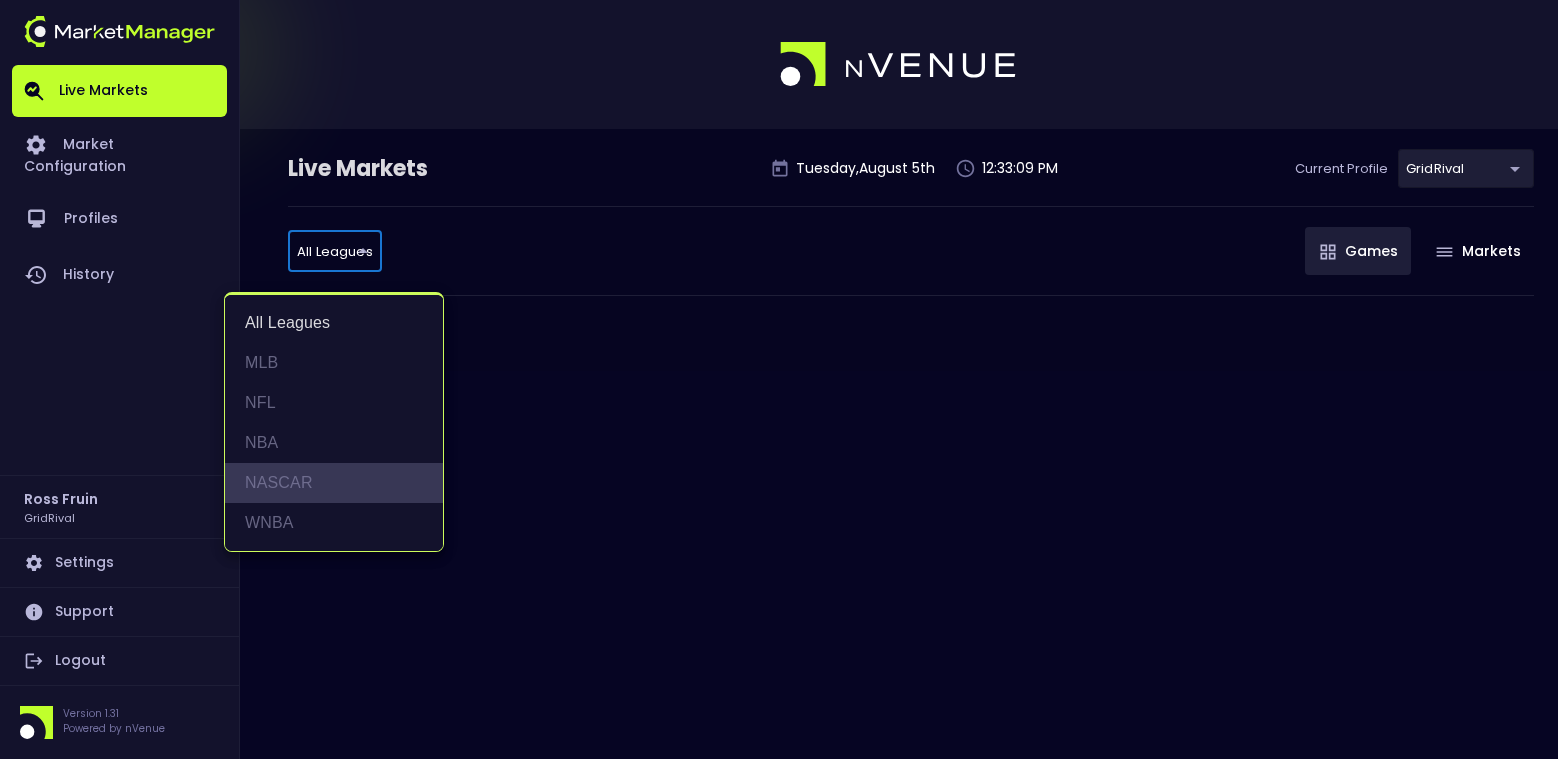 click on "NASCAR" at bounding box center (334, 483) 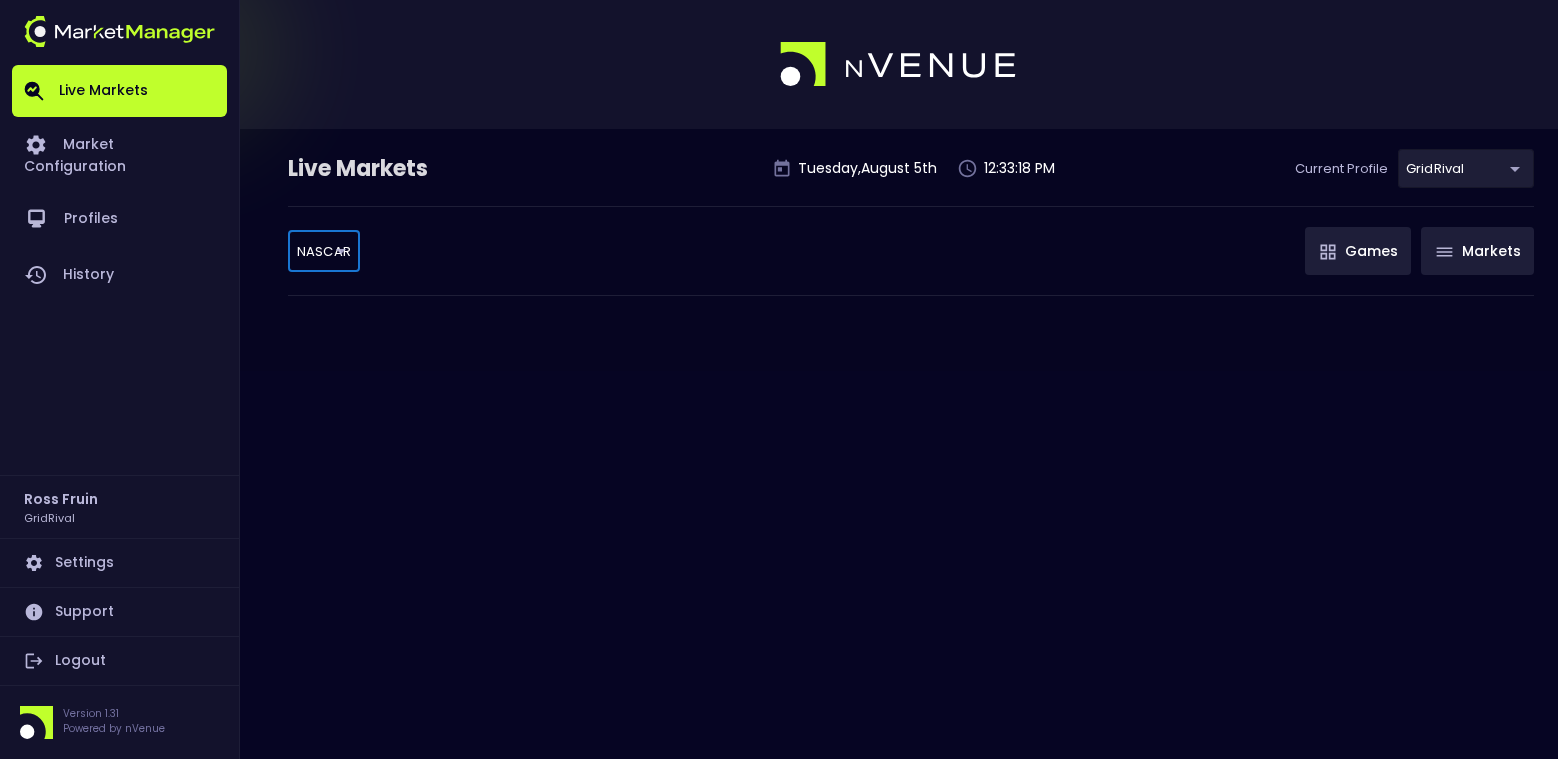 click on "Markets" at bounding box center (1477, 251) 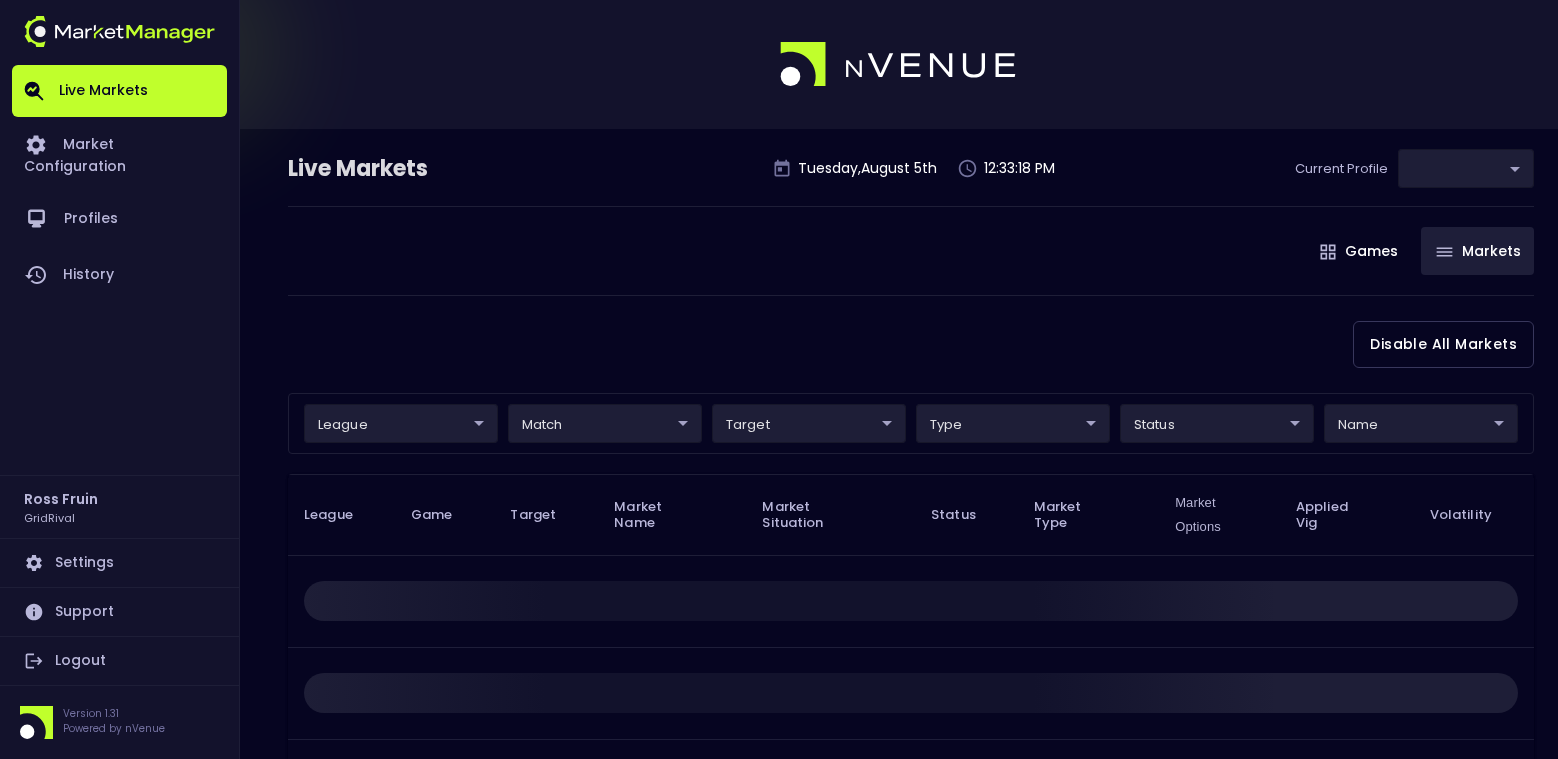 type on "ea4debca-48a0-46e9-8cd2-c3f9f747a283" 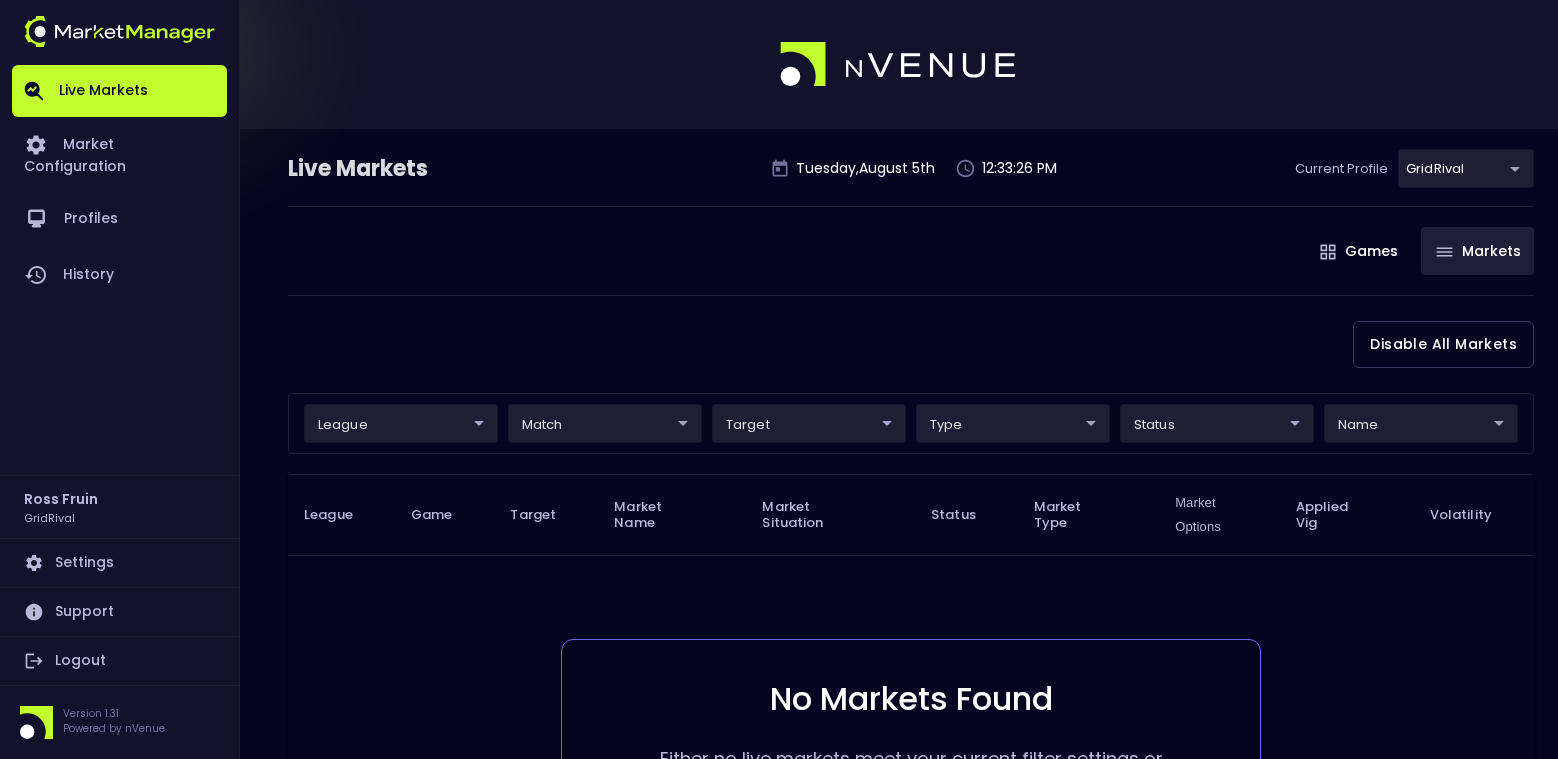 click on "Live Markets Tuesday , August 5 th [TIME] Current Profile GridRival [UUID] Select Games Markets Target Market Status Type Vig Volatility Options Close Disable All Markets league ​ ​ match ​ ​ target ​ ​ type ​ ​ status ​ ​ name ​ ​ League Game Target Market Name Market Situation Status Market Type Market Options Applied Vig Volatility No Markets Found Either no live markets meet your current filter settings or there are currently no games to display. Rows per page: 25 25 0–0 of 0" at bounding box center (779, 576) 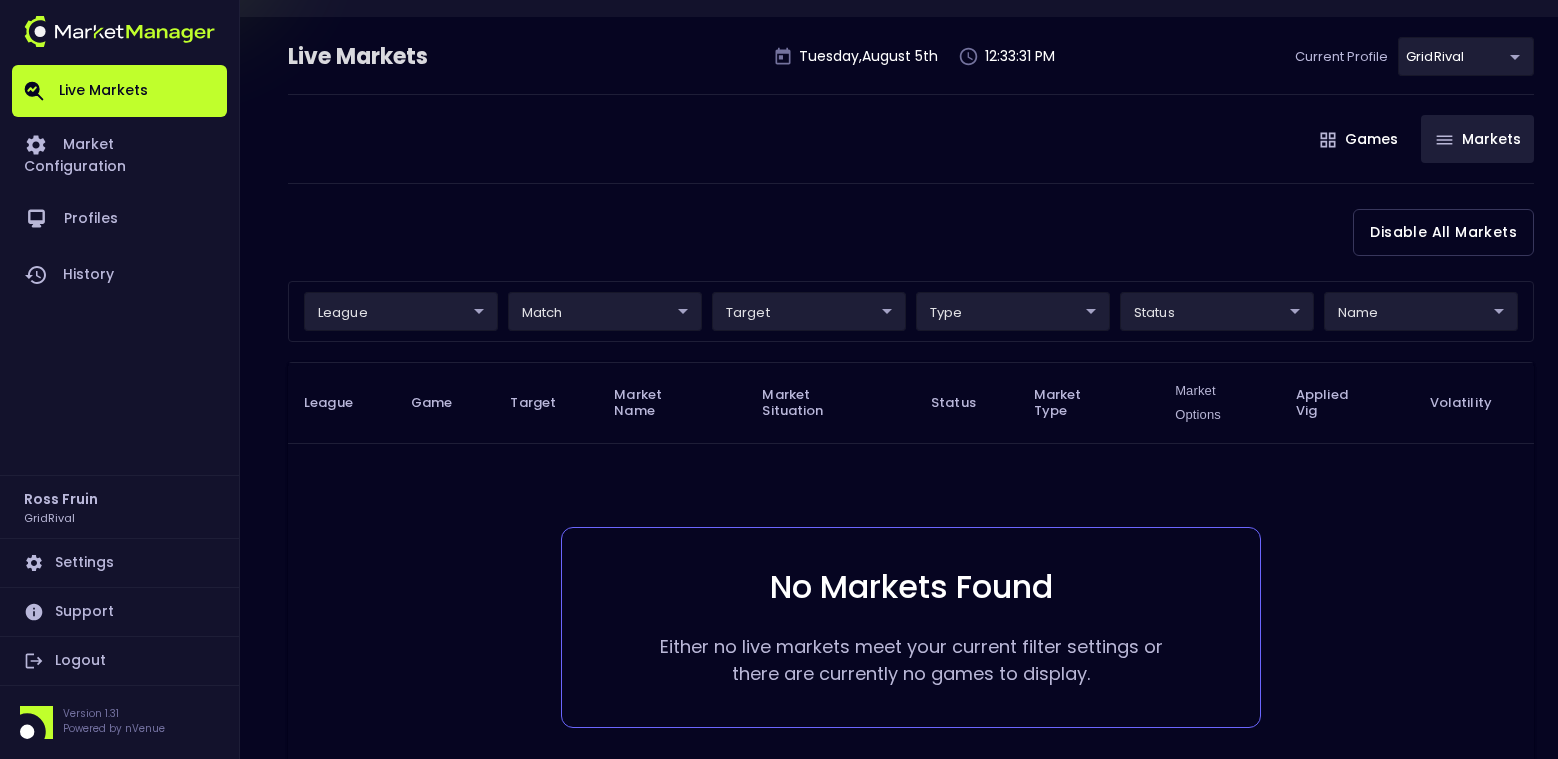 scroll, scrollTop: 264, scrollLeft: 0, axis: vertical 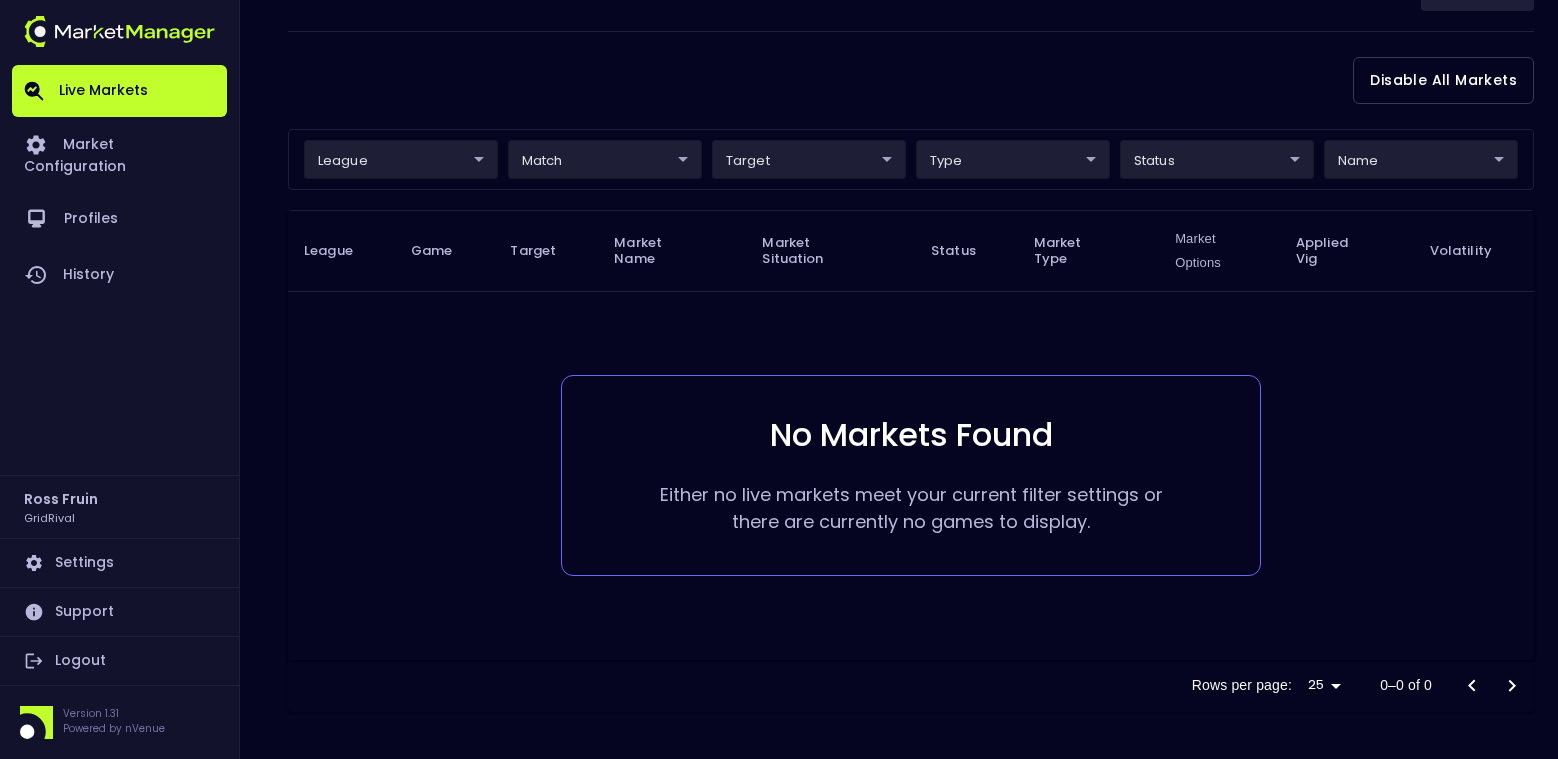 click on "Settings" at bounding box center (119, 563) 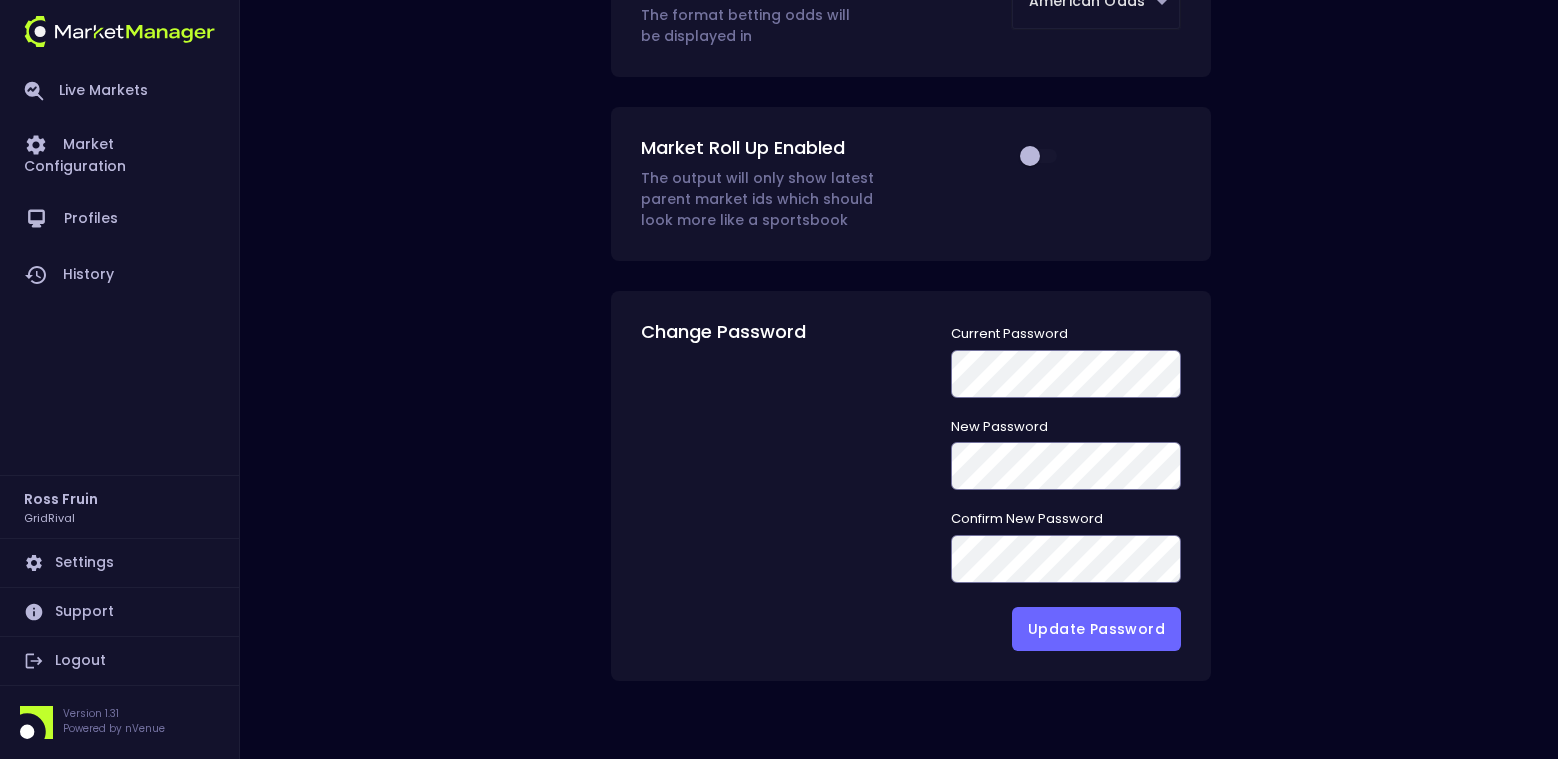 scroll, scrollTop: 269, scrollLeft: 0, axis: vertical 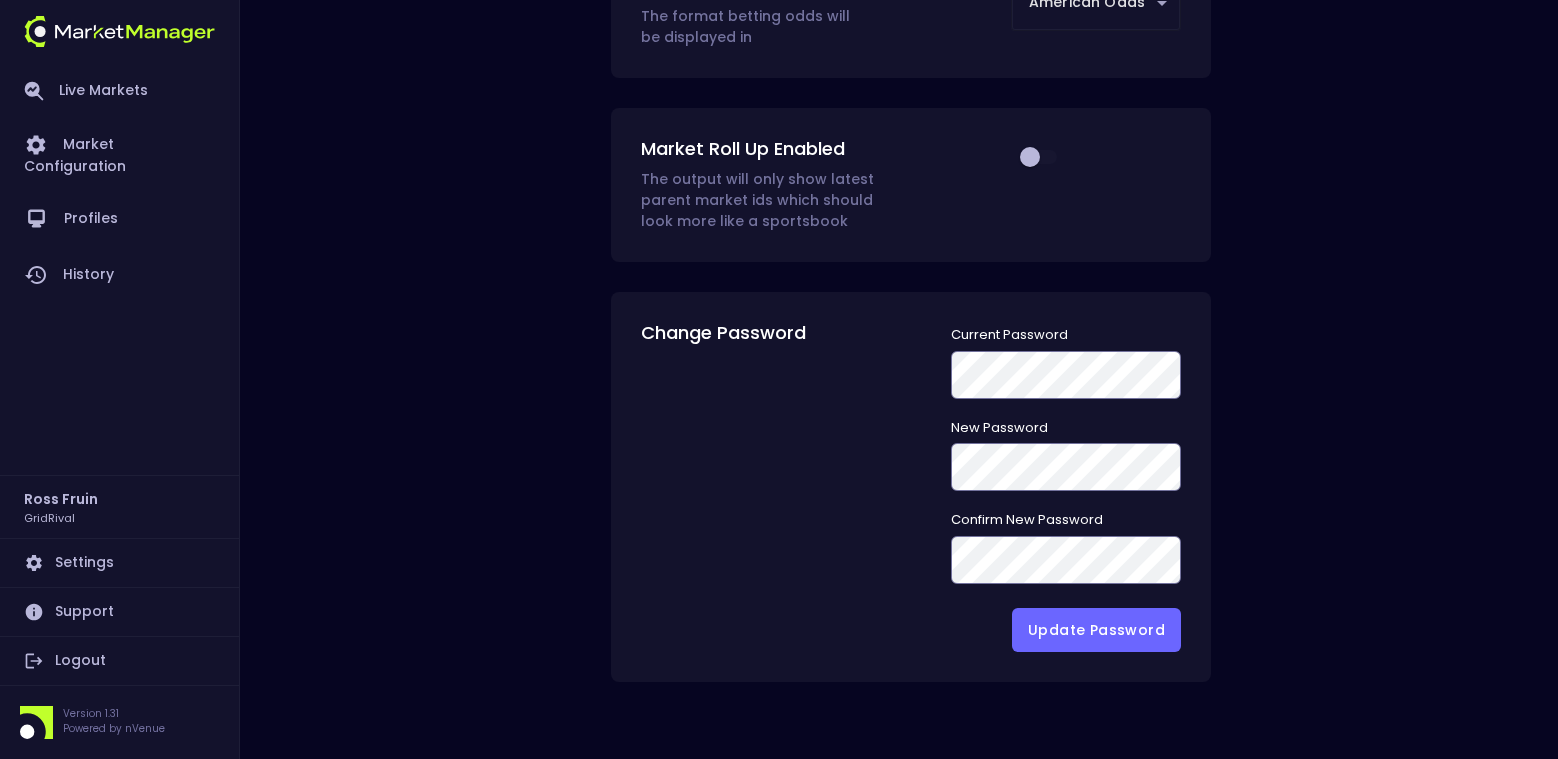click on "Logout" at bounding box center (119, 661) 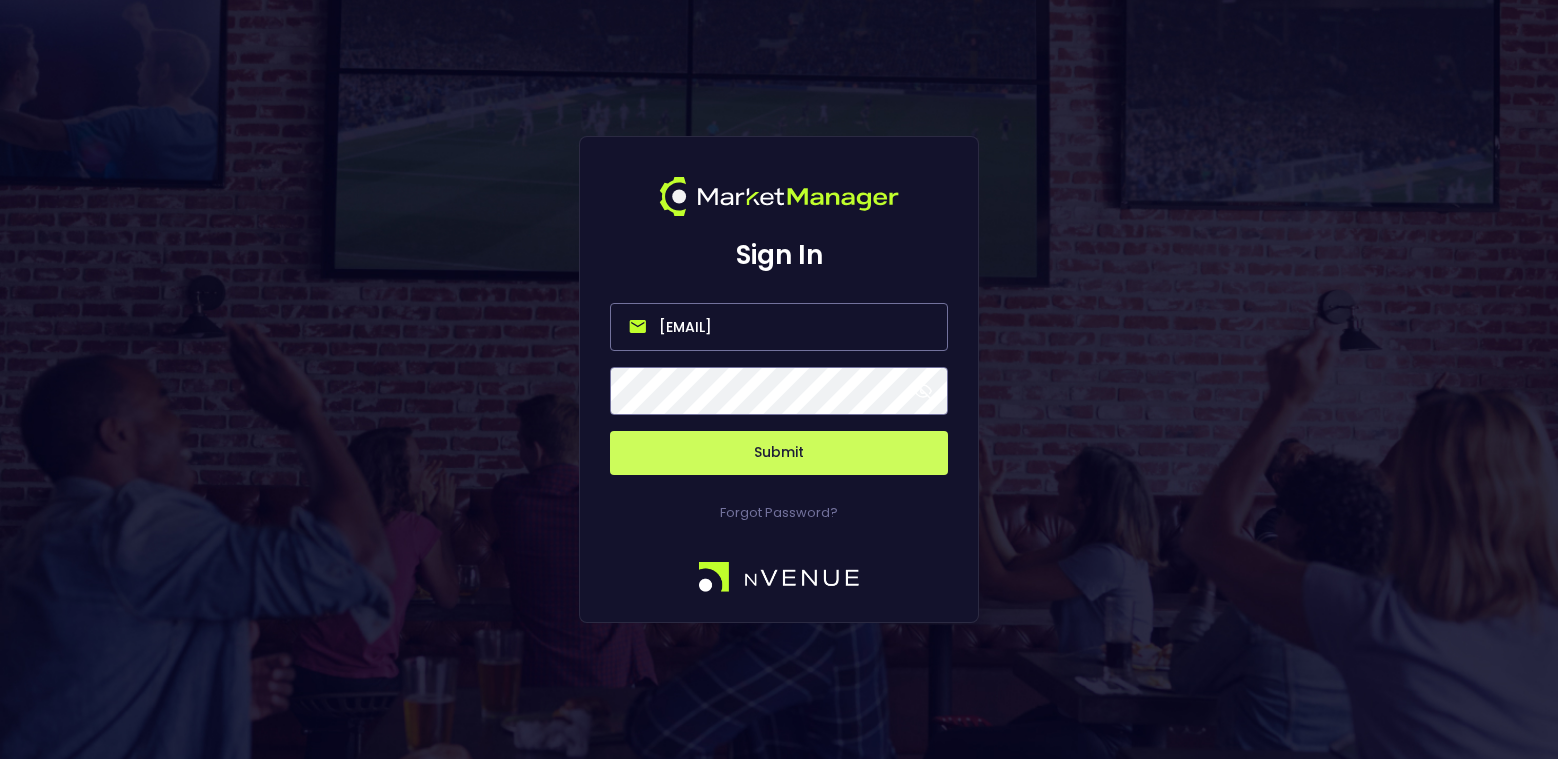 click on "[EMAIL]" at bounding box center [779, 327] 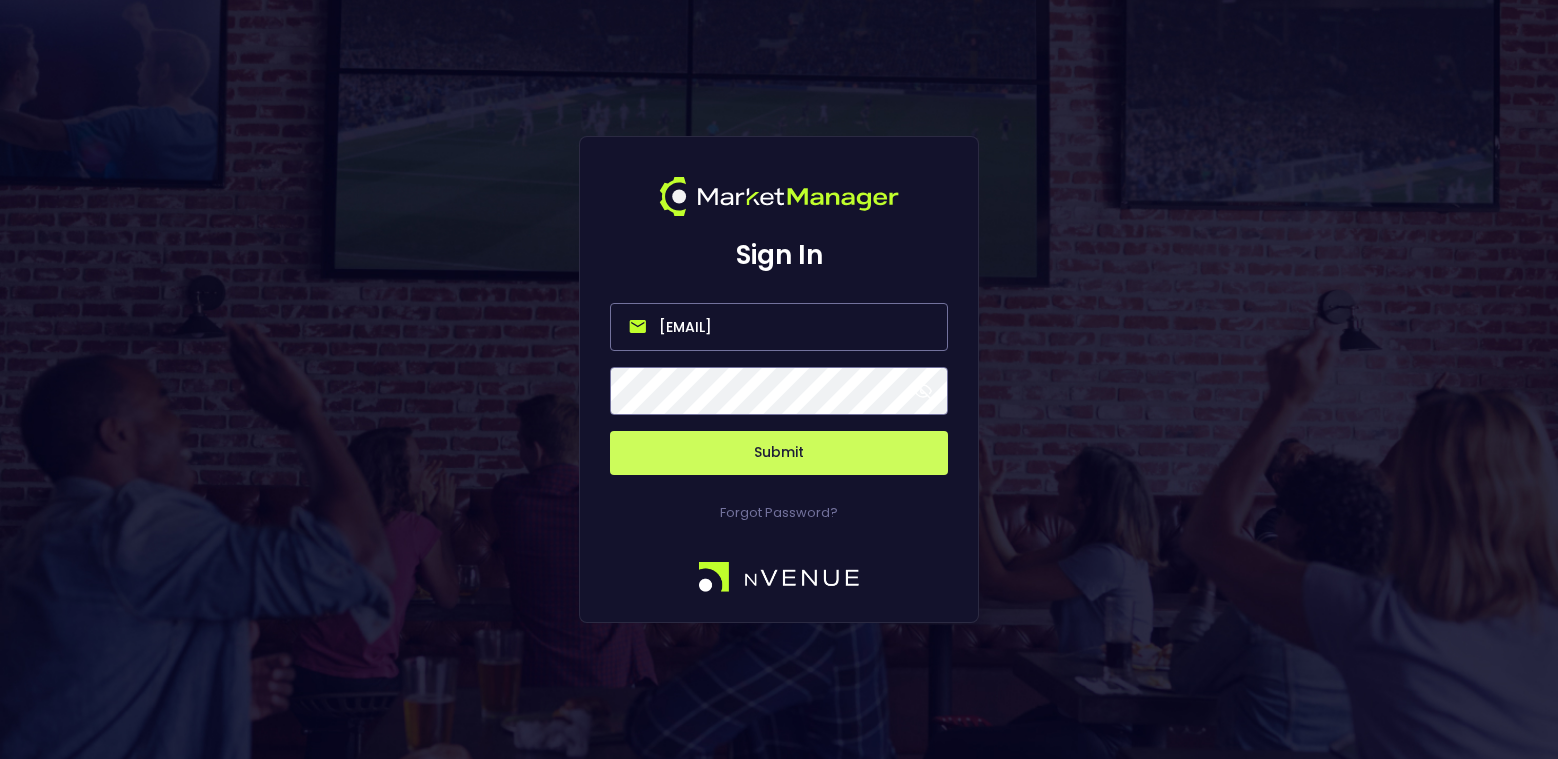 drag, startPoint x: 812, startPoint y: 332, endPoint x: 584, endPoint y: 331, distance: 228.0022 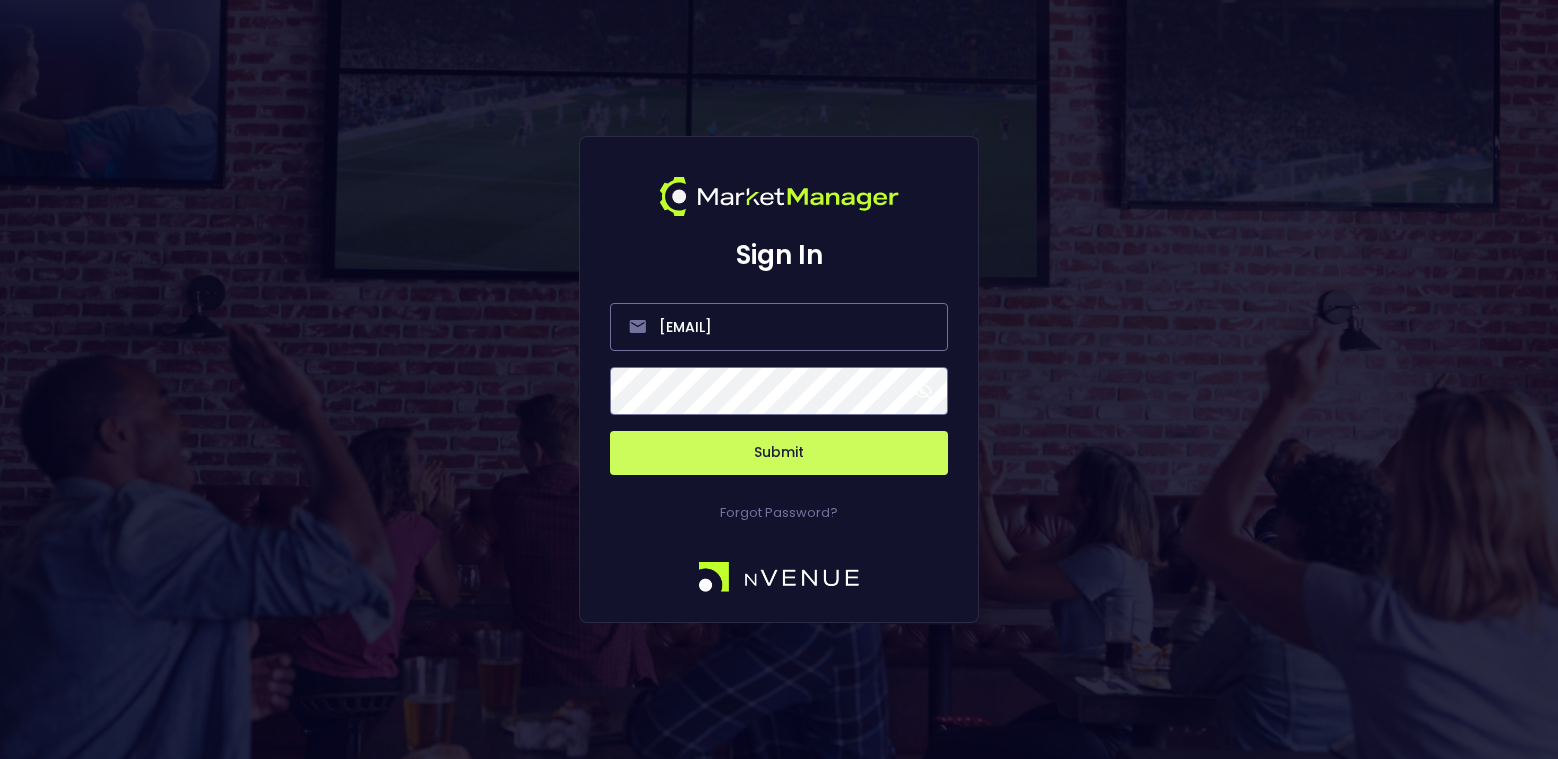 click on "Submit" at bounding box center [779, 453] 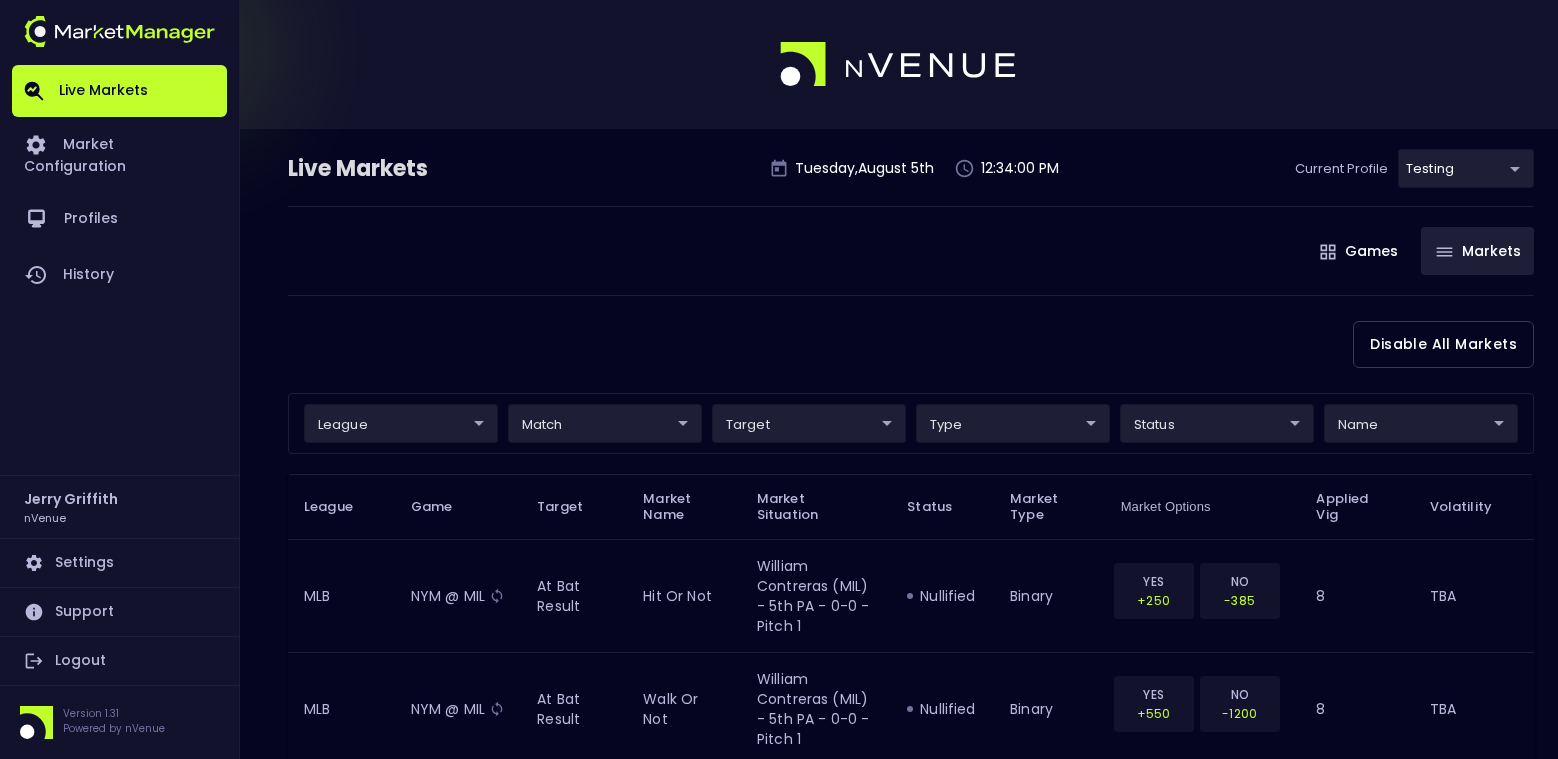 click on "Live Markets Tuesday ,  August   5 th 12:34:00 PM Current Profile testing d66ee90f-df8e-430e-a05c-aaf70ad95ad9 Select" at bounding box center (911, 177) 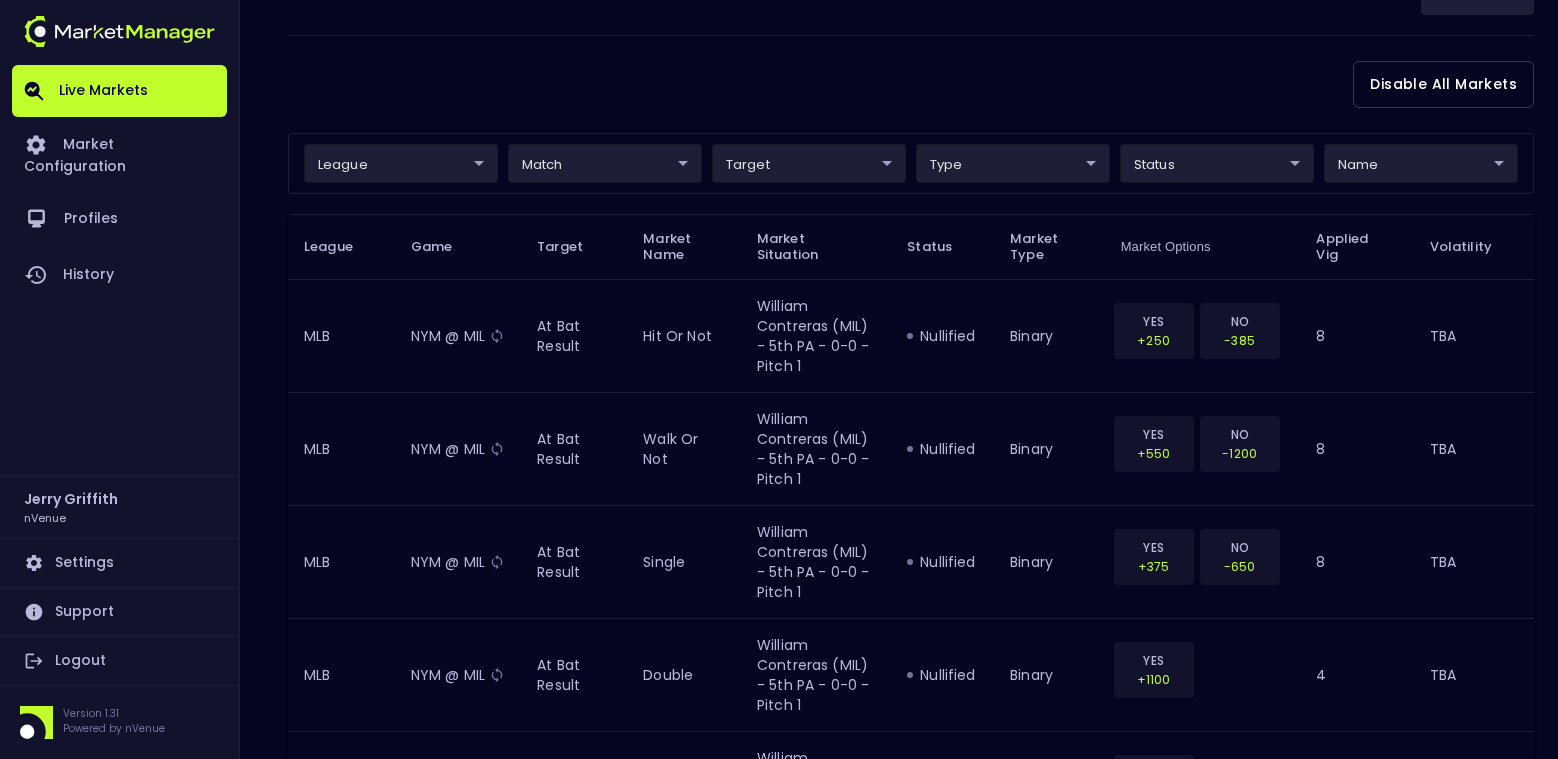 scroll, scrollTop: 0, scrollLeft: 0, axis: both 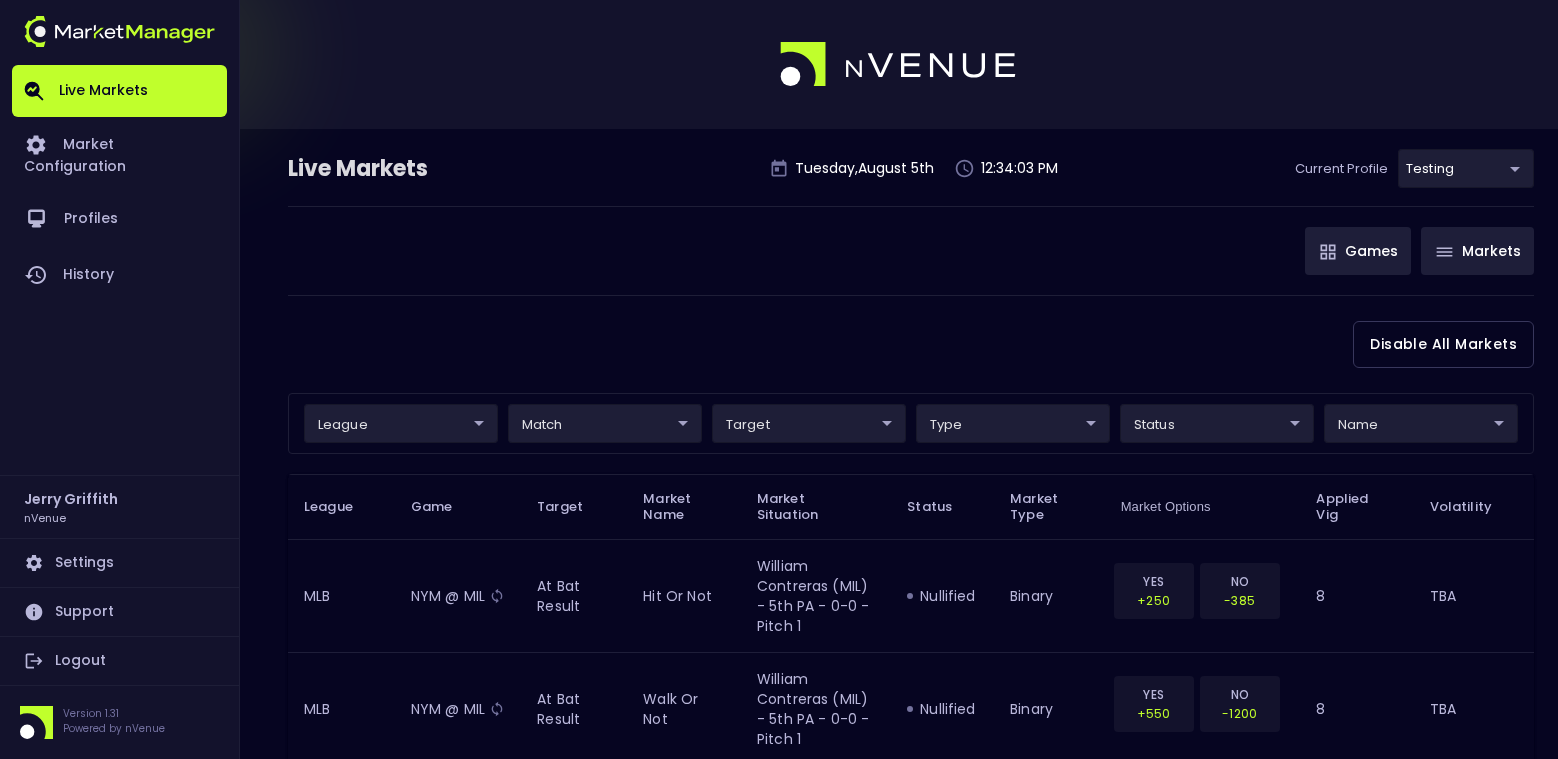 click on "Games" at bounding box center [1358, 251] 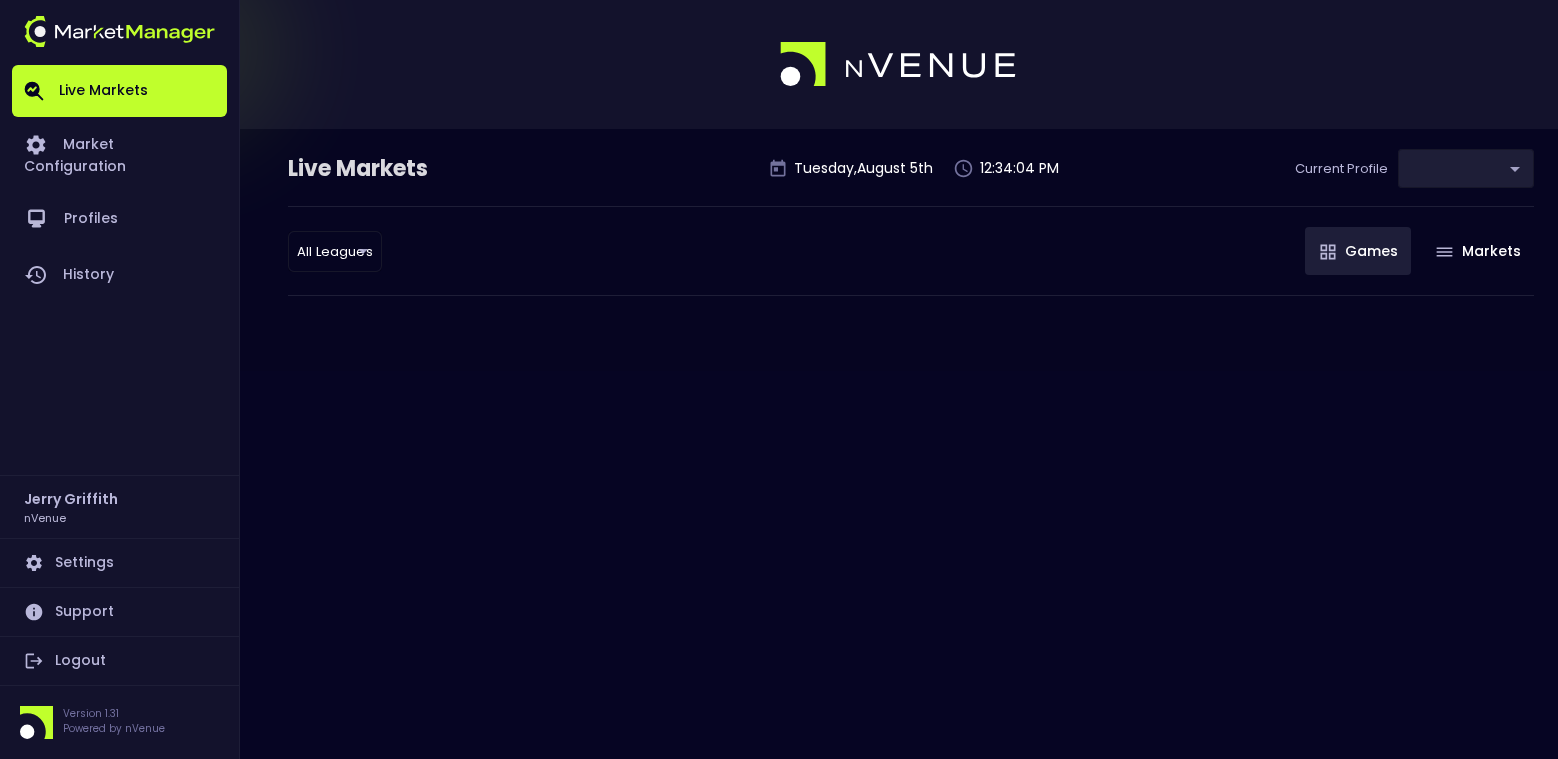 type on "d66ee90f-df8e-430e-a05c-aaf70ad95ad9" 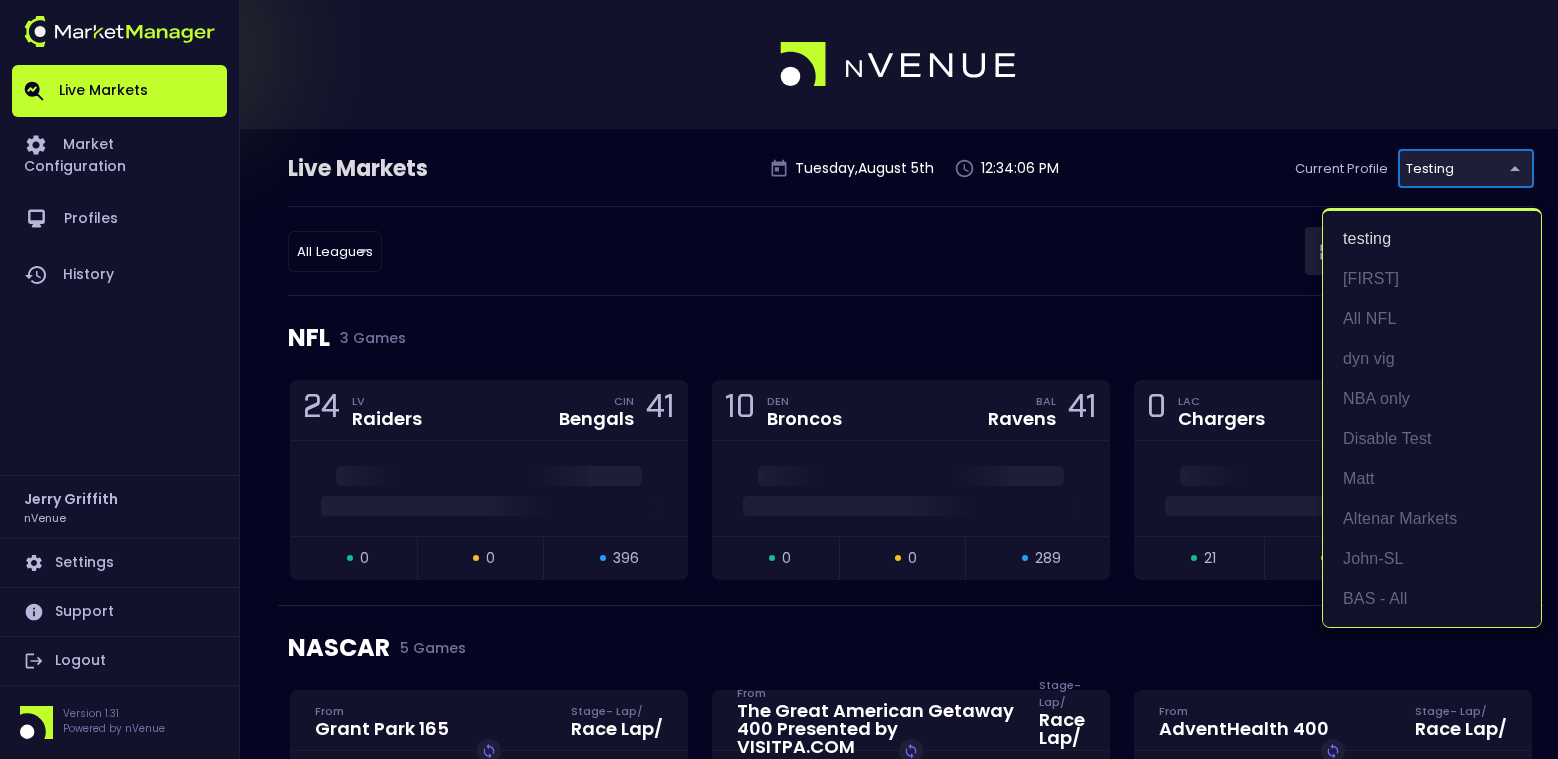 click on "Live Markets Market Configuration Profiles History Jerry   Griffith nVenue Settings Support Logout   Version 1.31  Powered by nVenue Live Markets Tuesday ,  August   5 th 12:34:06 PM Current Profile testing d66ee90f-df8e-430e-a05c-aaf70ad95ad9 Select All Leagues all leagues ​  Games  Markets NFL   3   Games 24 LV Raiders CIN Bengals 41 open 0 suspended 0 closed 396 10 DEN Broncos BAL Ravens 41 open 0 suspended 0 closed 289 0 LAC Chargers CLE Browns 0 open 21 suspended 21 closed 43 NASCAR   5   Games Grant Park 165 From  Stage   - Lap  / Race Lap  / Replay Game open 0 suspended 0 closed 4 The Great American Getaway 400 Presented by VISITPA.COM From  Stage   - Lap  / Race Lap  / Replay Game open 0 suspended 0 closed 16 AdventHealth 400 From  Stage   - Lap  / Race Lap  / Replay Game open 0 suspended 2 closed 4 Iowa Corn 350 Powered by Ethanol From  Stage   - Lap  / Race Lap  / Replay Game open 0 suspended 2 closed 12 Quaker State 400 Available at Walmart From  Stage   - Lap  / Race Lap  / Replay Game open 3 3" at bounding box center [779, 1294] 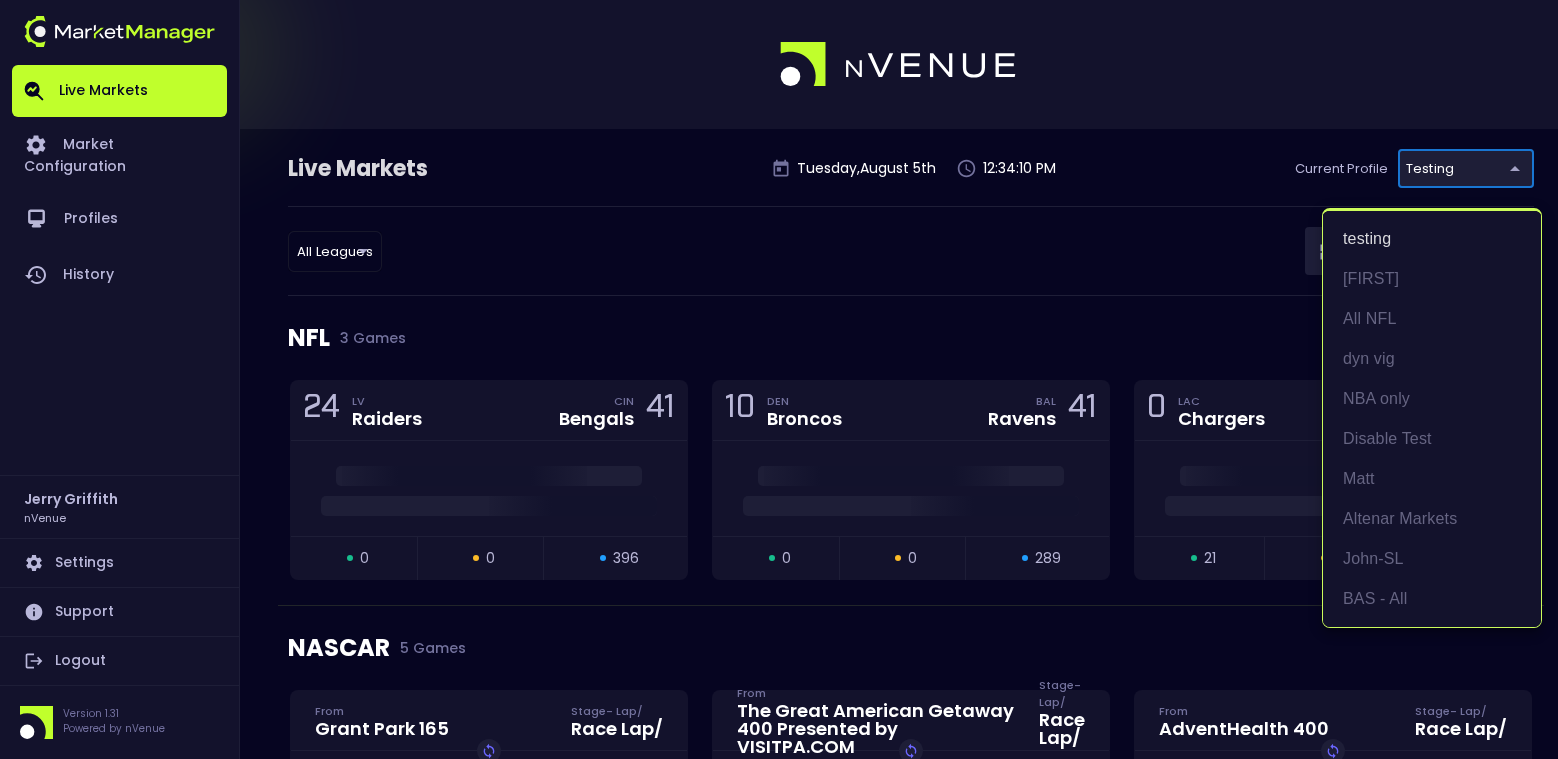 click at bounding box center (779, 379) 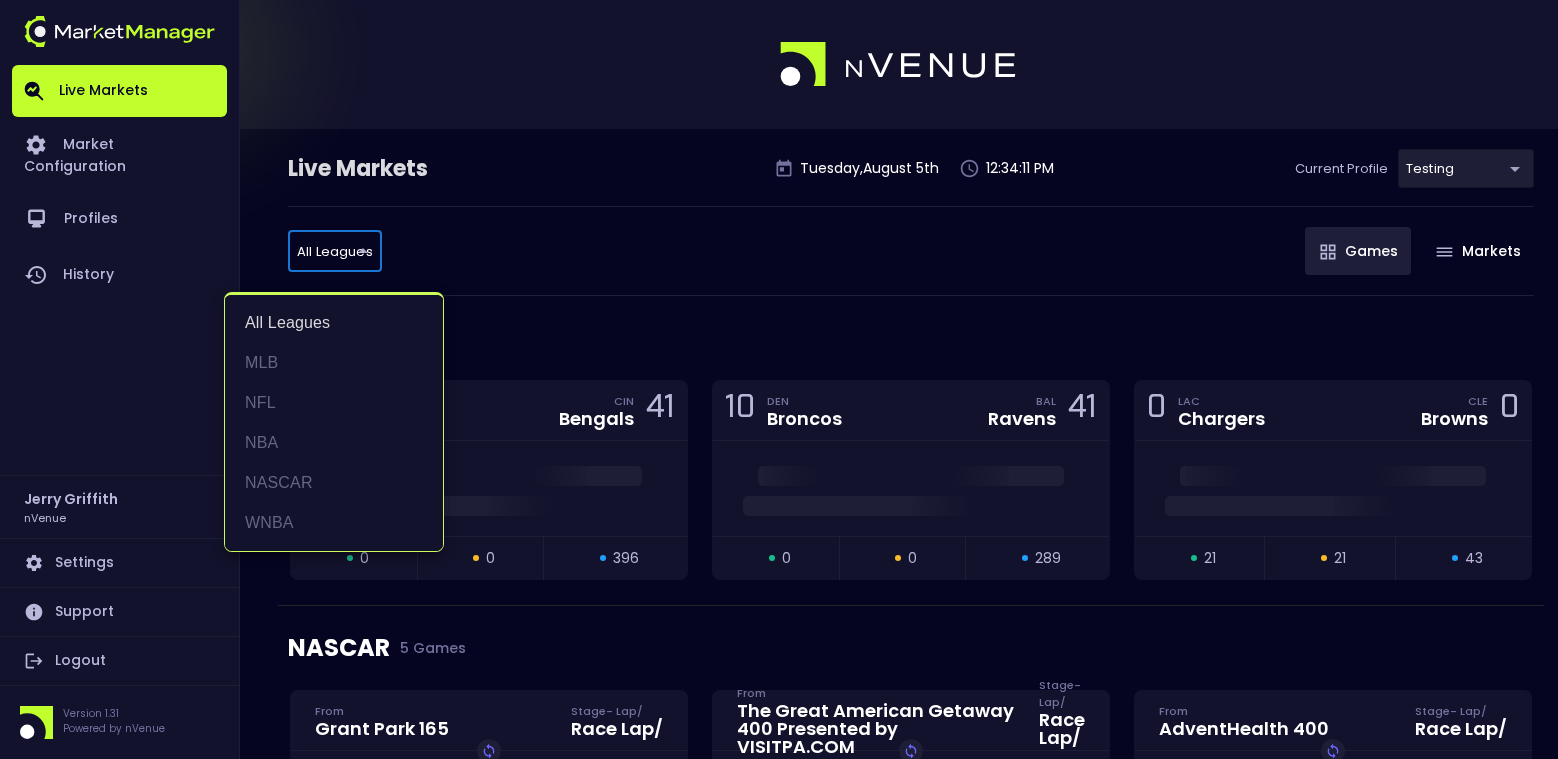 click on "Live Markets Market Configuration Profiles History Jerry   Griffith nVenue Settings Support Logout   Version 1.31  Powered by nVenue Live Markets Tuesday ,  August   5 th 12:34:11 PM Current Profile testing d66ee90f-df8e-430e-a05c-aaf70ad95ad9 Select All Leagues all leagues ​  Games  Markets NFL   3   Games 24 LV Raiders CIN Bengals 41 open 0 suspended 0 closed 396 10 DEN Broncos BAL Ravens 41 open 0 suspended 0 closed 289 0 LAC Chargers CLE Browns 0 open 21 suspended 21 closed 43 NASCAR   5   Games Grant Park 165 From  Stage   - Lap  / Race Lap  / Replay Game open 0 suspended 0 closed 4 The Great American Getaway 400 Presented by VISITPA.COM From  Stage   - Lap  / Race Lap  / Replay Game open 0 suspended 0 closed 16 AdventHealth 400 From  Stage   - Lap  / Race Lap  / Replay Game open 2 suspended 2 closed 4 Iowa Corn 350 Powered by Ethanol From  Stage   - Lap  / Race Lap  / Replay Game open 2 suspended 2 closed 12 Quaker State 400 Available at Walmart From  Stage   - Lap  / Race Lap  / Replay Game open 3 3" at bounding box center (779, 1294) 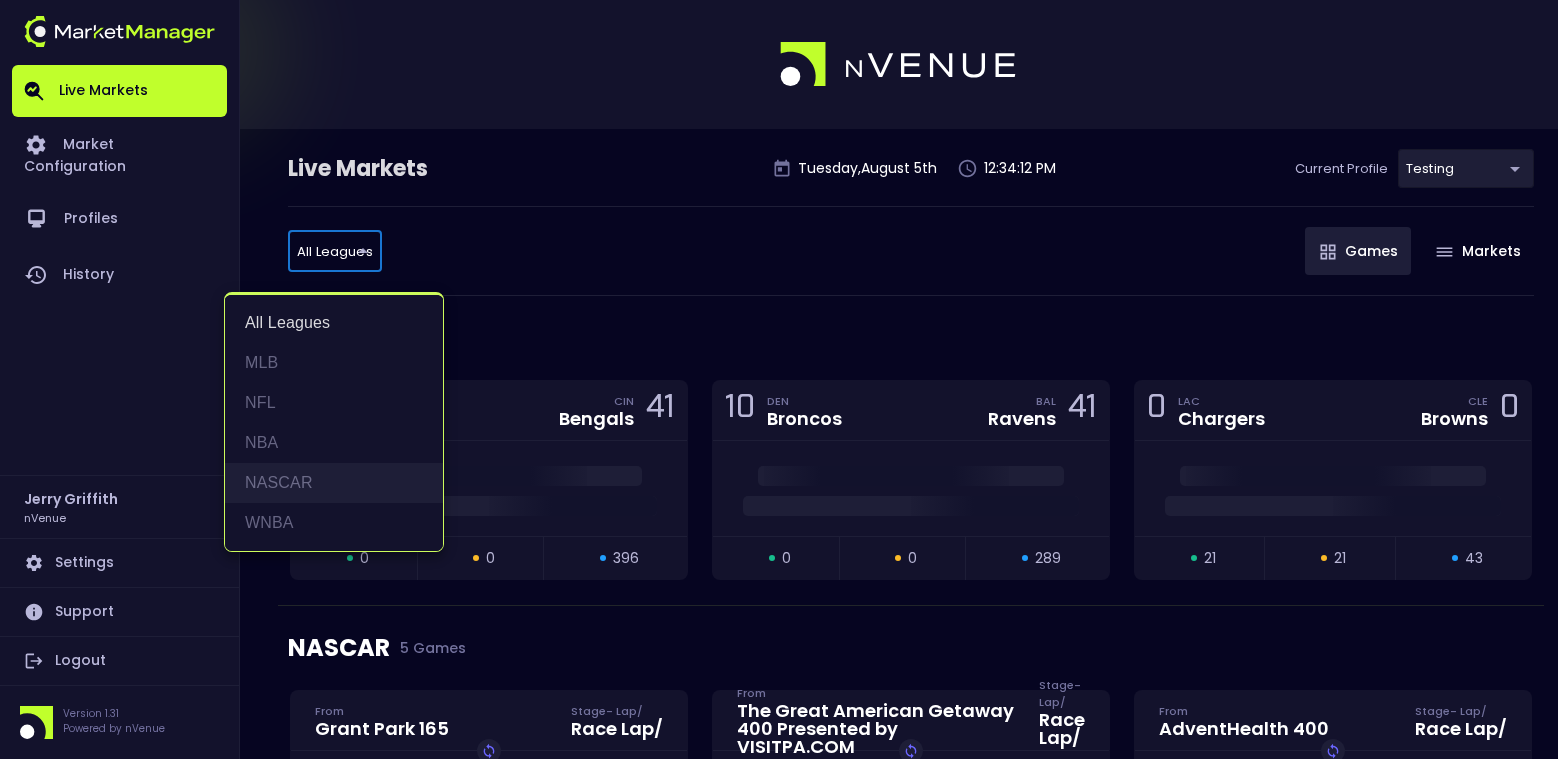 click on "NASCAR" at bounding box center (334, 483) 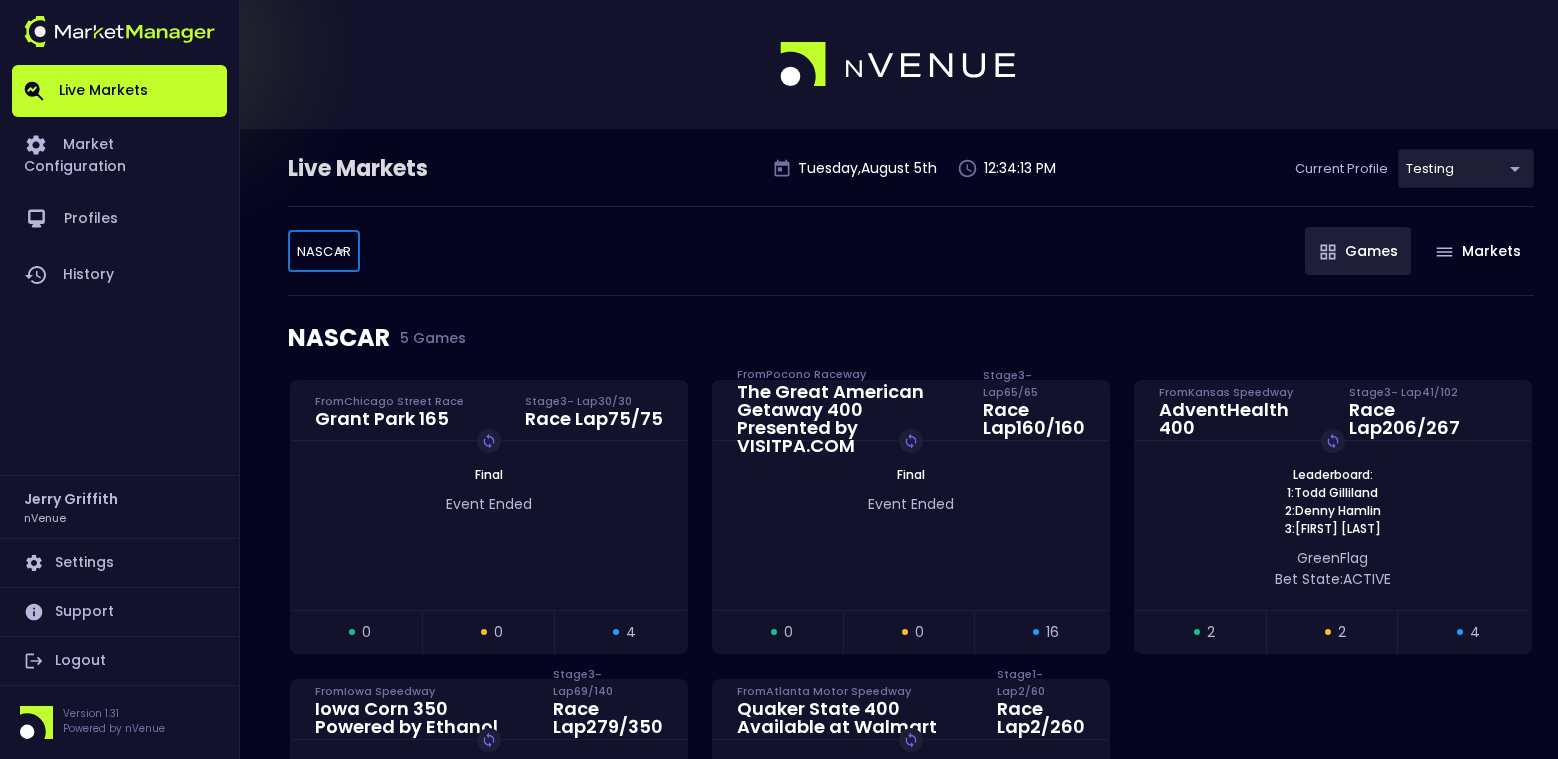 click on "NASCAR NASCAR ​  Games  Markets" at bounding box center (911, 251) 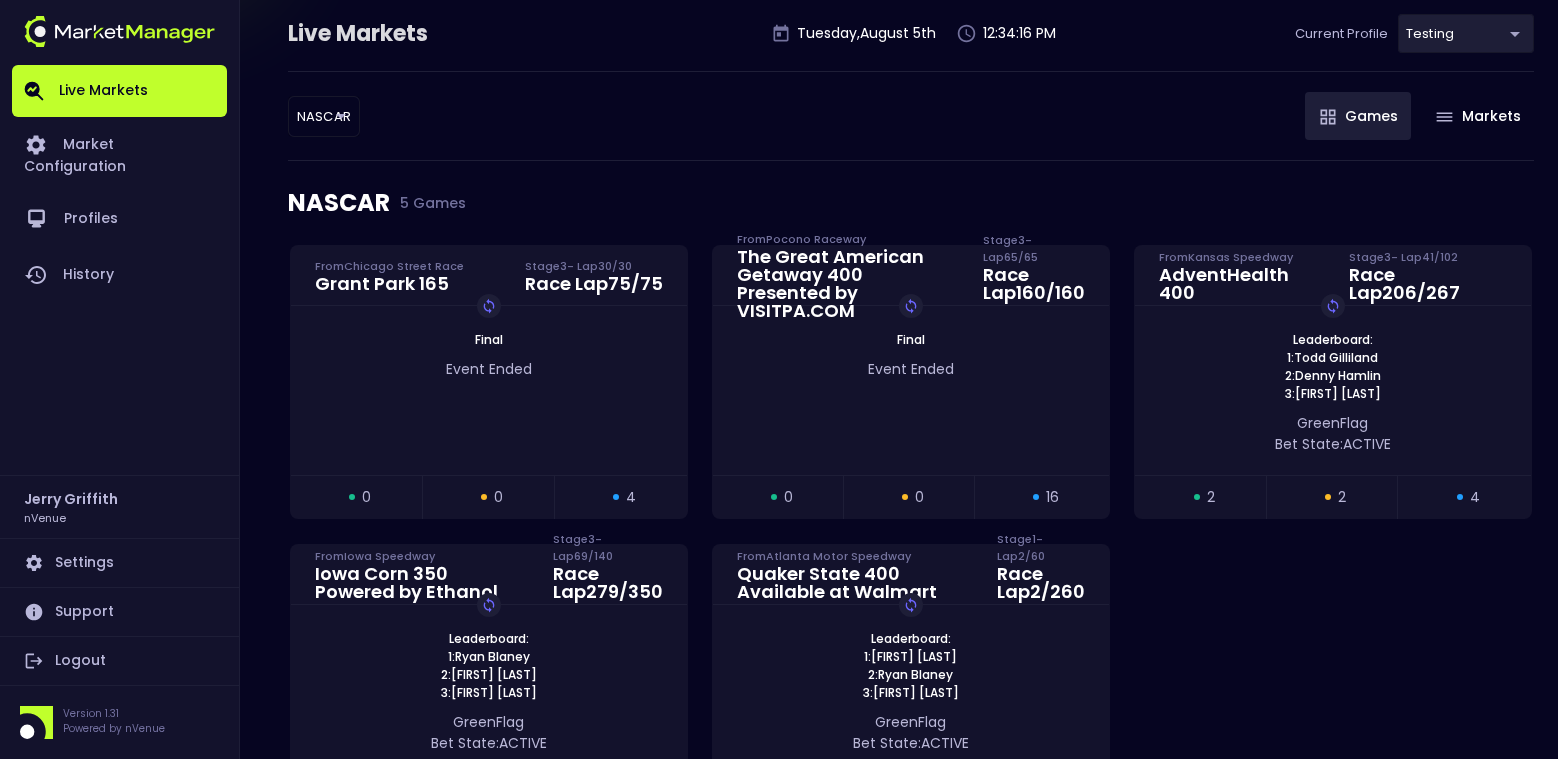 scroll, scrollTop: 0, scrollLeft: 0, axis: both 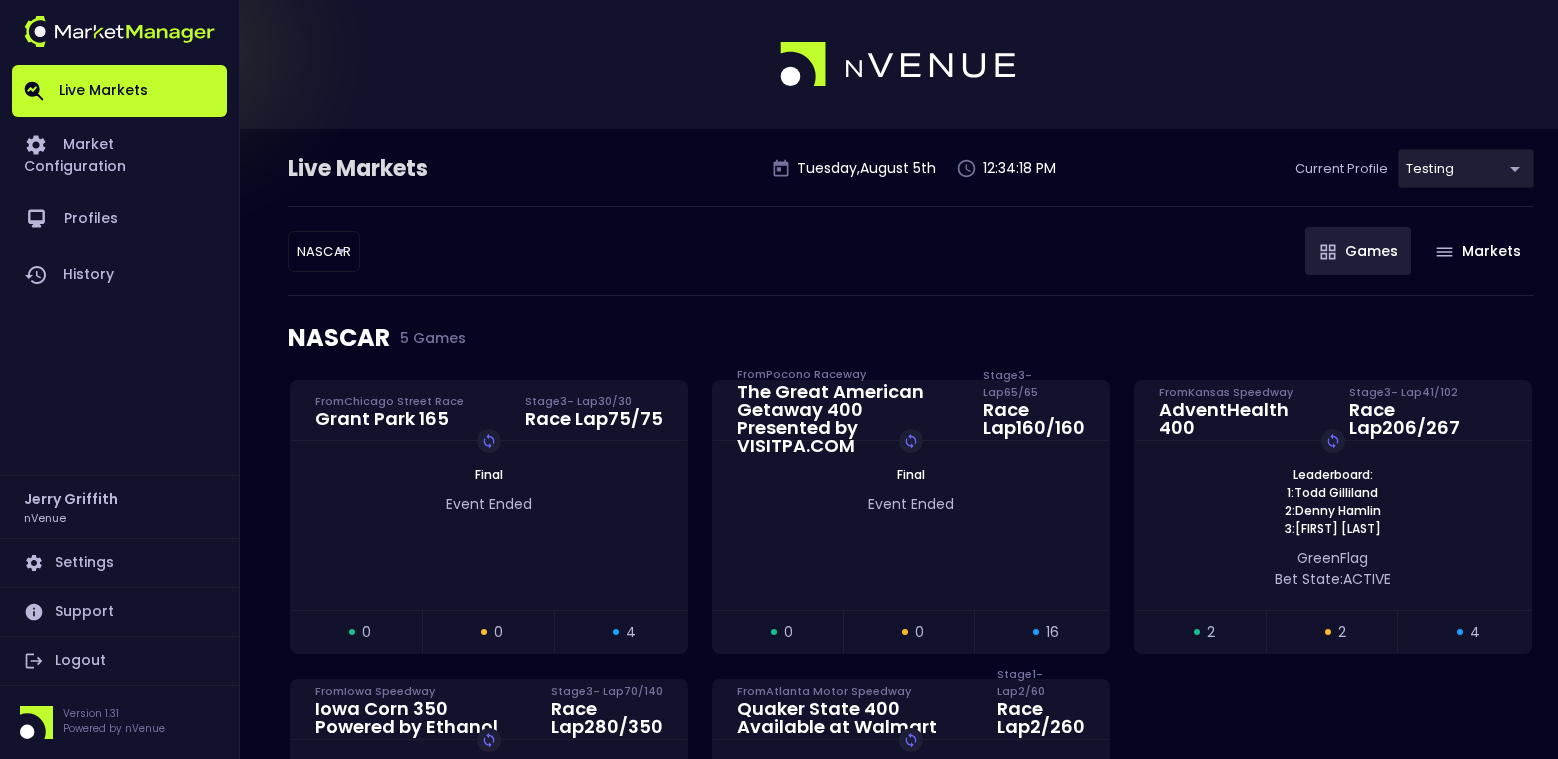 click on "Live Markets Market Configuration Profiles History Jerry   Griffith nVenue Settings Support Logout   Version 1.31  Powered by nVenue Live Markets Tuesday ,  August   5 th 12:34:18 PM Current Profile testing d66ee90f-df8e-430e-a05c-aaf70ad95ad9 Select NASCAR NASCAR ​  Games  Markets NASCAR   5   Games Grant Park 165 From  Chicago Street Race Stage  3  - Lap  30 / 30 Race Lap  75 / 75 Replay Game Final Event Ended open 0 suspended 0 closed 4 The Great American Getaway 400 Presented by VISITPA.COM From  Pocono Raceway Stage  3  - Lap  65 / 65 Race Lap  160 / 160 Replay Game Final Event Ended open 0 suspended 0 closed 16 AdventHealth 400 From  Kansas Speedway Stage  3  - Lap  41 / 102 Race Lap  206 / 267 Leaderboard: 1:  Todd Gilliland 2:  Denny Hamlin 3:  Justin Haley Replay Game Green  Flag Bet State:  ACTIVE open 2 suspended 2 closed 4 Iowa Corn 350 Powered by Ethanol From  Iowa Speedway Stage  3  - Lap  70 / 140 Race Lap  280 / 350 Leaderboard: 1:  Ryan Blaney 2:  William Byron 3:  Ricky Stenhouse Jr Green" at bounding box center [779, 527] 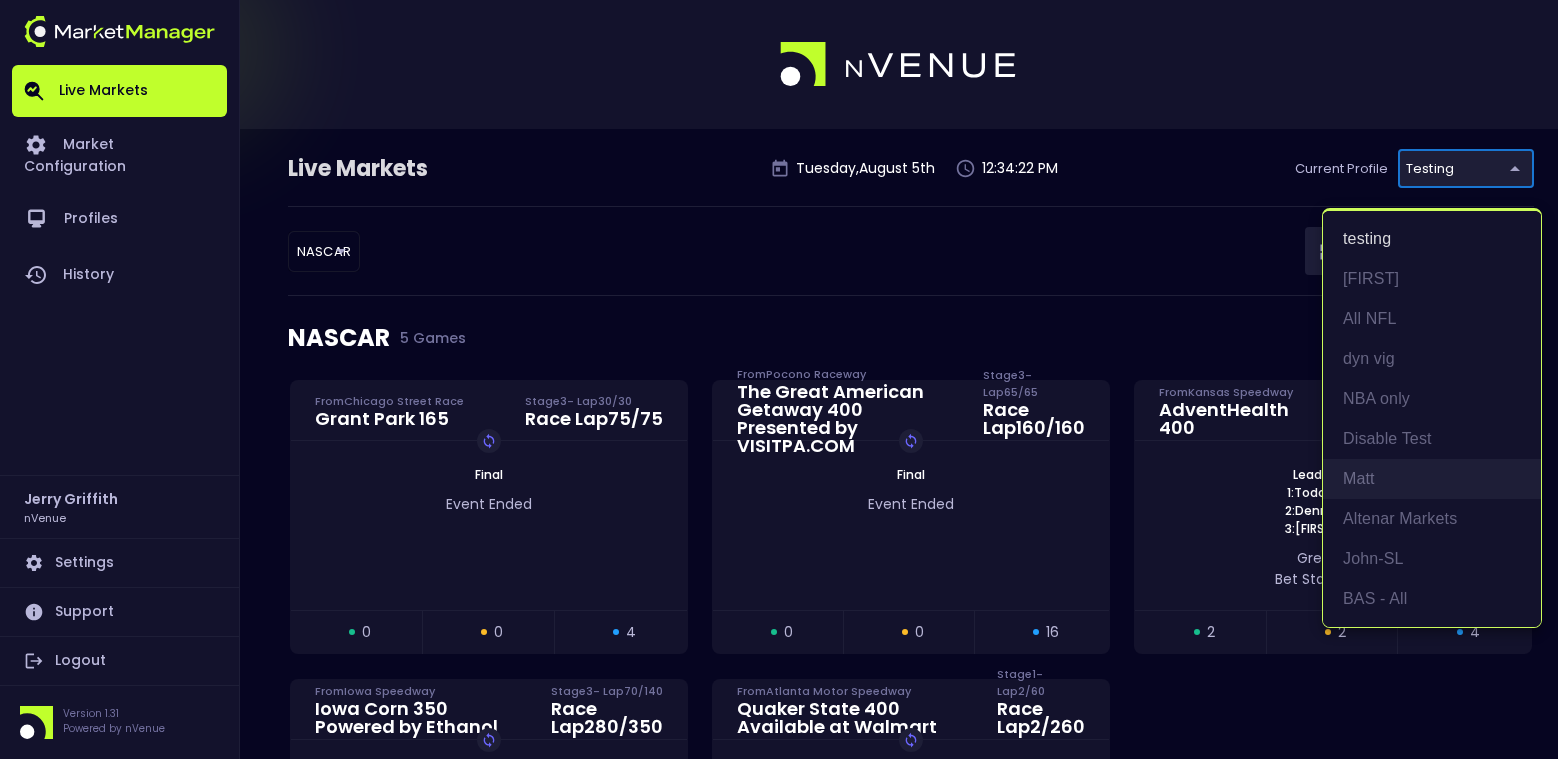click on "Matt" at bounding box center [1432, 479] 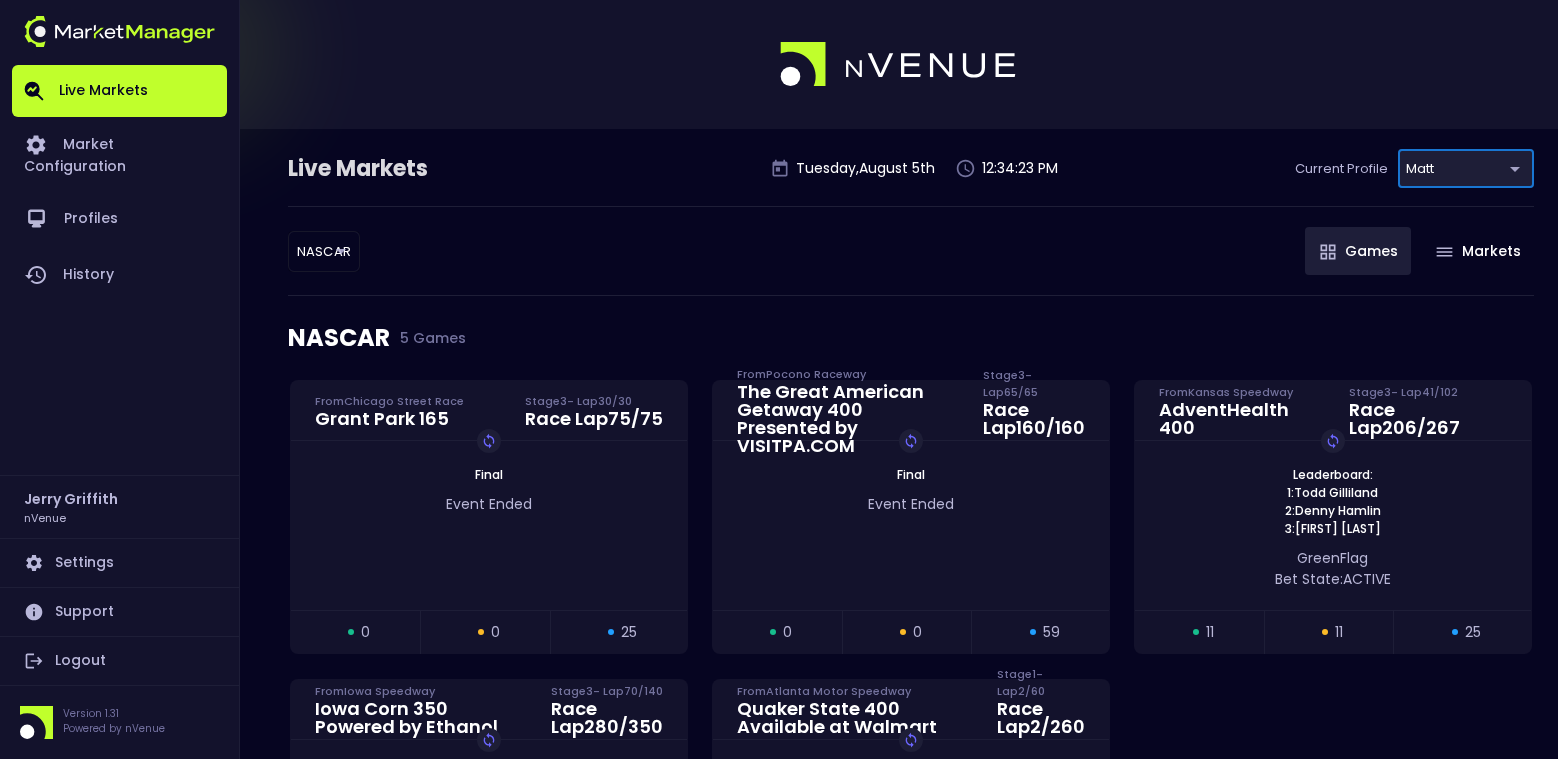 click on "NASCAR NASCAR ​  Games  Markets" at bounding box center (911, 251) 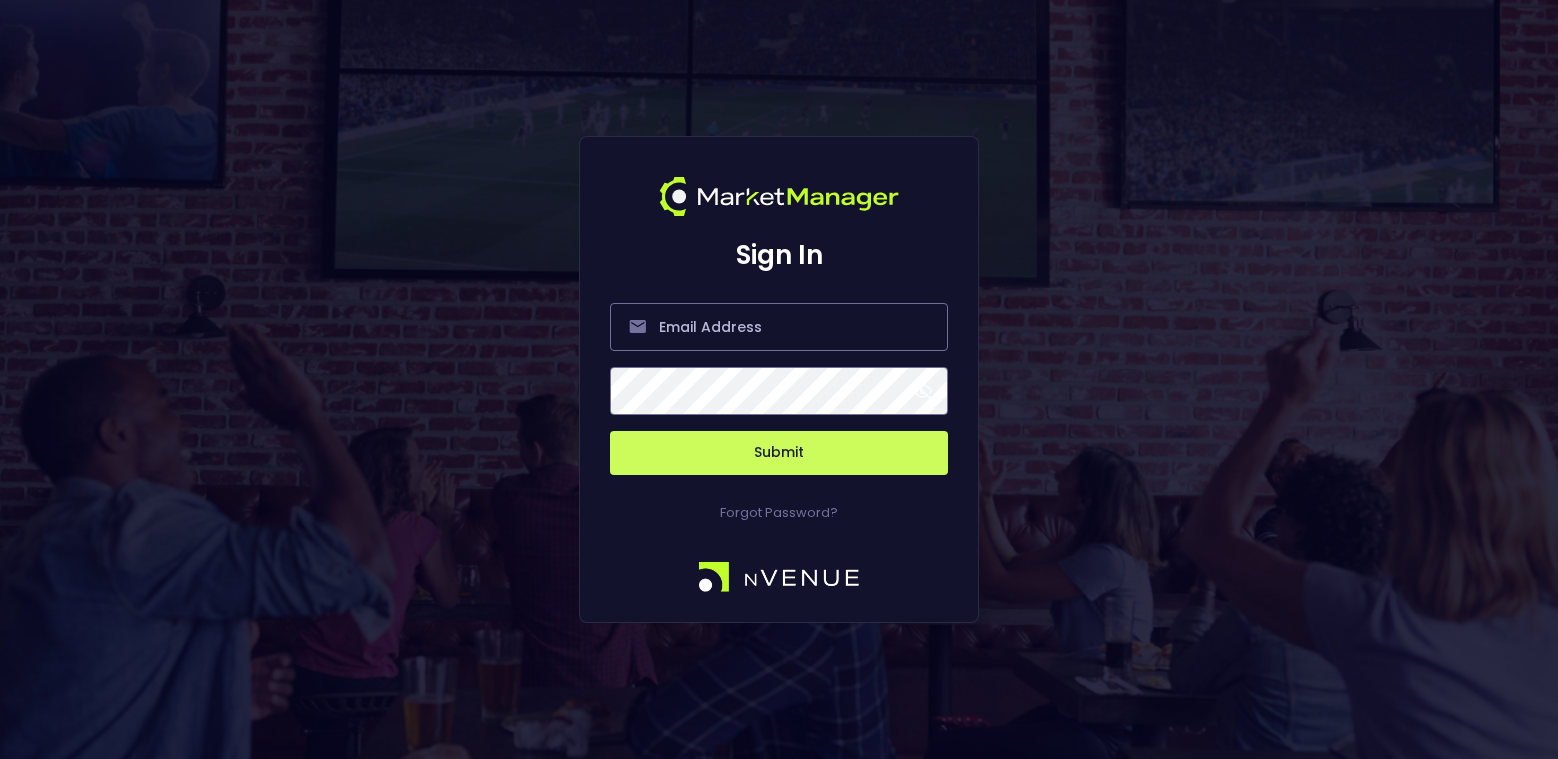 scroll, scrollTop: 0, scrollLeft: 0, axis: both 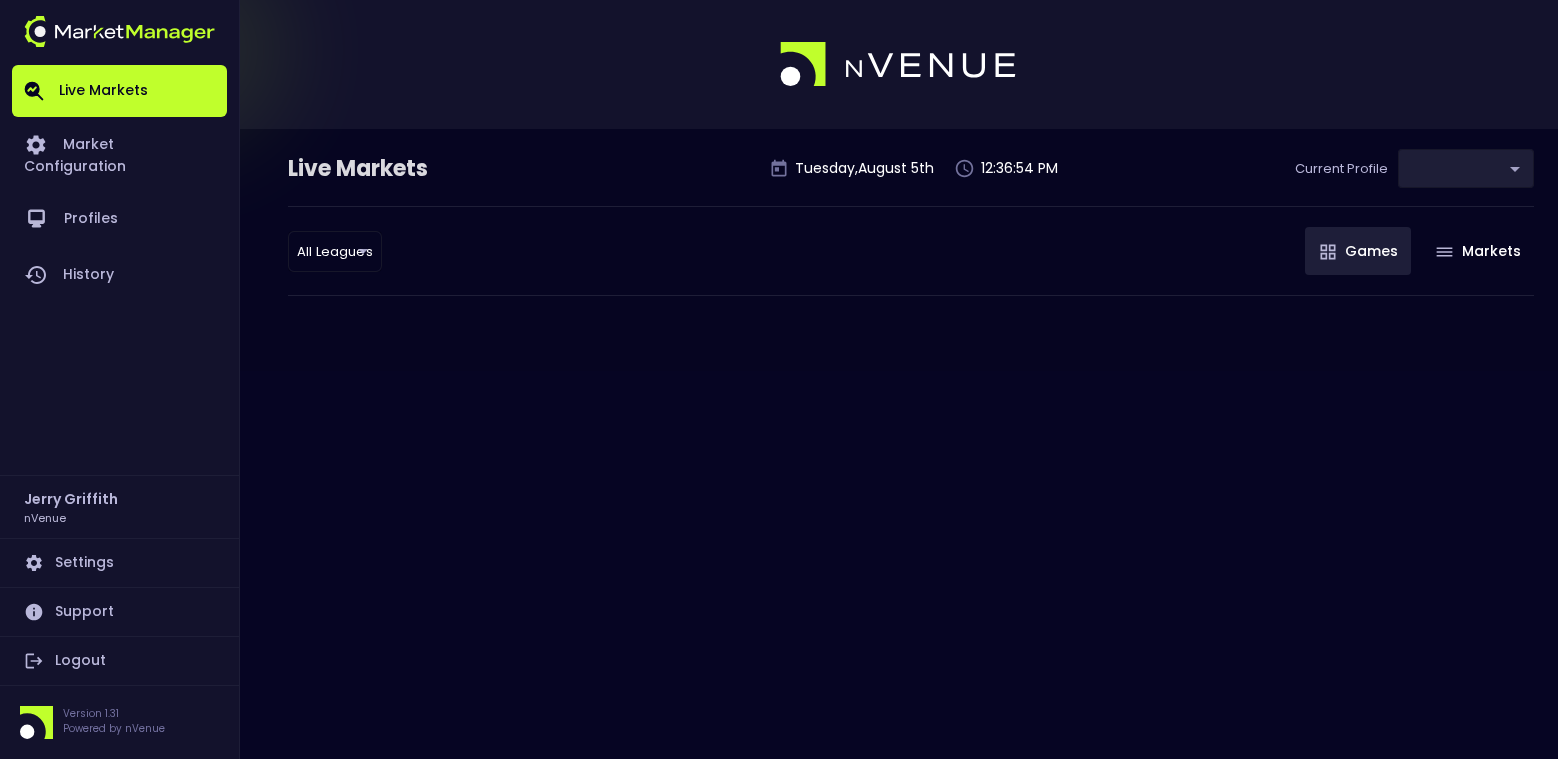 type on "0a763355-b225-40e6-8c79-2dda4ec7b2cf" 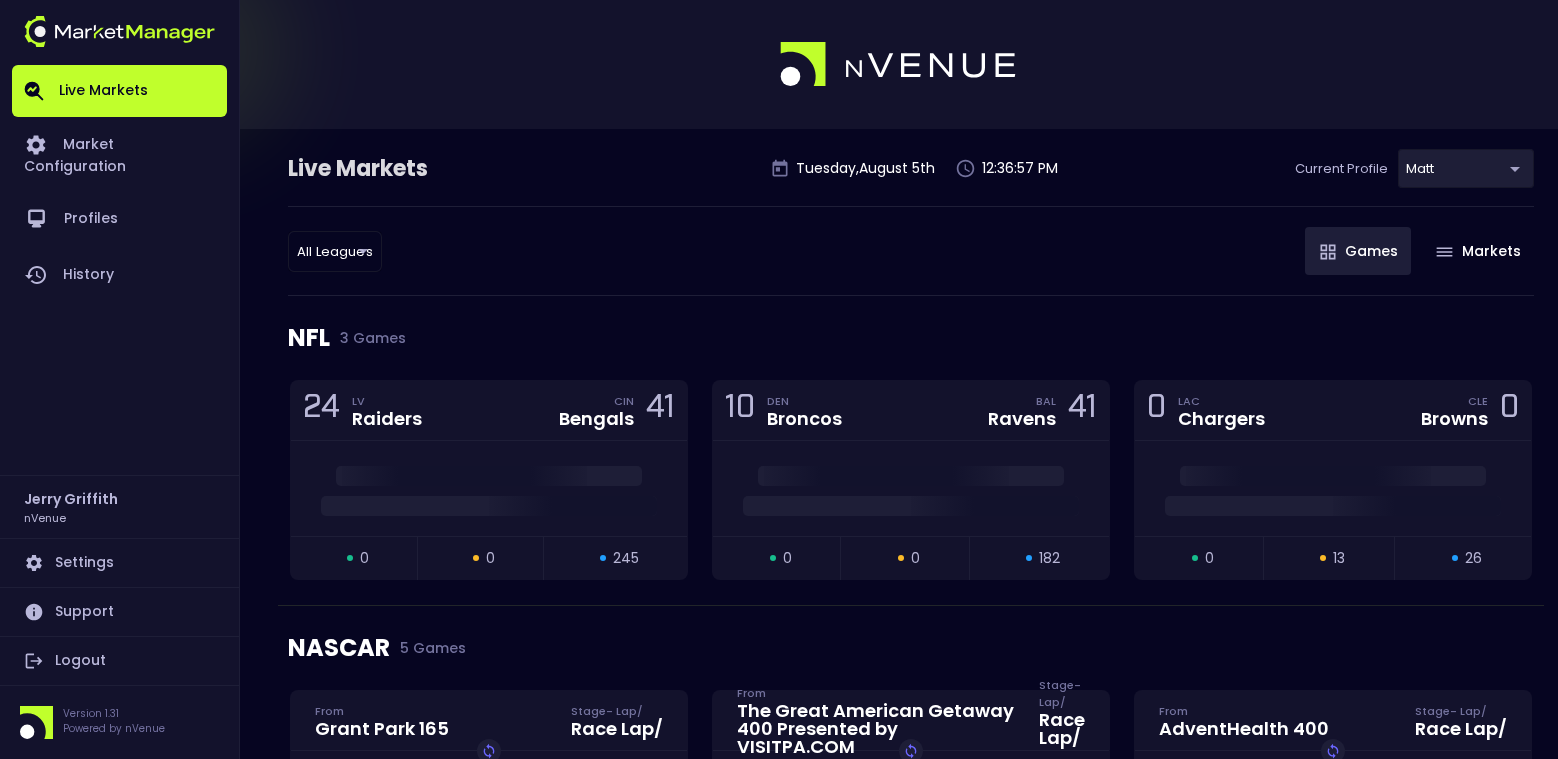 click on "Logout" at bounding box center (119, 661) 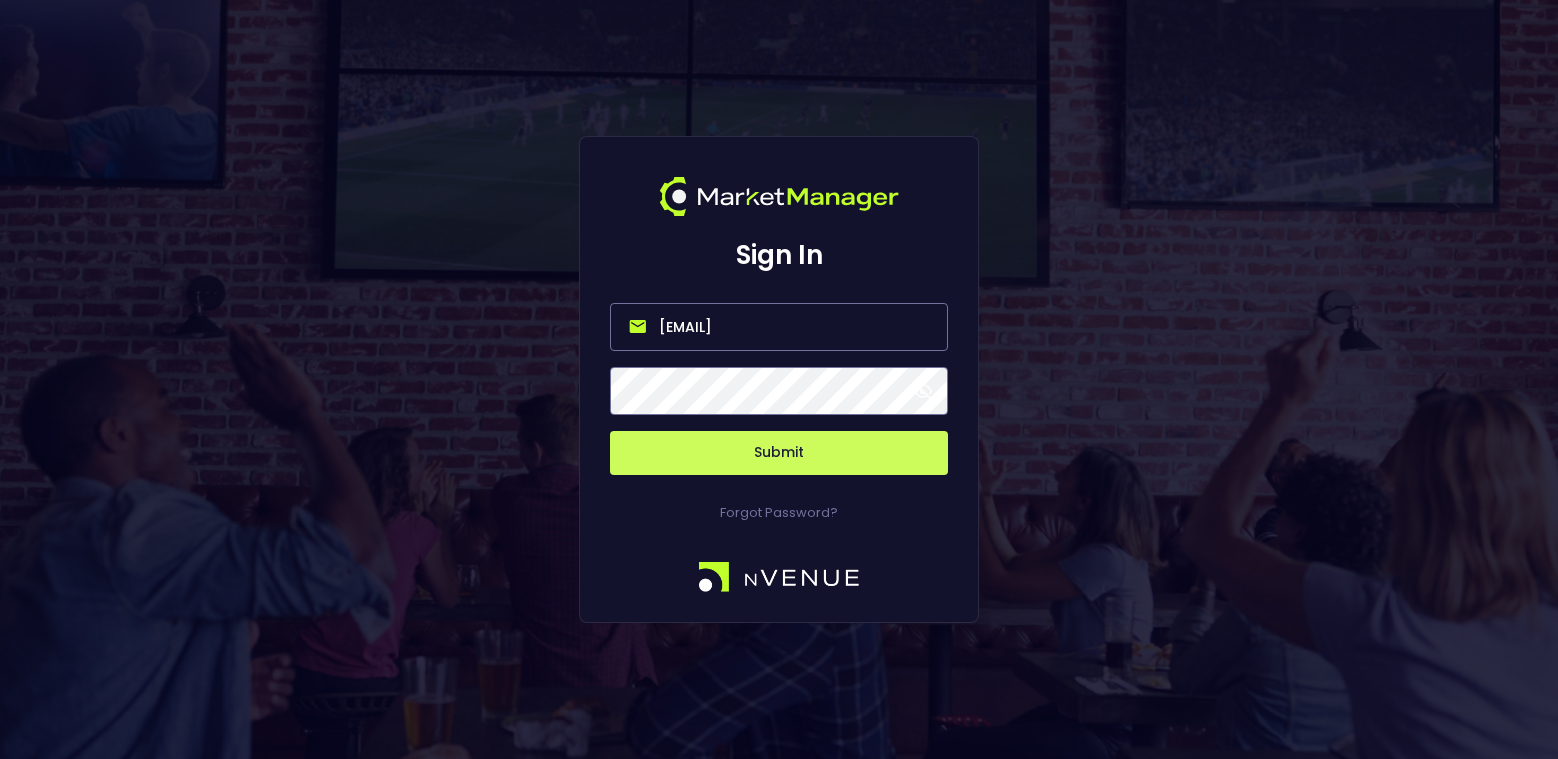 click on "jerry@nvenue.com" at bounding box center [779, 327] 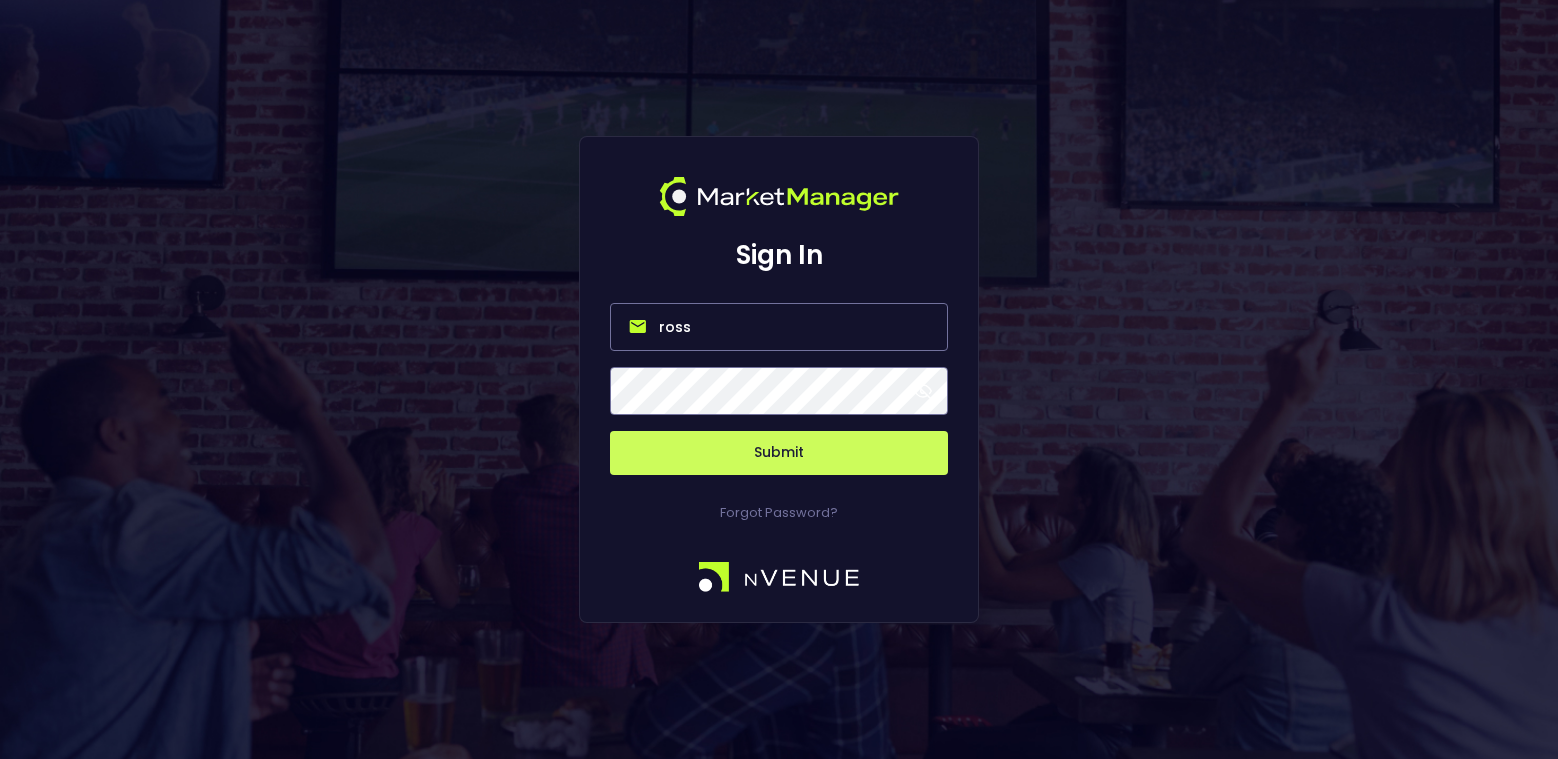 type on "ross@gridrival.com" 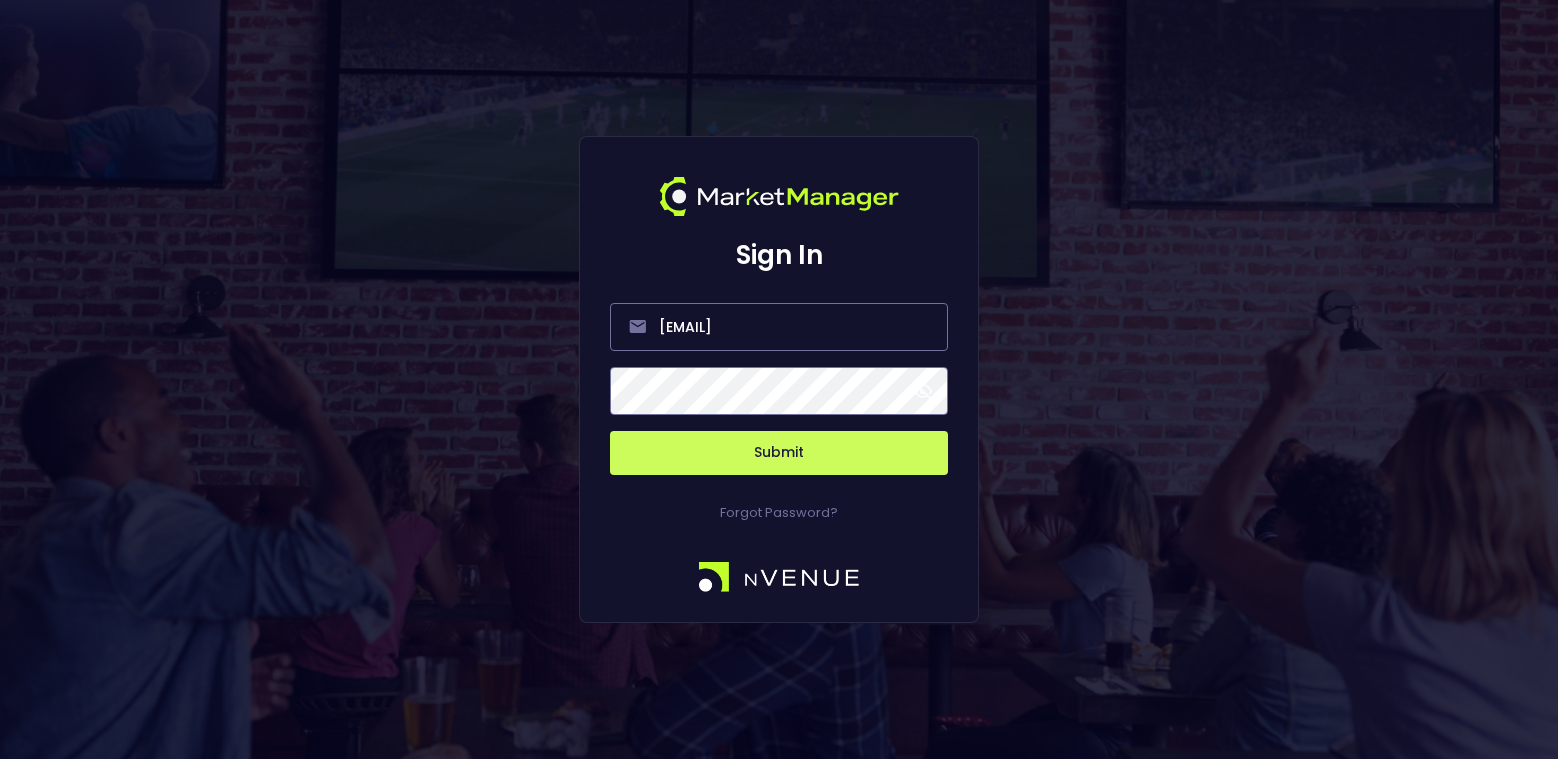click on "Submit" at bounding box center (779, 453) 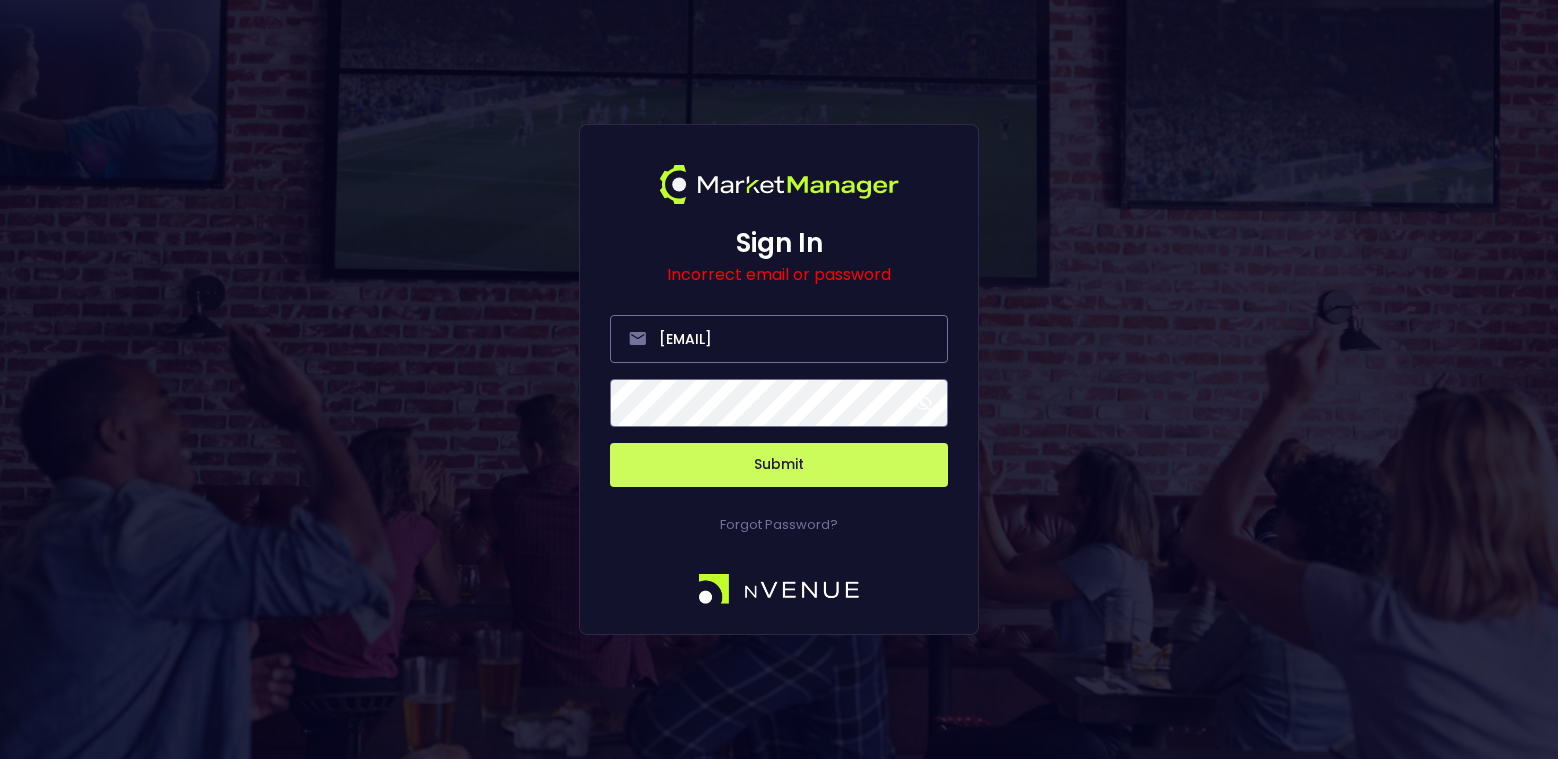 click on "Submit" at bounding box center (779, 465) 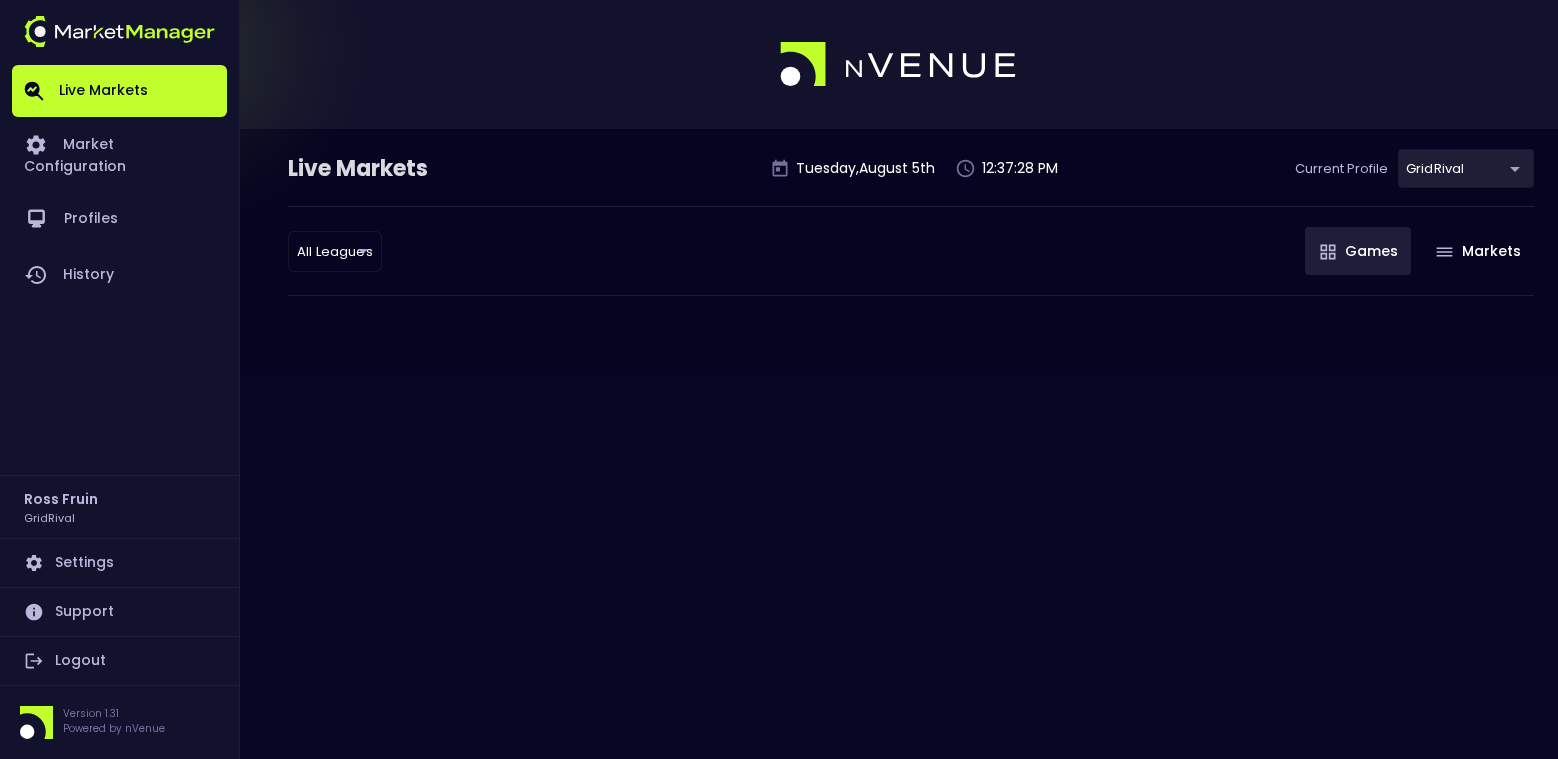 click on "Live Markets Tuesday ,  August   5 th 12:37:28 PM Current Profile GridRival ea4debca-48a0-46e9-8cd2-c3f9f747a283 Select All Leagues all leagues ​  Games  Markets" at bounding box center [779, 379] 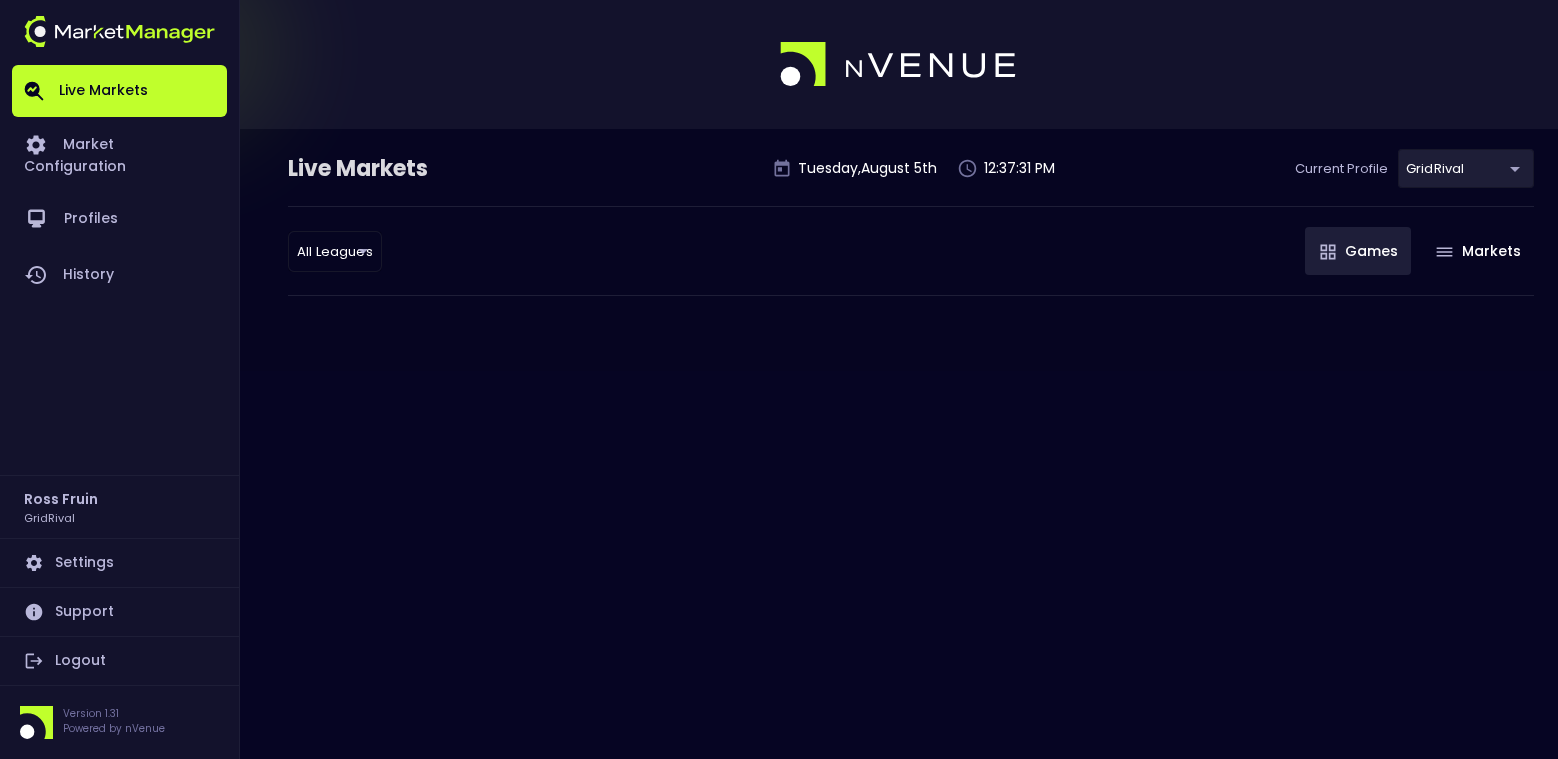 click on "Live Markets Tuesday ,  August   5 th 12:37:31 PM Current Profile GridRival ea4debca-48a0-46e9-8cd2-c3f9f747a283 Select All Leagues all leagues ​  Games  Markets" at bounding box center (779, 250) 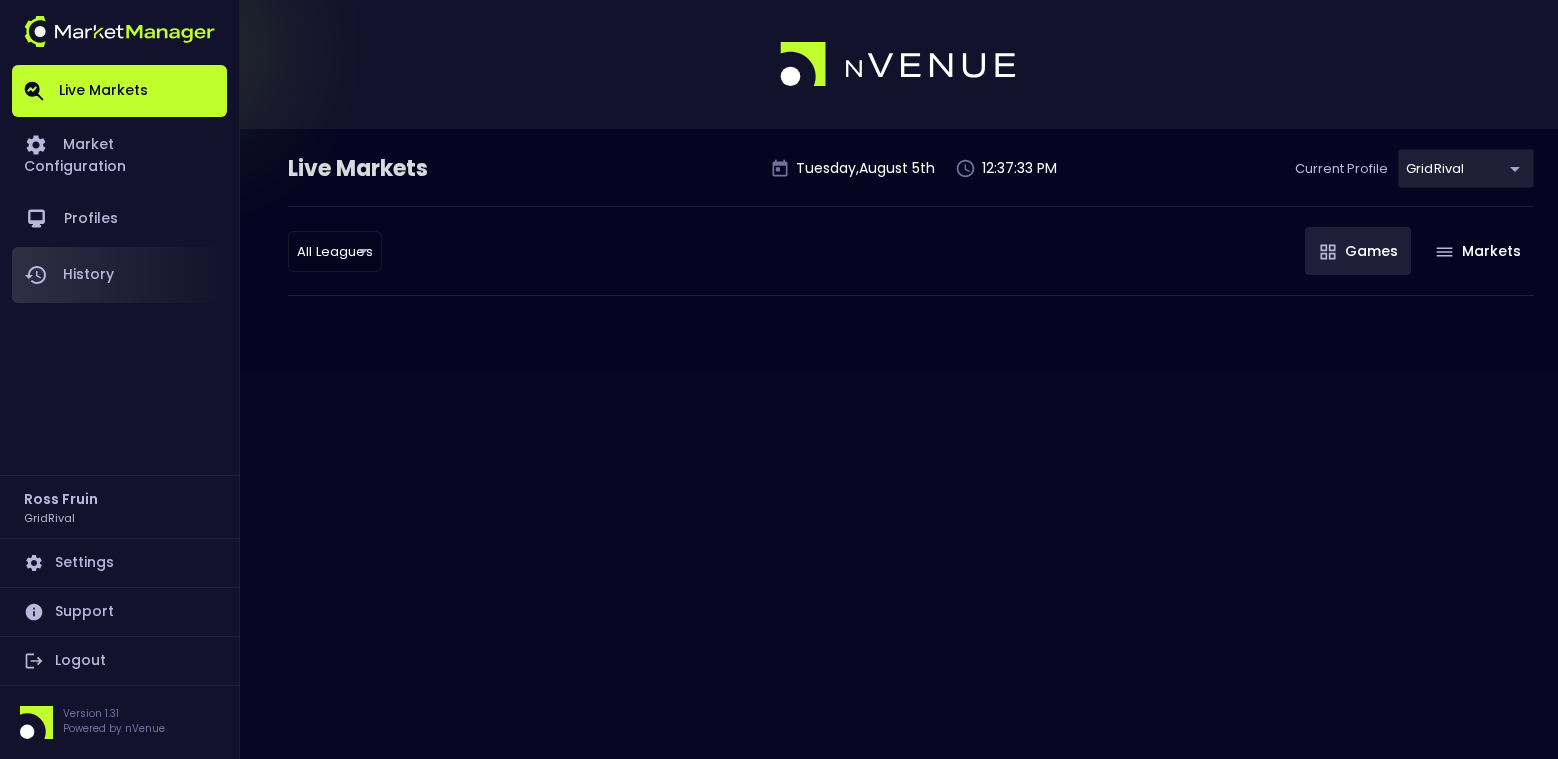 click on "History" at bounding box center [119, 275] 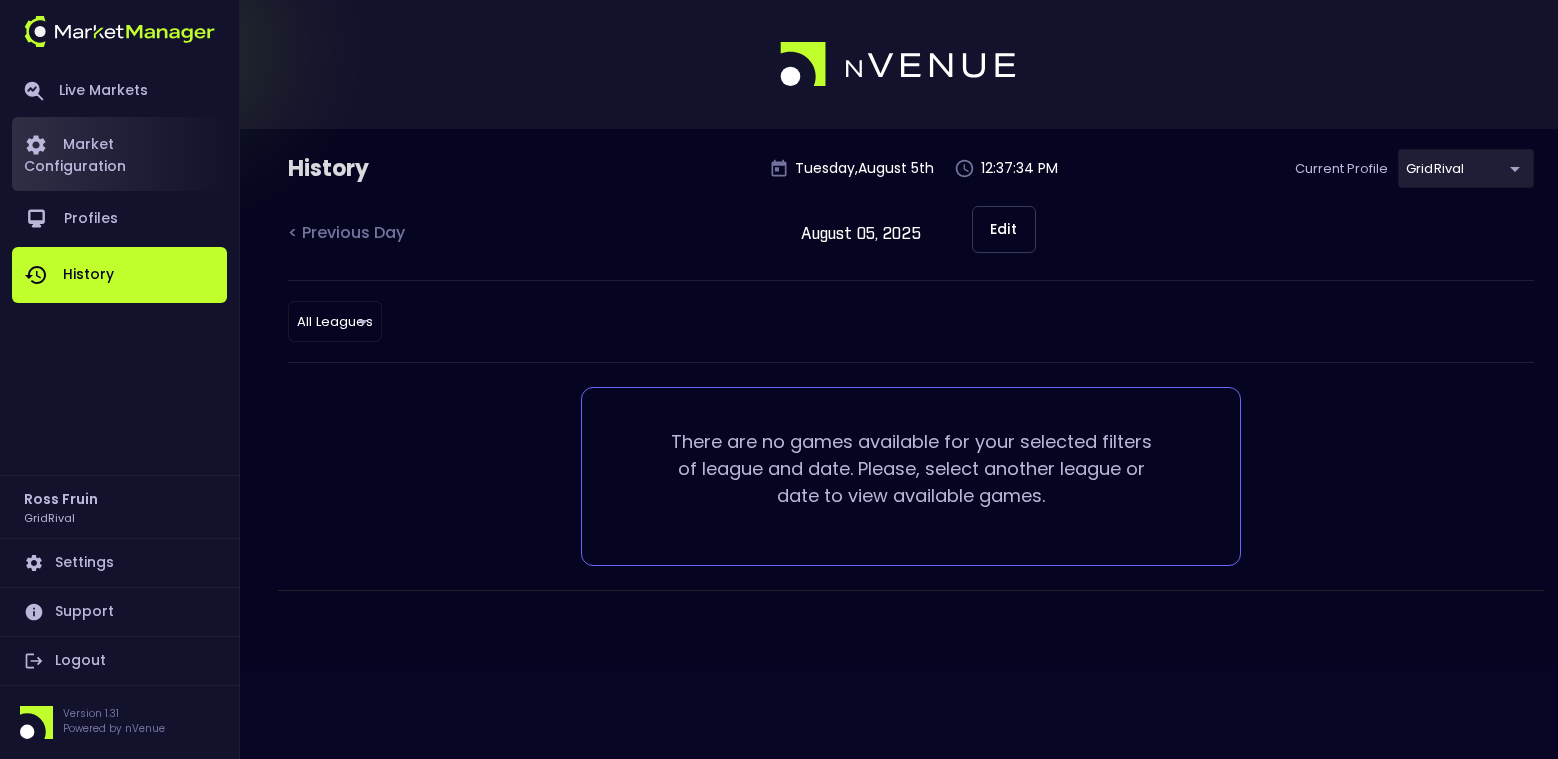 click on "Market Configuration" at bounding box center [119, 154] 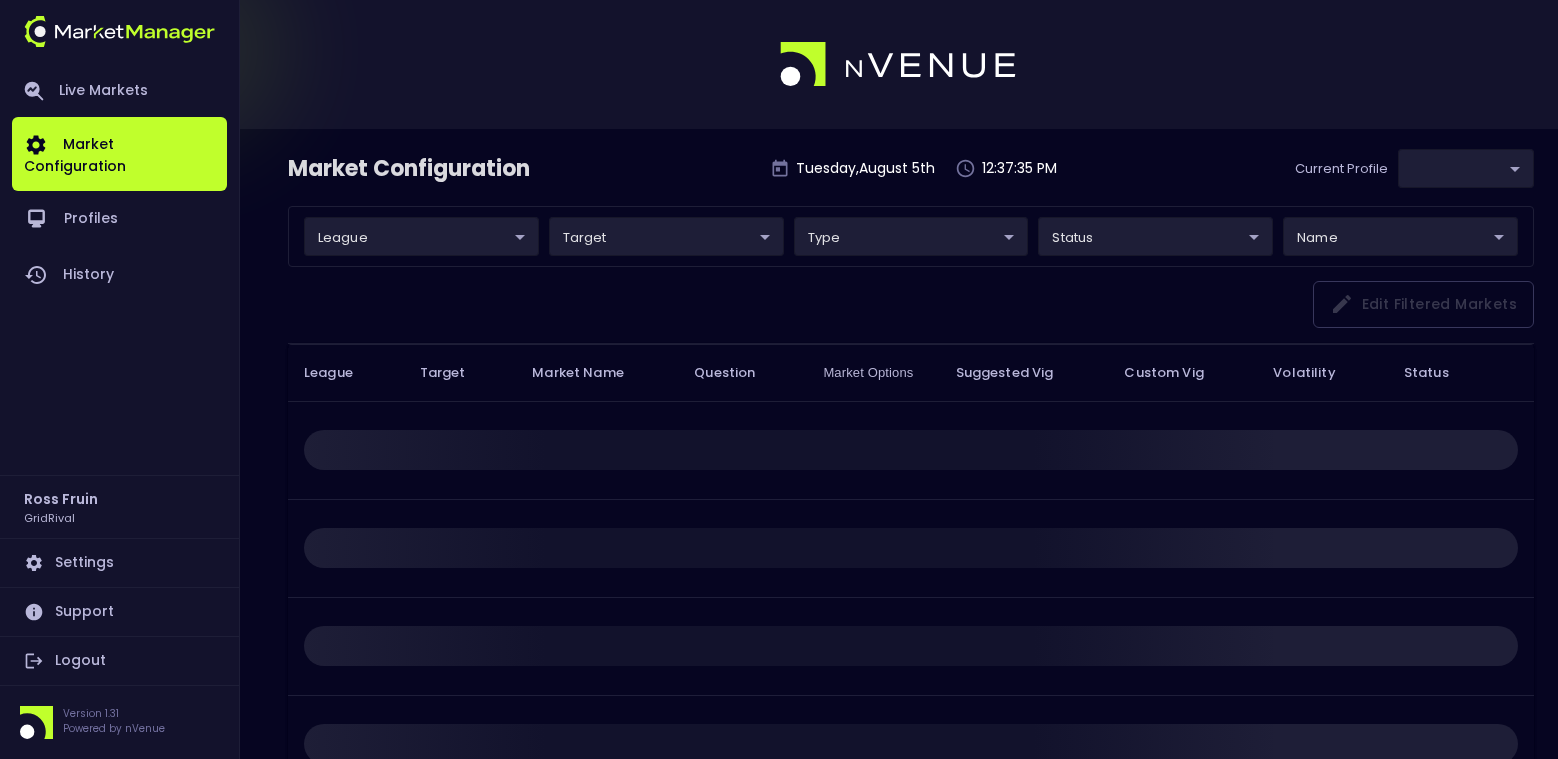 type on "ea4debca-48a0-46e9-8cd2-c3f9f747a283" 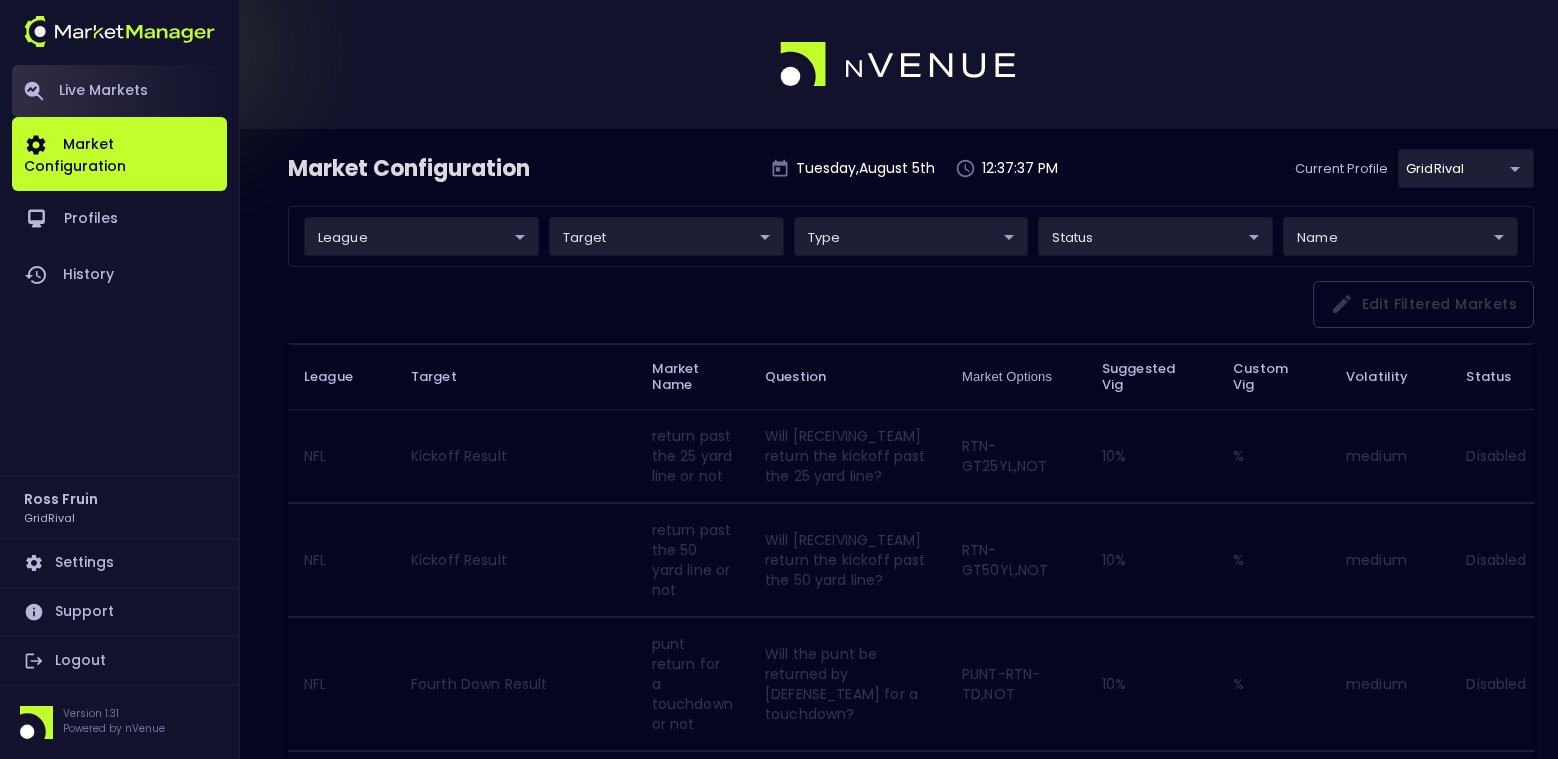 click on "Live Markets" at bounding box center (119, 91) 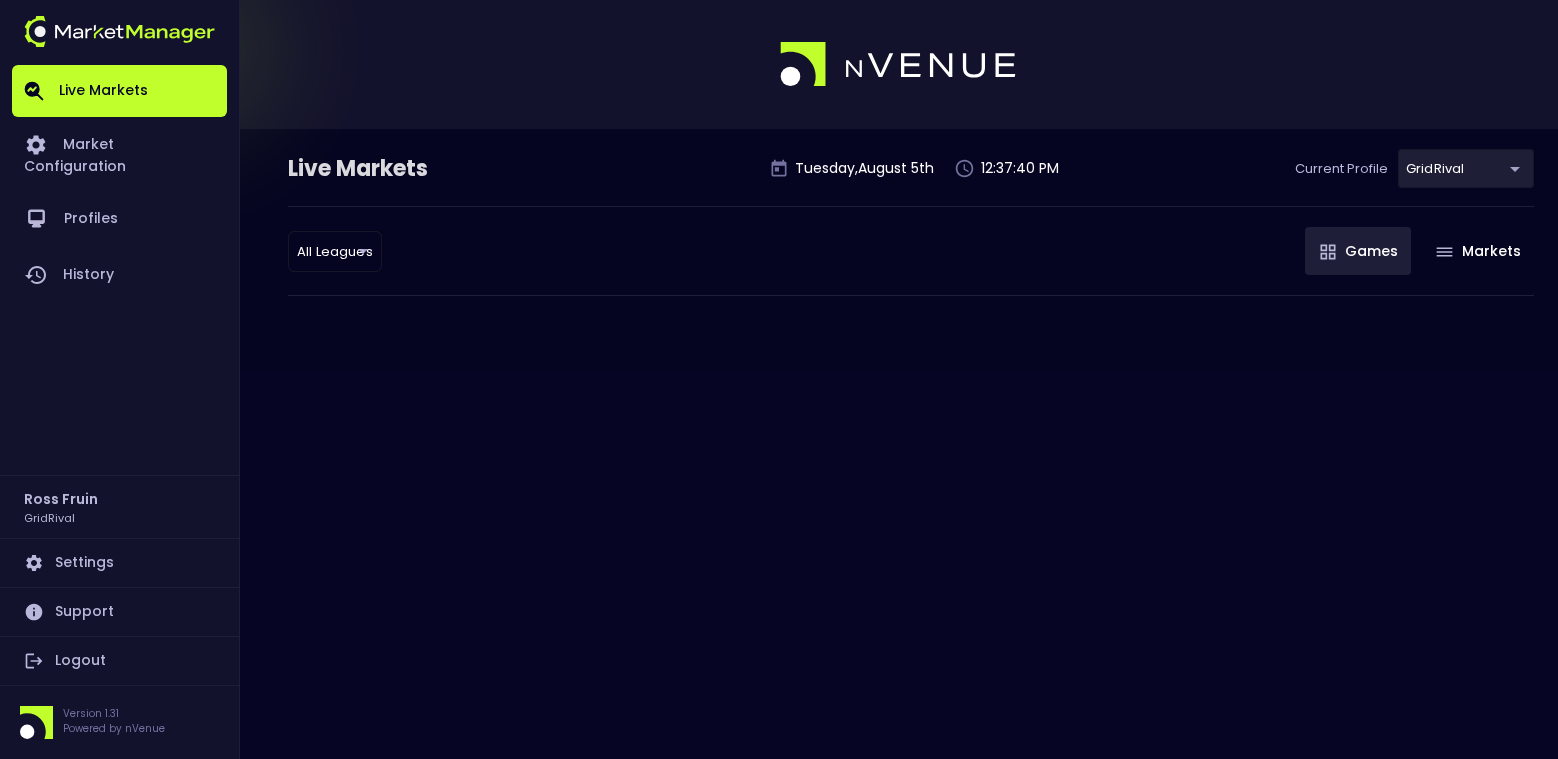 click on "Live Markets Market Configuration Profiles History Ross   Fruin GridRival Settings Support Logout   Version 1.31  Powered by nVenue Live Markets Tuesday ,  August   5 th 12:37:40 PM Current Profile GridRival ea4debca-48a0-46e9-8cd2-c3f9f747a283 Select All Leagues all leagues ​  Games  Markets" at bounding box center (779, 379) 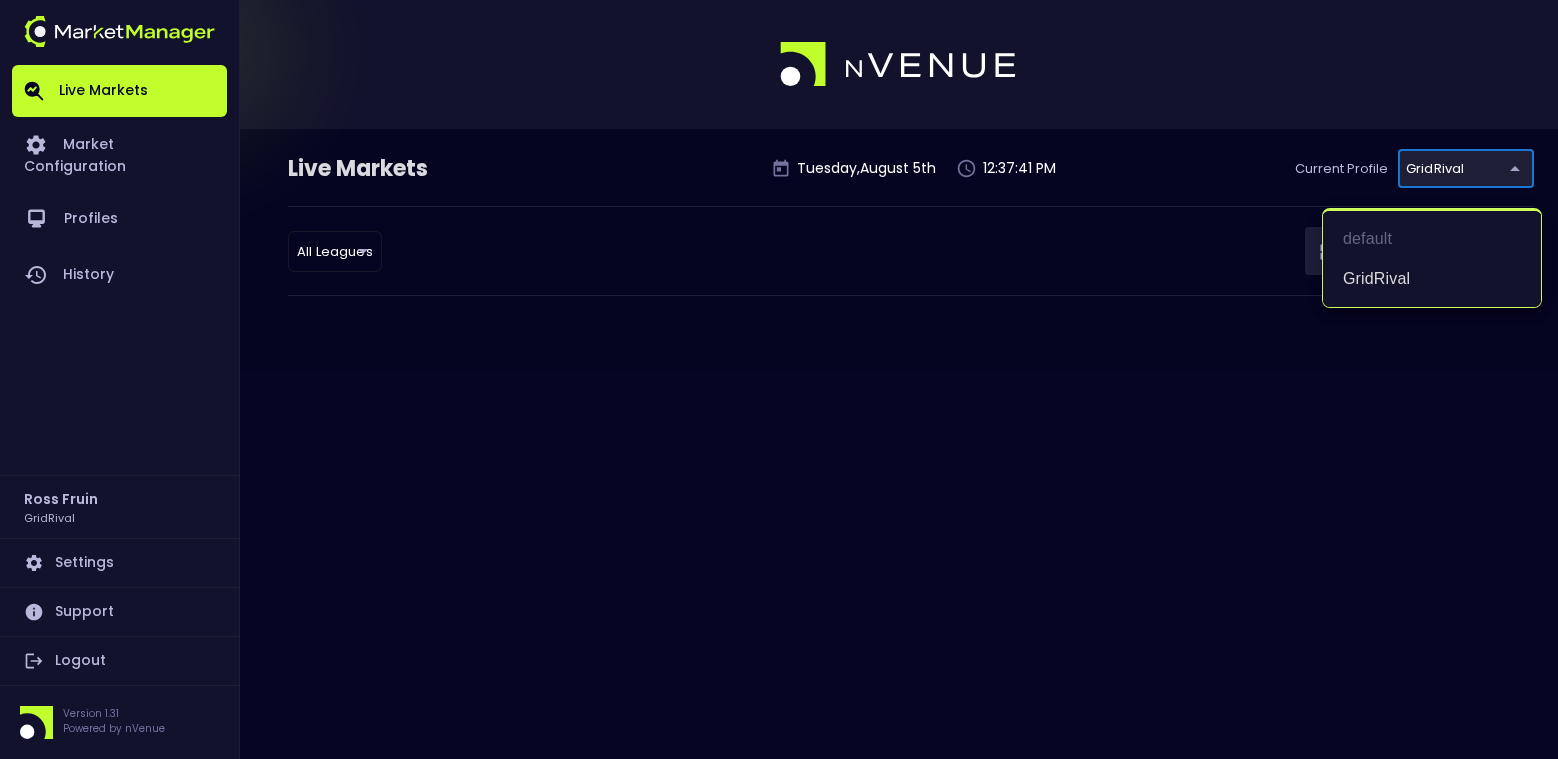 click at bounding box center (779, 379) 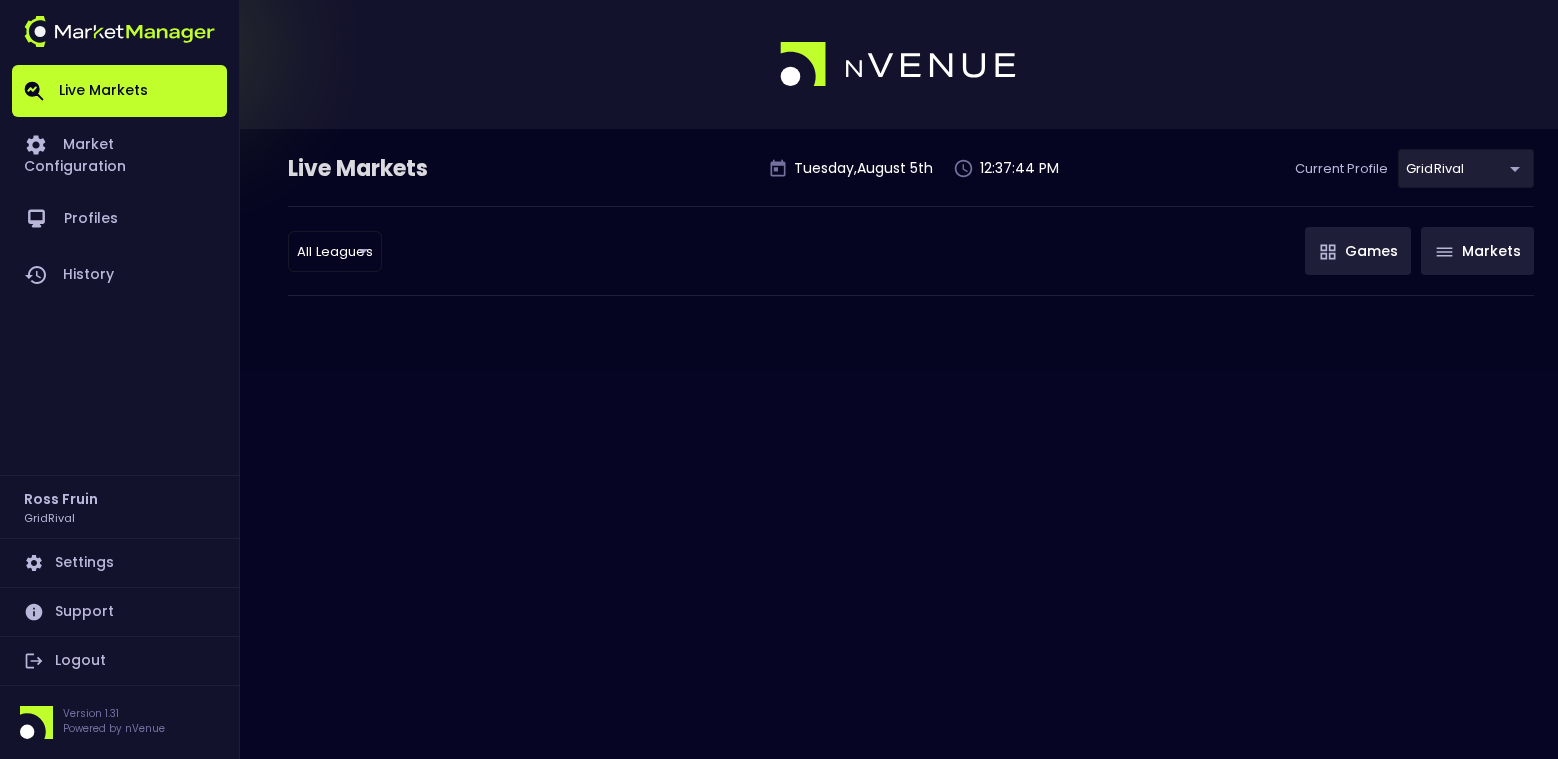 click on "Markets" at bounding box center [1477, 251] 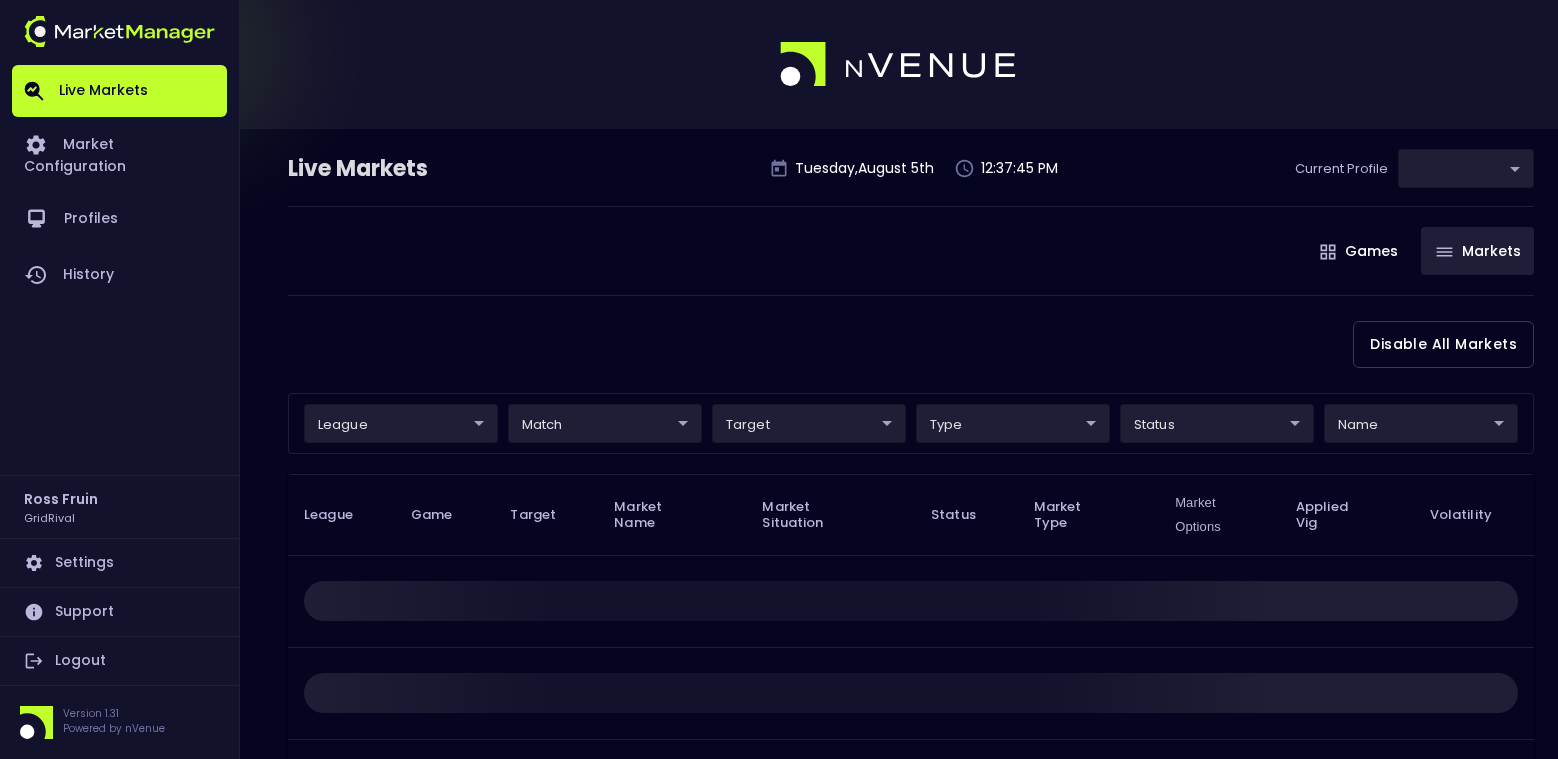 type on "ea4debca-48a0-46e9-8cd2-c3f9f747a283" 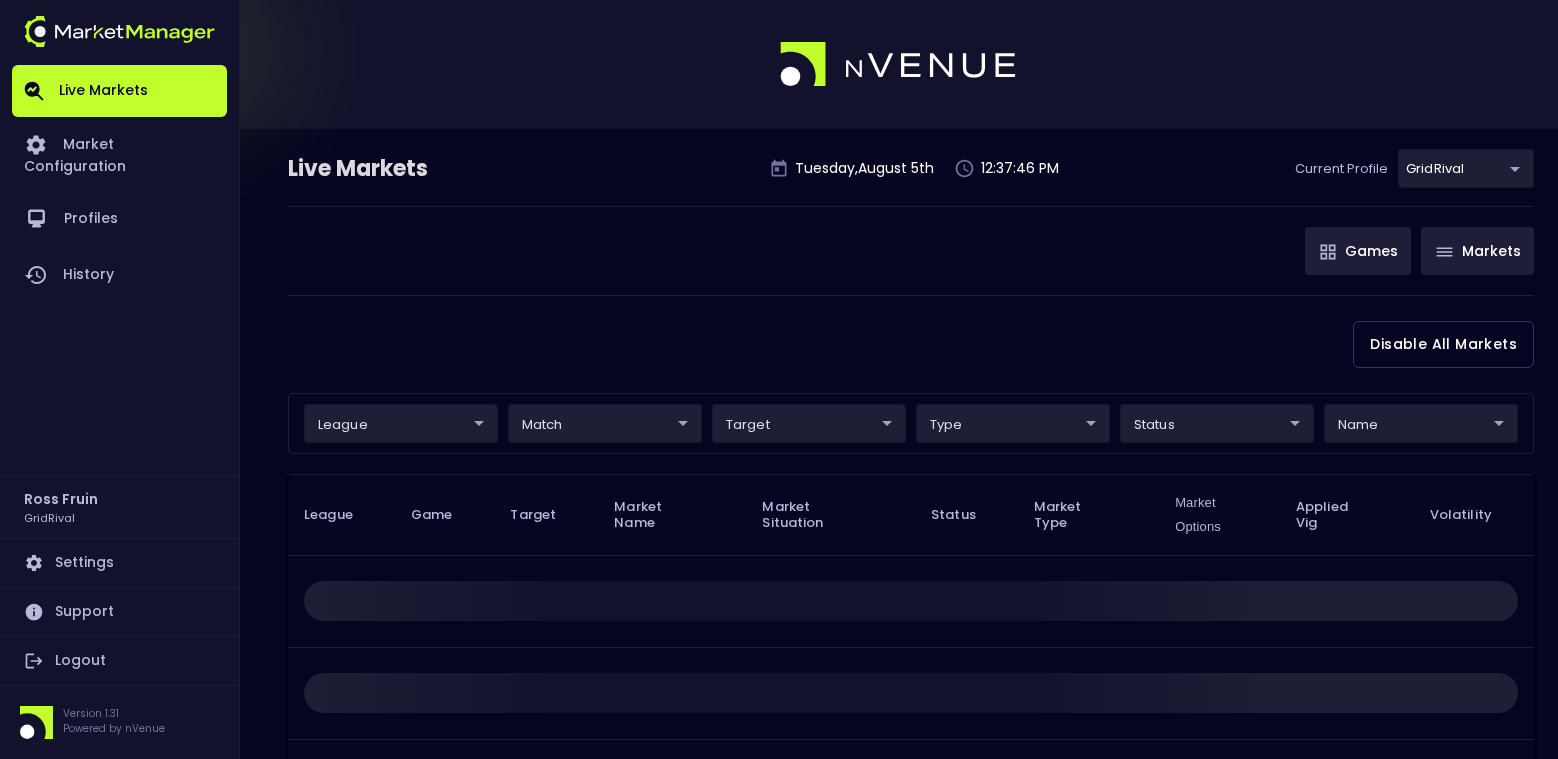 click on "Games" at bounding box center [1358, 251] 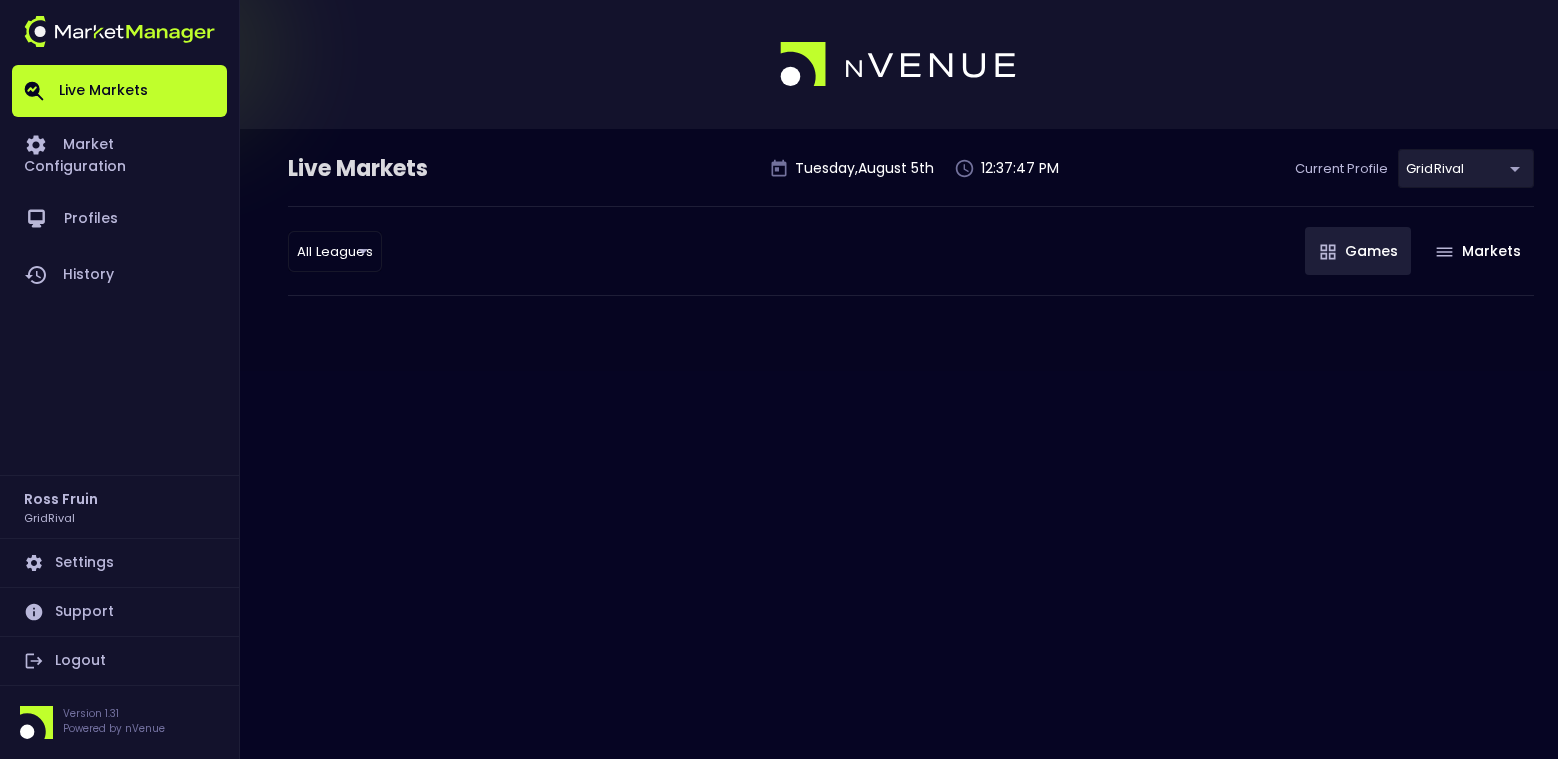 click on "Live Markets Market Configuration Profiles History Ross   Fruin GridRival Settings Support Logout   Version 1.31  Powered by nVenue Live Markets Tuesday ,  August   5 th 12:37:47 PM Current Profile GridRival ea4debca-48a0-46e9-8cd2-c3f9f747a283 Select All Leagues all leagues ​  Games  Markets" at bounding box center [779, 379] 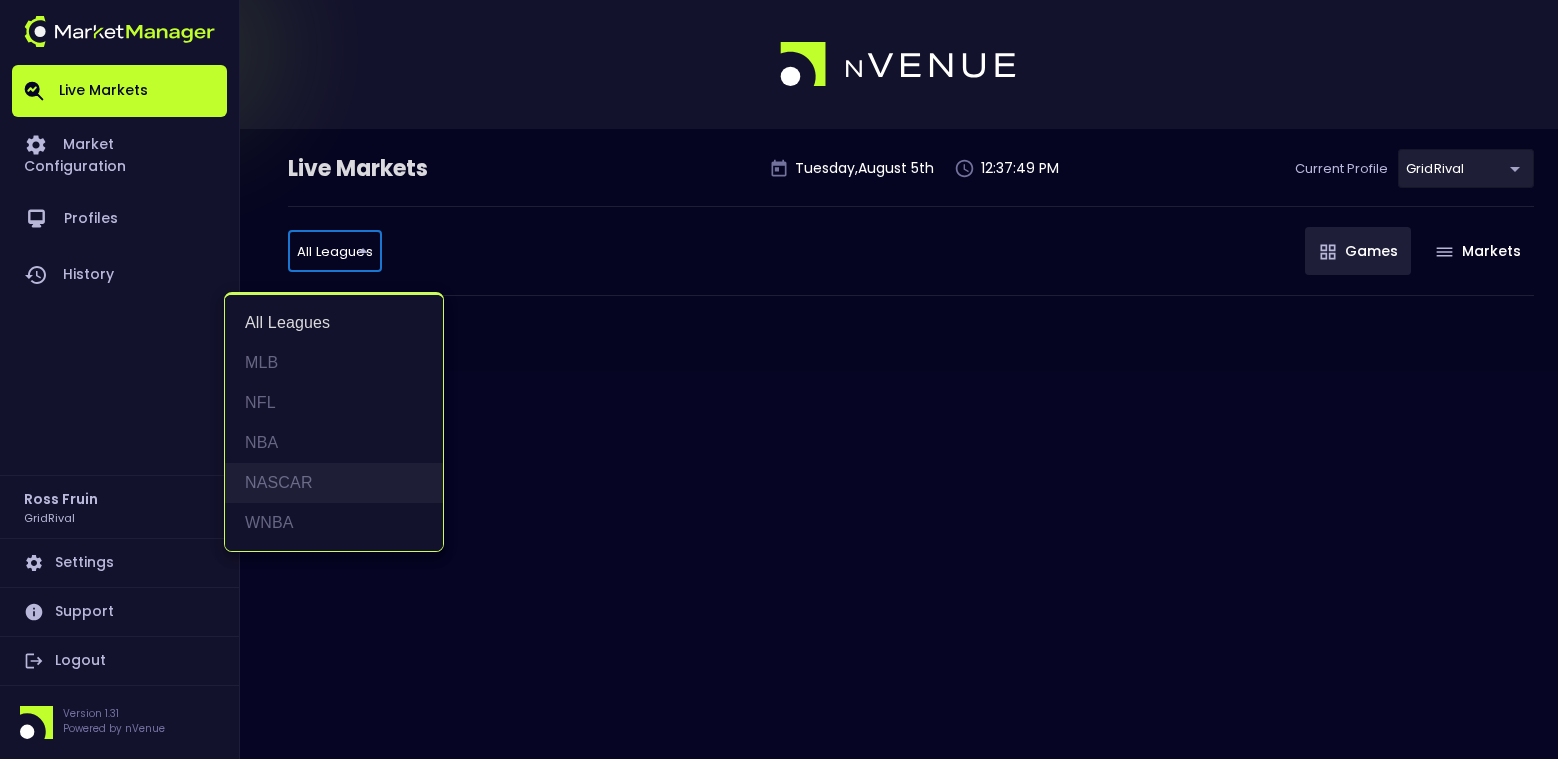 click on "NASCAR" at bounding box center [334, 483] 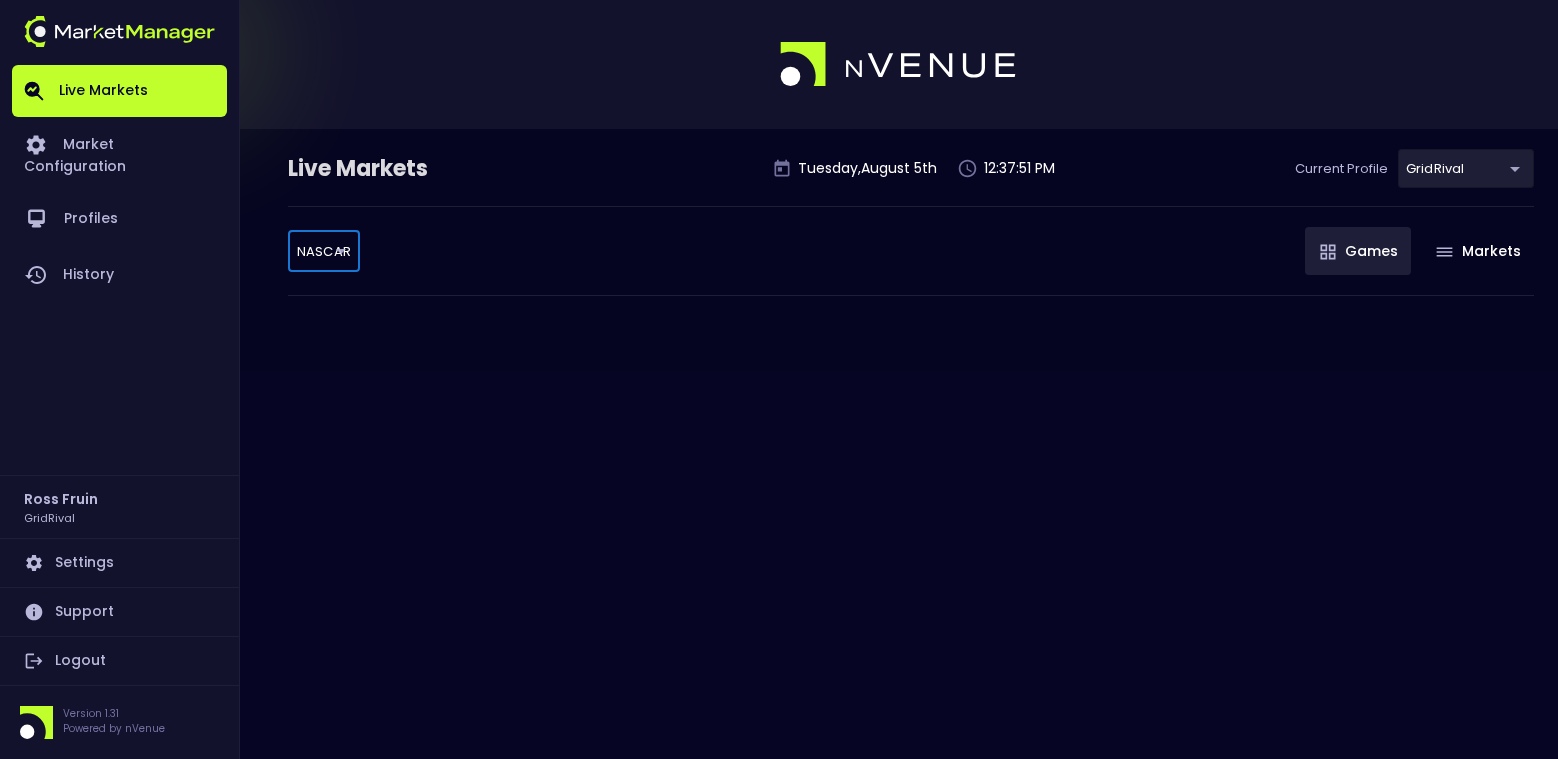 click on "NASCAR NASCAR ​  Games  Markets" at bounding box center (911, 251) 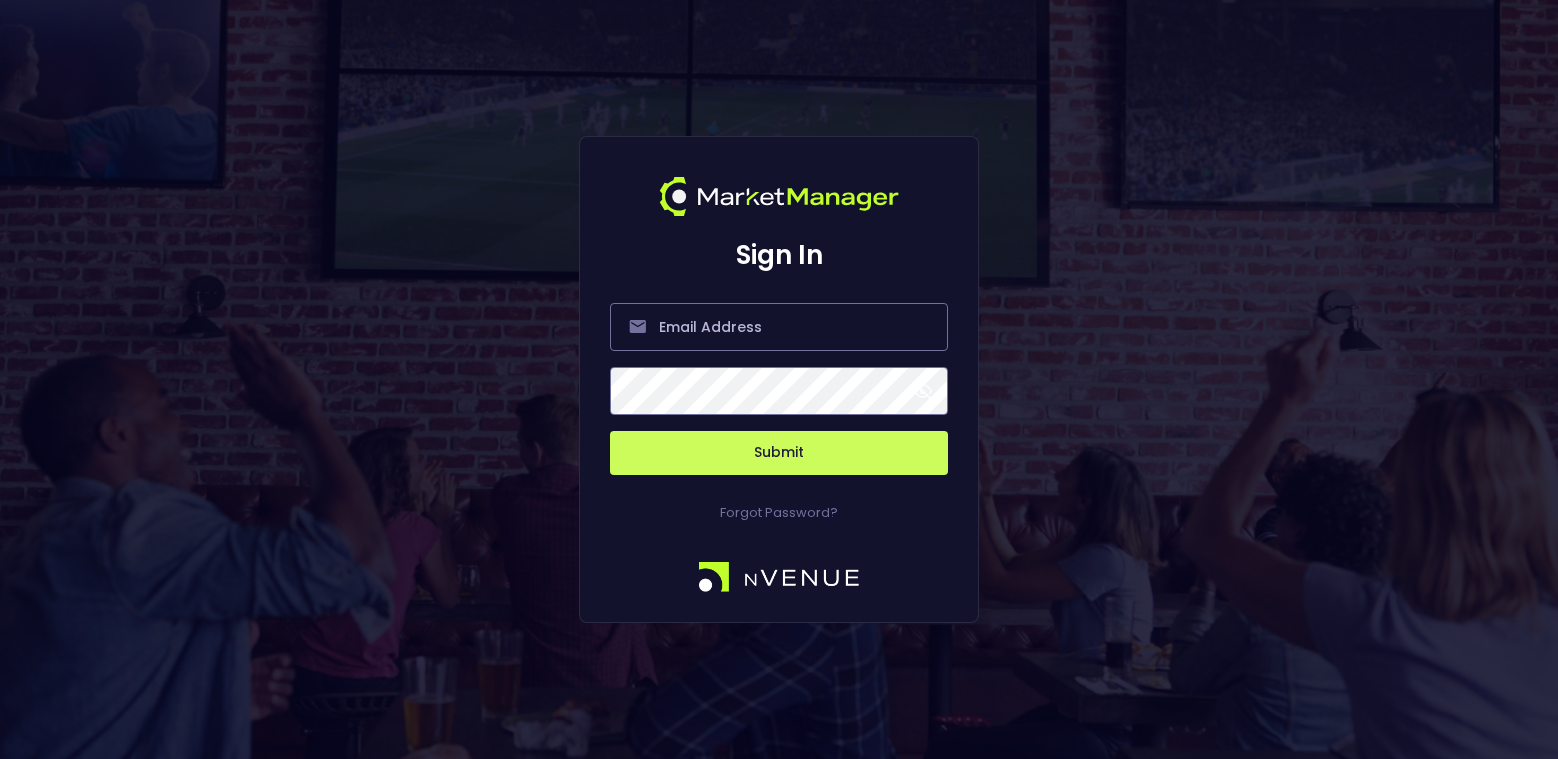scroll, scrollTop: 0, scrollLeft: 0, axis: both 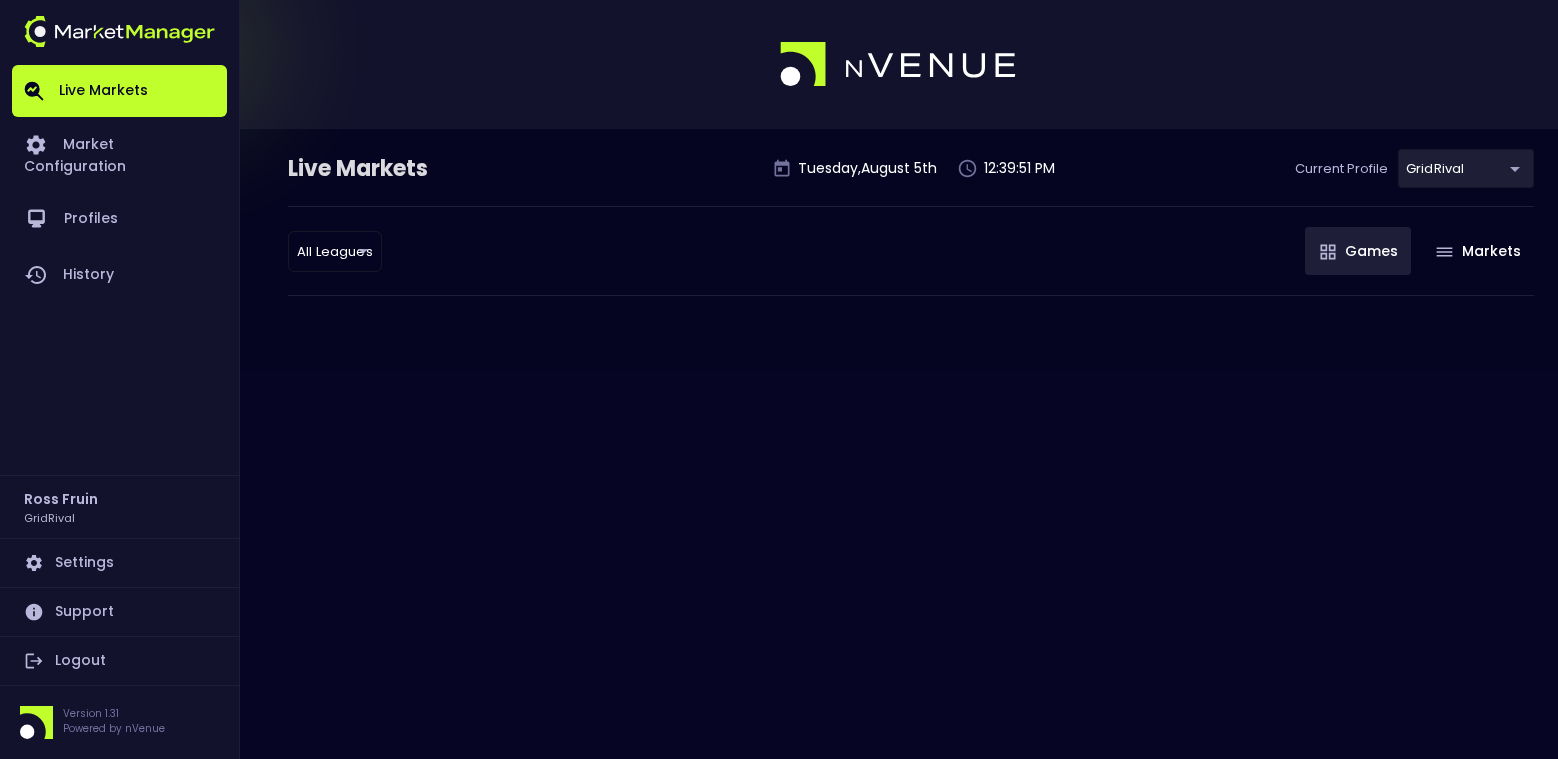 click on "Live Markets Tuesday , August 5th [TIME] Current Profile GridRival [UUID] Select All Leagues all leagues ​ Games Markets" at bounding box center (779, 379) 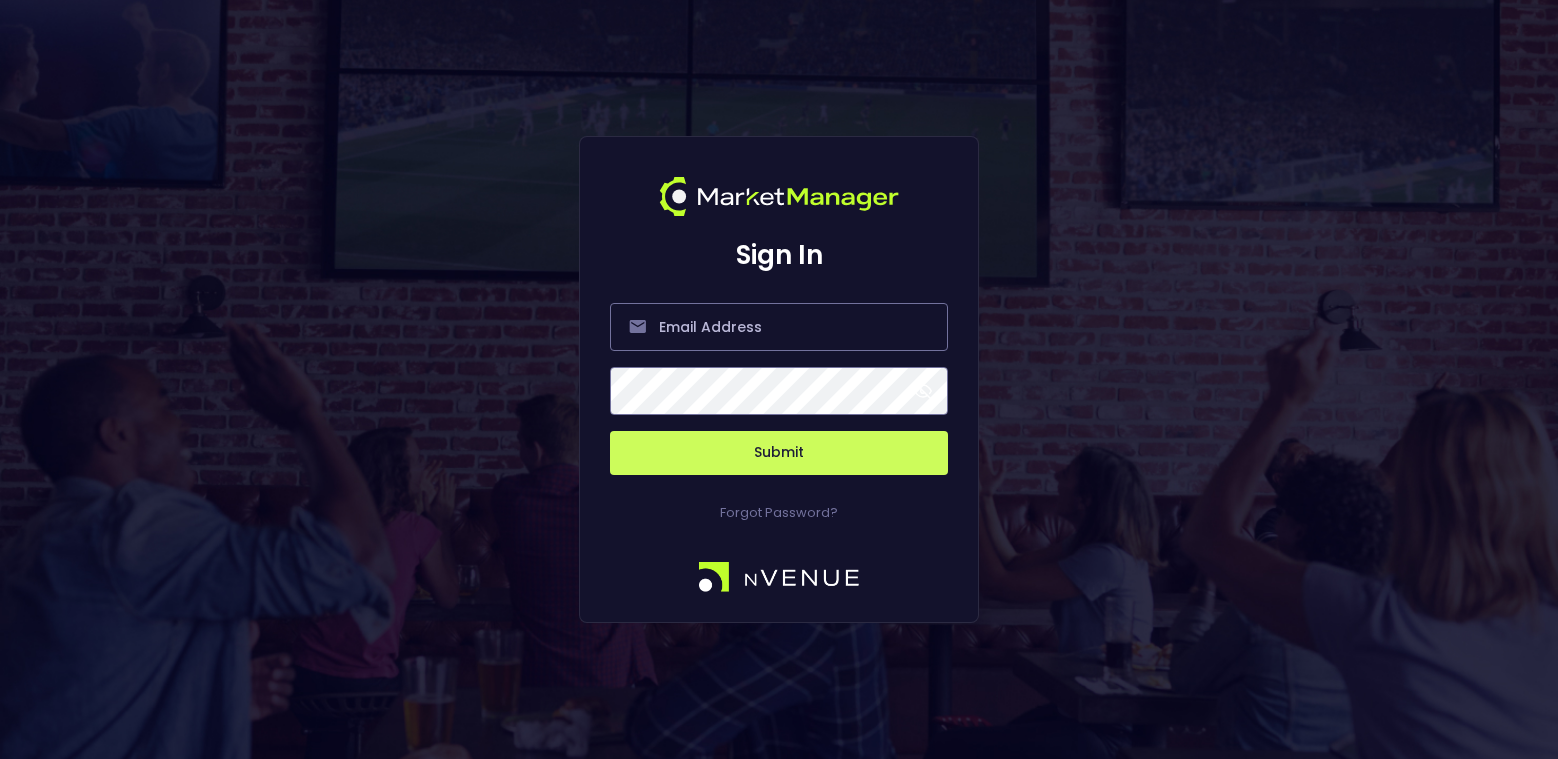 scroll, scrollTop: 0, scrollLeft: 0, axis: both 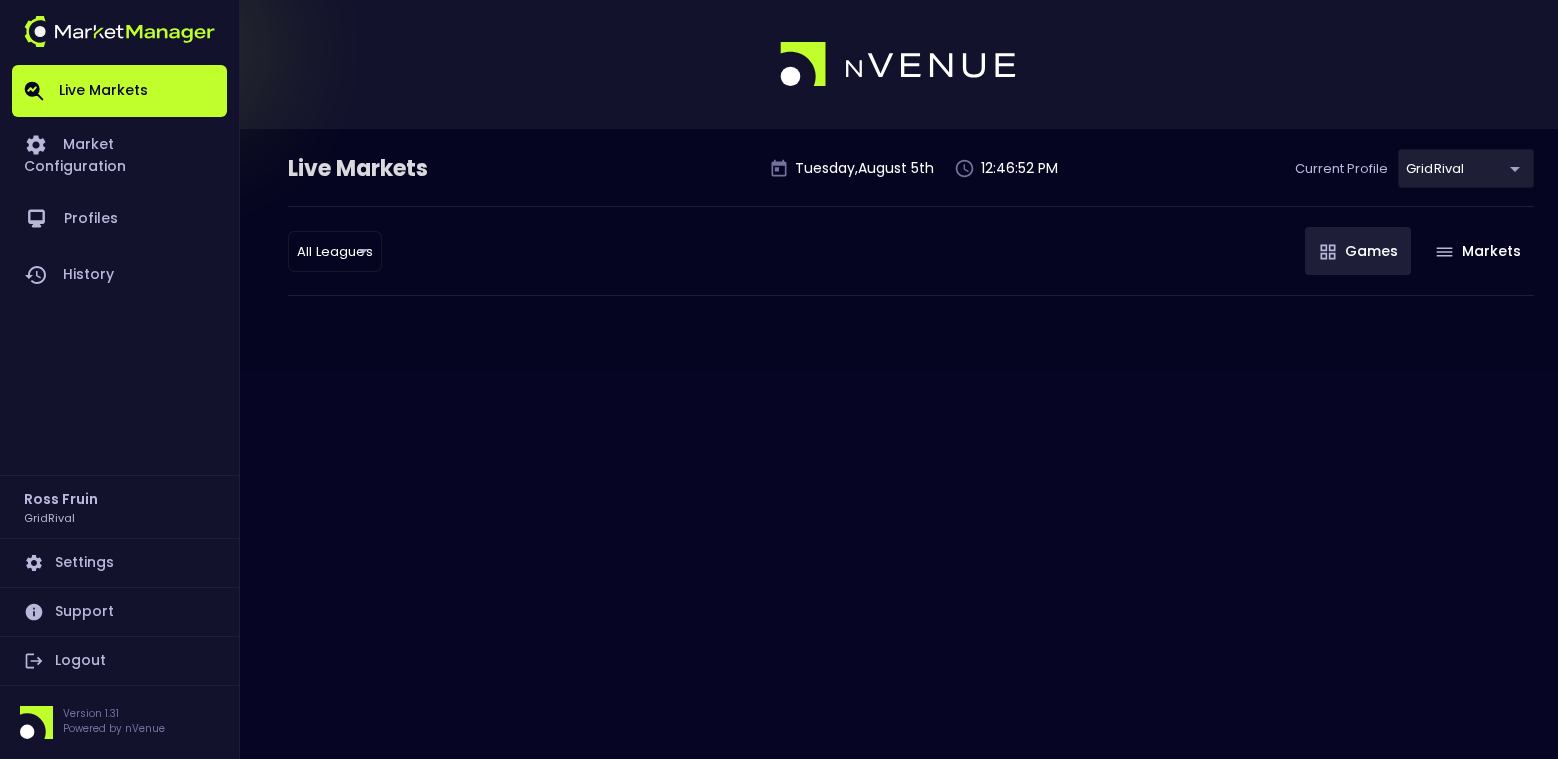 click on "Live Markets Tuesday ,  August   5 th 12:46:52 PM Current Profile GridRival ea4debca-48a0-46e9-8cd2-c3f9f747a283 Select All Leagues all leagues ​  Games  Markets" at bounding box center (779, 250) 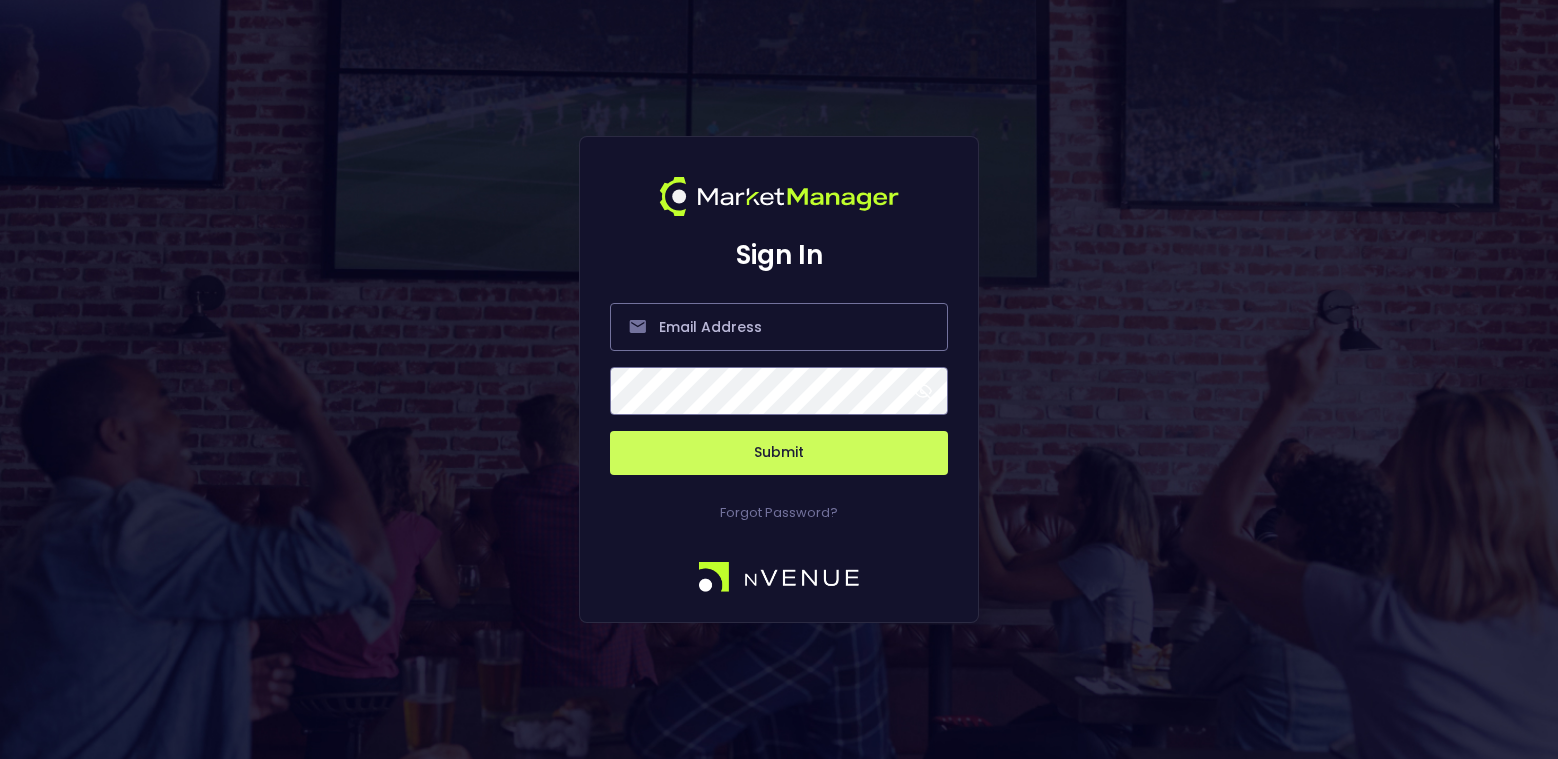 scroll, scrollTop: 0, scrollLeft: 0, axis: both 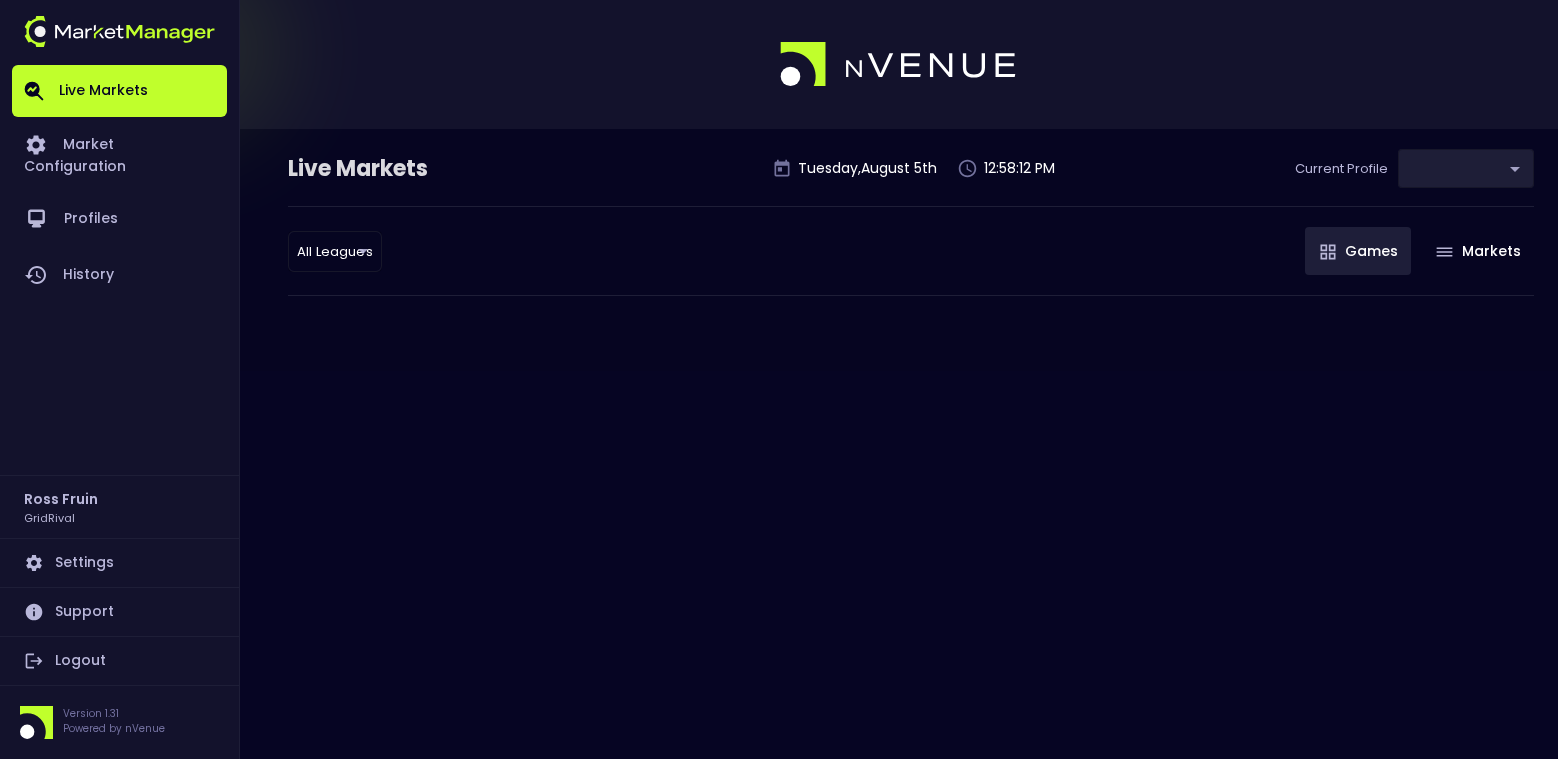 type on "ea4debca-48a0-46e9-8cd2-c3f9f747a283" 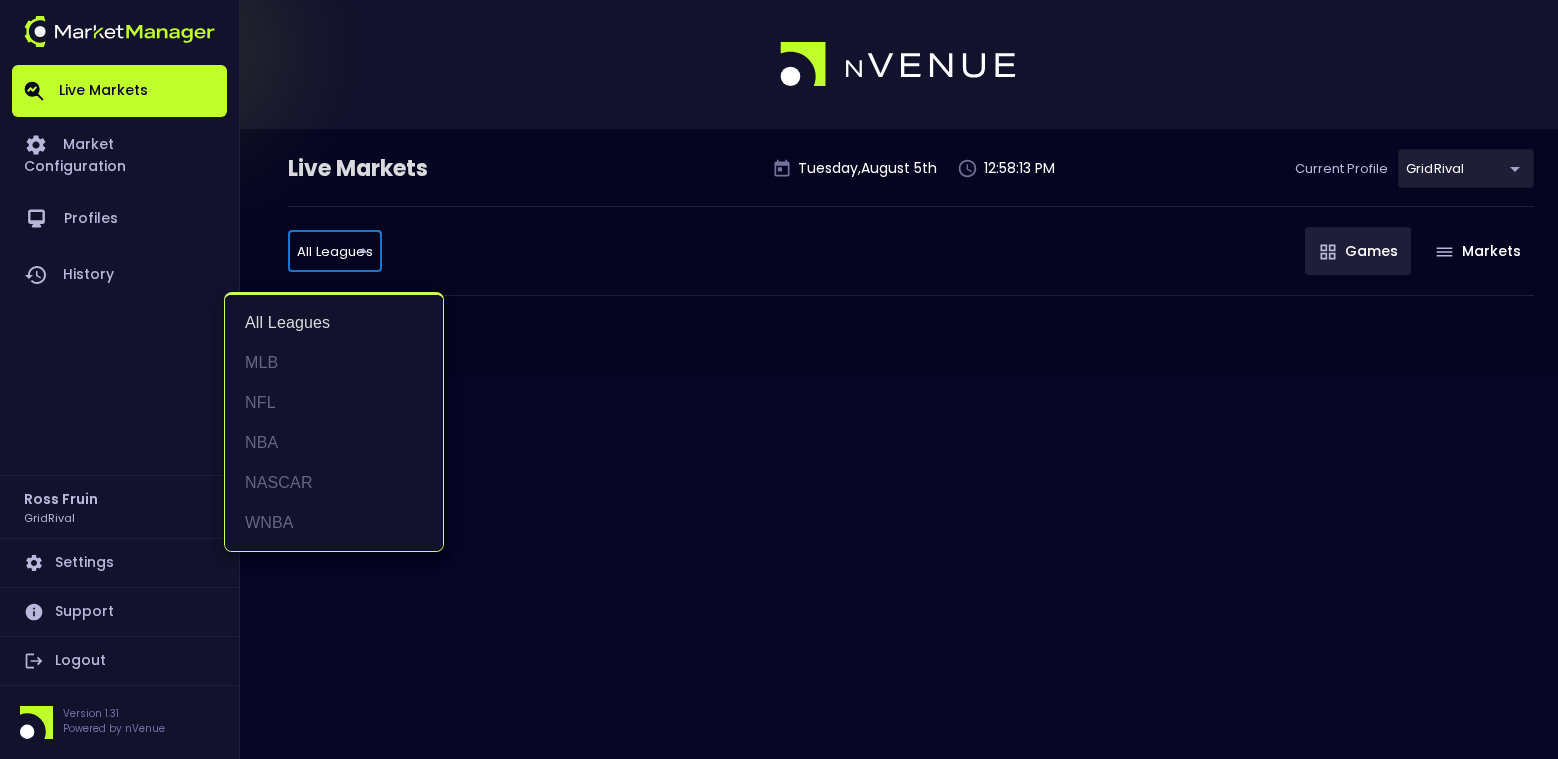 click on "Live Markets Tuesday , August 5 th [TIME] Current Profile GridRival ea4debca-48a0-46e9-8cd2-c3f9f747a283 Select All Leagues all leagues ​ Games Markets All Leagues MLB NFL NBA NASCAR WNBA" at bounding box center [779, 379] 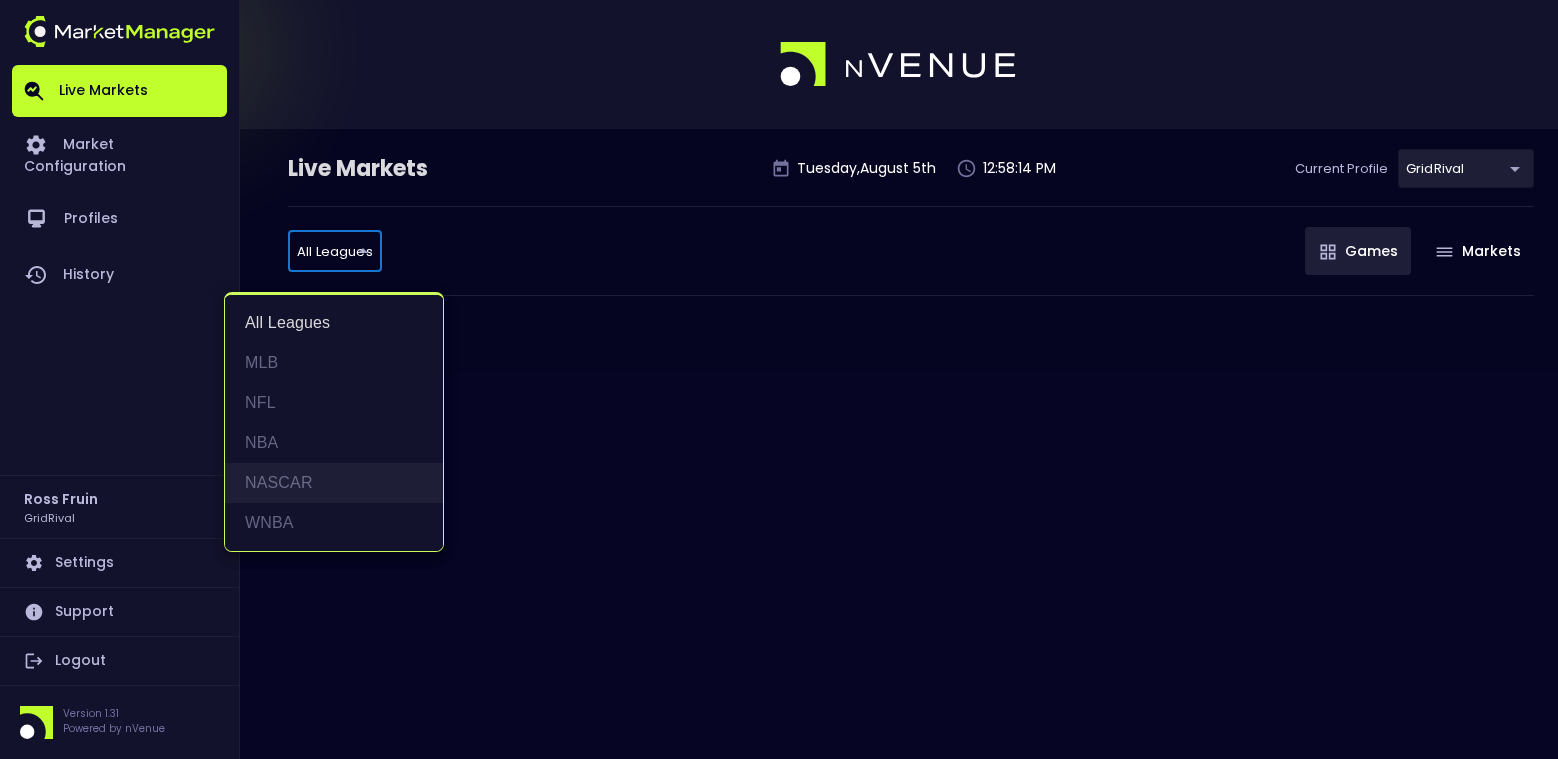 click on "NASCAR" at bounding box center (334, 483) 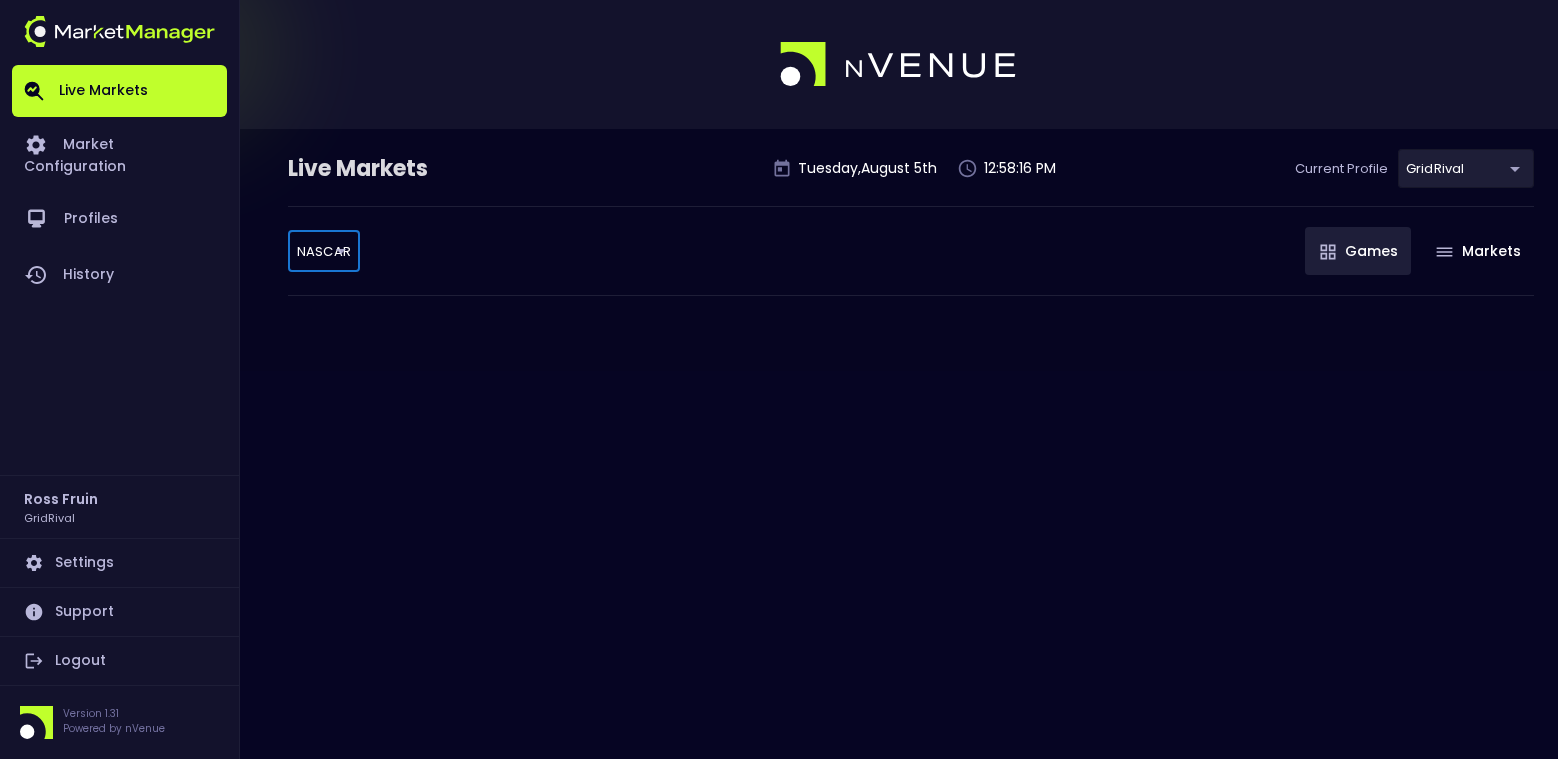 click on "Live Markets Tuesday , August 5 th [TIME] Current Profile GridRival ea4debca-48a0-46e9-8cd2-c3f9f747a283 Select NASCAR NASCAR ​ Games Markets" at bounding box center [779, 379] 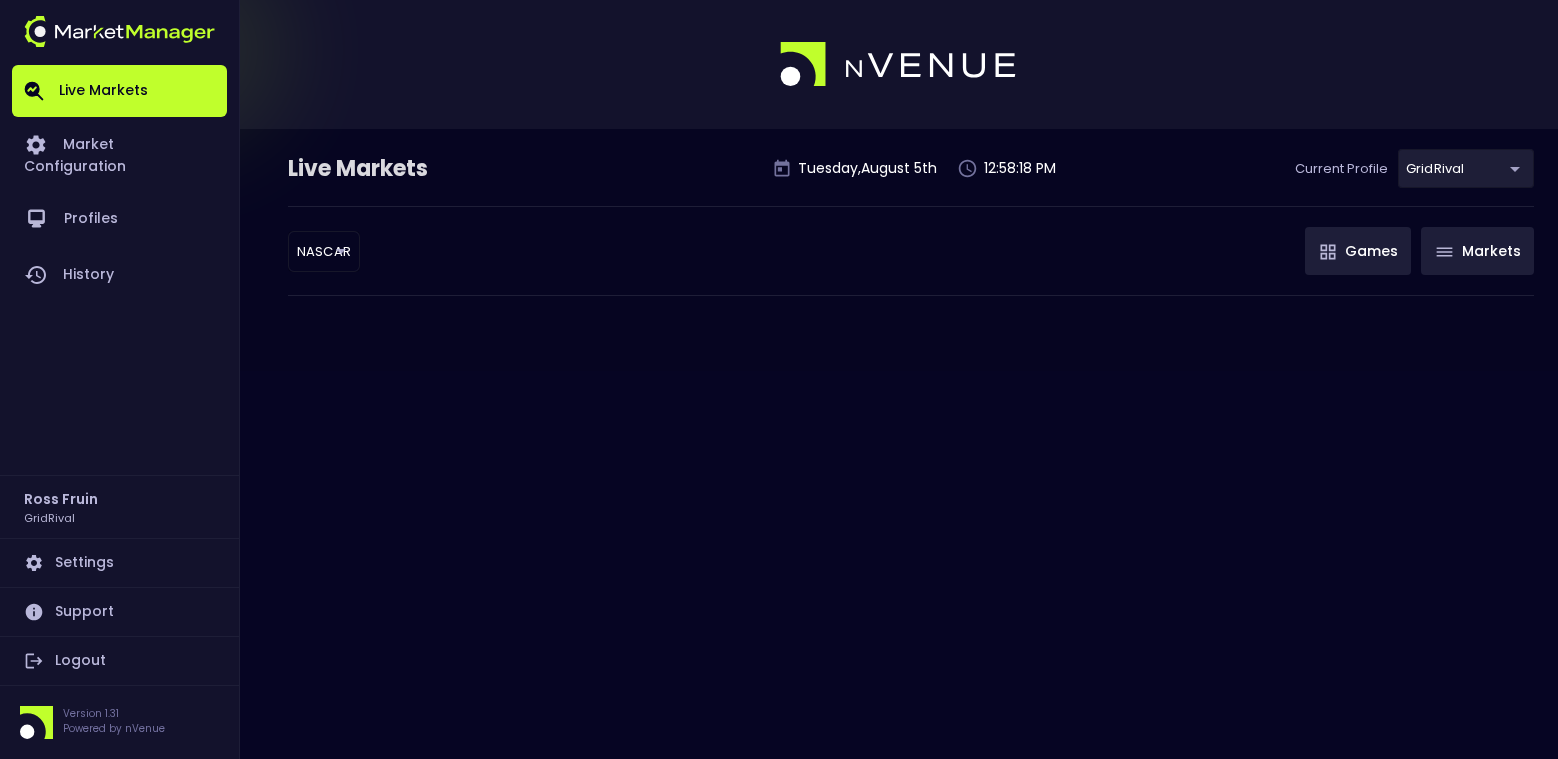 click on "Markets" at bounding box center (1477, 251) 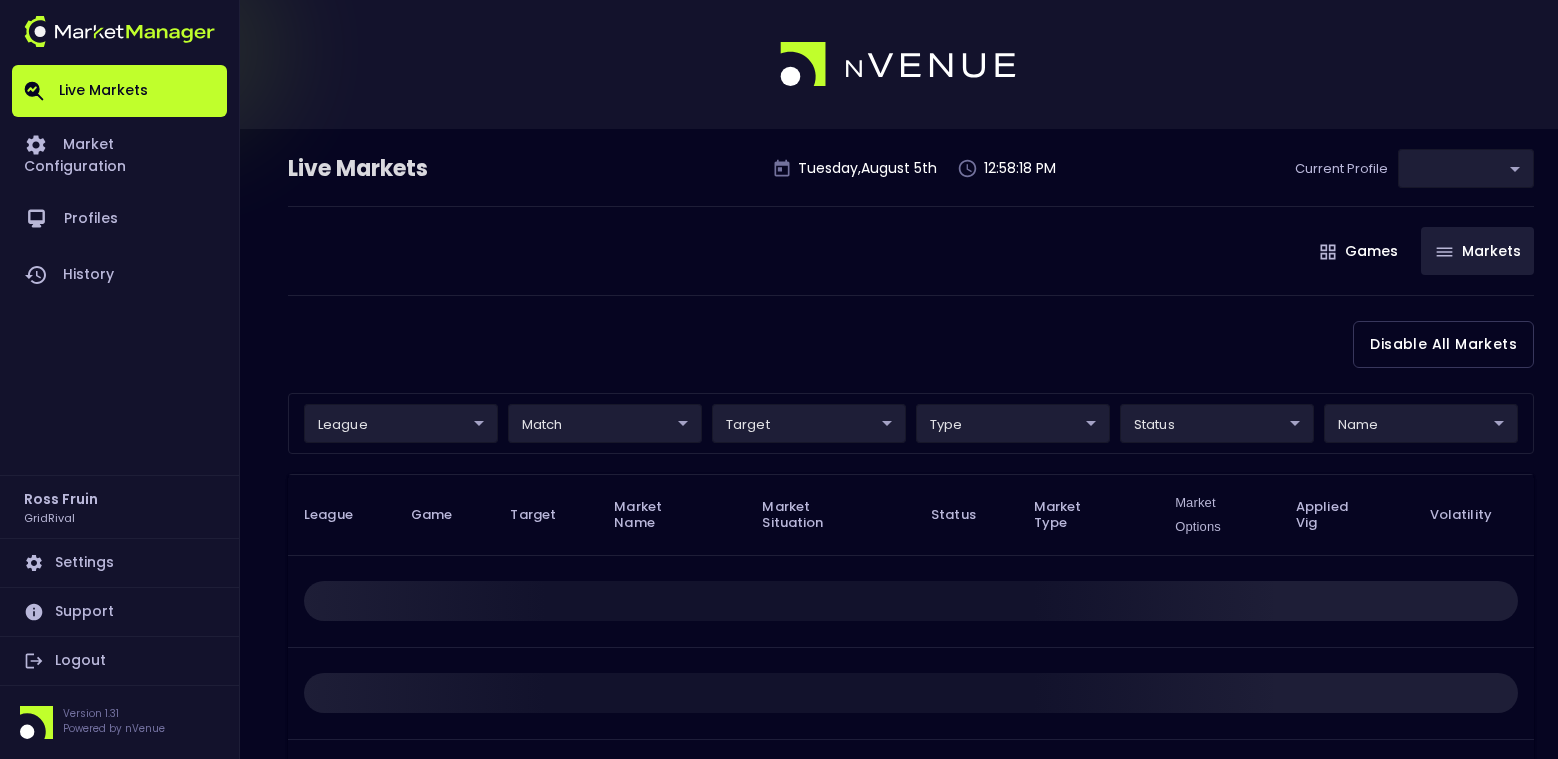 type on "ea4debca-48a0-46e9-8cd2-c3f9f747a283" 